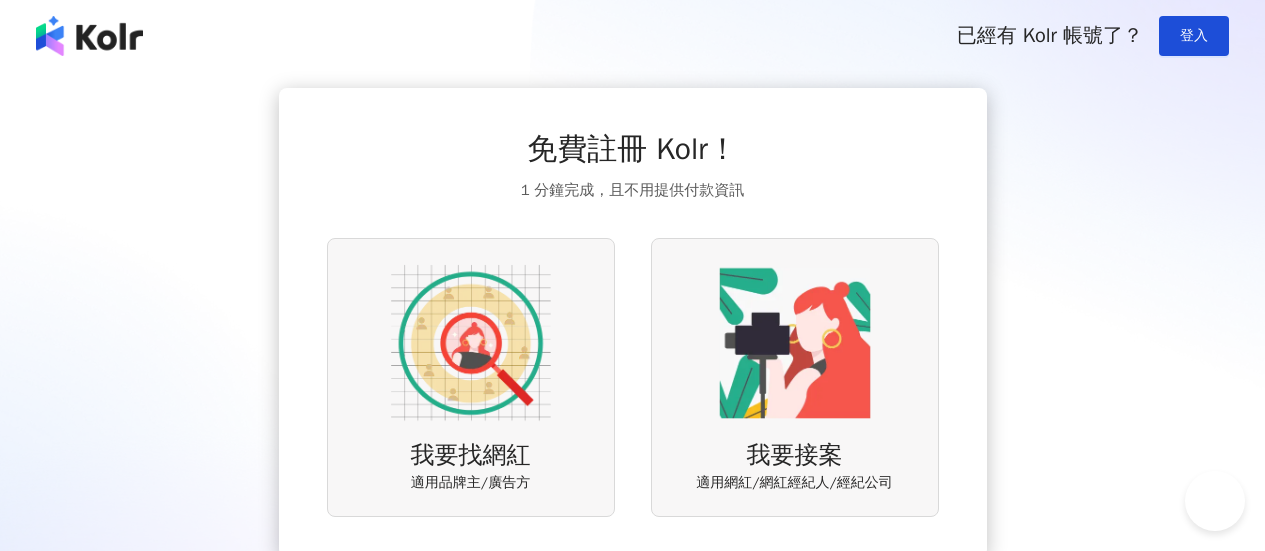 scroll, scrollTop: 155, scrollLeft: 0, axis: vertical 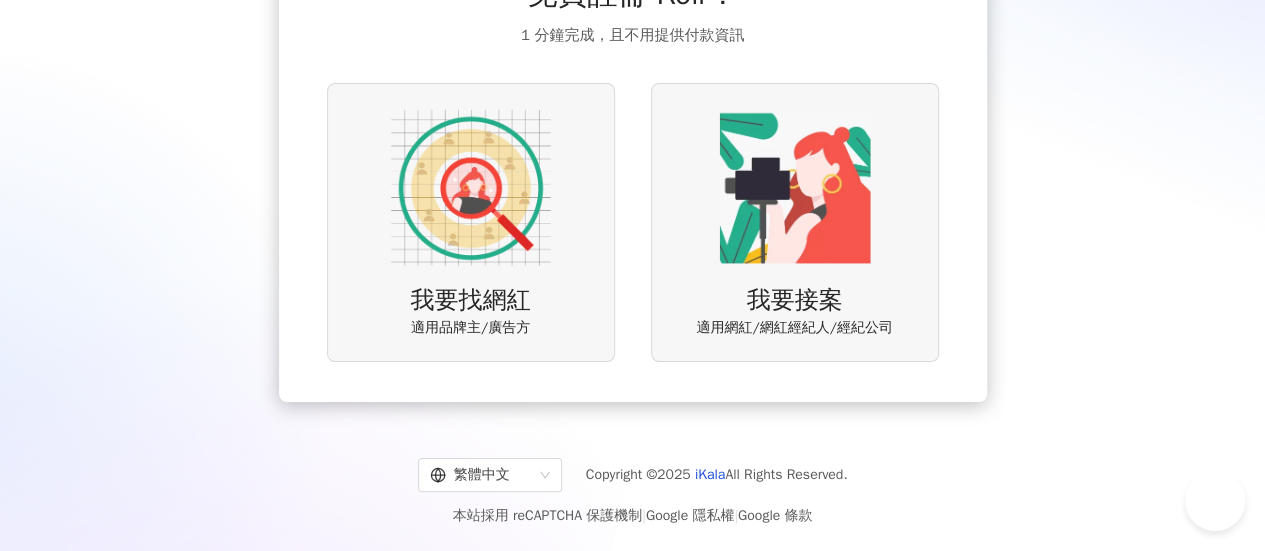 click at bounding box center (471, 188) 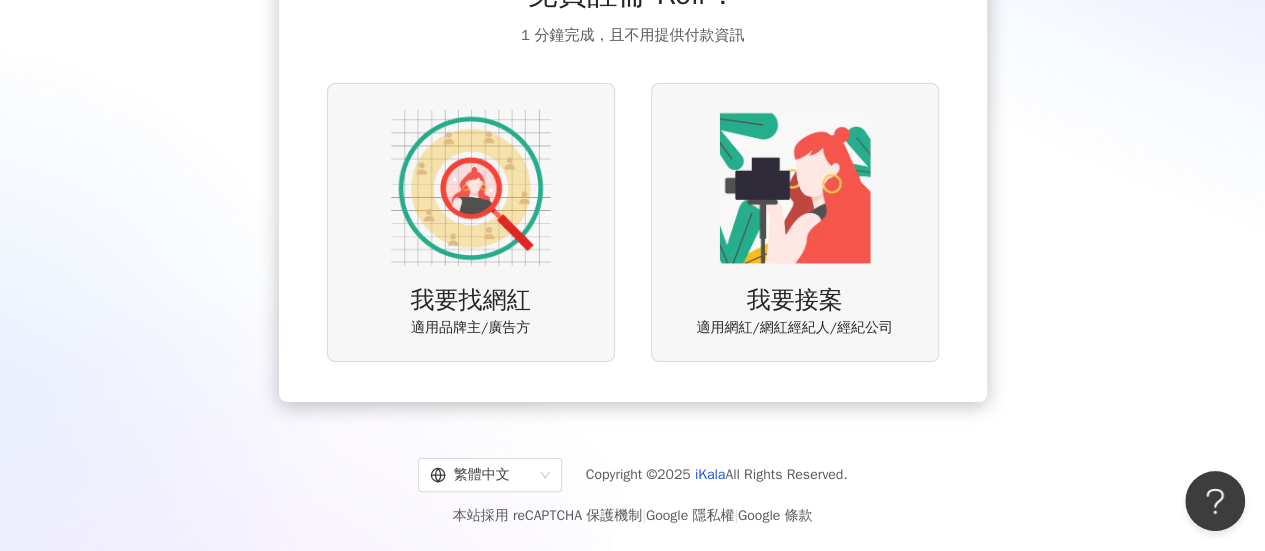 scroll, scrollTop: 0, scrollLeft: 0, axis: both 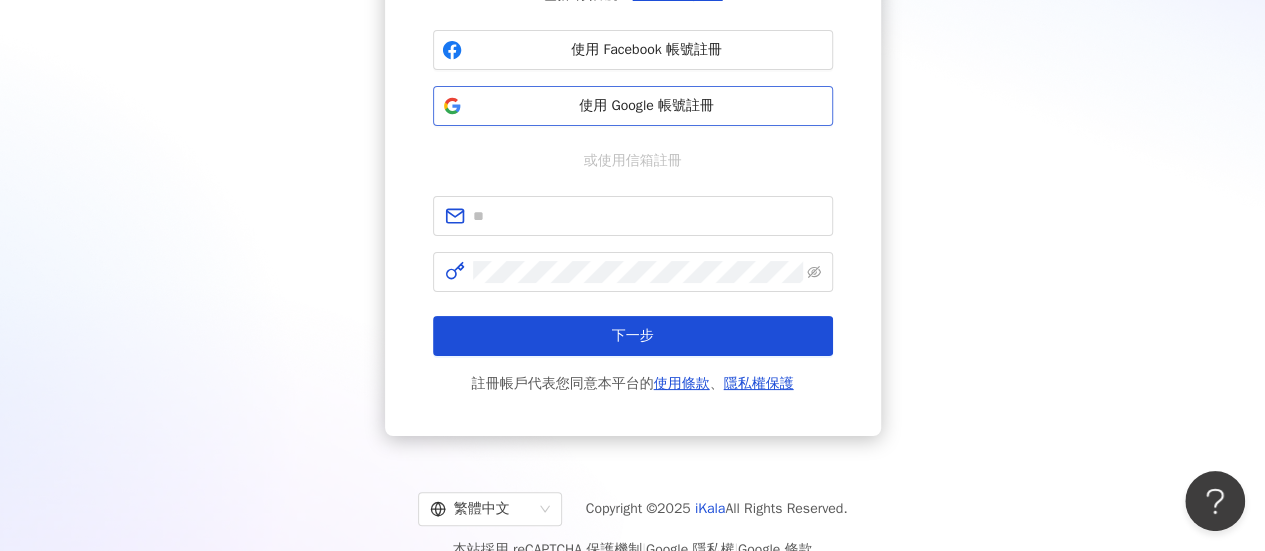 click on "使用 Google 帳號註冊" at bounding box center [647, 106] 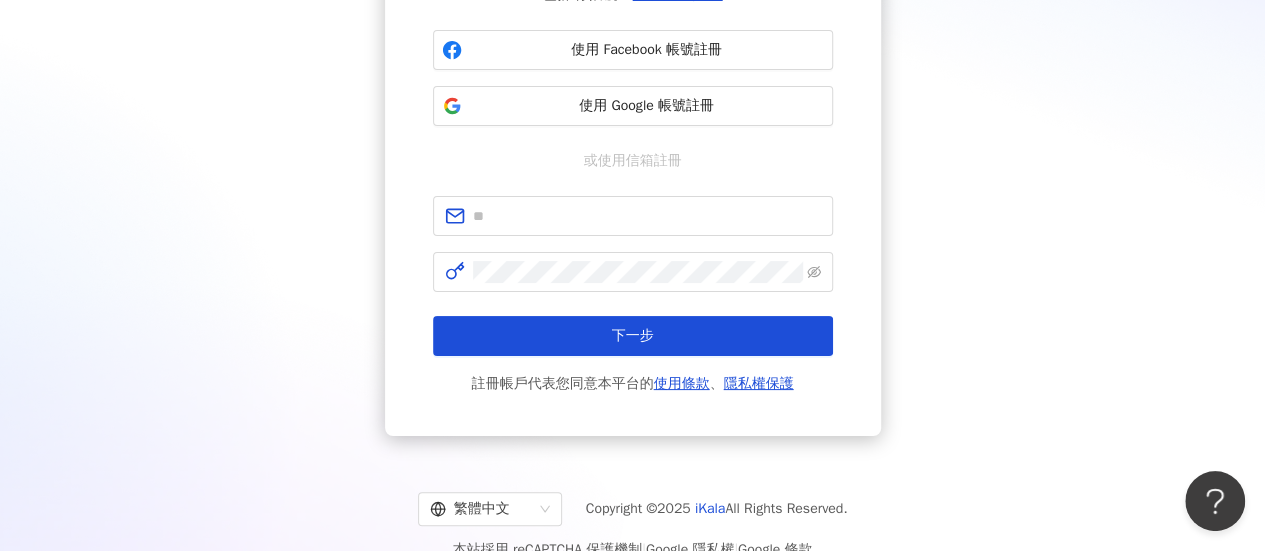 scroll, scrollTop: 0, scrollLeft: 0, axis: both 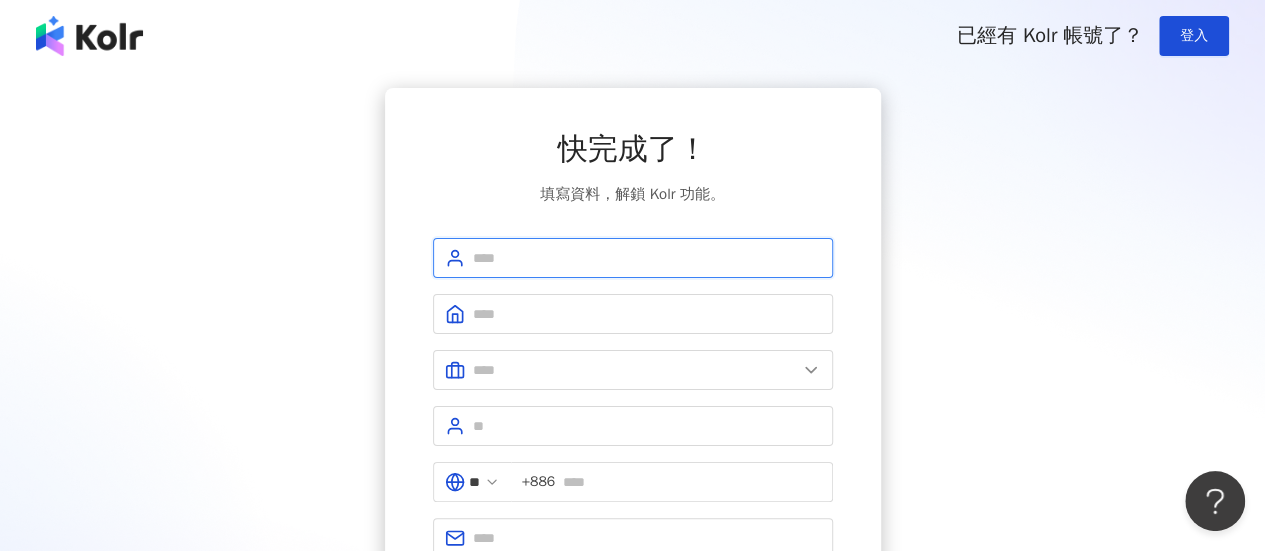 click at bounding box center [647, 258] 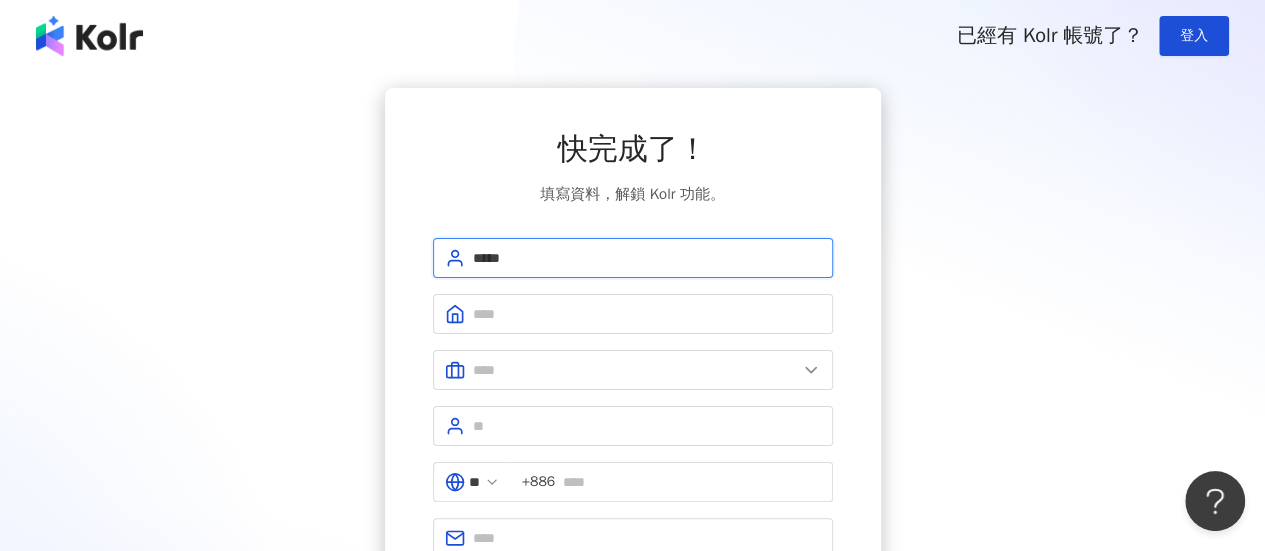 type on "*****" 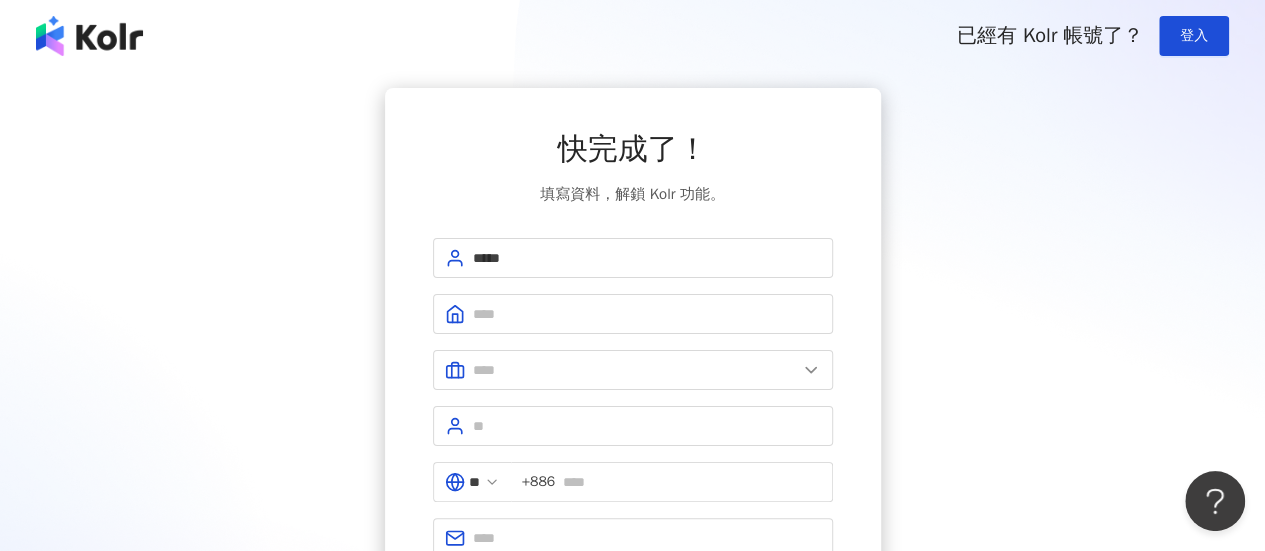 click on "***** ** +886 註冊完成" at bounding box center (633, 434) 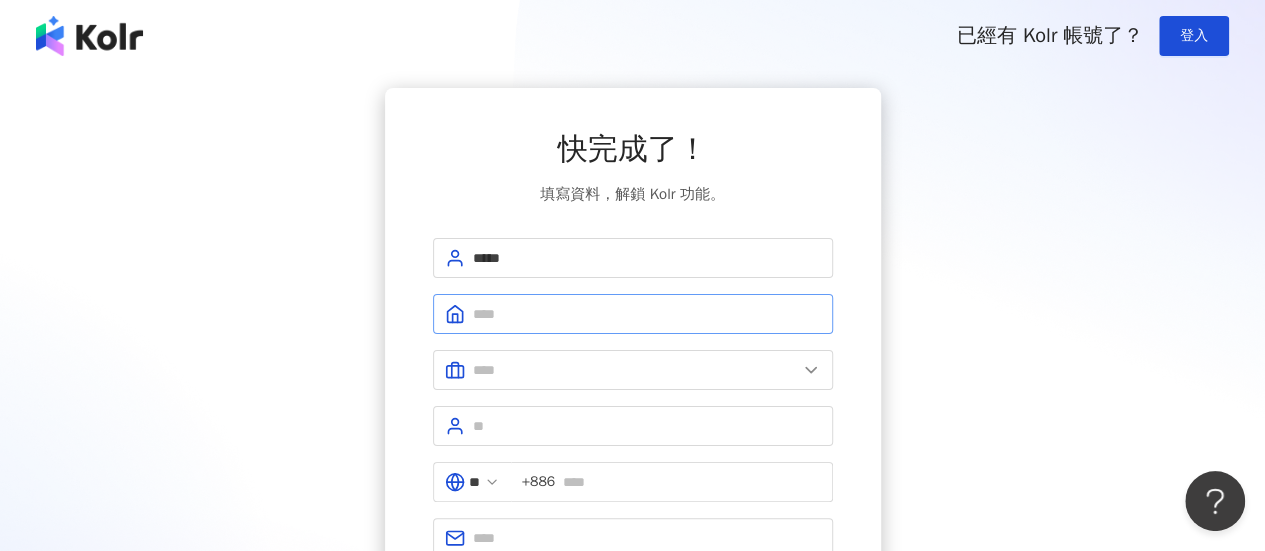 click at bounding box center (633, 314) 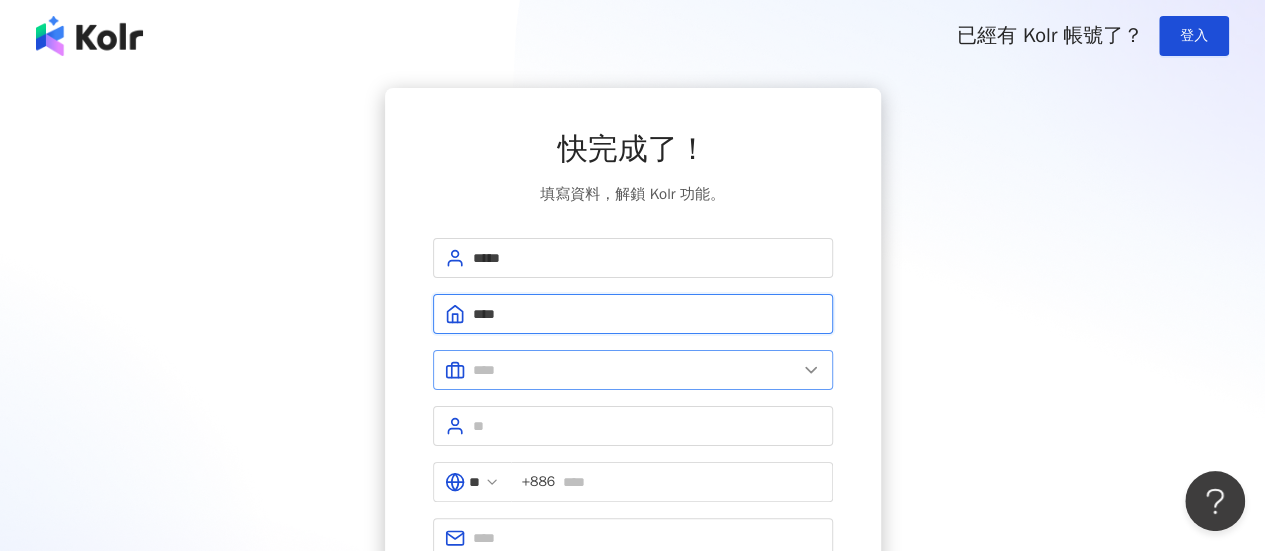 type on "****" 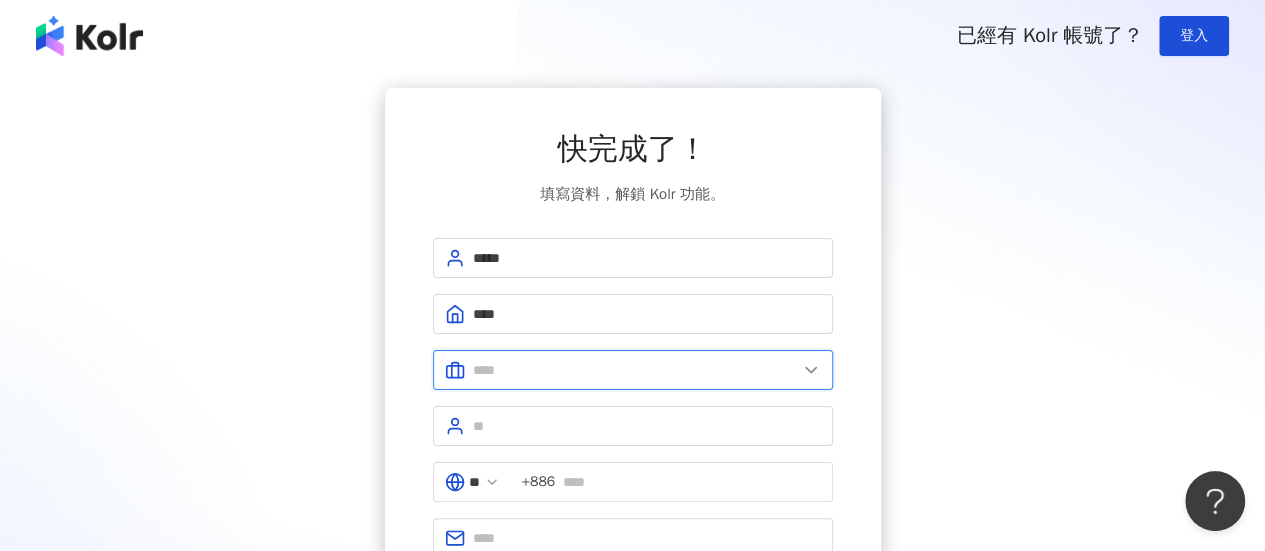 click at bounding box center (635, 370) 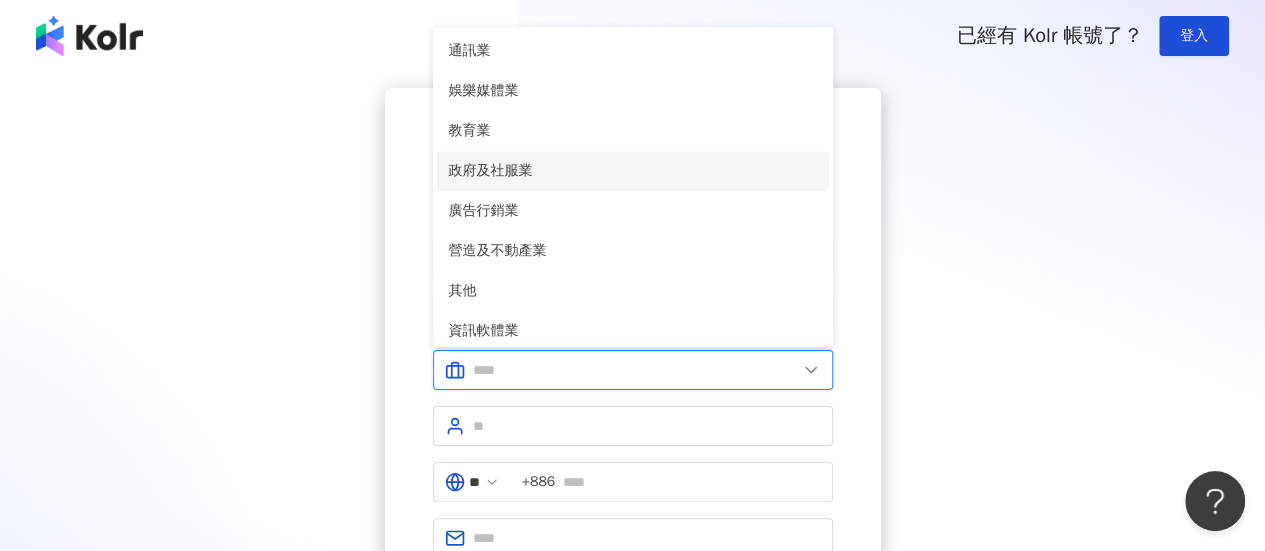 scroll, scrollTop: 408, scrollLeft: 0, axis: vertical 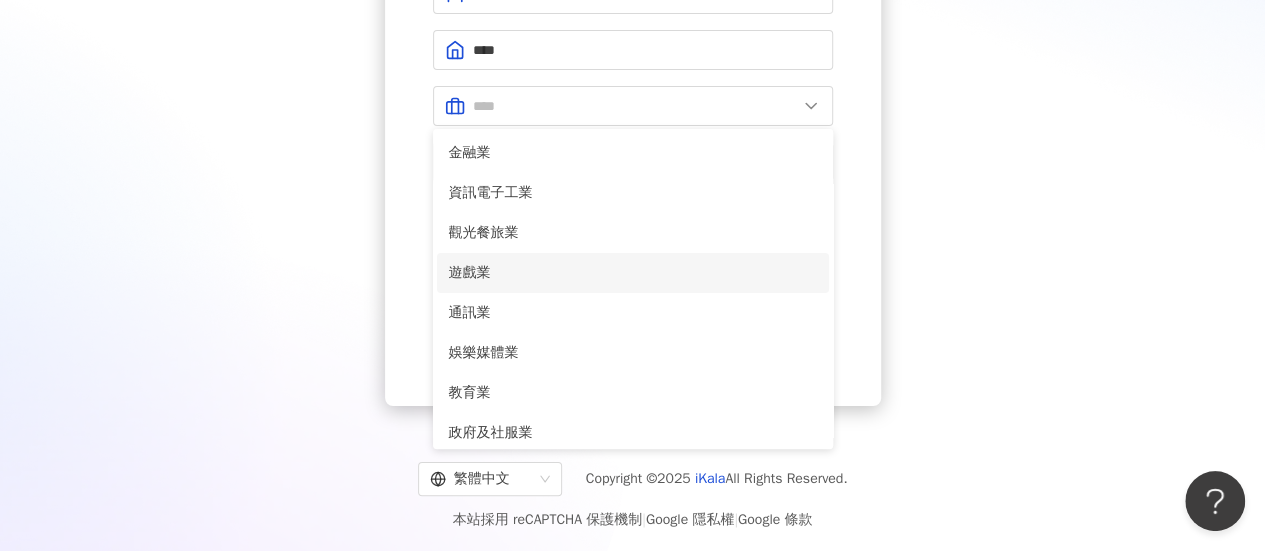 click on "遊戲業" at bounding box center [633, 273] 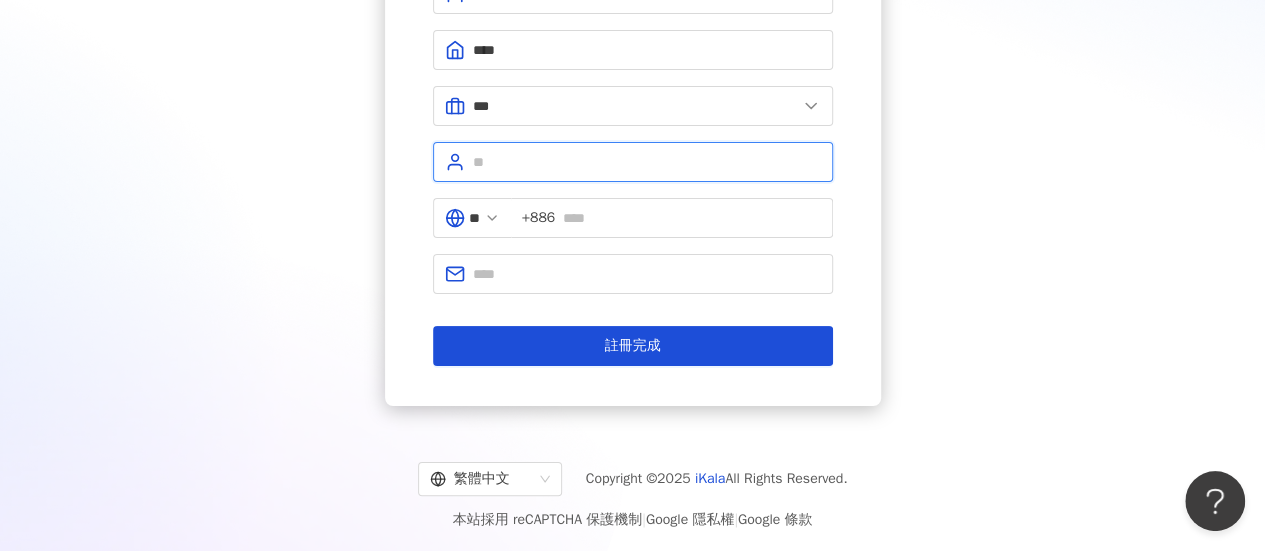 click at bounding box center [647, 162] 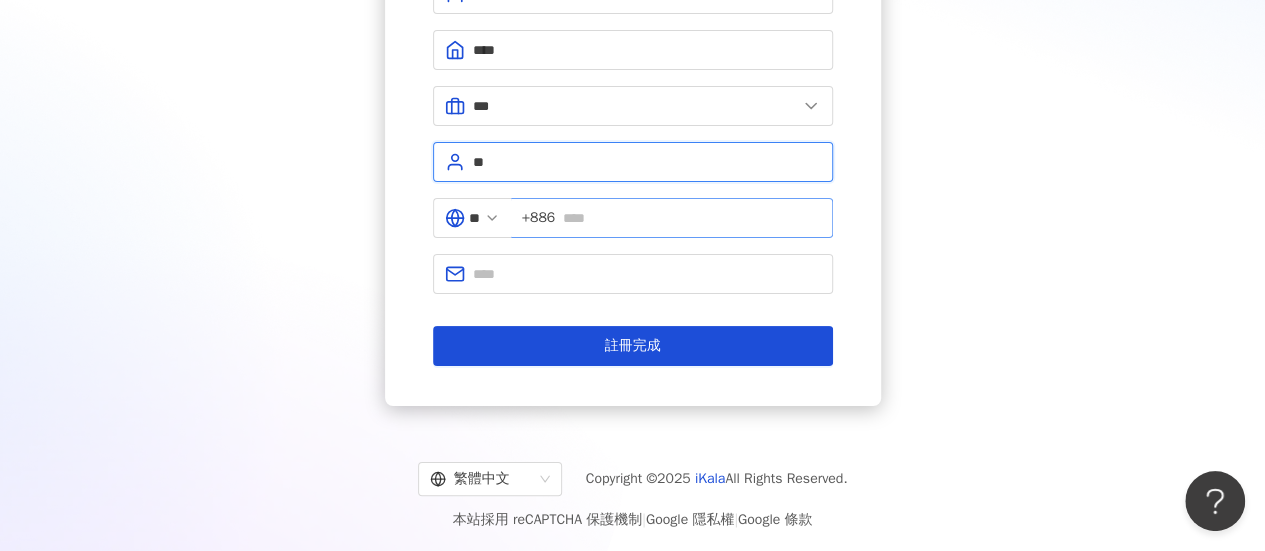 type on "**" 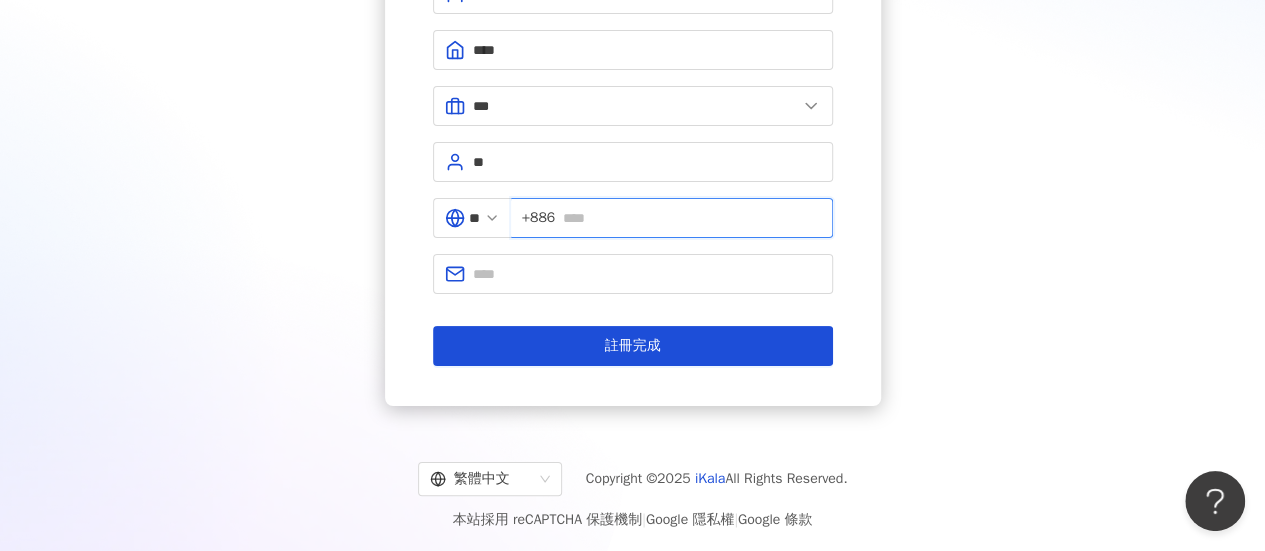 click at bounding box center [691, 218] 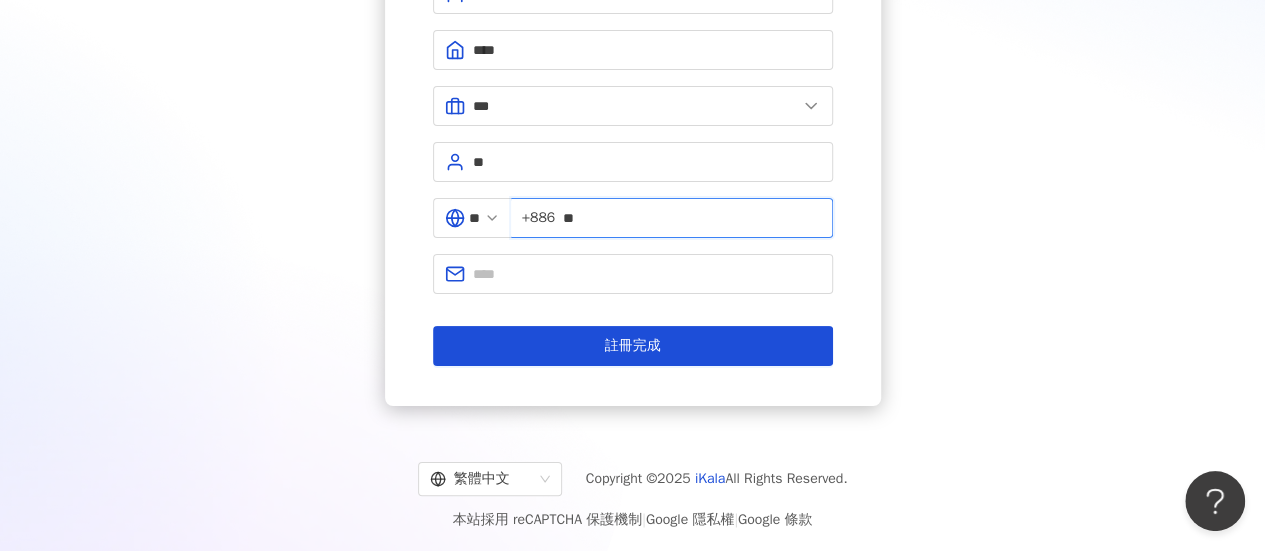 type on "*" 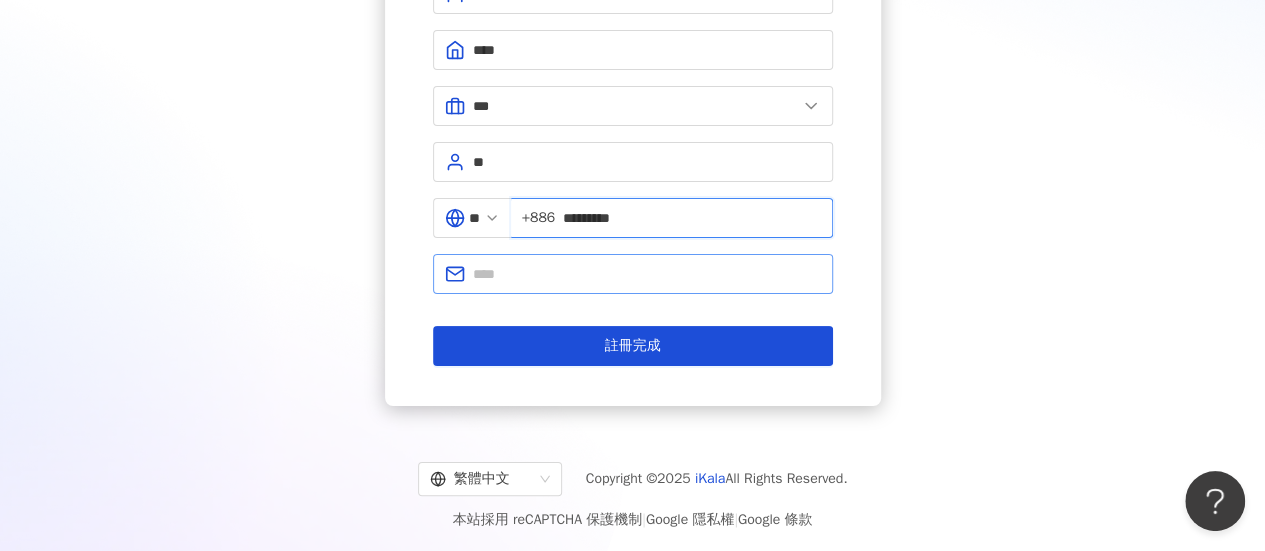 type on "*********" 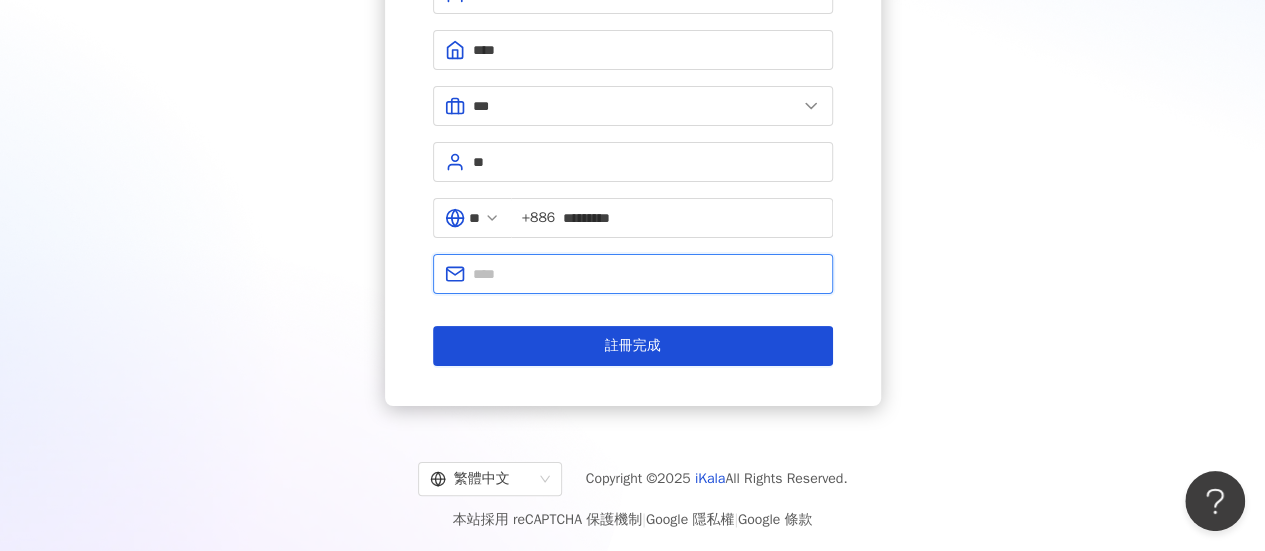 click at bounding box center [647, 274] 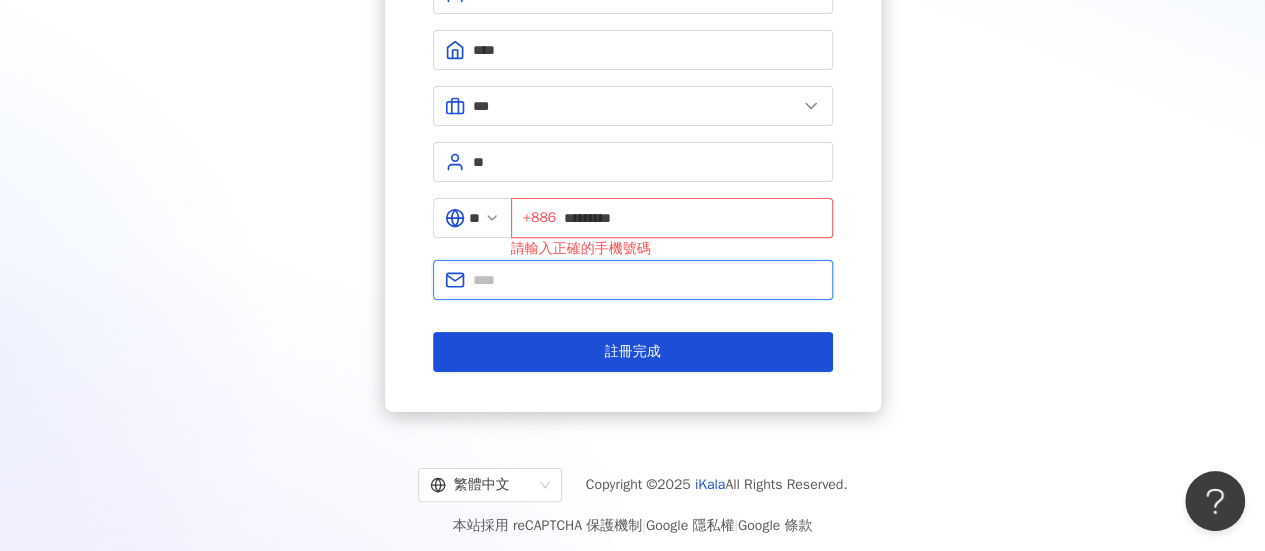 type on "**********" 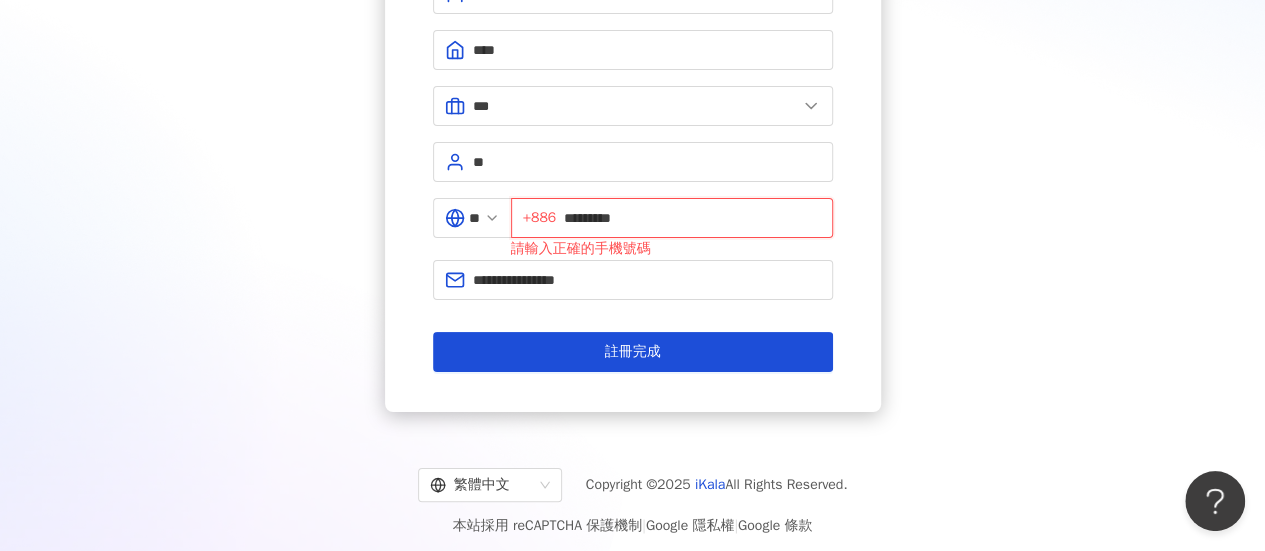 click on "*********" at bounding box center (692, 218) 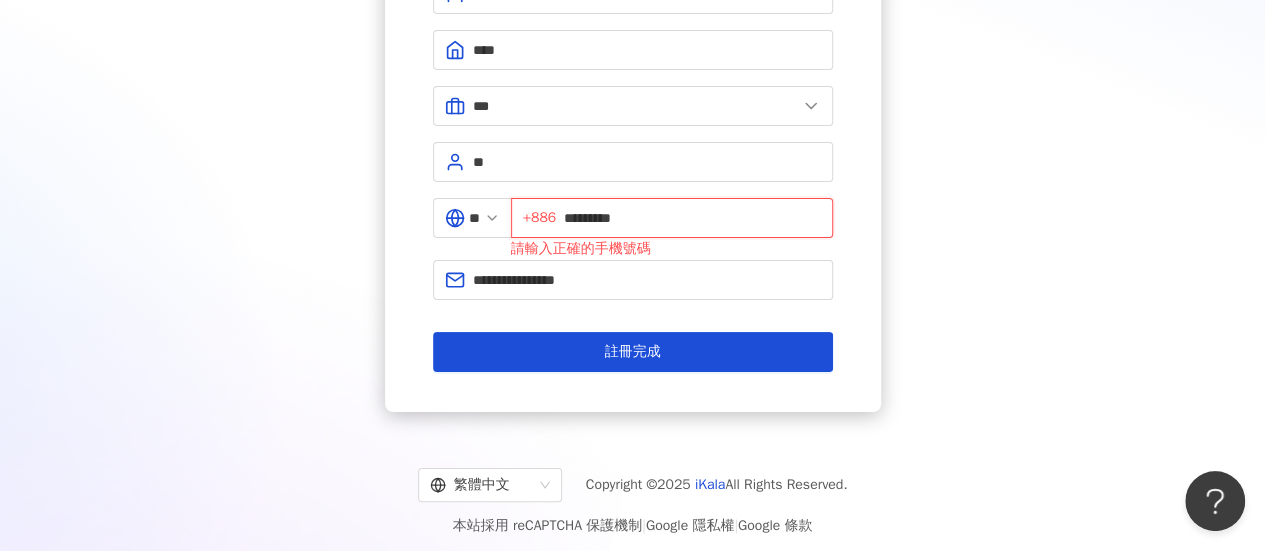 click on "*********" at bounding box center [692, 218] 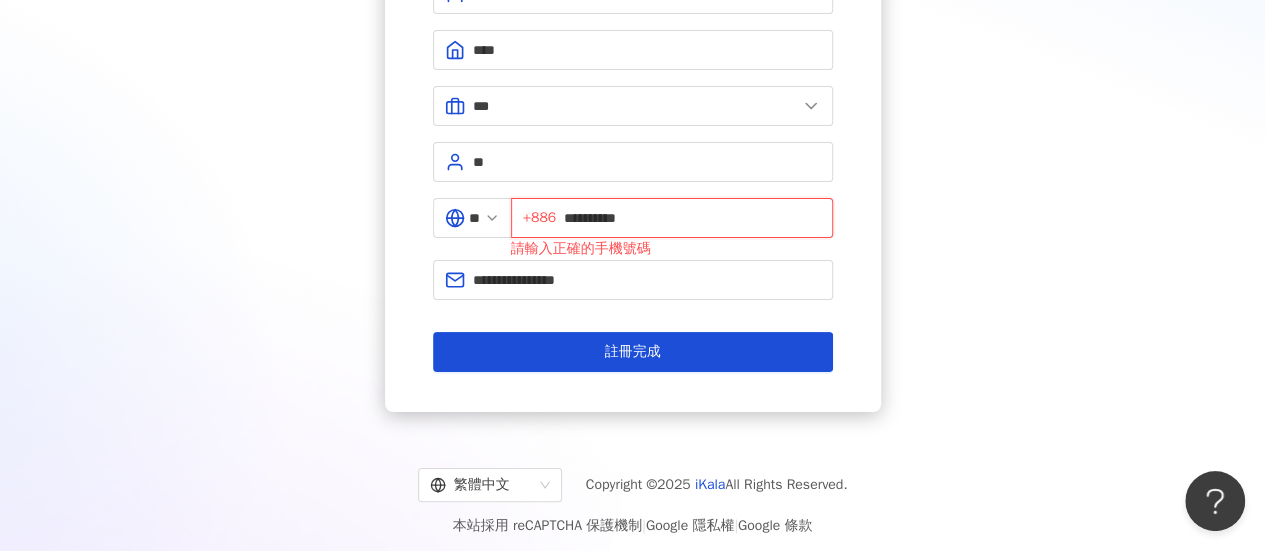 click on "**********" at bounding box center (692, 218) 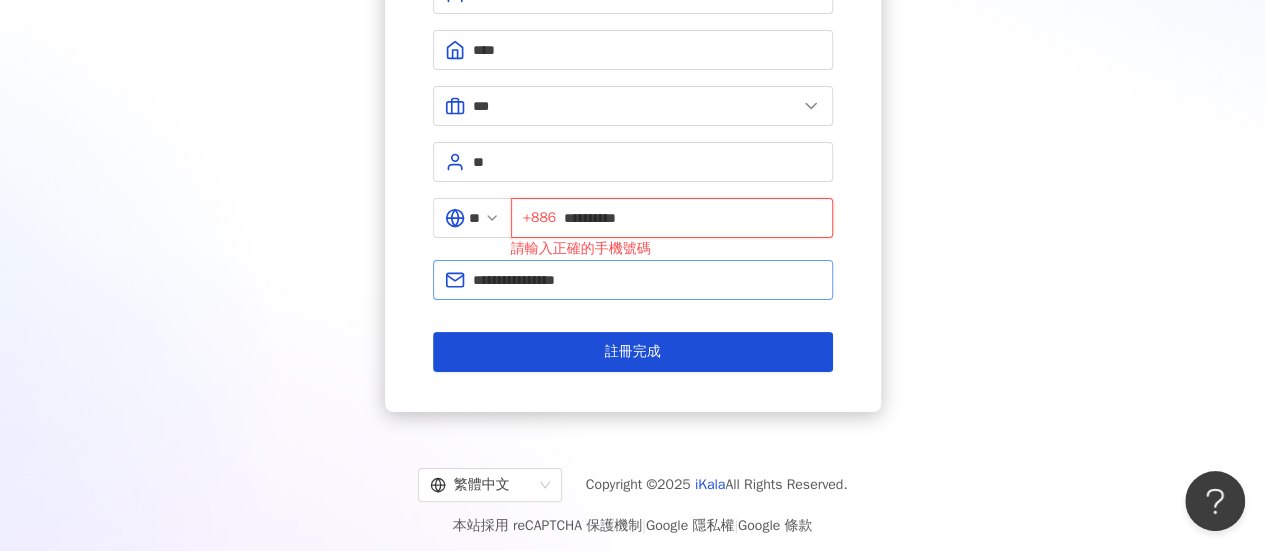 type on "**********" 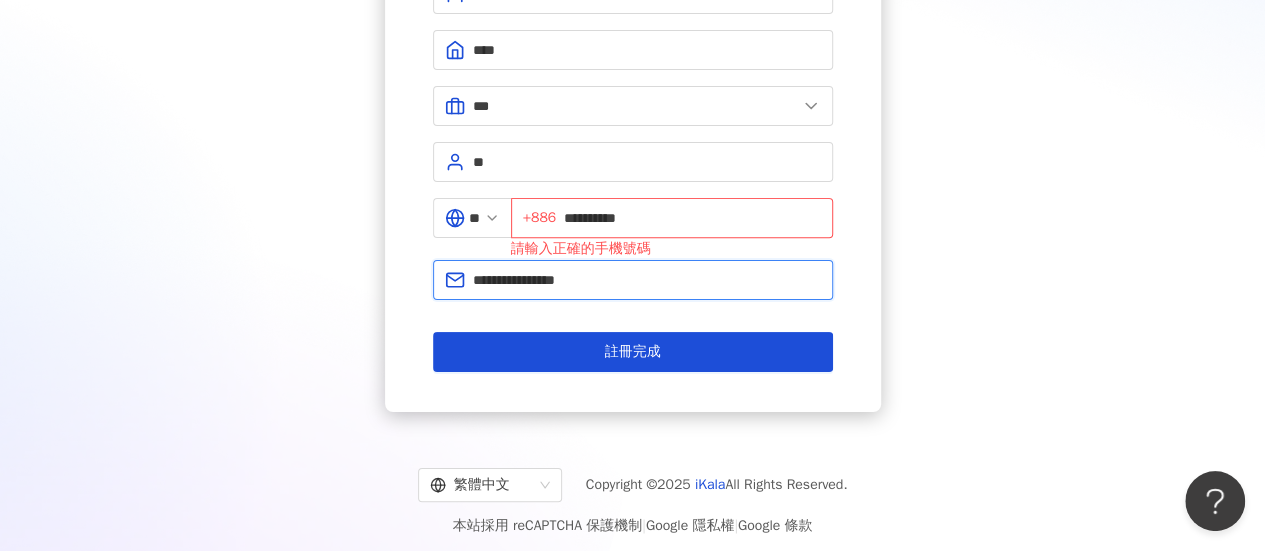 click on "**********" at bounding box center (647, 280) 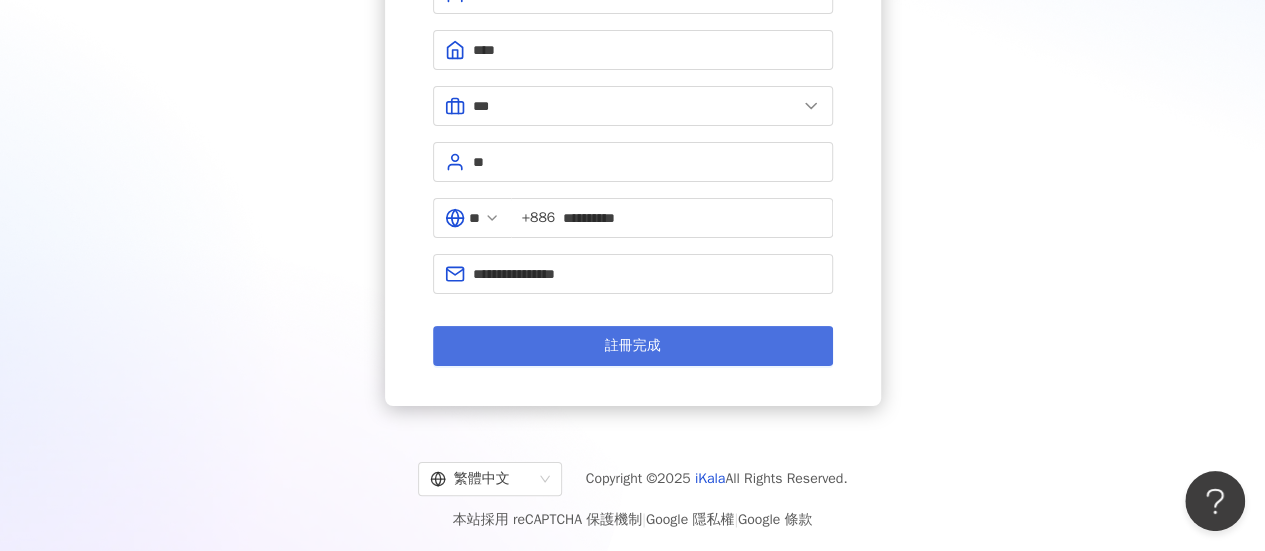 click on "註冊完成" at bounding box center [633, 346] 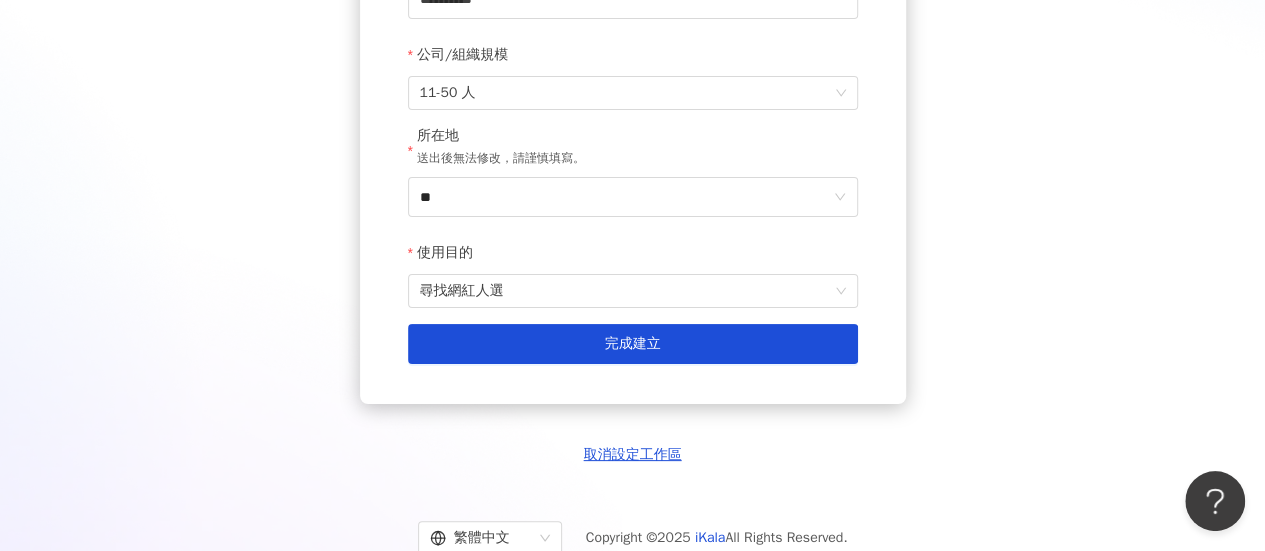 scroll, scrollTop: 400, scrollLeft: 0, axis: vertical 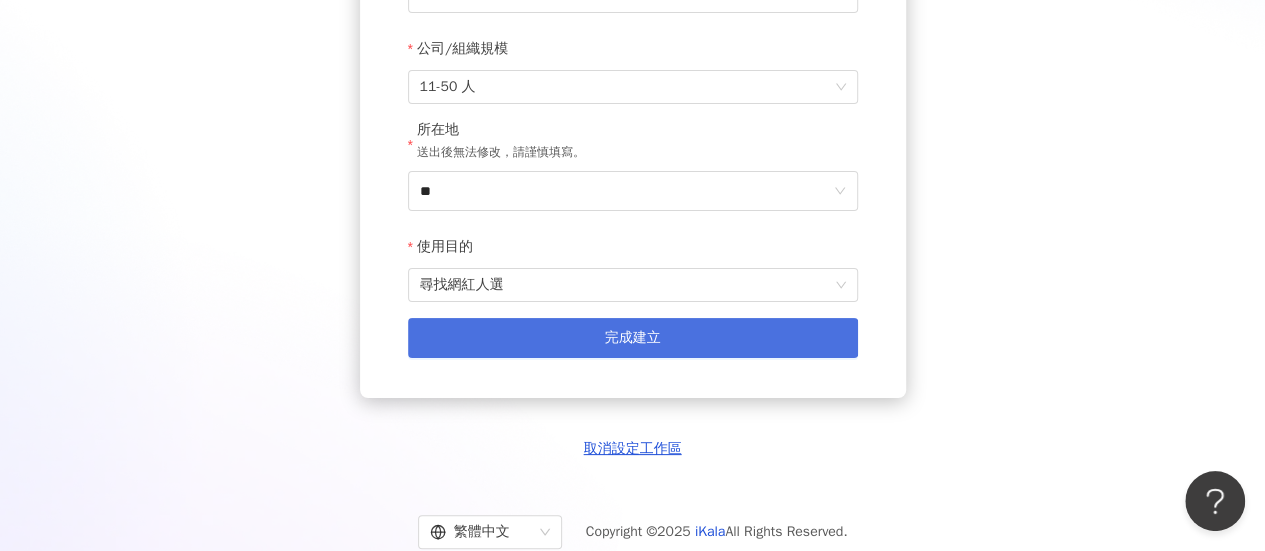 click on "完成建立" at bounding box center [633, 338] 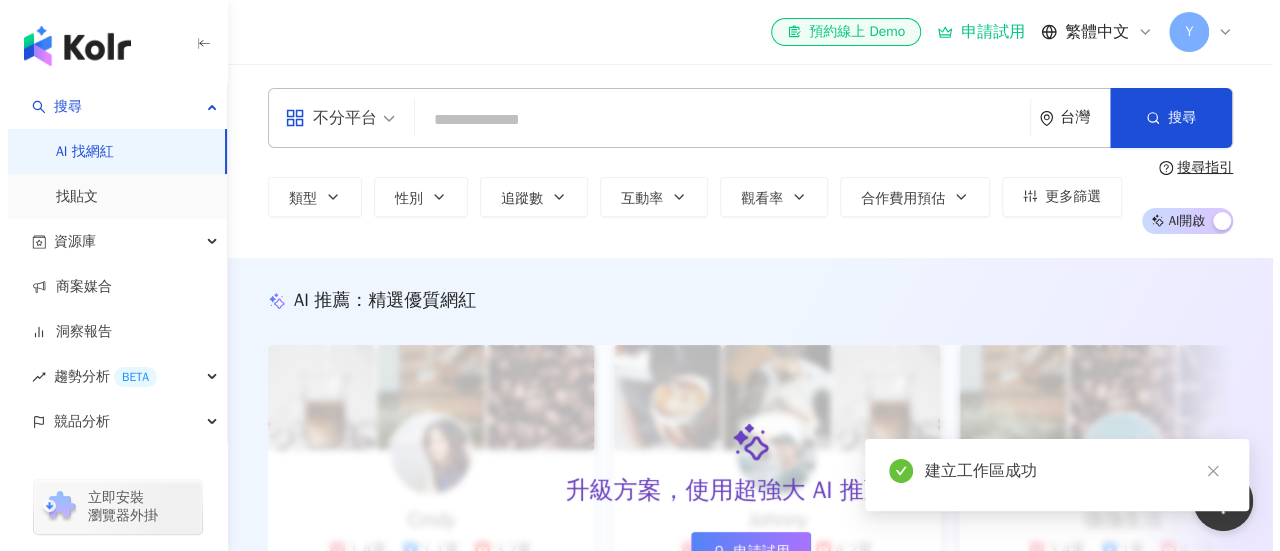 scroll, scrollTop: 406, scrollLeft: 0, axis: vertical 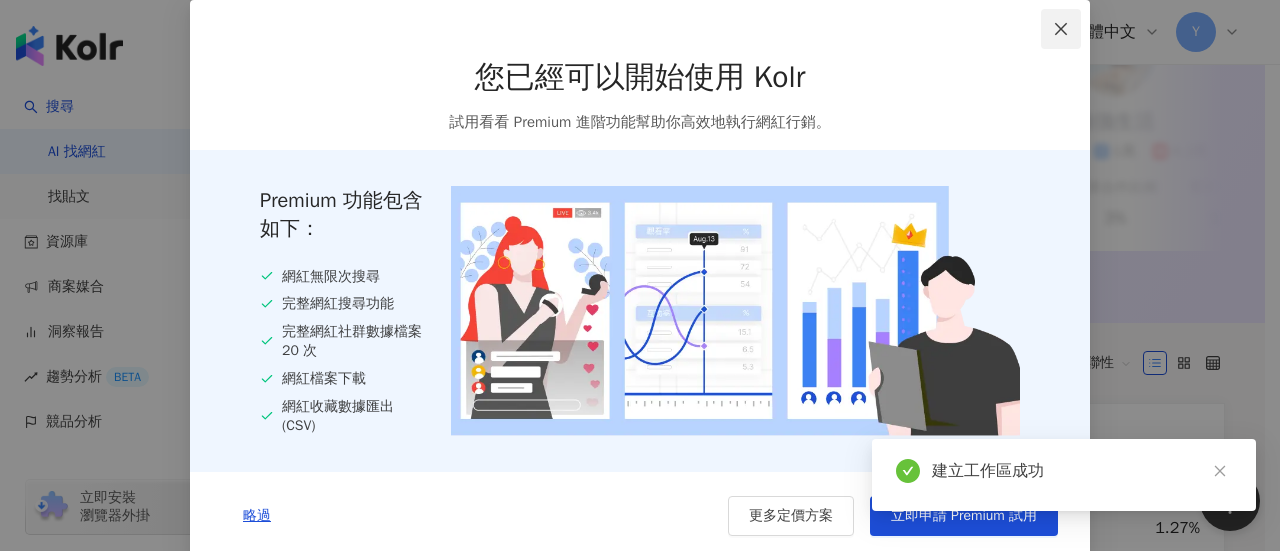 click 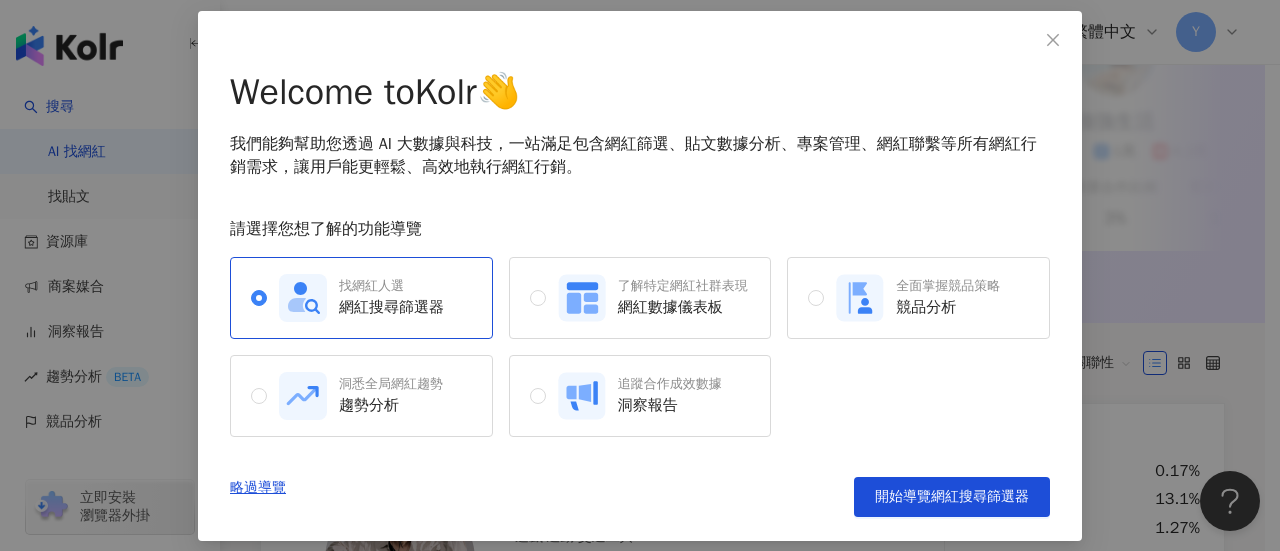 scroll, scrollTop: 100, scrollLeft: 0, axis: vertical 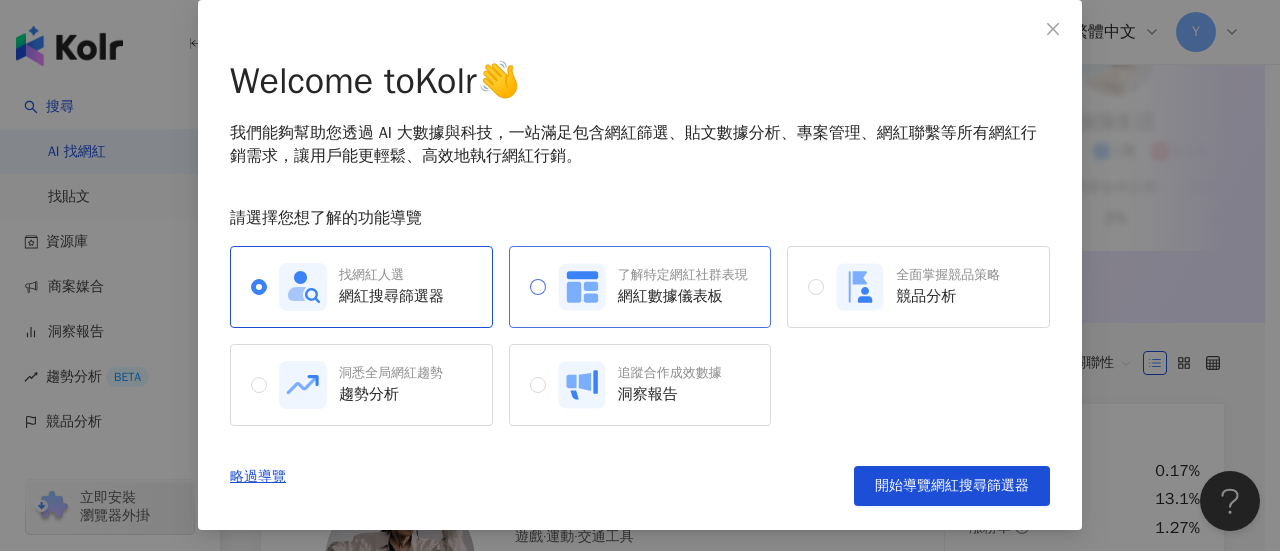click 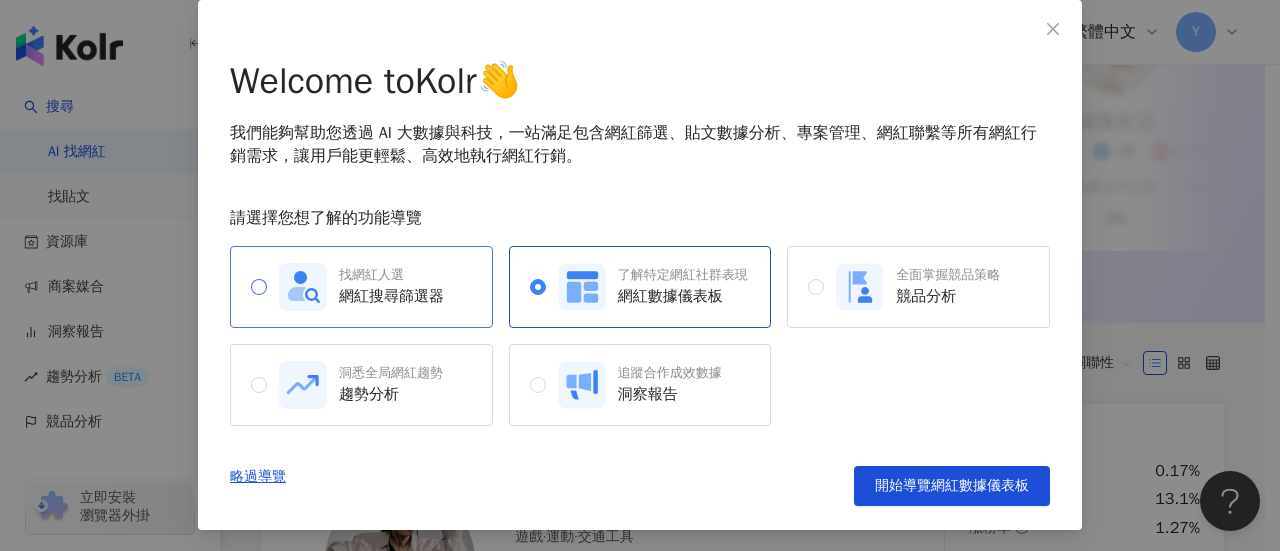 click 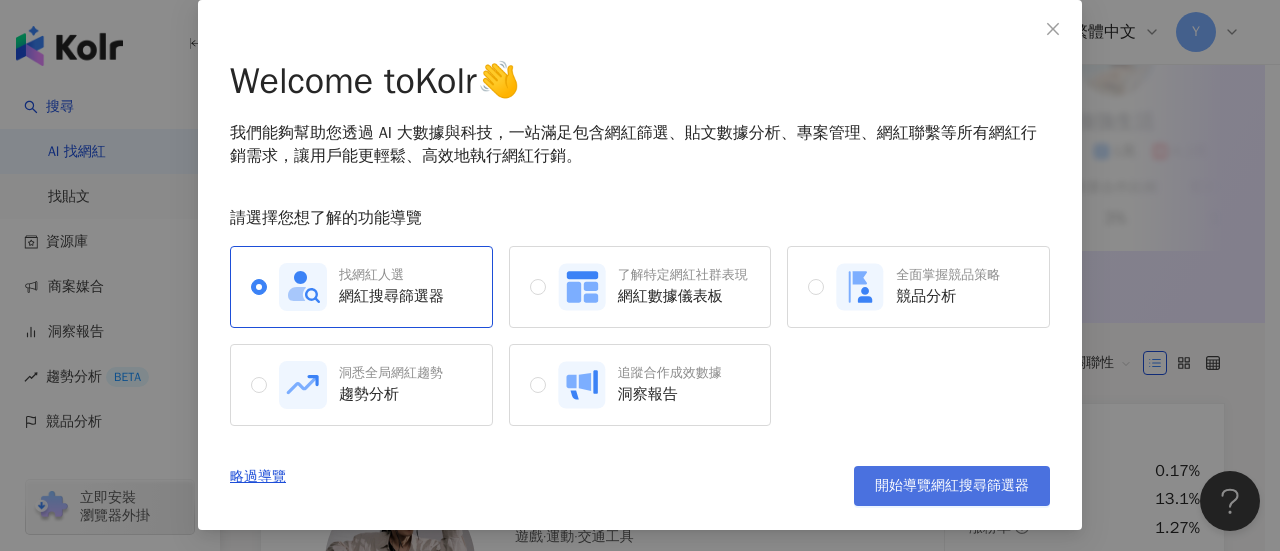 click on "開始導覽網紅搜尋篩選器" at bounding box center (952, 486) 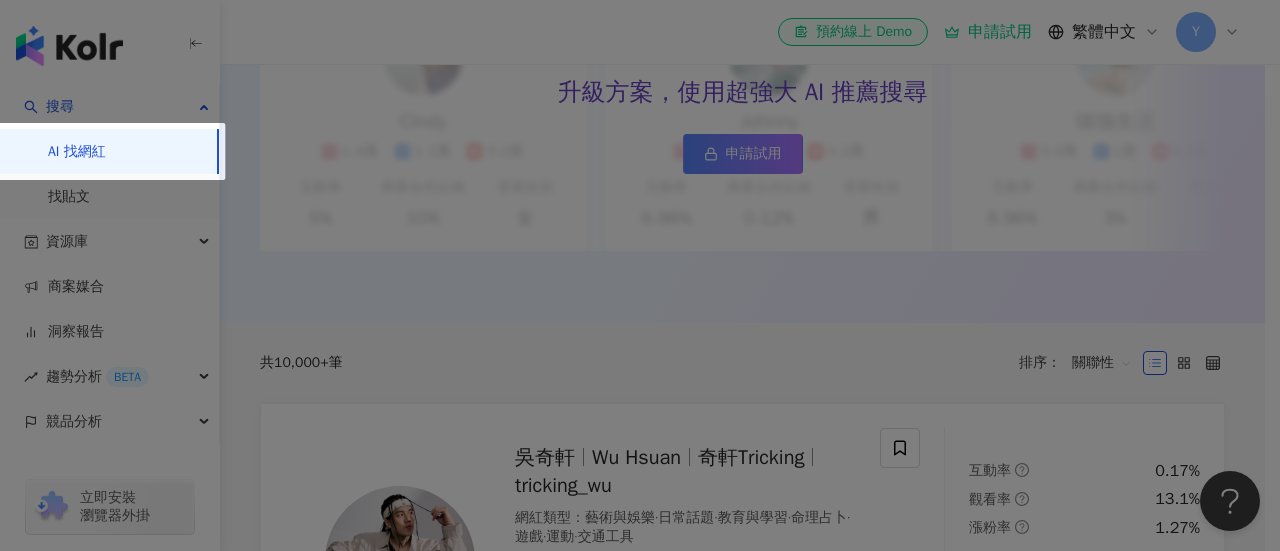 scroll, scrollTop: 0, scrollLeft: 0, axis: both 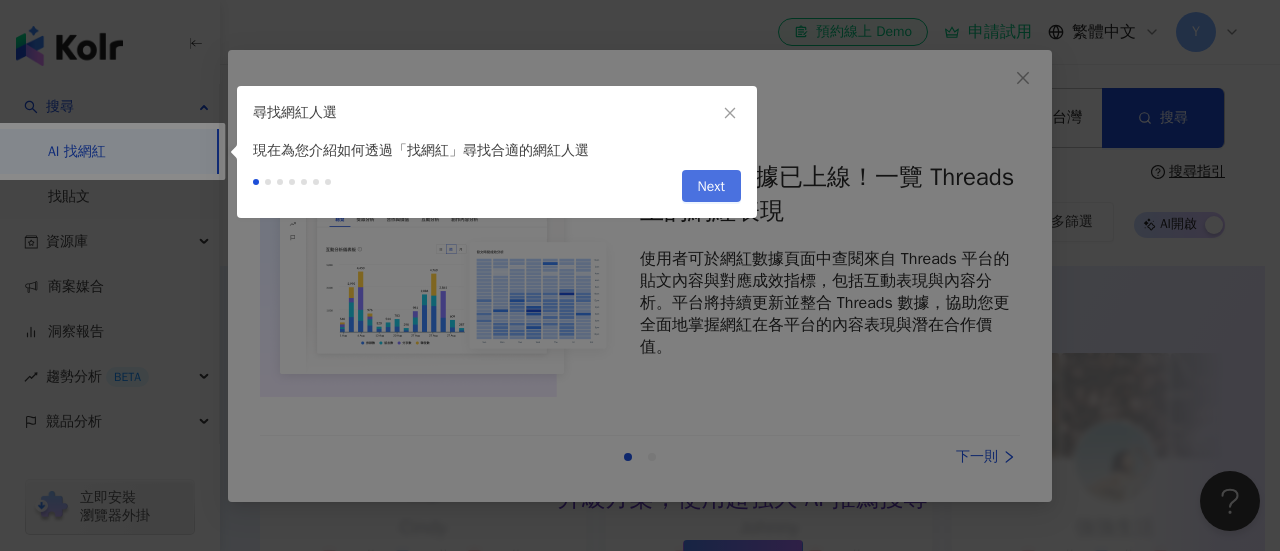 click on "Next" at bounding box center (711, 187) 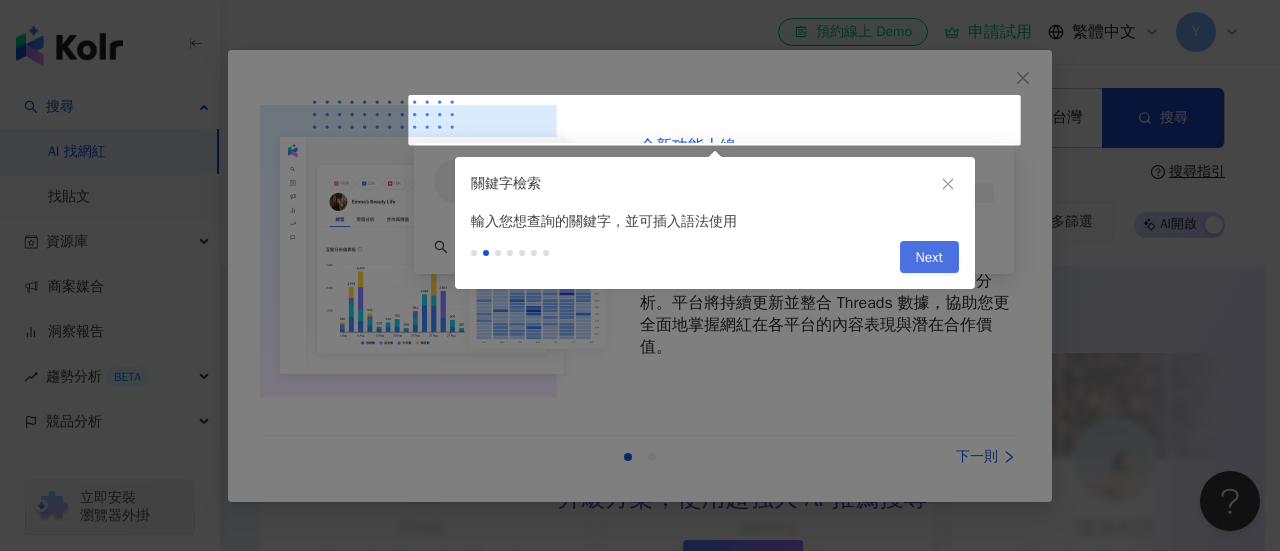 click on "Next" at bounding box center [929, 258] 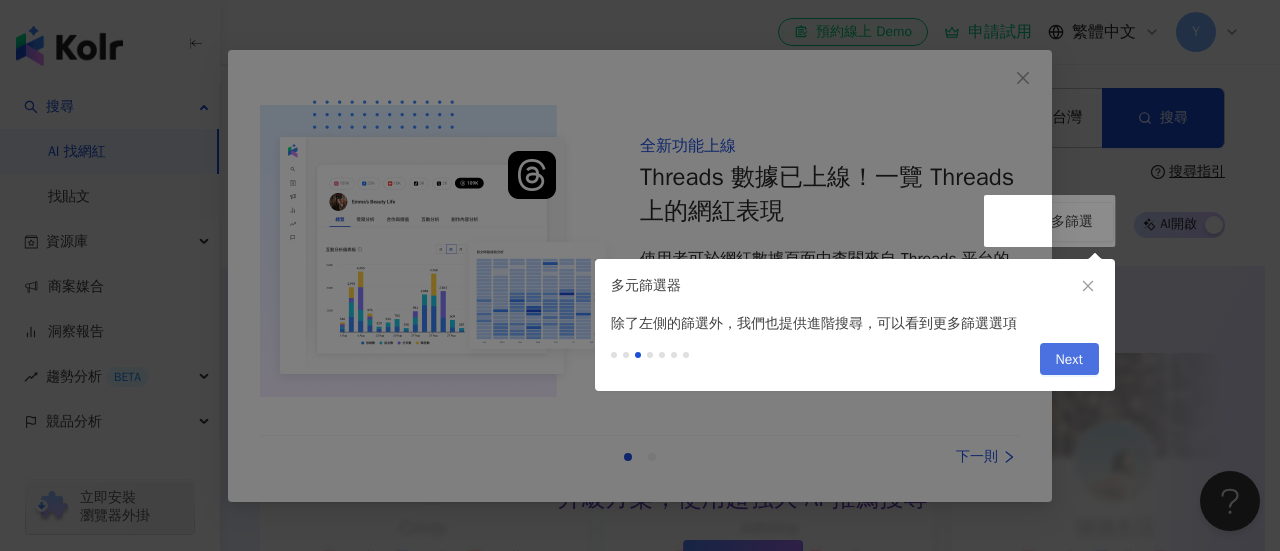 click on "Next" at bounding box center [1069, 359] 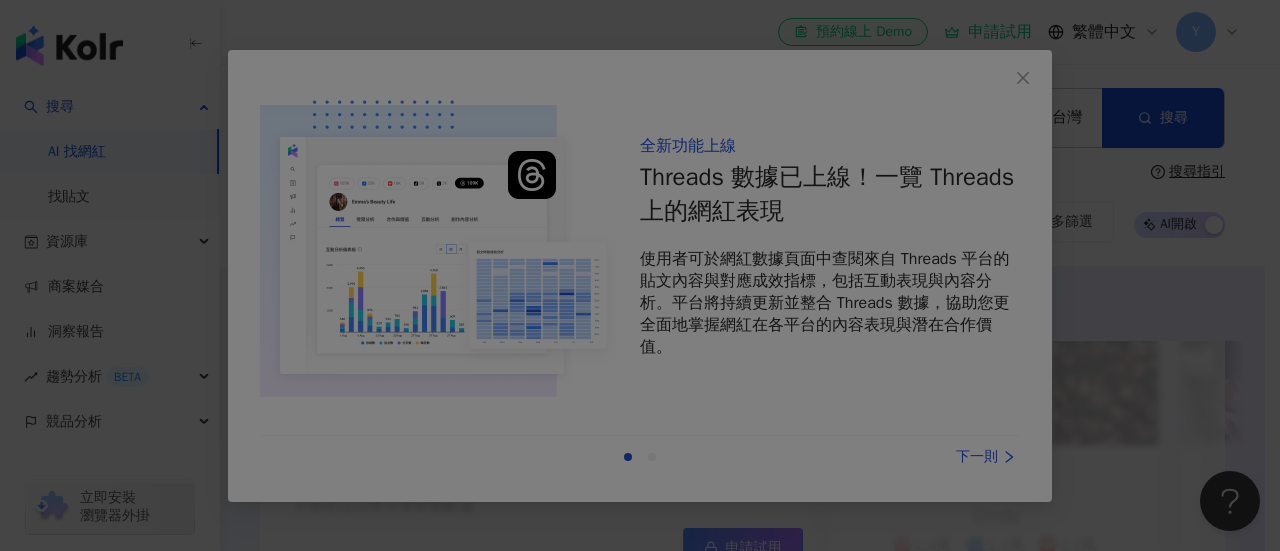 click at bounding box center (640, 275) 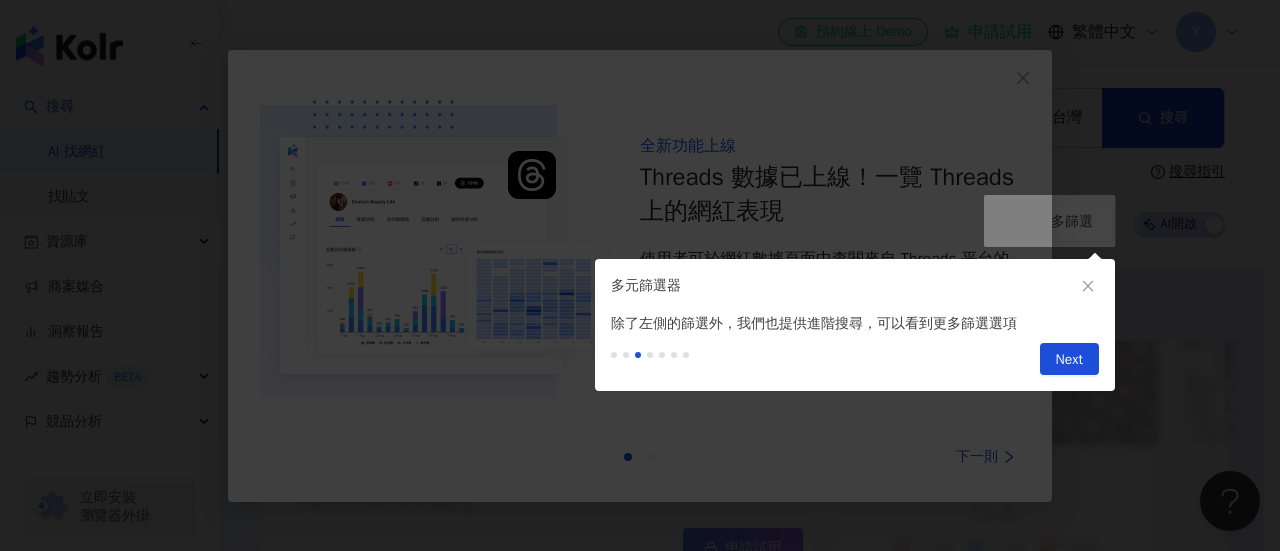 scroll, scrollTop: 1080, scrollLeft: 0, axis: vertical 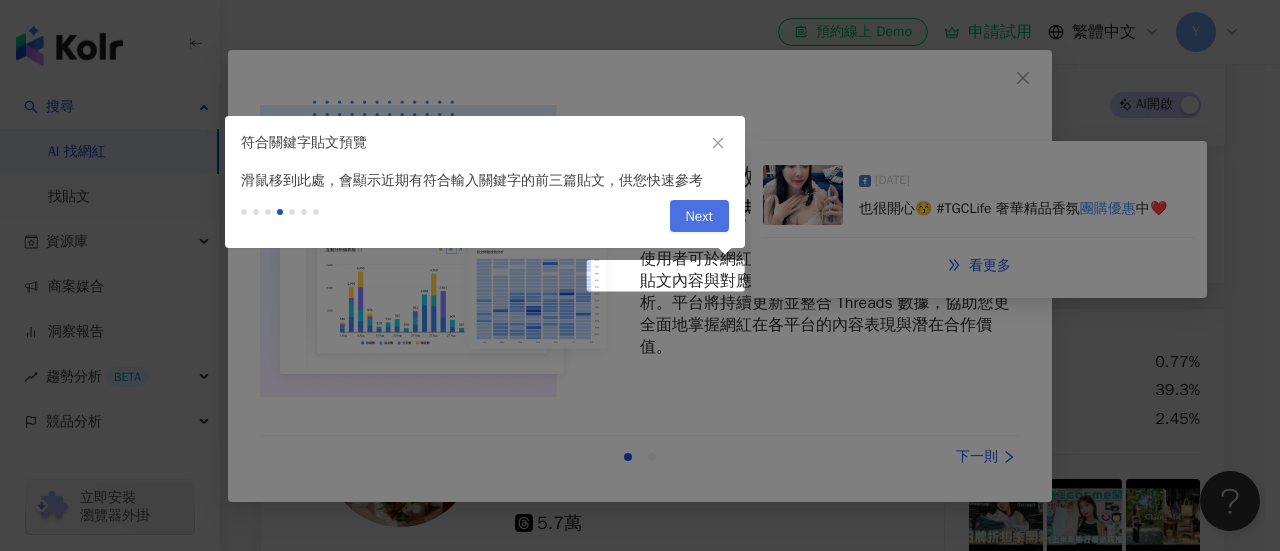 click on "Next" at bounding box center [699, 217] 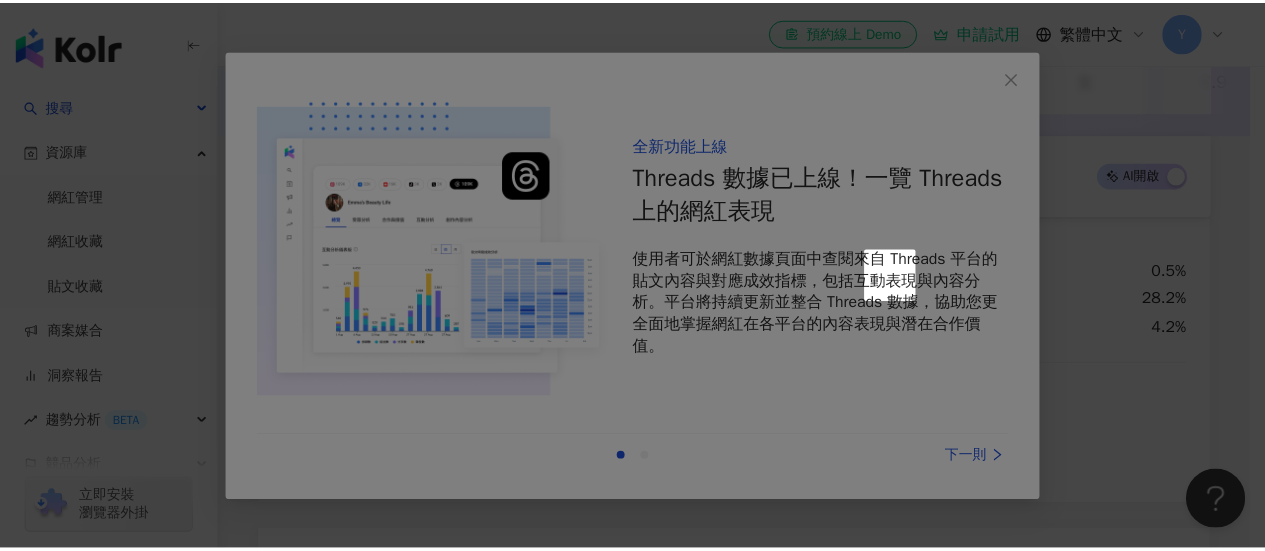 scroll, scrollTop: 0, scrollLeft: 0, axis: both 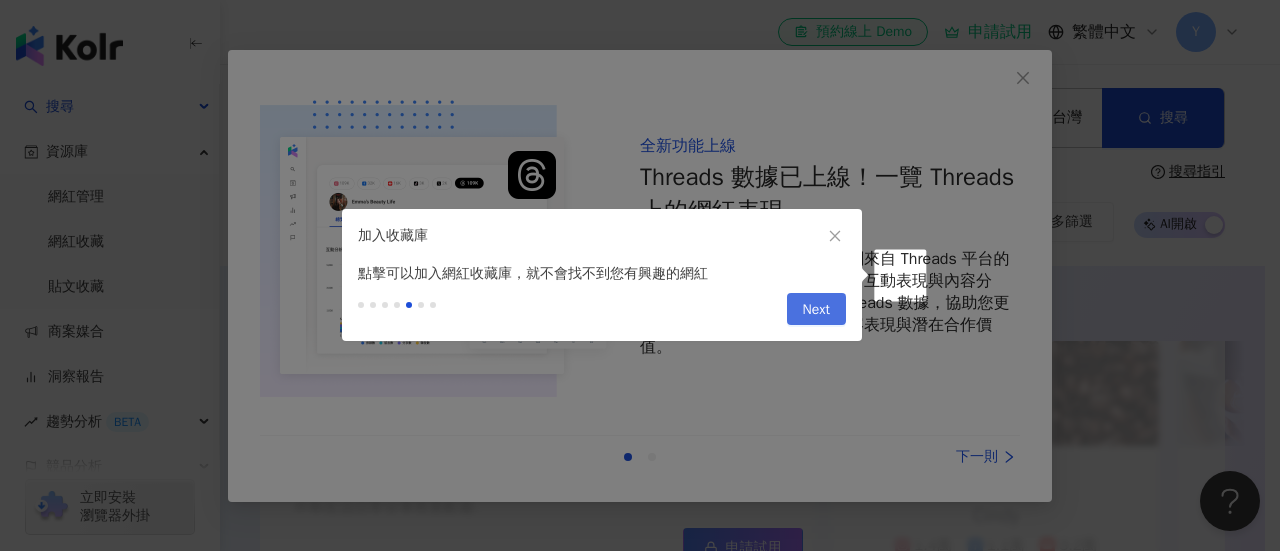 click on "Next" at bounding box center [816, 309] 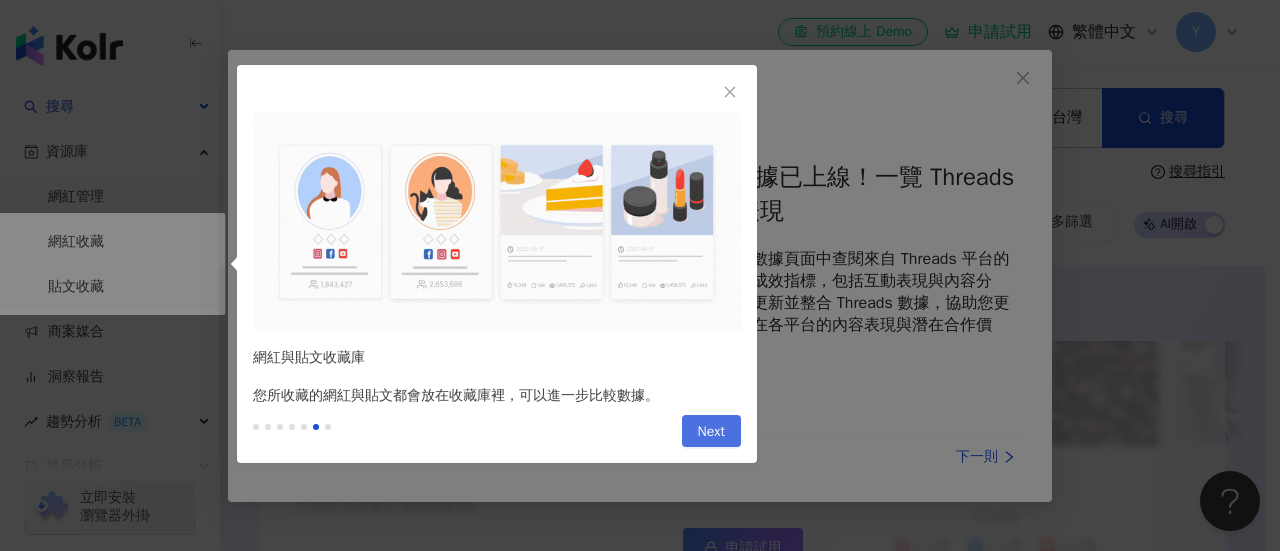 click on "Next" at bounding box center (711, 432) 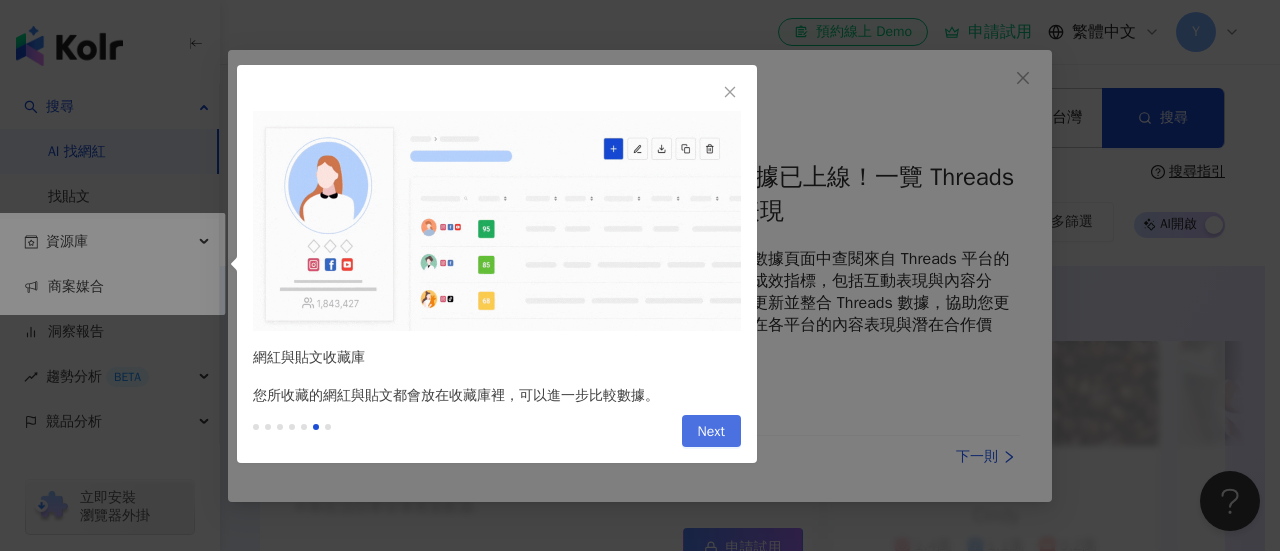 click on "Next" at bounding box center [711, 432] 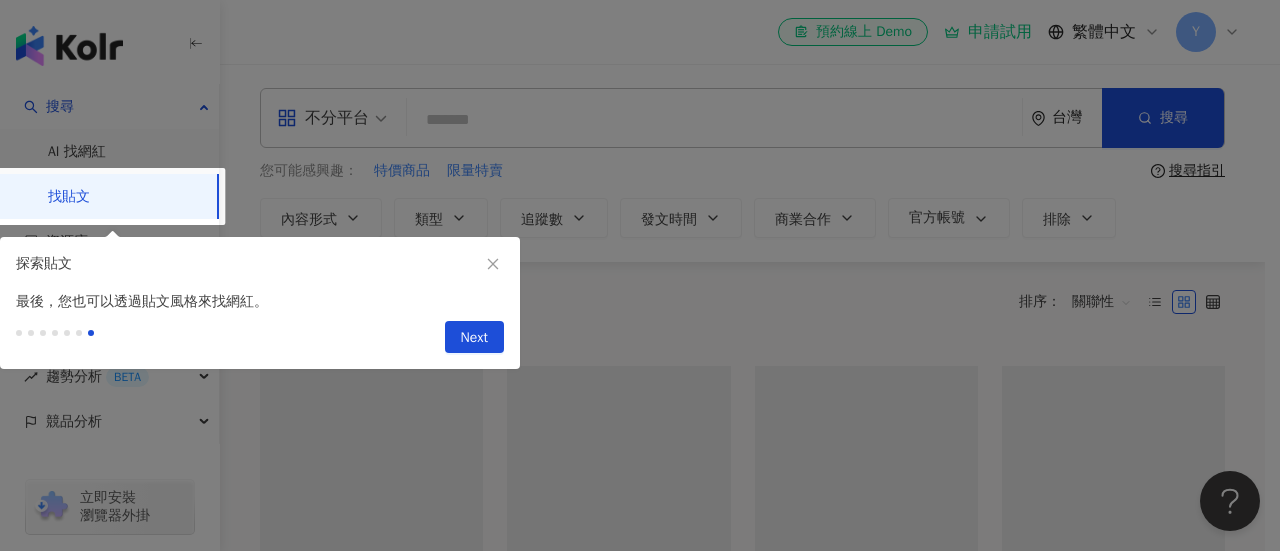 click on "Next" at bounding box center (474, 338) 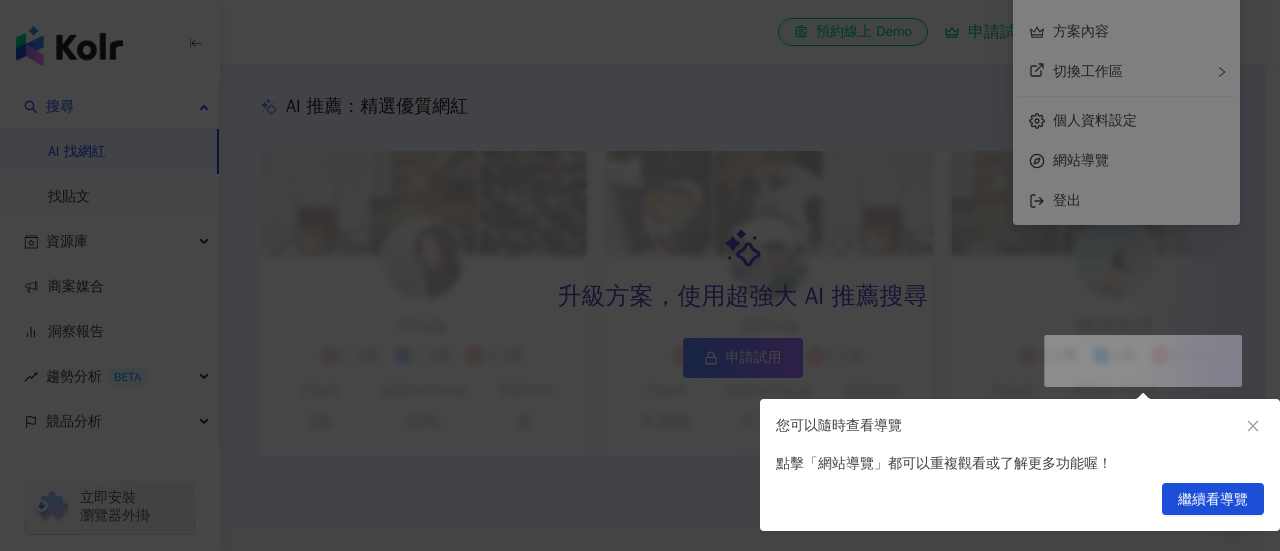 scroll, scrollTop: 200, scrollLeft: 0, axis: vertical 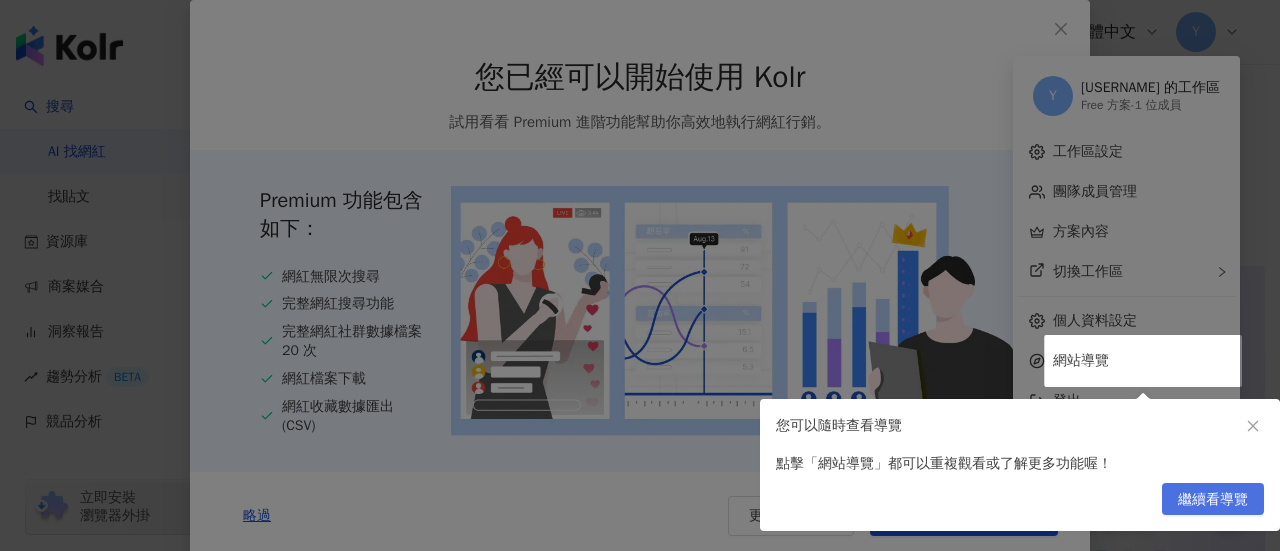 click on "繼續看導覽" at bounding box center (1213, 500) 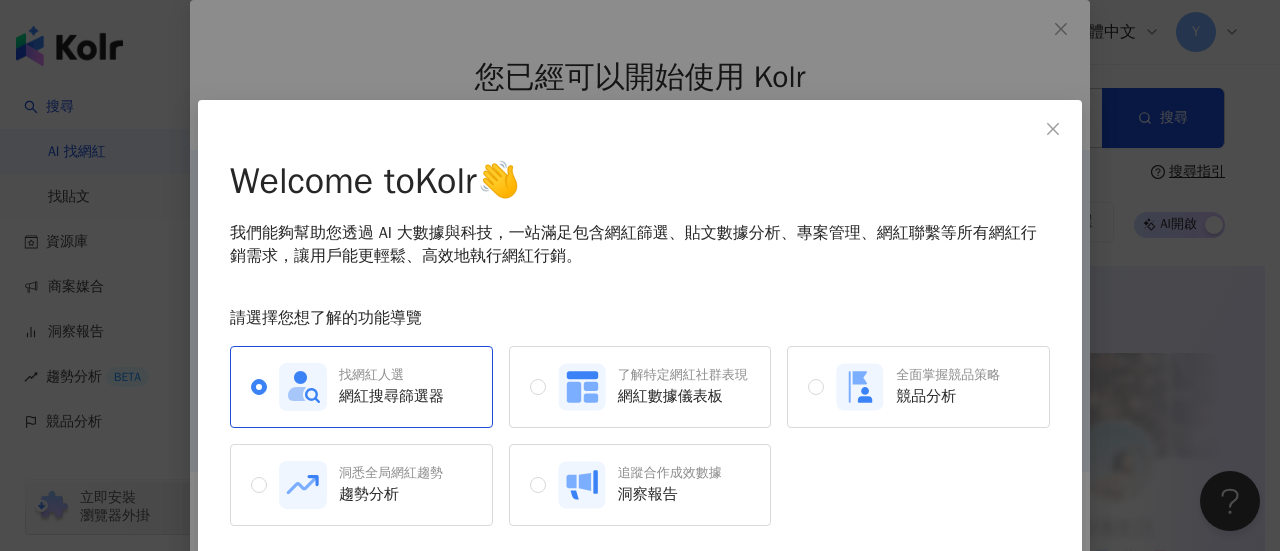 scroll, scrollTop: 76, scrollLeft: 0, axis: vertical 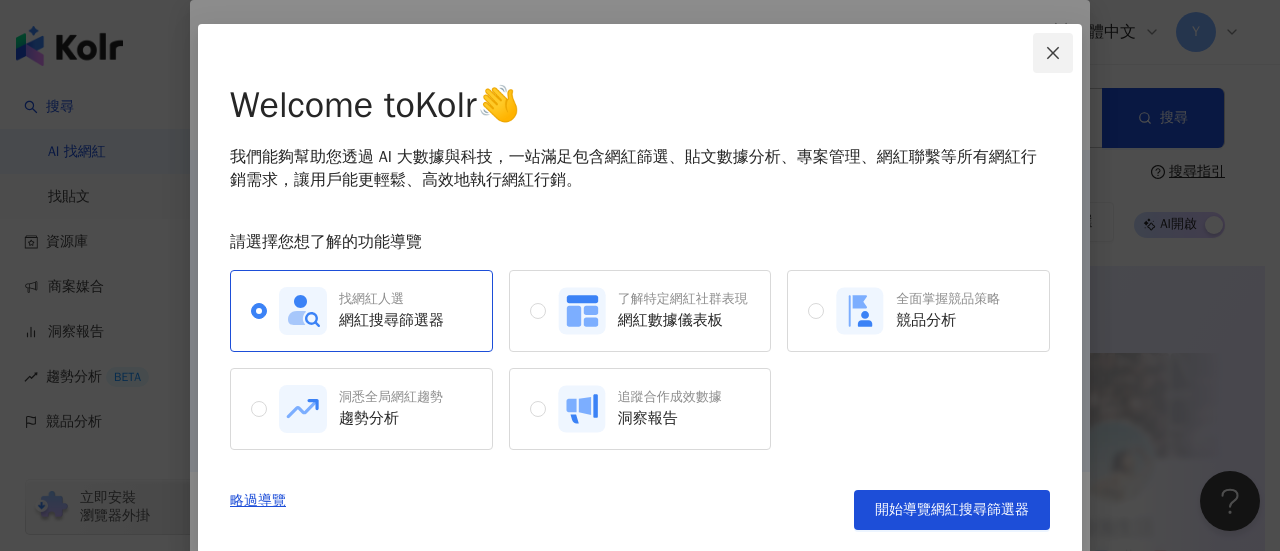 click 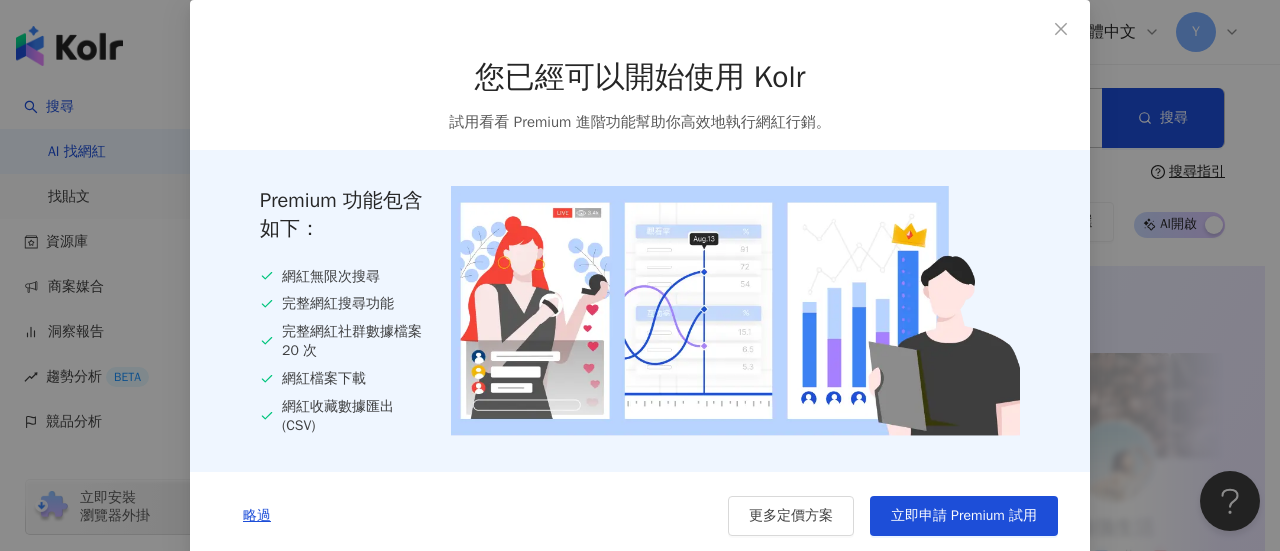scroll, scrollTop: 0, scrollLeft: 0, axis: both 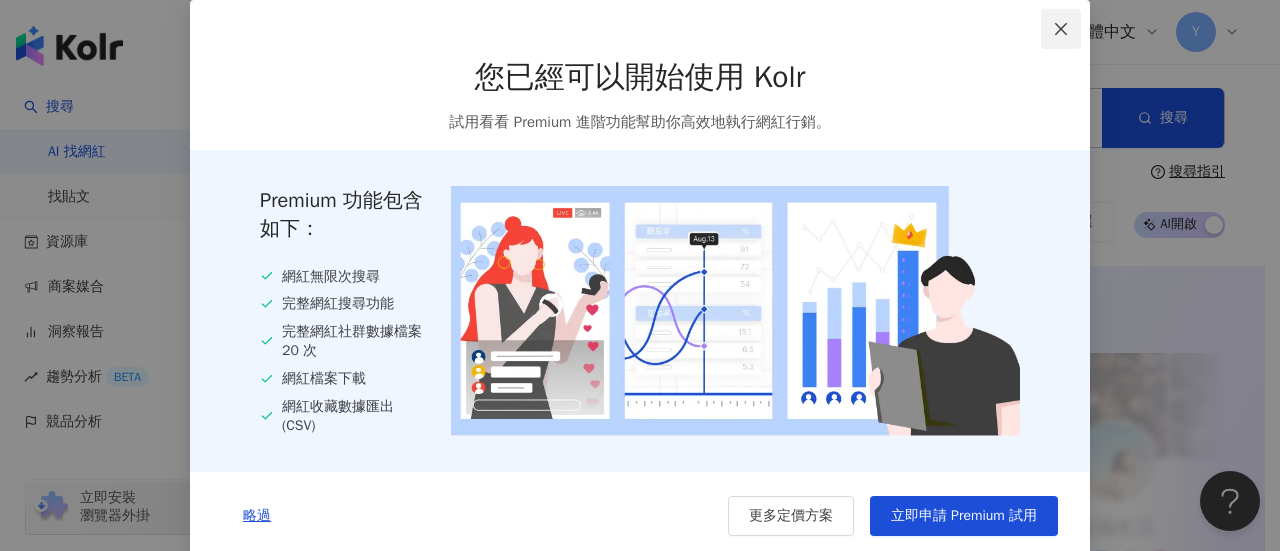 click 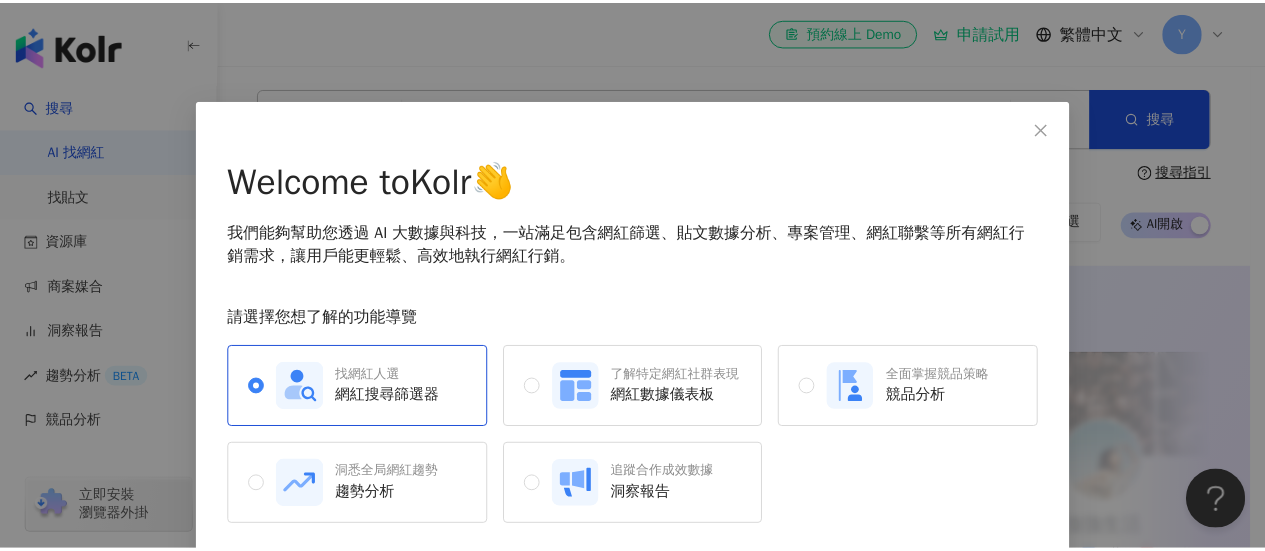 scroll, scrollTop: 76, scrollLeft: 0, axis: vertical 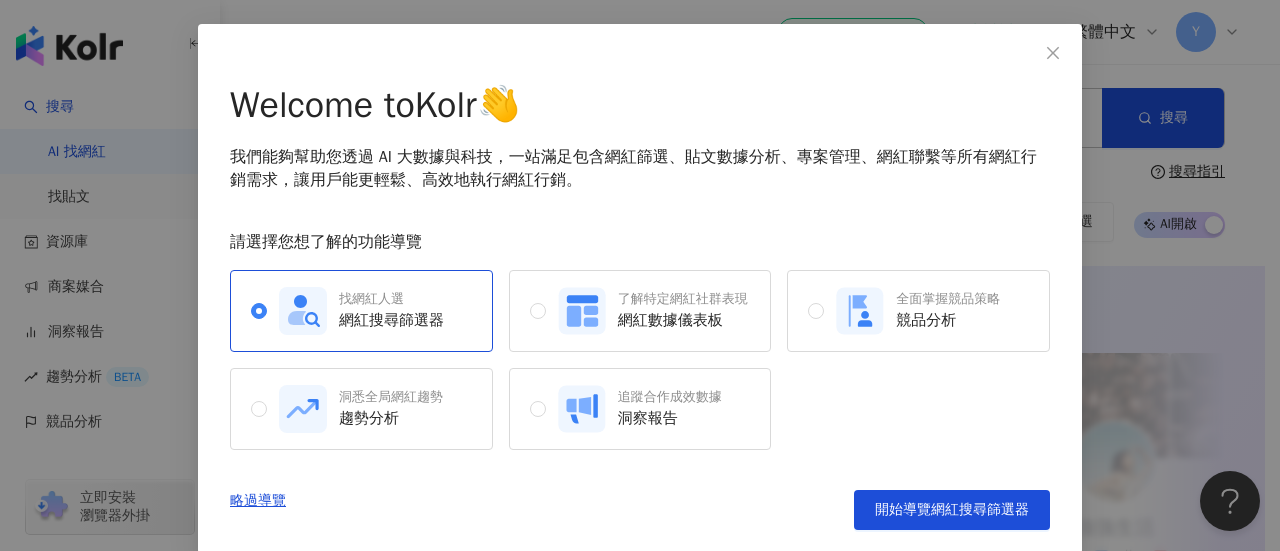 click 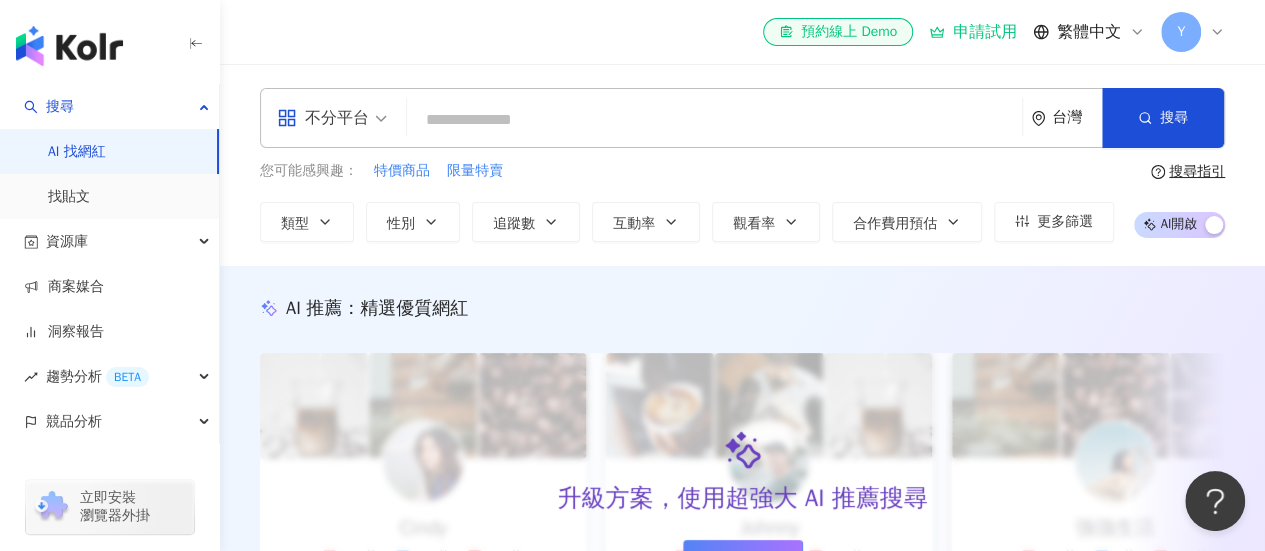 click at bounding box center (714, 120) 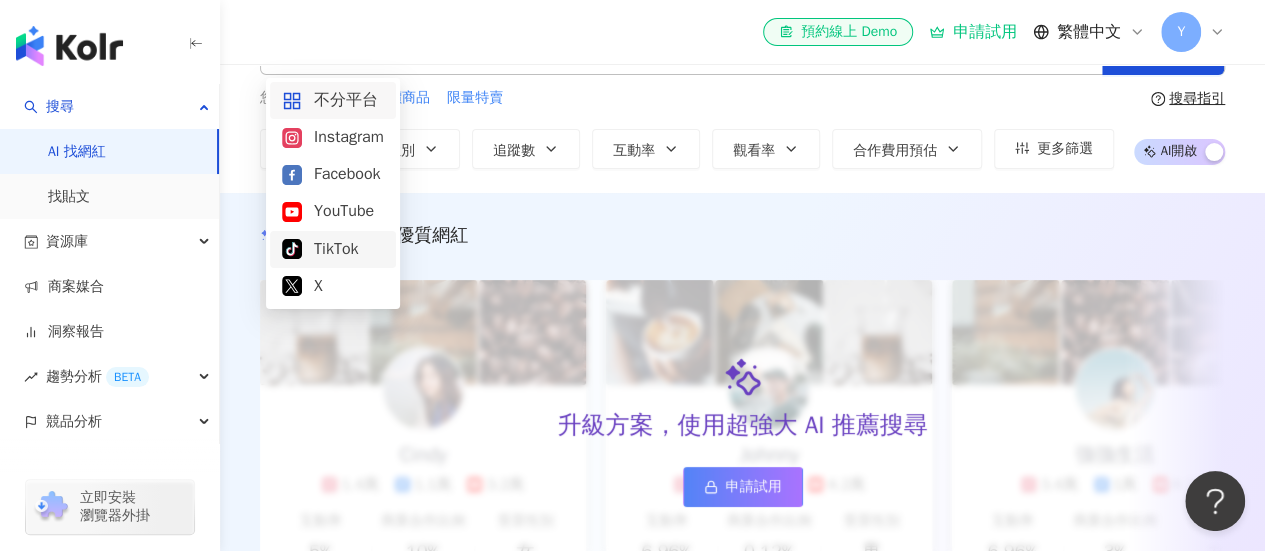 scroll, scrollTop: 0, scrollLeft: 0, axis: both 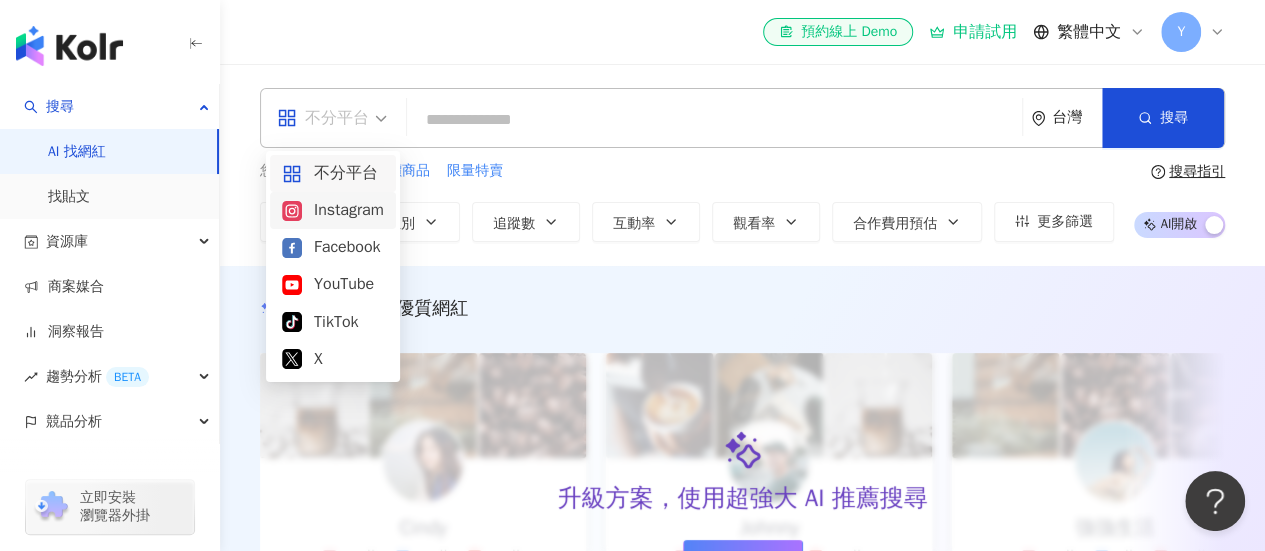 click at bounding box center [714, 120] 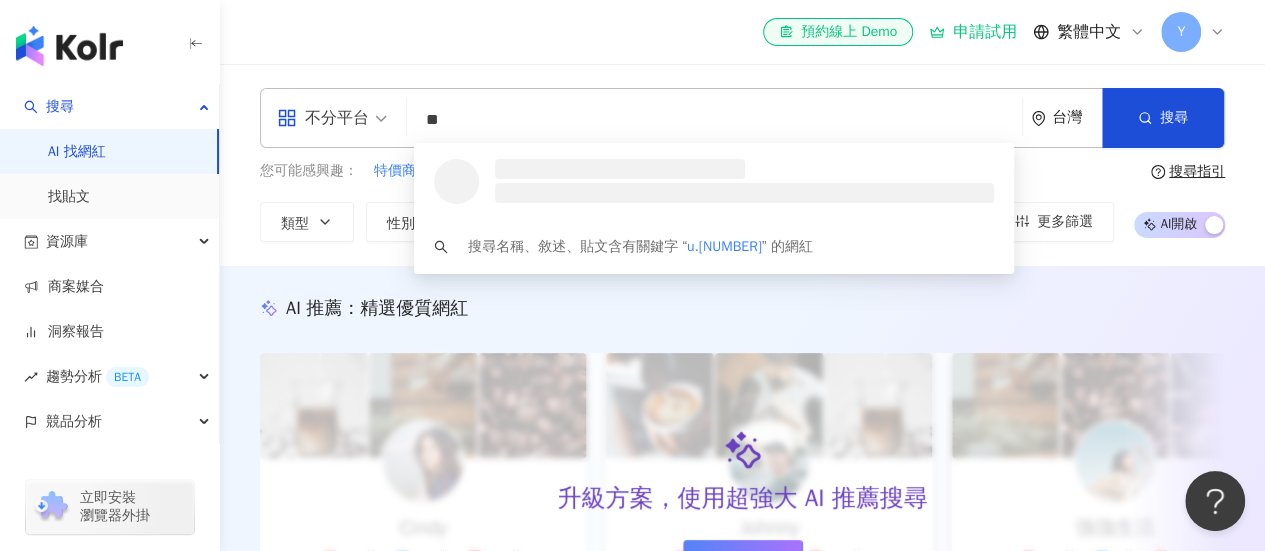 type on "*" 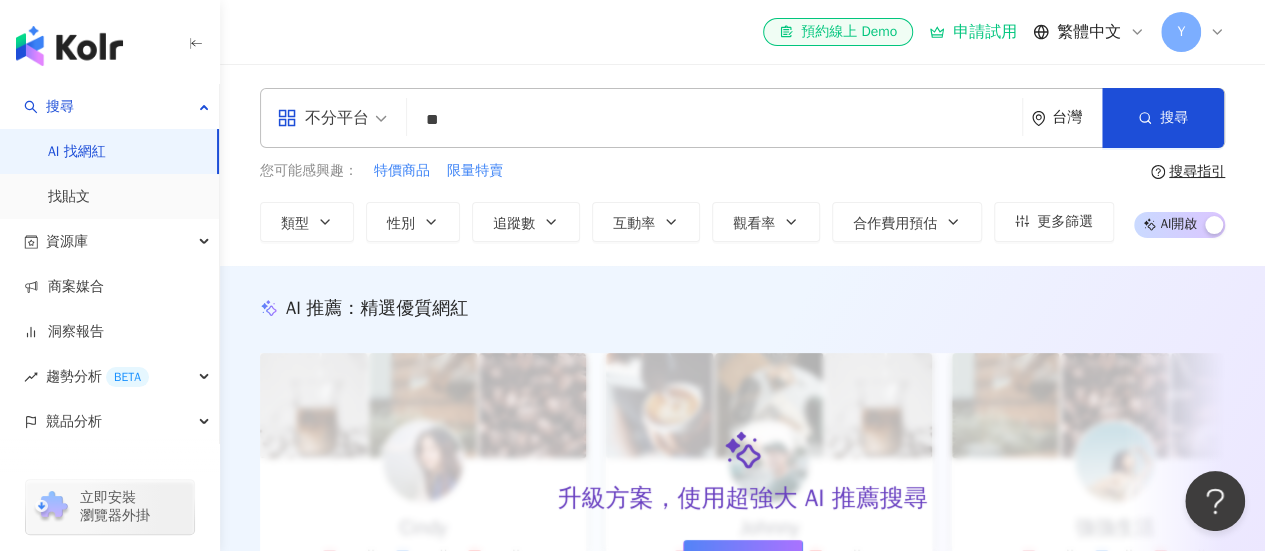 type on "**" 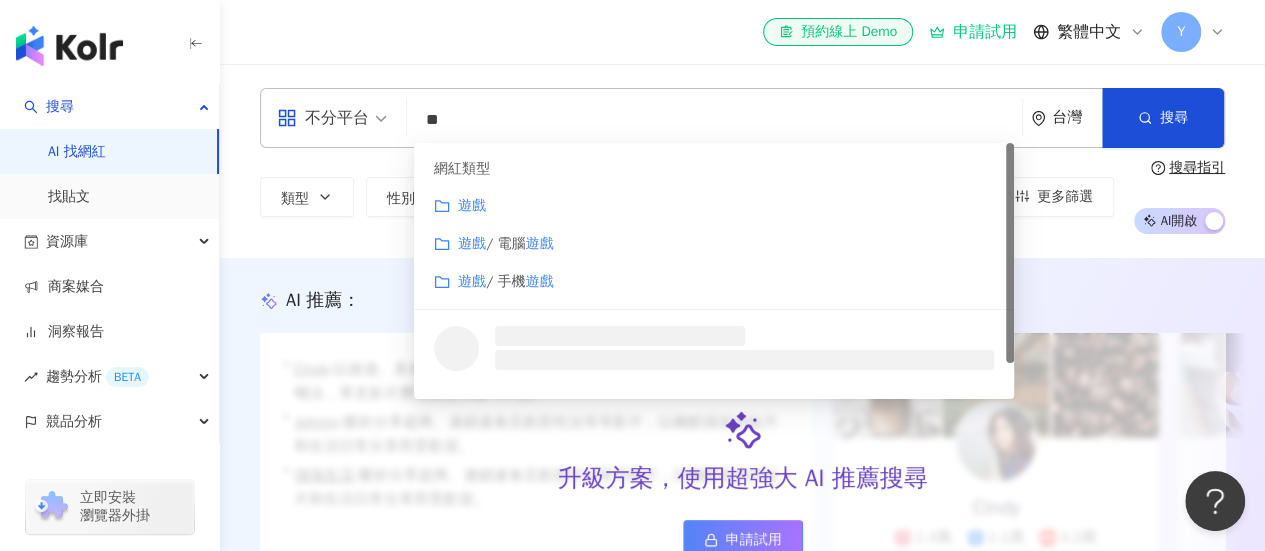 click on "/ 手機" at bounding box center [505, 281] 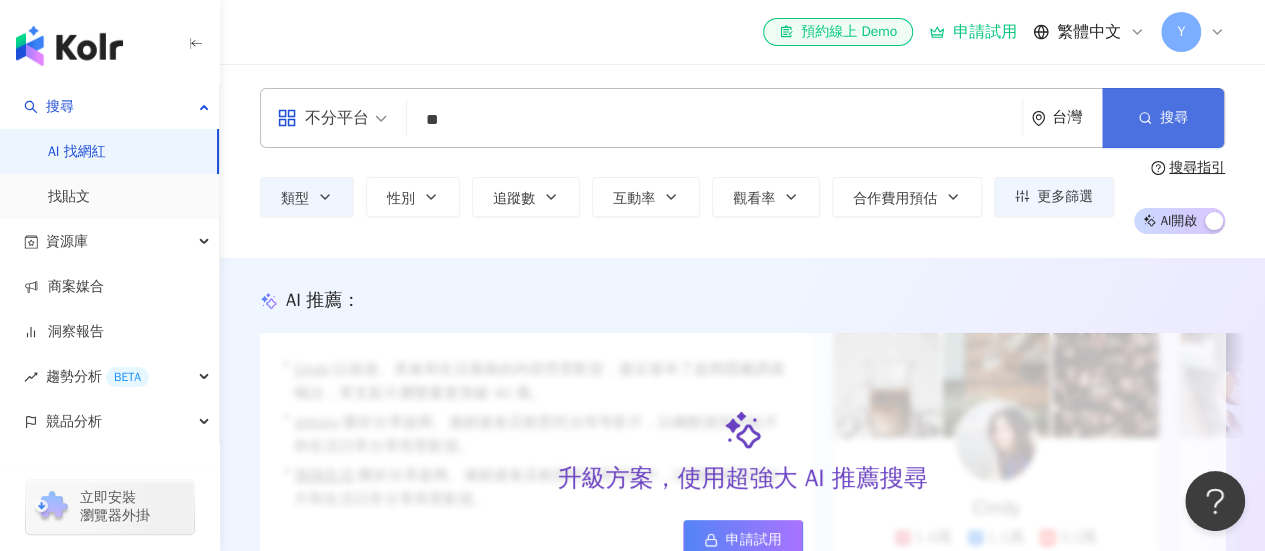 click on "搜尋" at bounding box center (1174, 118) 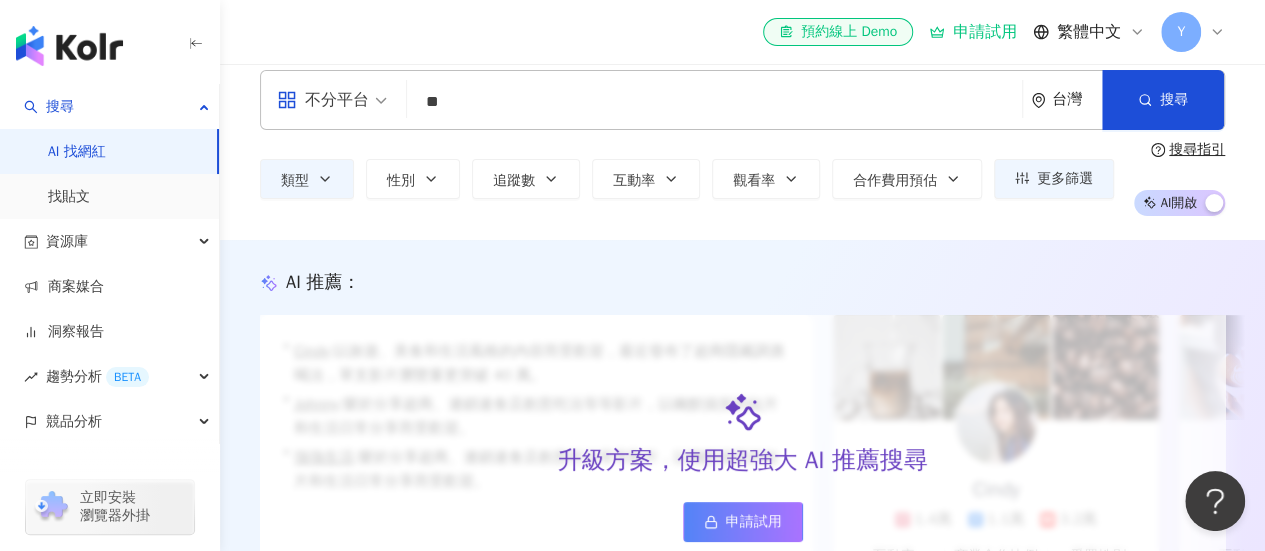 scroll, scrollTop: 0, scrollLeft: 0, axis: both 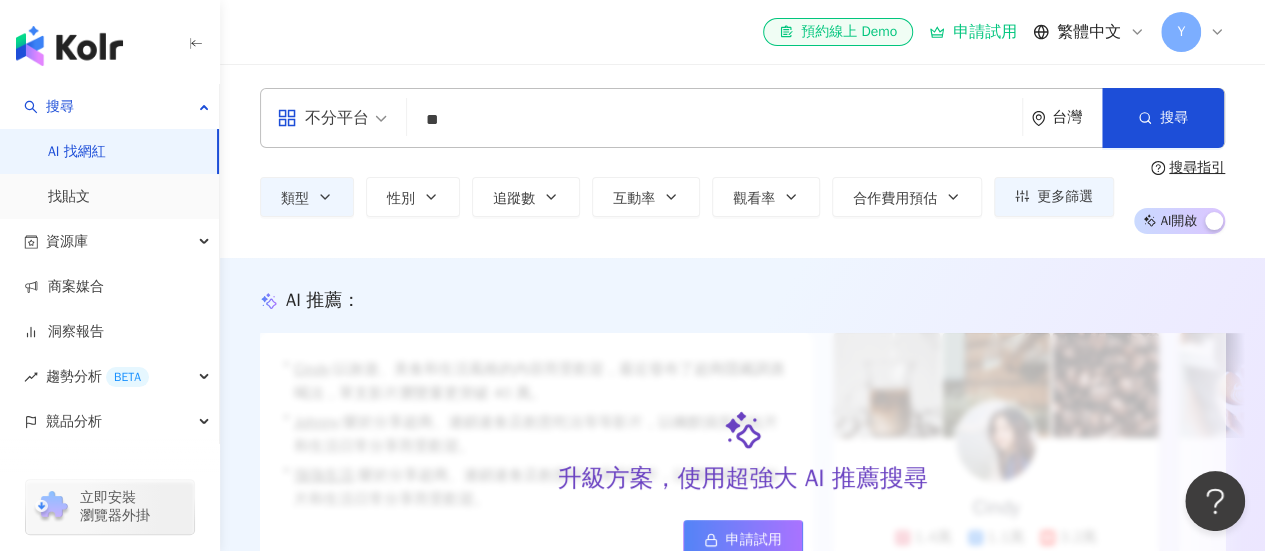 click on "台灣" at bounding box center (1077, 117) 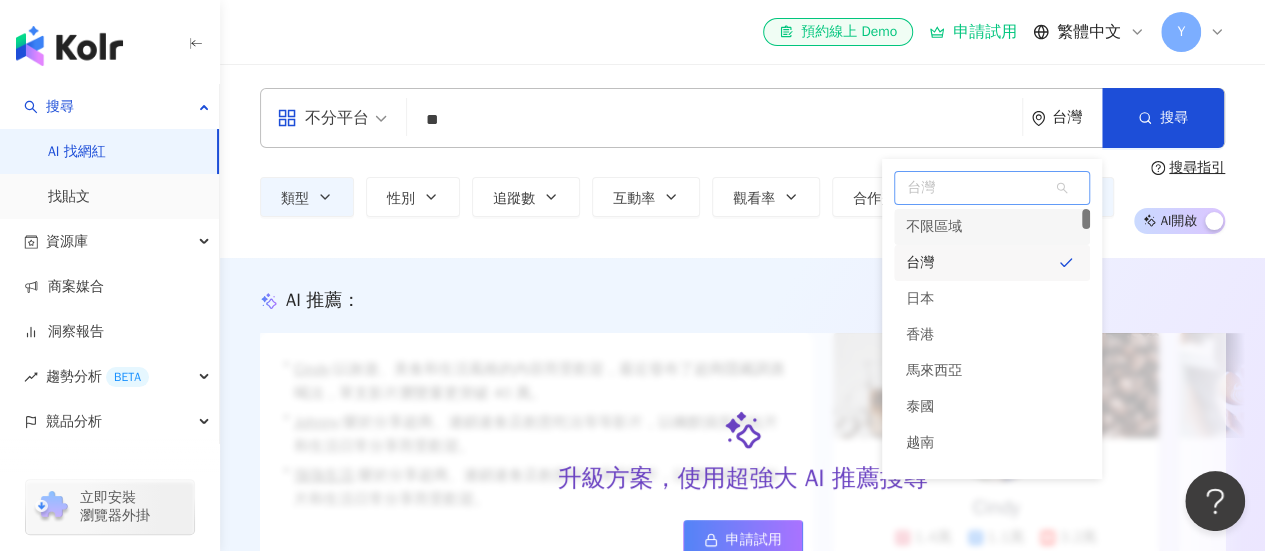 click on "不限區域" at bounding box center [992, 227] 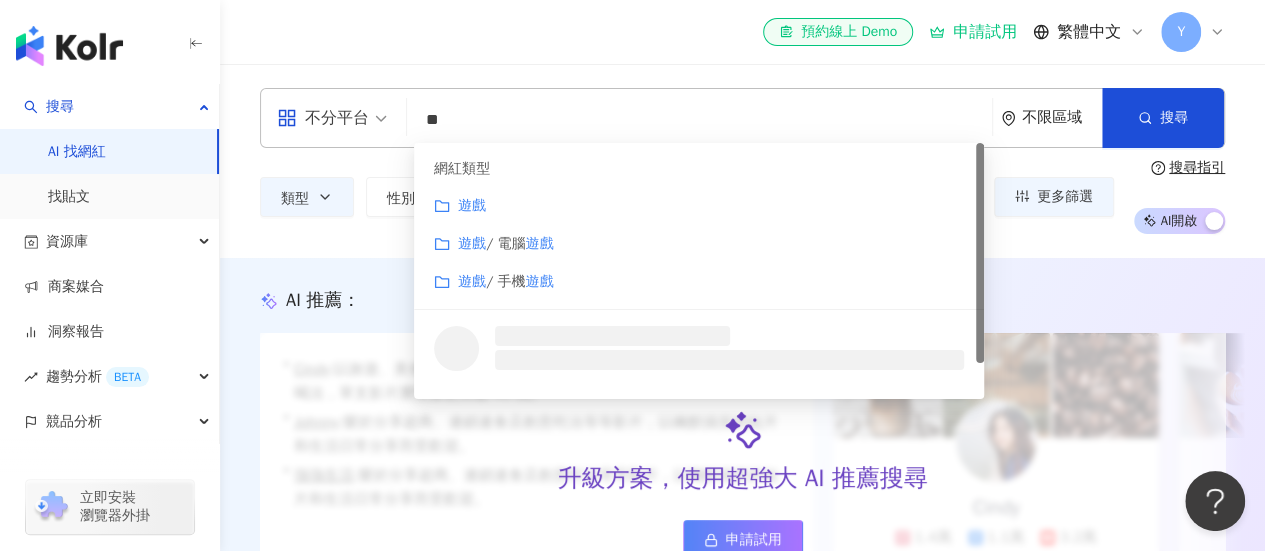 click on "遊戲" at bounding box center [539, 281] 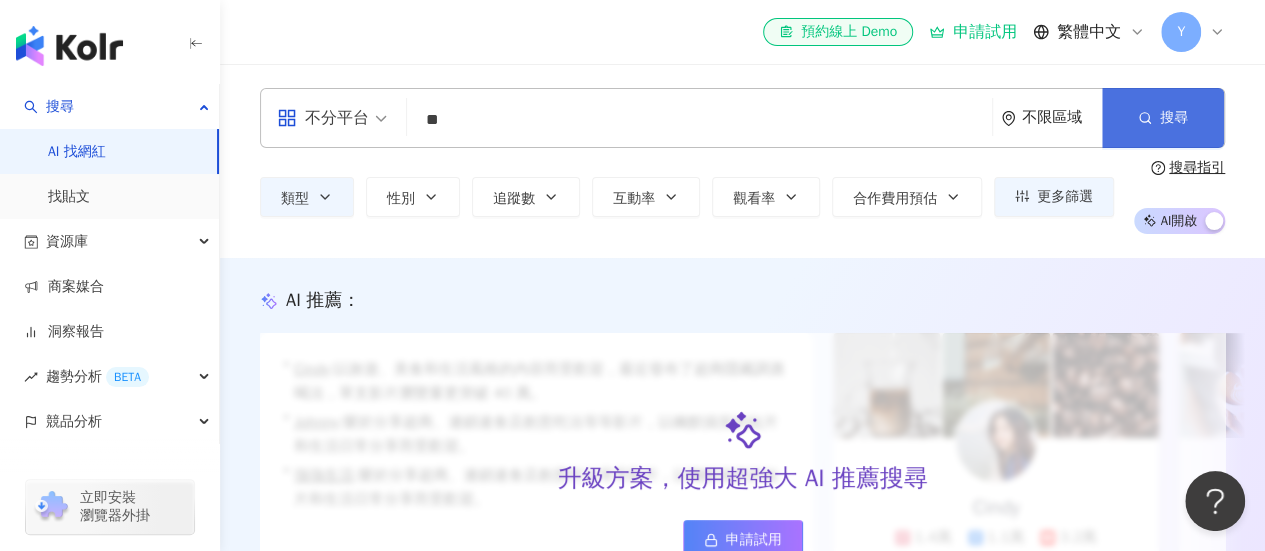 click on "搜尋" at bounding box center [1174, 118] 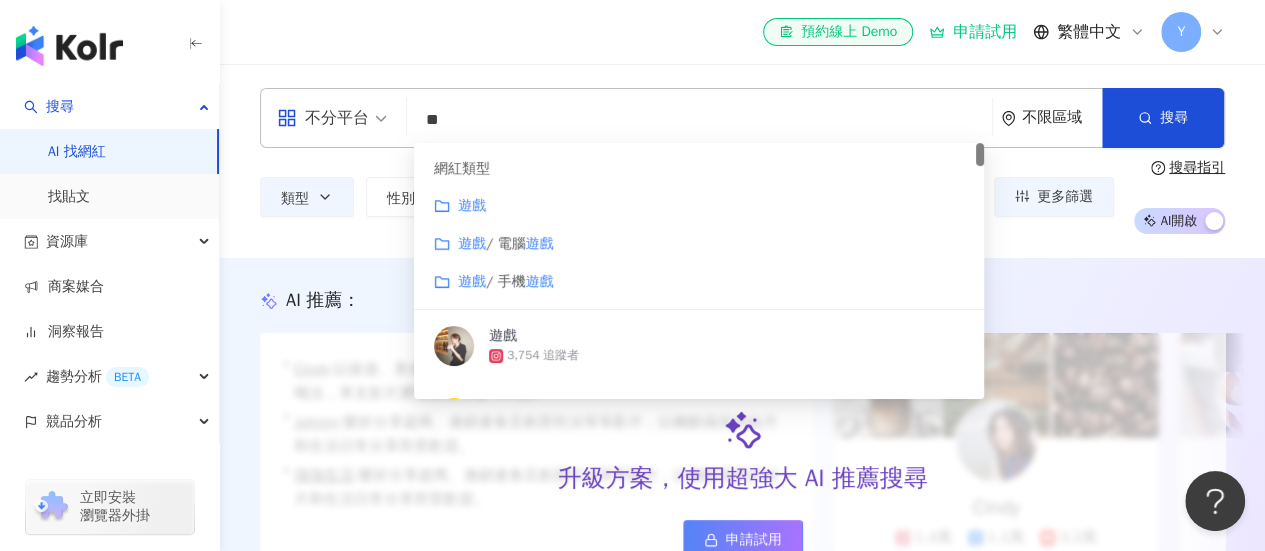 click on "**" at bounding box center (699, 120) 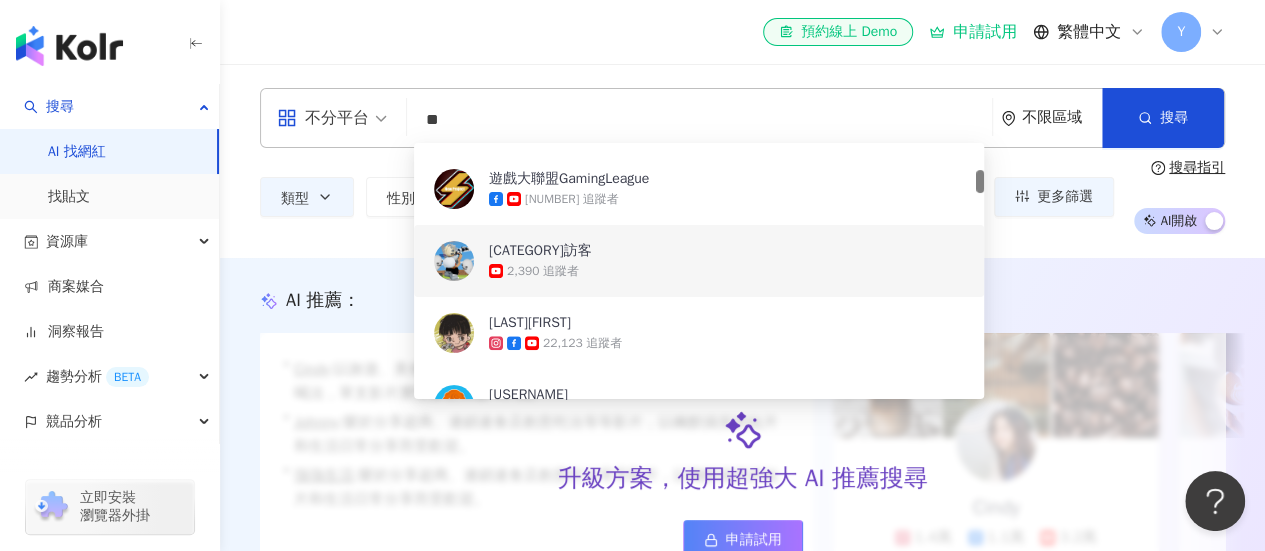 scroll, scrollTop: 500, scrollLeft: 0, axis: vertical 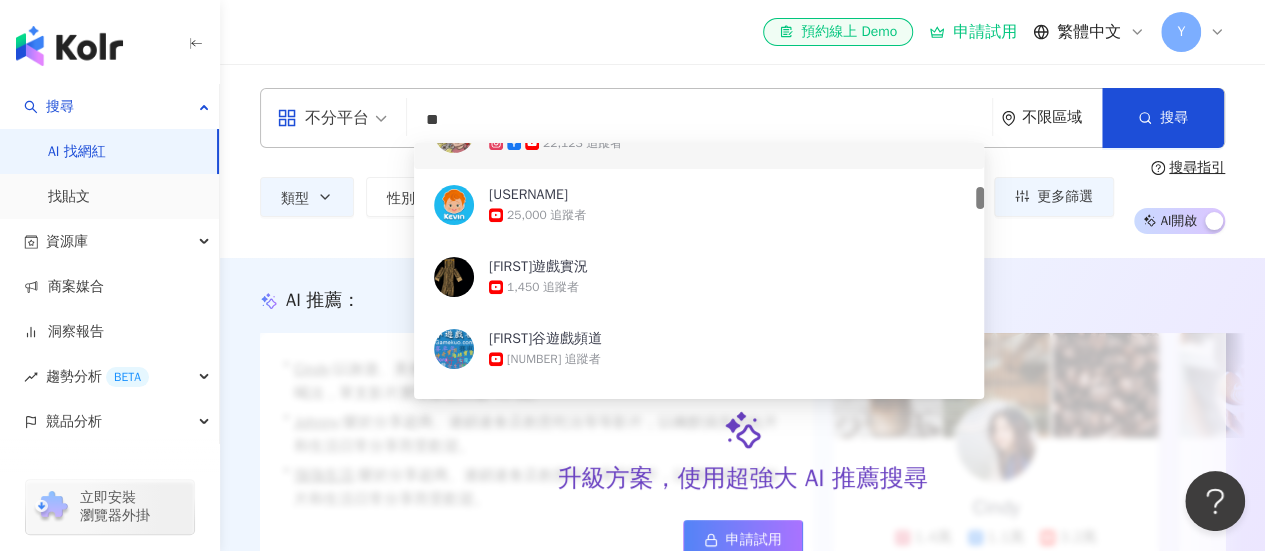 click on "**" at bounding box center [699, 120] 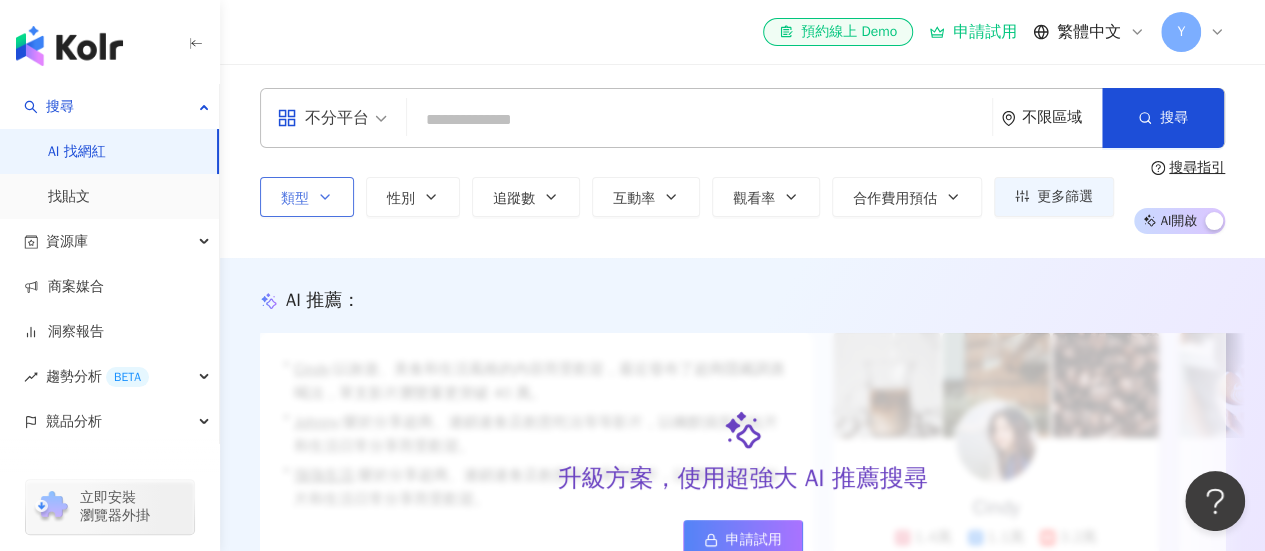 type 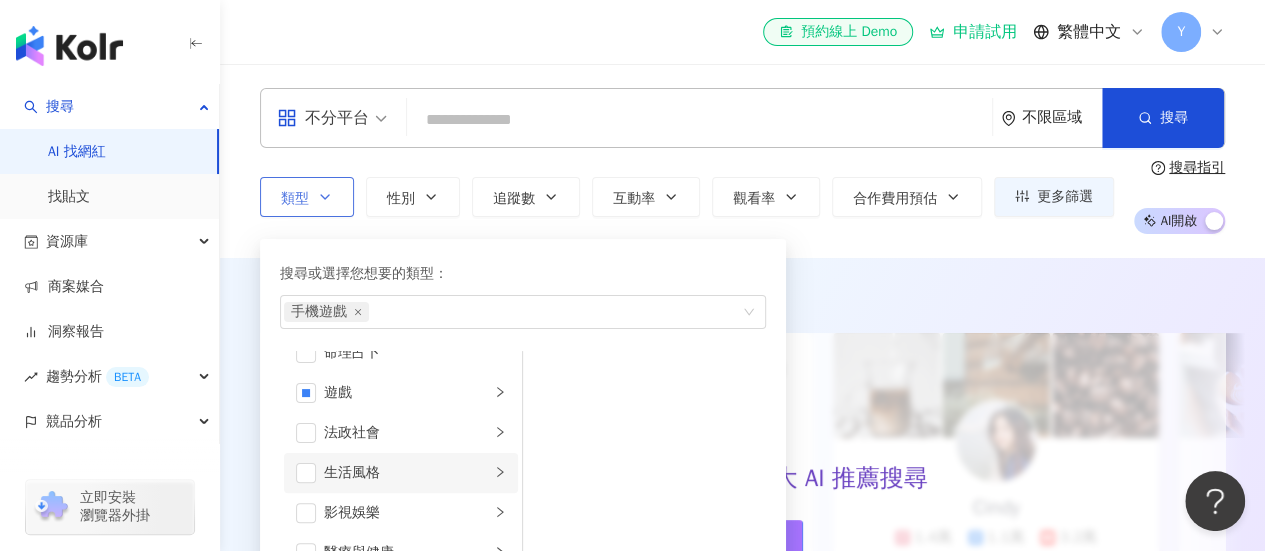 scroll, scrollTop: 300, scrollLeft: 0, axis: vertical 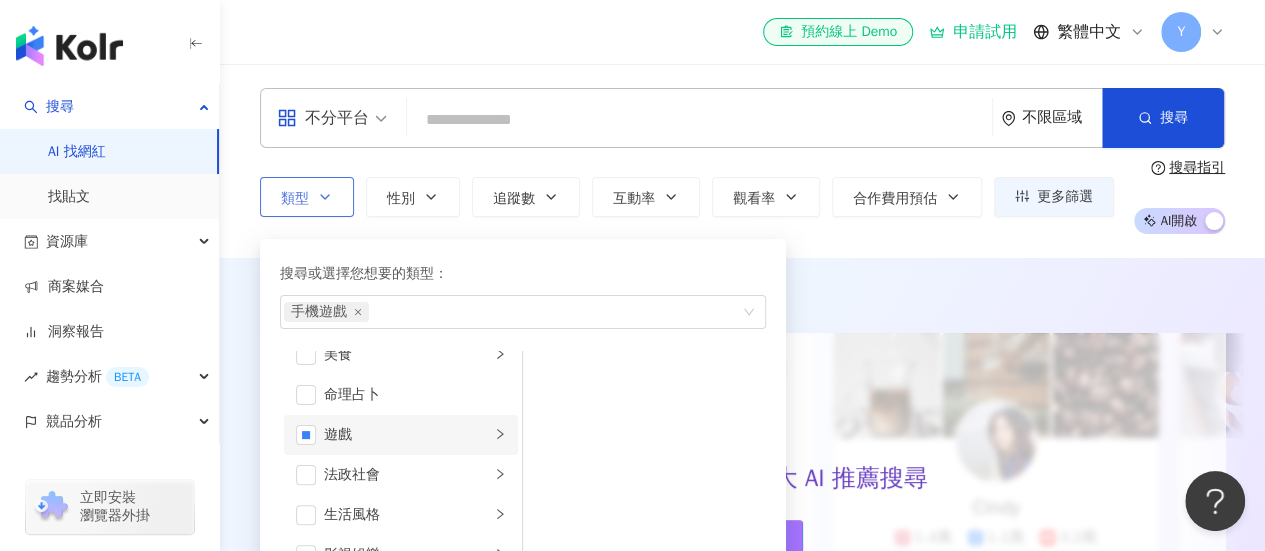 click on "遊戲" at bounding box center [407, 435] 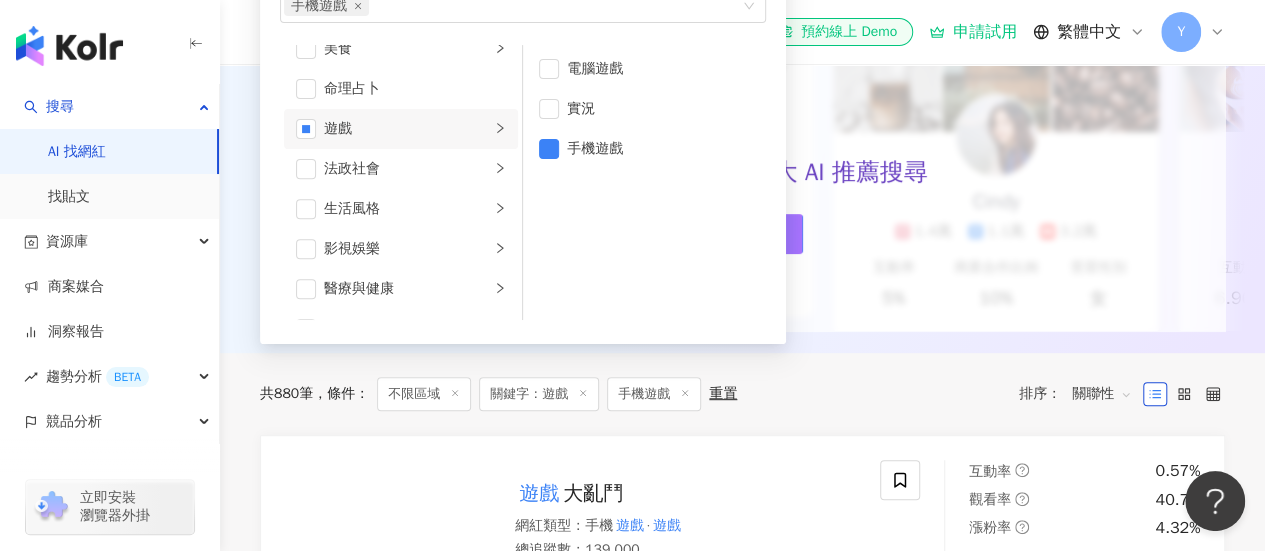 scroll, scrollTop: 100, scrollLeft: 0, axis: vertical 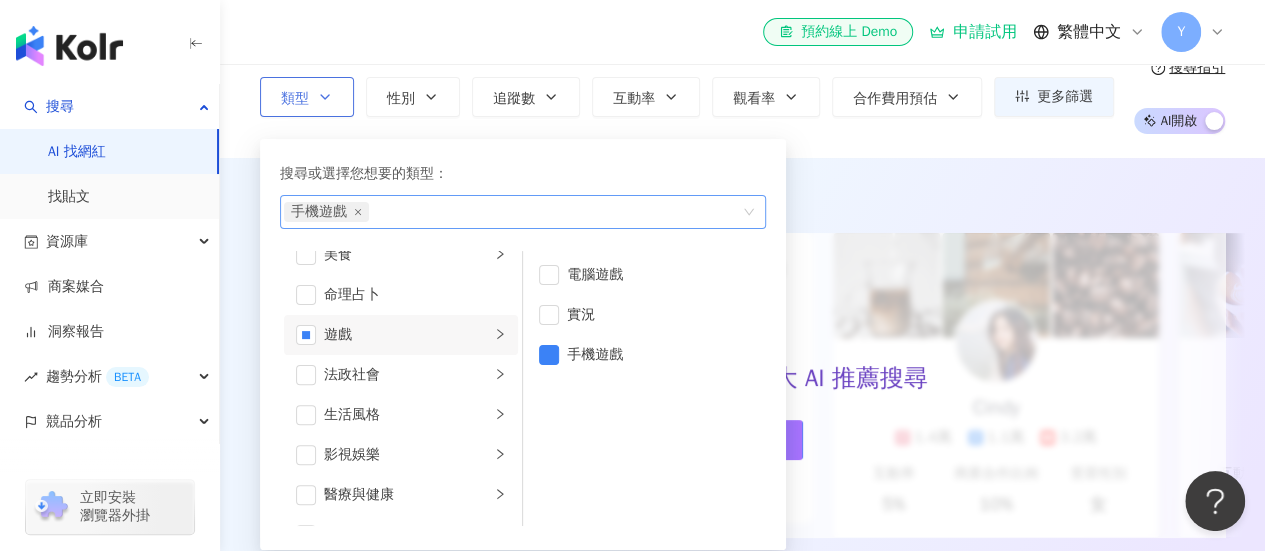 click on "手機遊戲" at bounding box center (512, 212) 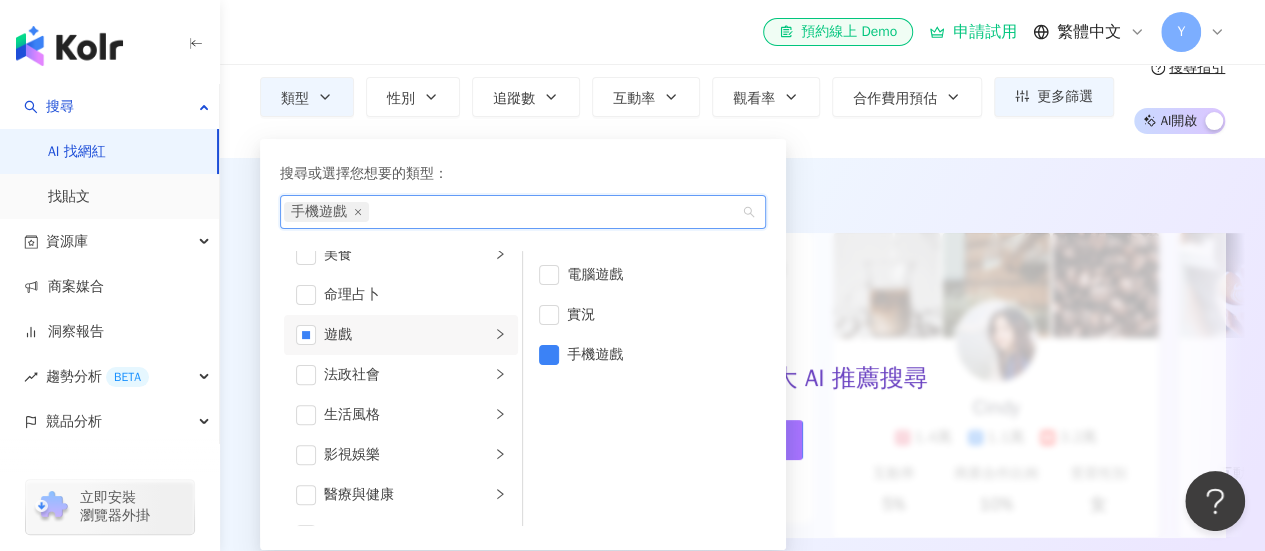 click on "AI 推薦 ： 升級方案，使用超強大 AI 推薦搜尋 申請試用 • Cindy  :  以旅遊、美食和生活風格的內容而受歡迎，最近發布了超商隱藏調酒喝法，單支影片瀏覽量更突破 40 萬。 • Johnny  :  樂於分享超商、連鎖速食店創意吃法等等影片，以幽默搞笑的短片和生活日常分享而受歡迎。 • 強強生活  :  樂於分享超商、連鎖速食店創意吃法等等影片，以幽默搞笑的短片和生活日常分享而受歡迎。 對您有幫助嗎？ Cindy 1.4萬 1.1萬 3.2萬 互動率 5% 商業合作比例 10% 受眾性別 女 Johnny 2.4萬 999 4.2萬 互動率 6.96% 商業合作比例 0.12% 受眾性別 男 強強生活 3.4萬 1萬 4.2萬 互動率 6.96% 商業合作比例 3% 受眾性別 女" at bounding box center [742, 358] 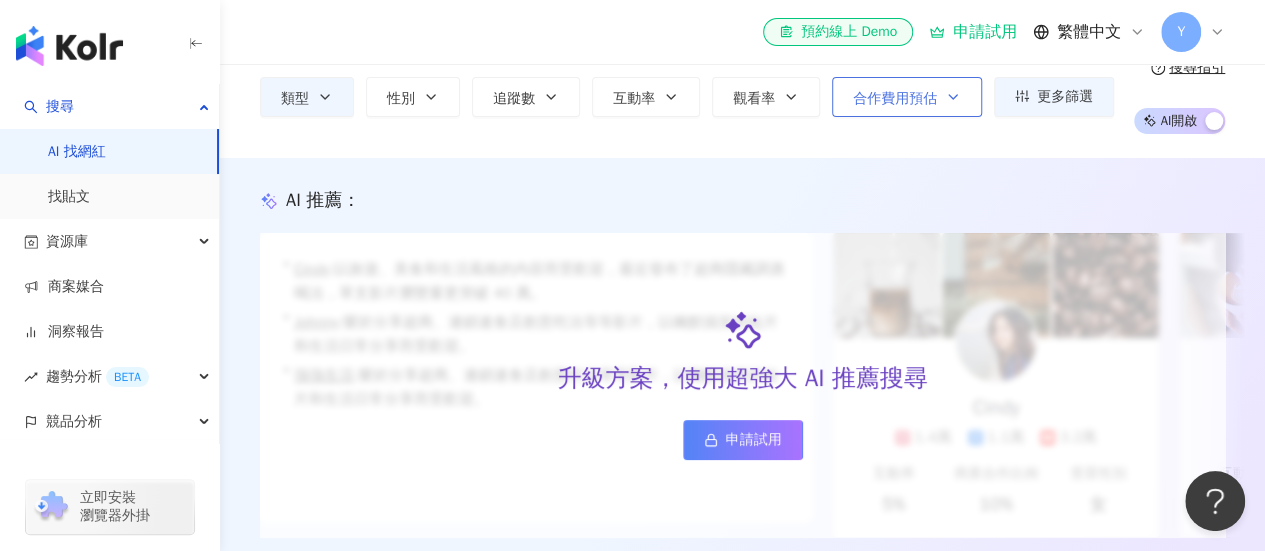 scroll, scrollTop: 0, scrollLeft: 0, axis: both 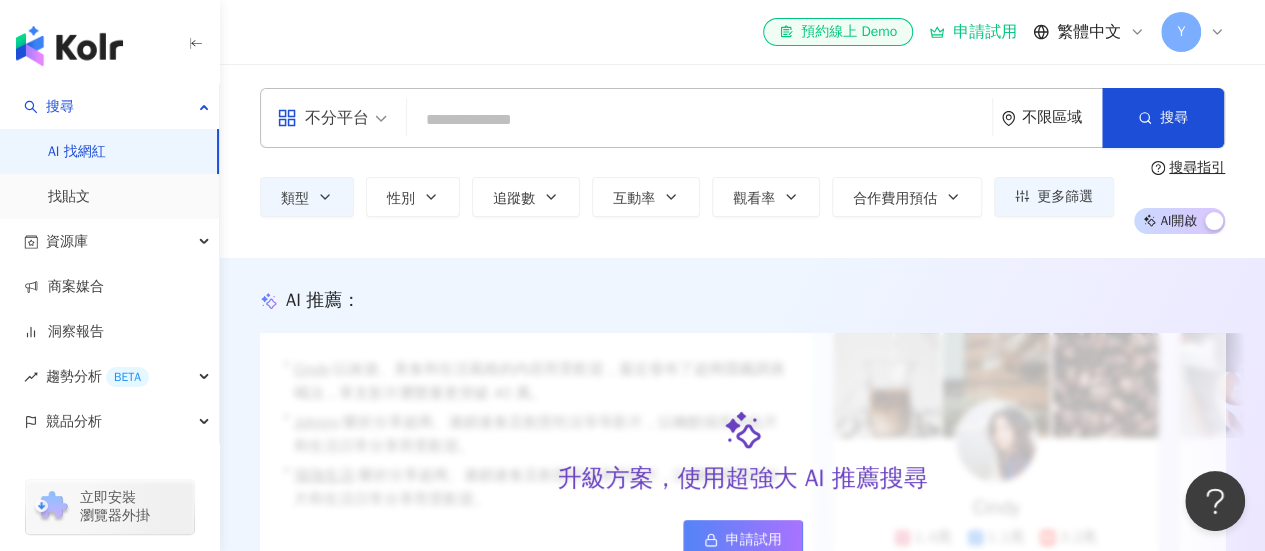click on "不分平台 不限區域 搜尋 customizedTag CD喜德 22,123   追蹤者 凱文和遊戲 25,000   追蹤者 阿瑞遊戲實況 1,450   追蹤者 小遊戲谷遊戲頻道 34,800   追蹤者 小球玩遊戲 2,190   追蹤者 魔羯天堂M遊戲頻道 1,030   追蹤者 類型 性別 追蹤數 互動率 觀看率 合作費用預估  更多篩選 搜尋指引 AI  開啟 AI  關閉" at bounding box center [742, 161] 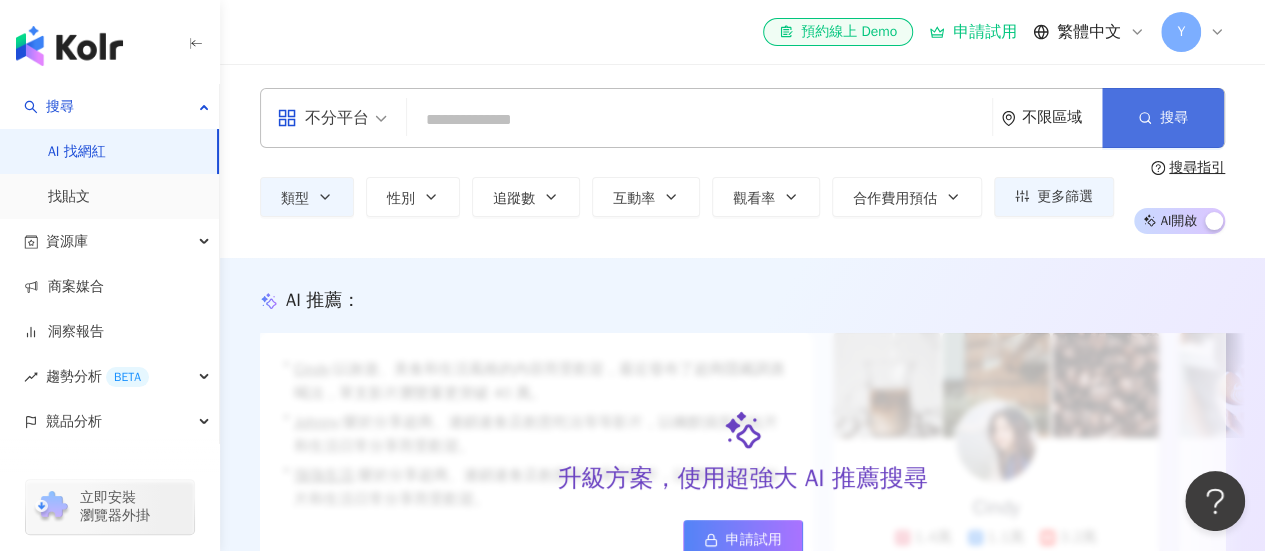 click on "搜尋" at bounding box center [1163, 118] 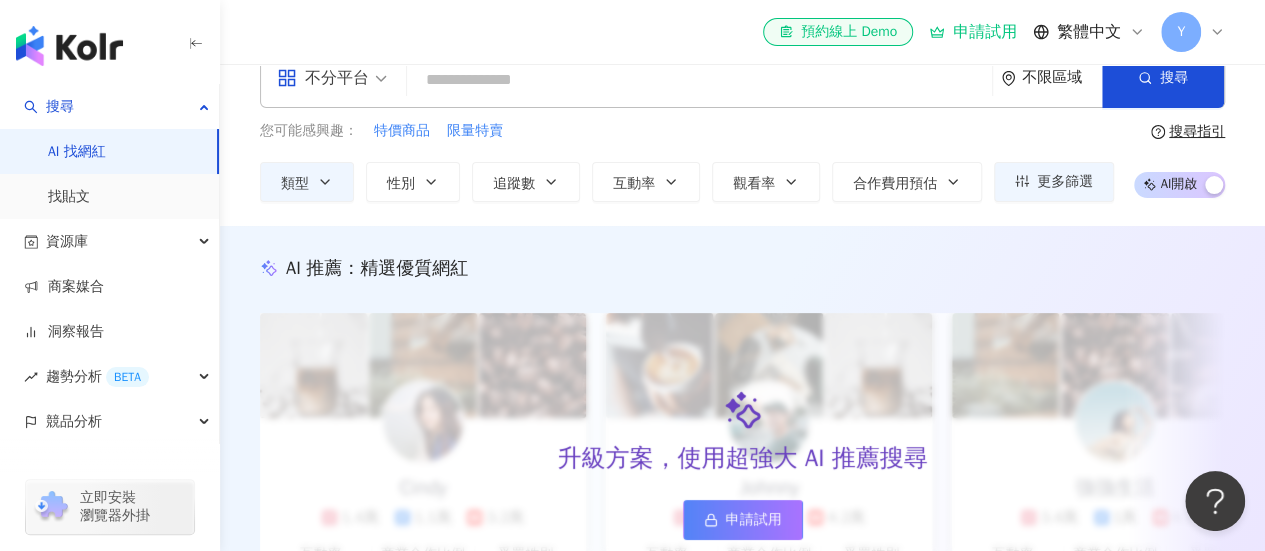 scroll, scrollTop: 0, scrollLeft: 0, axis: both 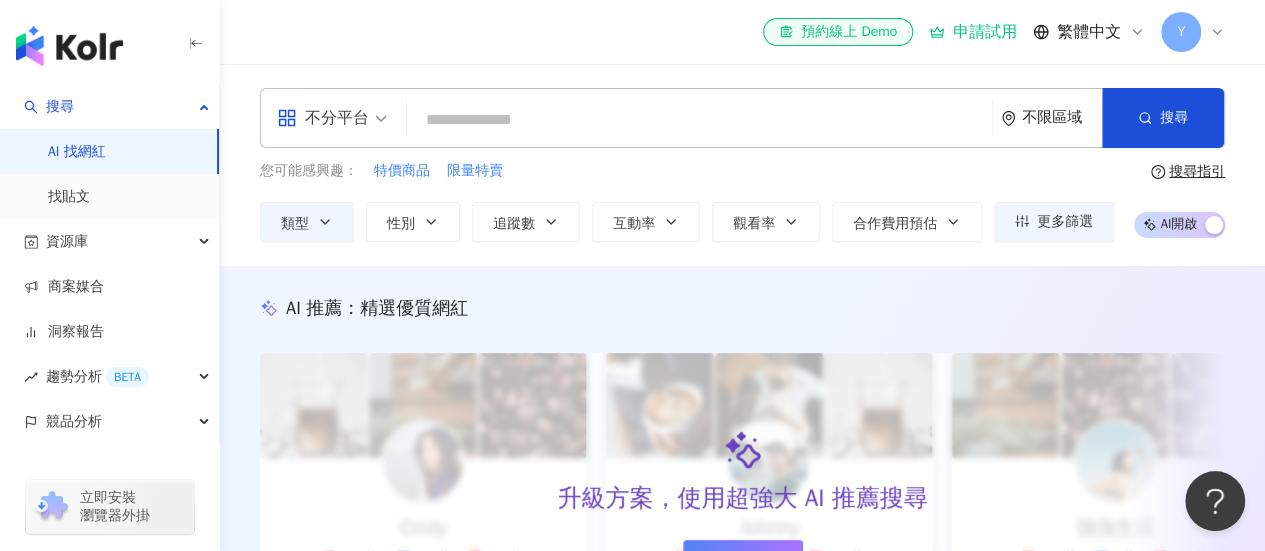 click on "不限區域" at bounding box center (1062, 117) 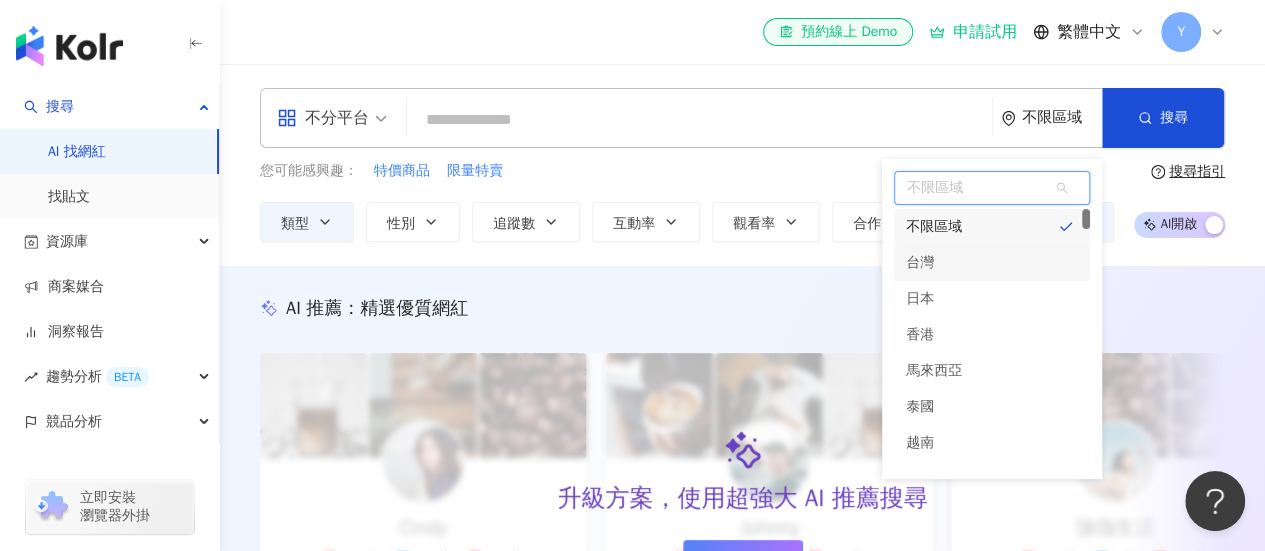 click on "台灣" at bounding box center (992, 263) 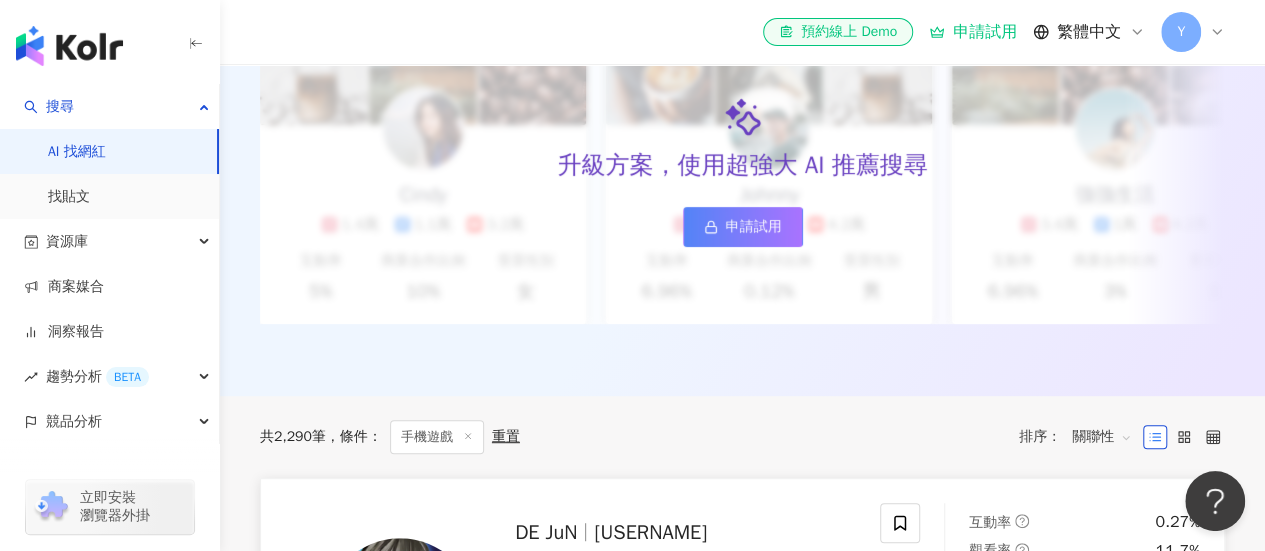 scroll, scrollTop: 556, scrollLeft: 0, axis: vertical 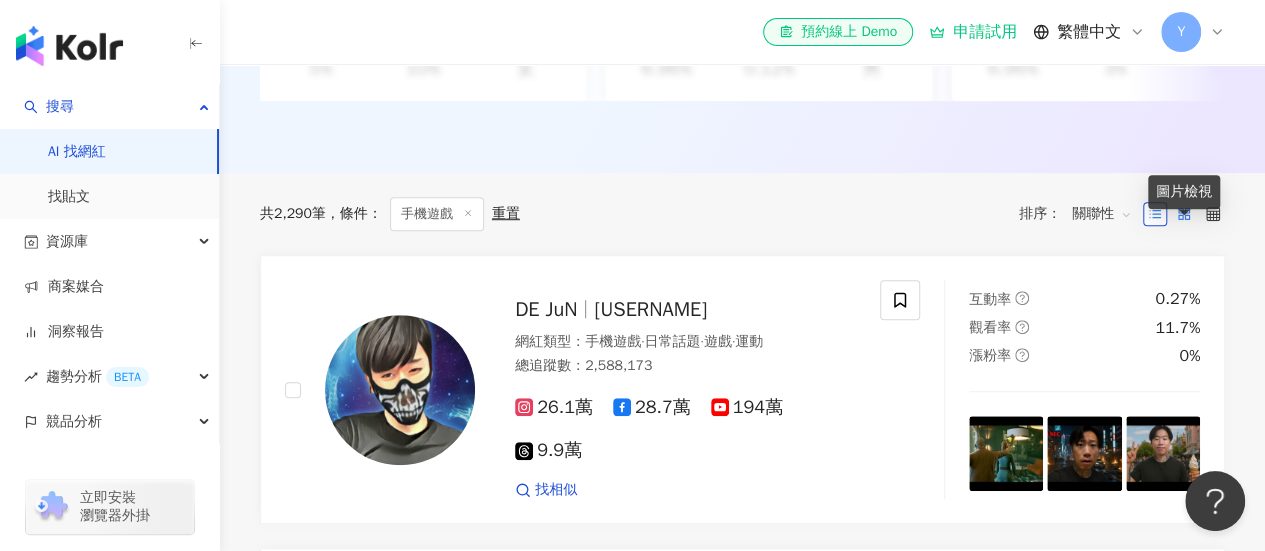 click 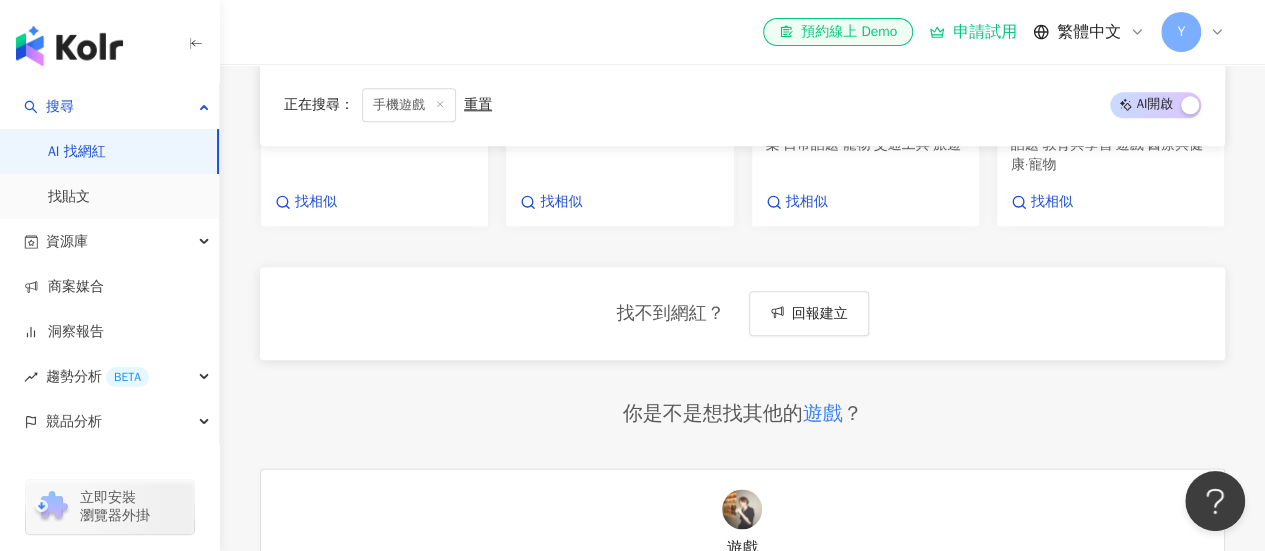 scroll, scrollTop: 1156, scrollLeft: 0, axis: vertical 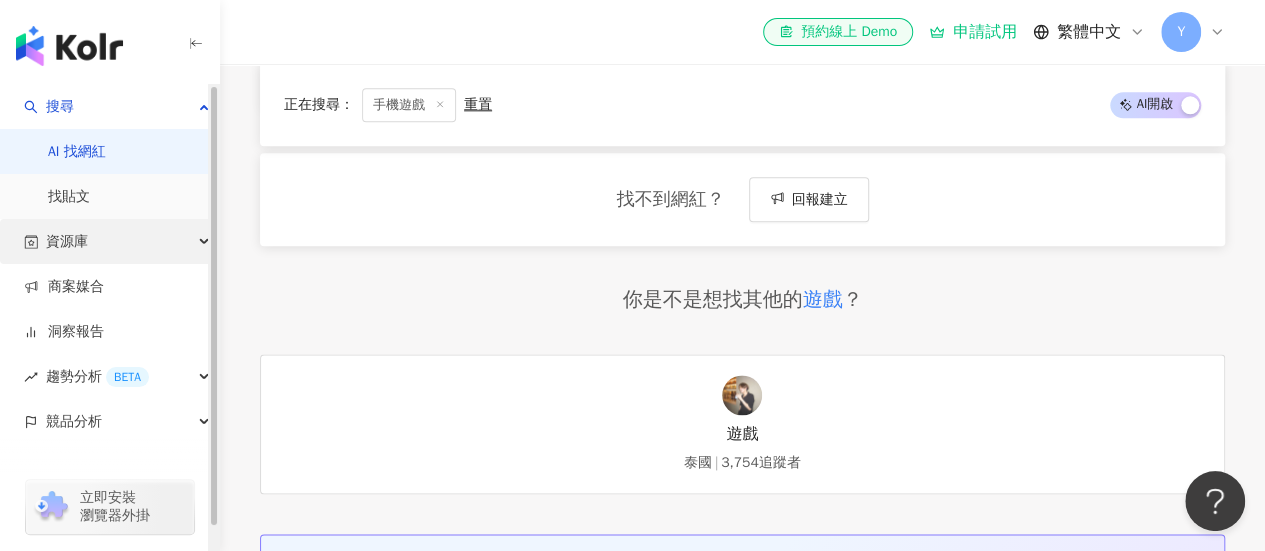 click on "資源庫" at bounding box center [109, 241] 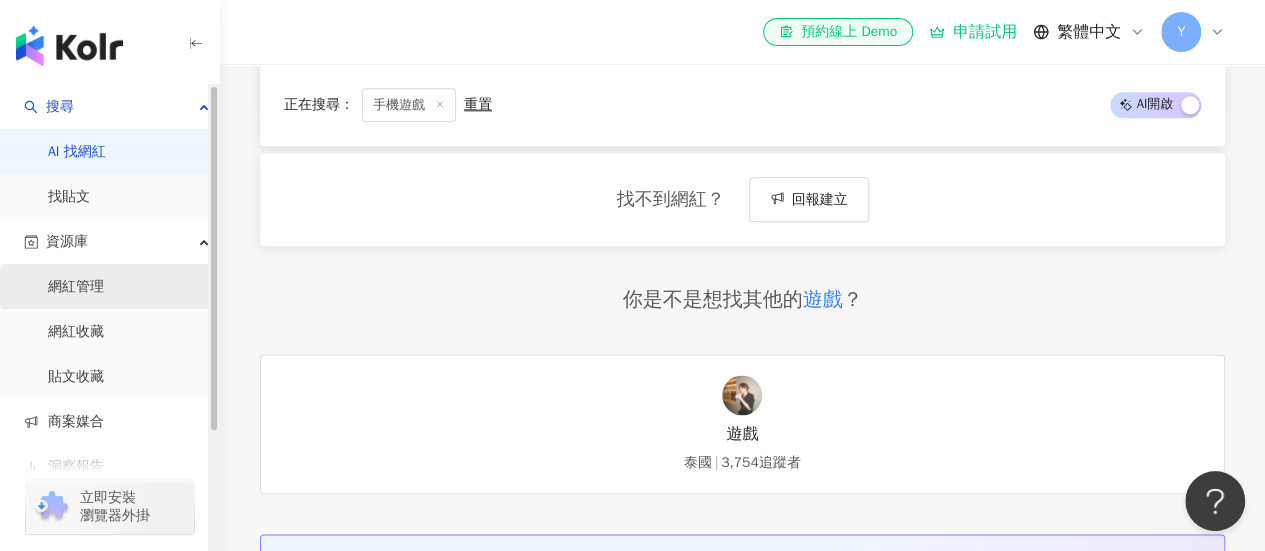 click on "網紅管理" at bounding box center [76, 287] 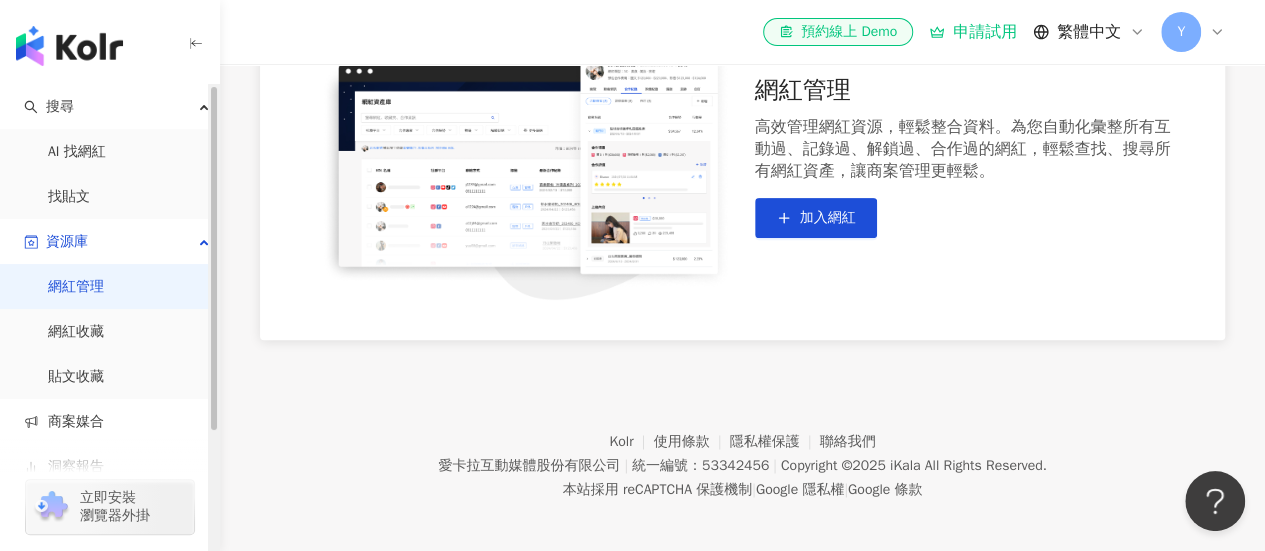 scroll, scrollTop: 255, scrollLeft: 0, axis: vertical 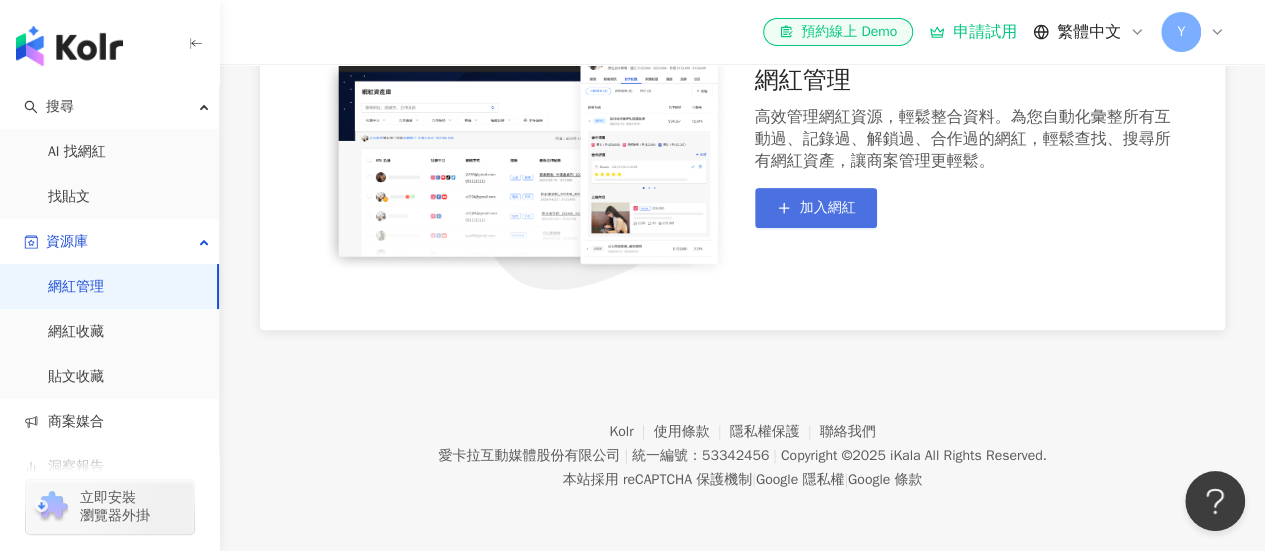 click on "加入網紅" at bounding box center [828, 208] 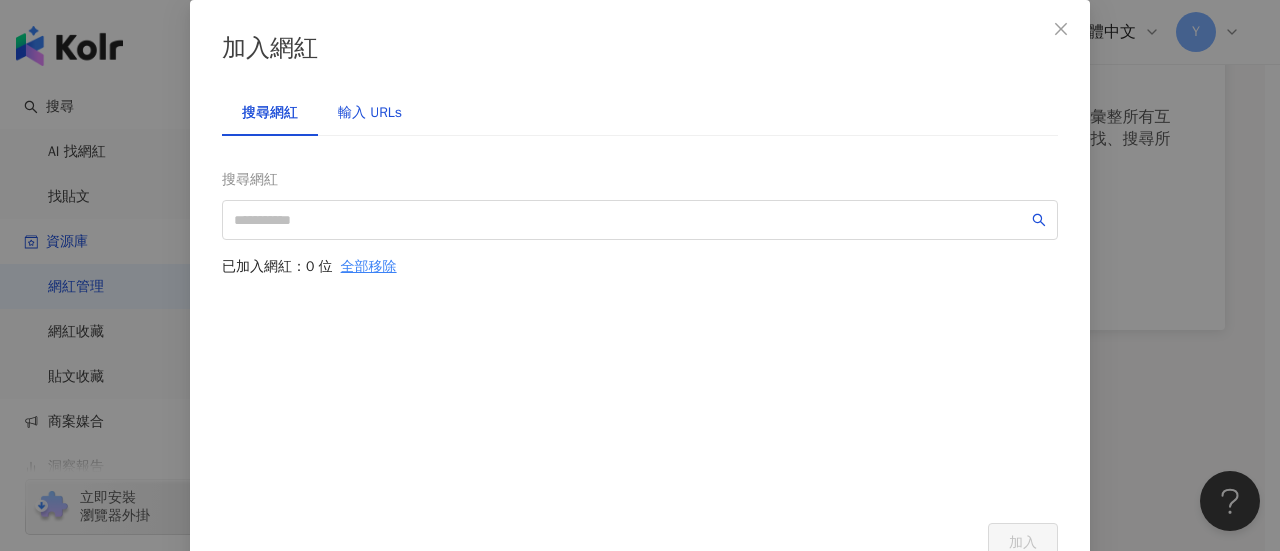 click on "輸入 URLs" at bounding box center (370, 113) 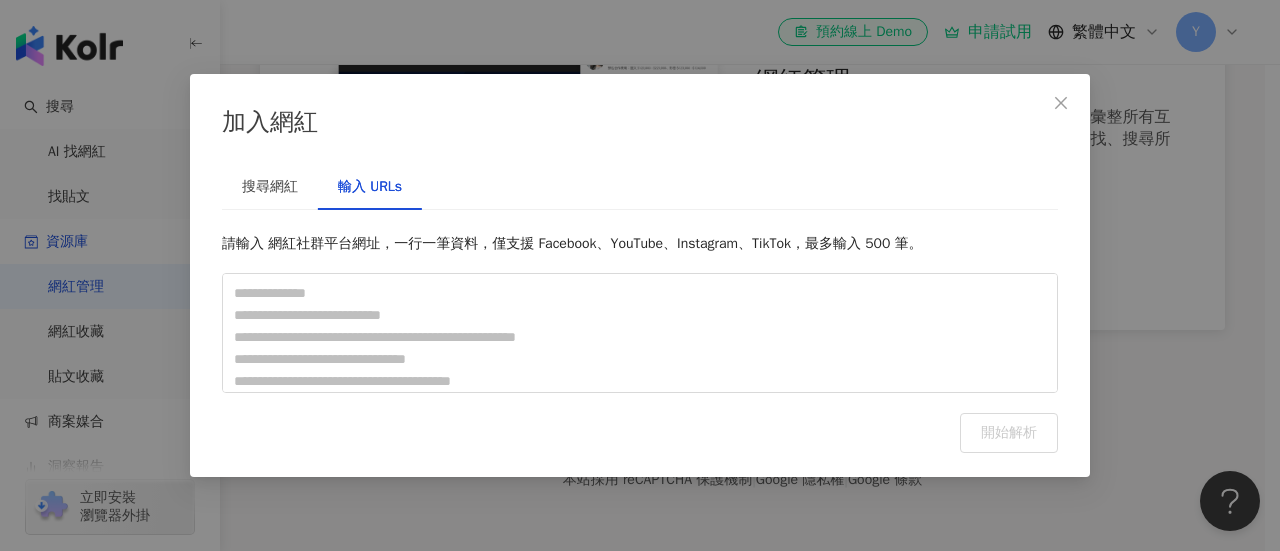 click at bounding box center [1061, 103] 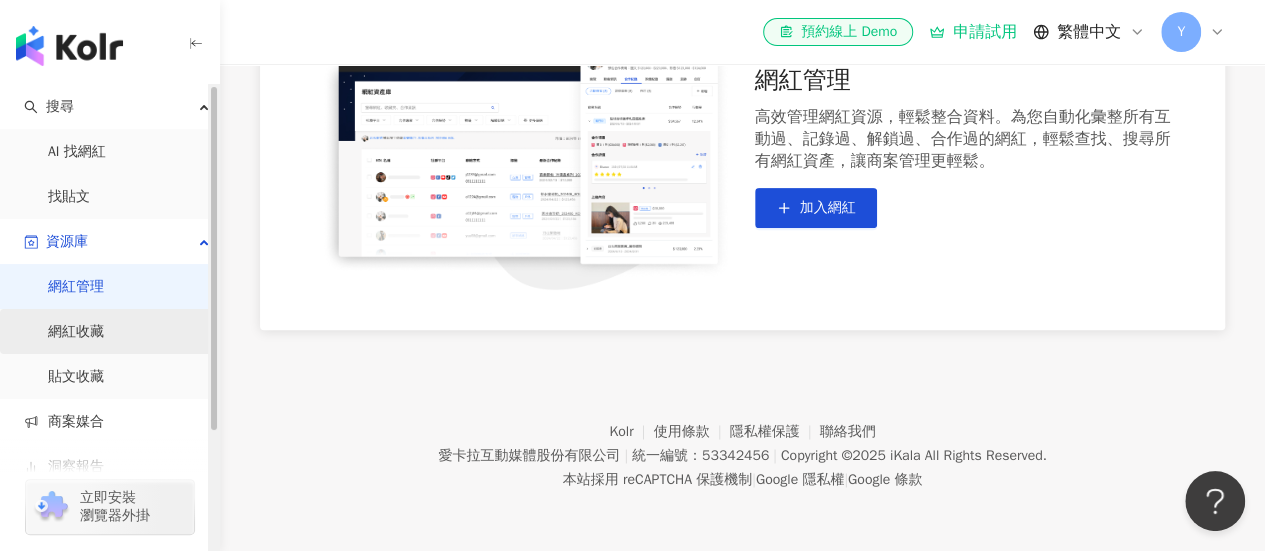 click on "網紅收藏" at bounding box center (76, 332) 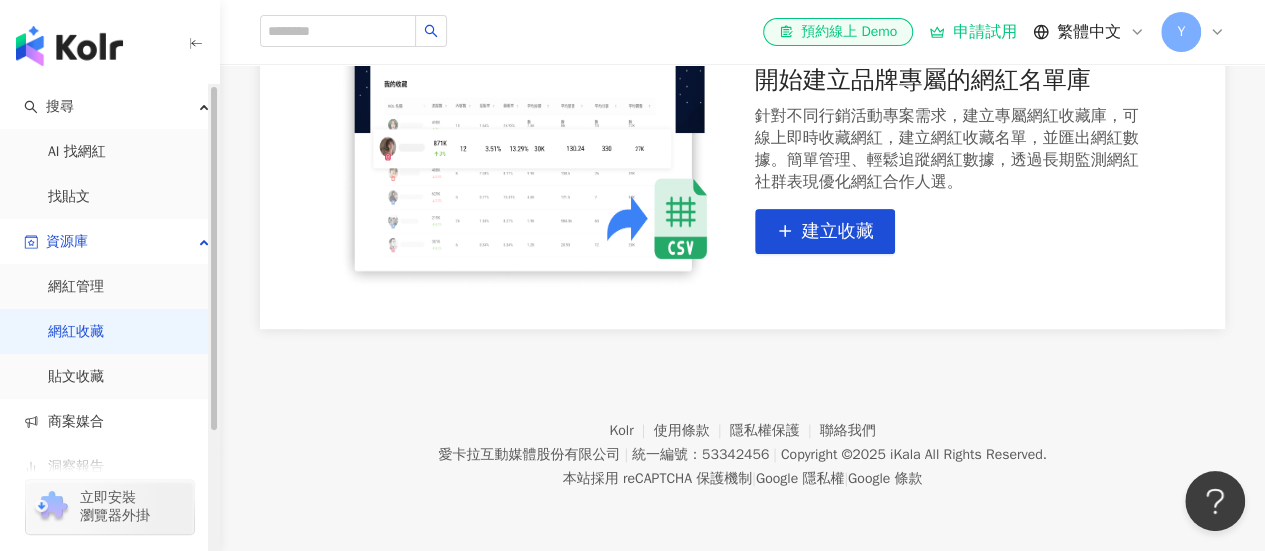 scroll, scrollTop: 0, scrollLeft: 0, axis: both 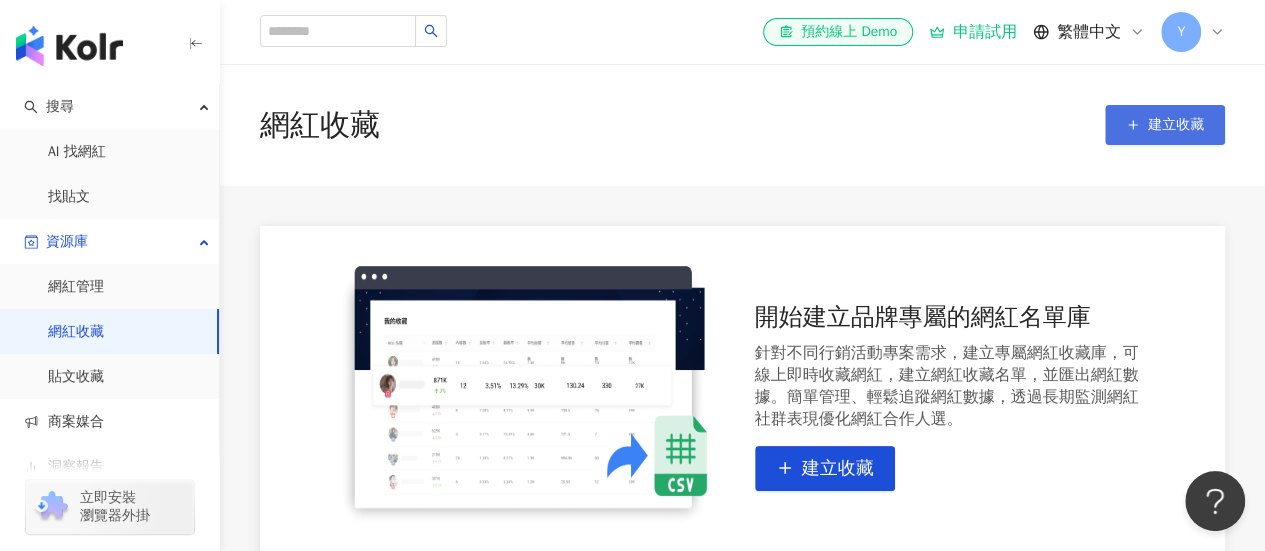 click on "建立收藏" at bounding box center [1165, 125] 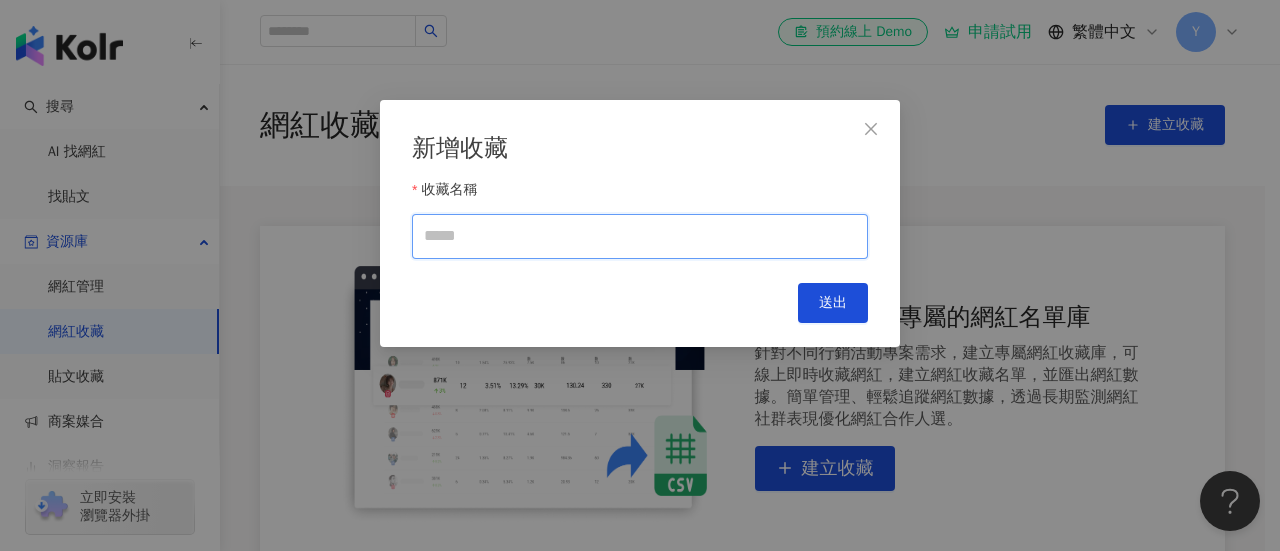 click on "收藏名稱" at bounding box center [640, 236] 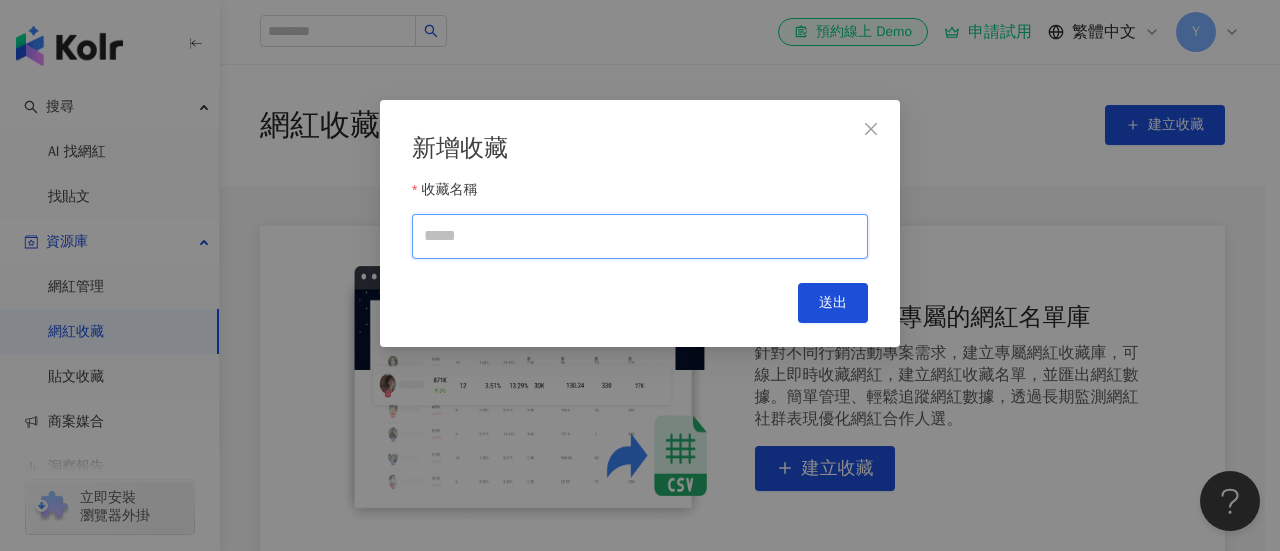 click on "收藏名稱" at bounding box center (640, 236) 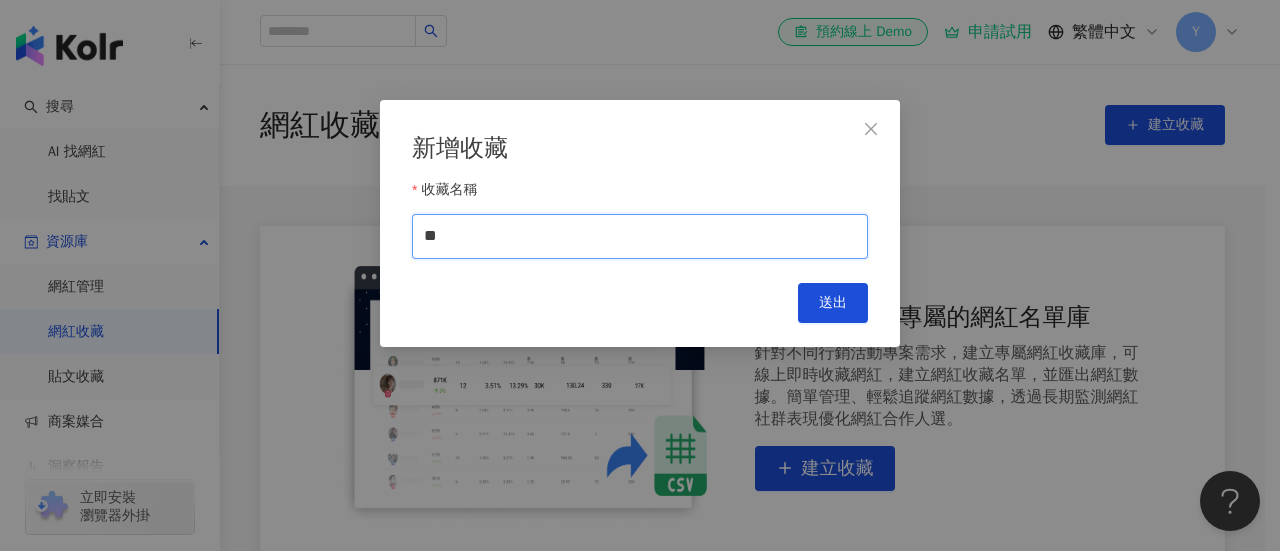 type on "*" 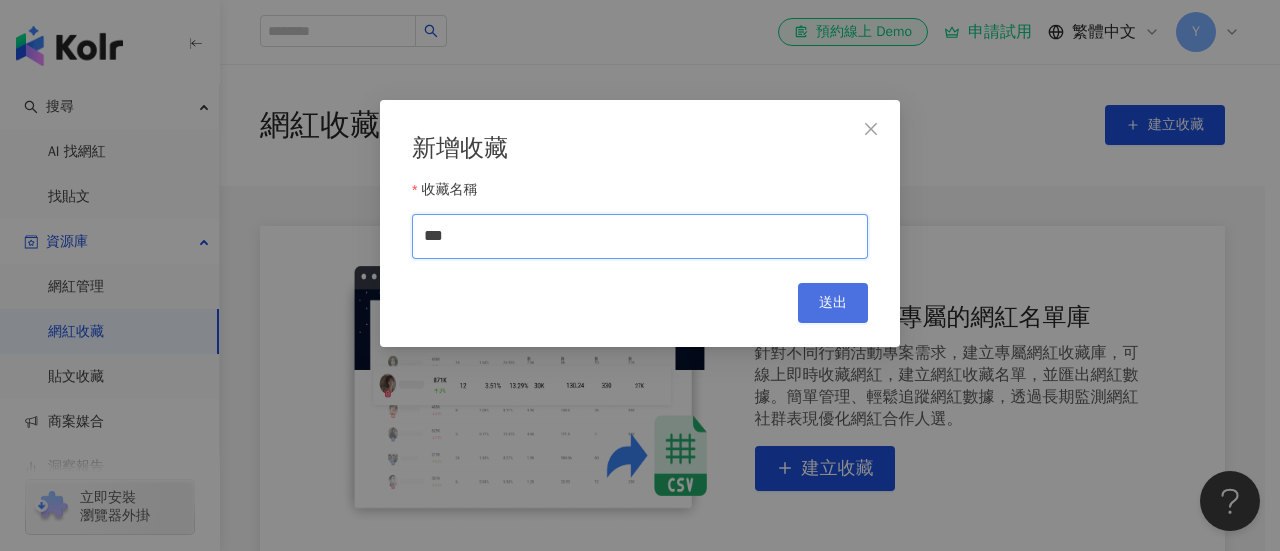 type on "***" 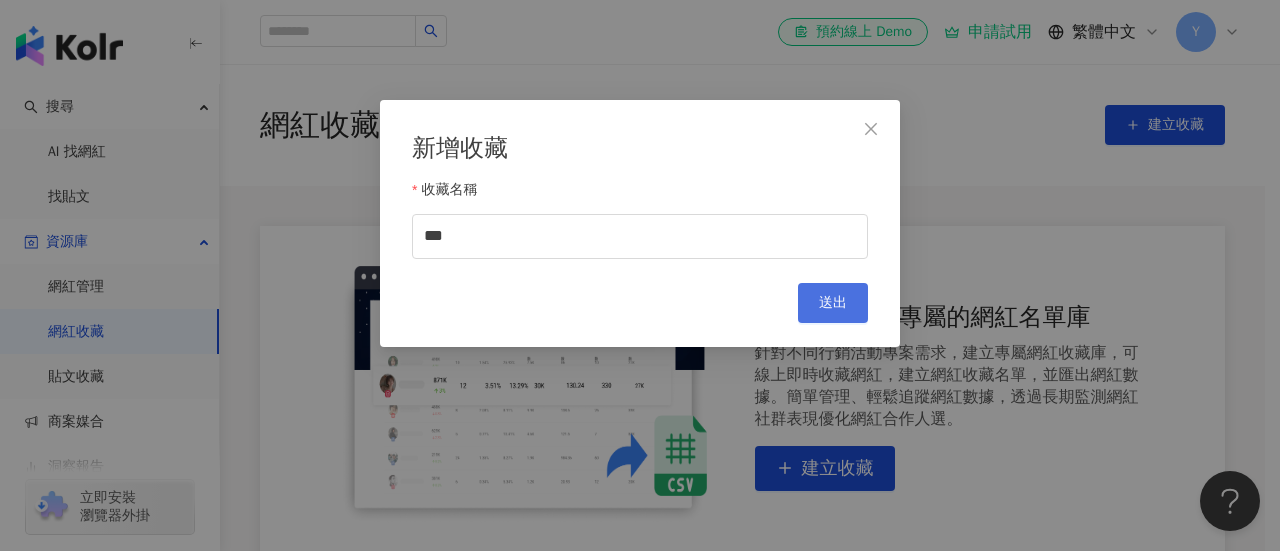 click on "送出" at bounding box center (833, 303) 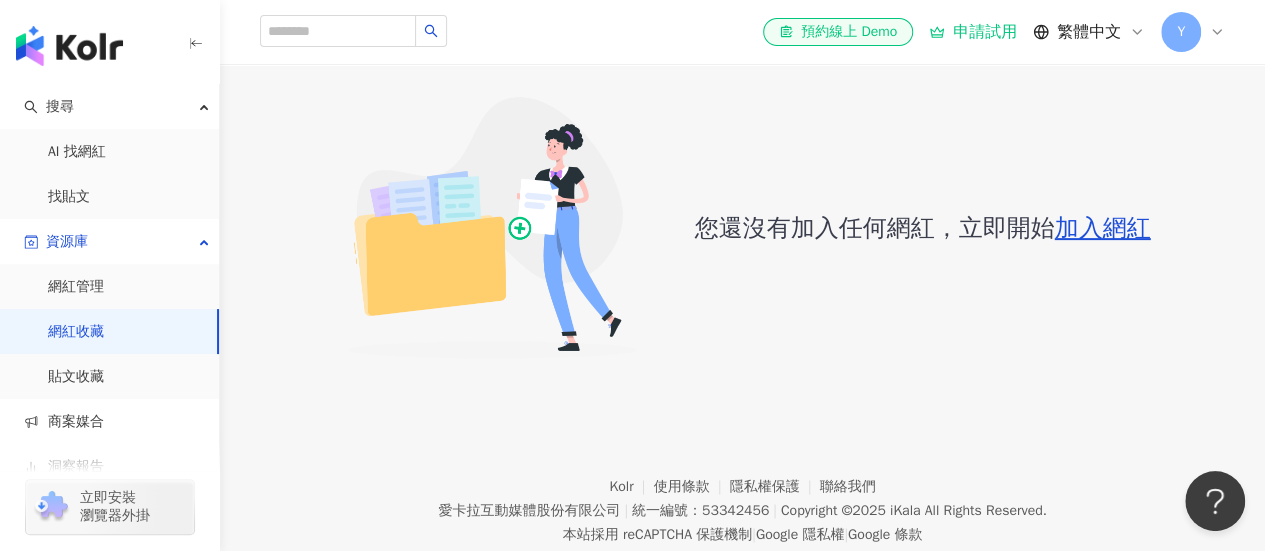 scroll, scrollTop: 0, scrollLeft: 0, axis: both 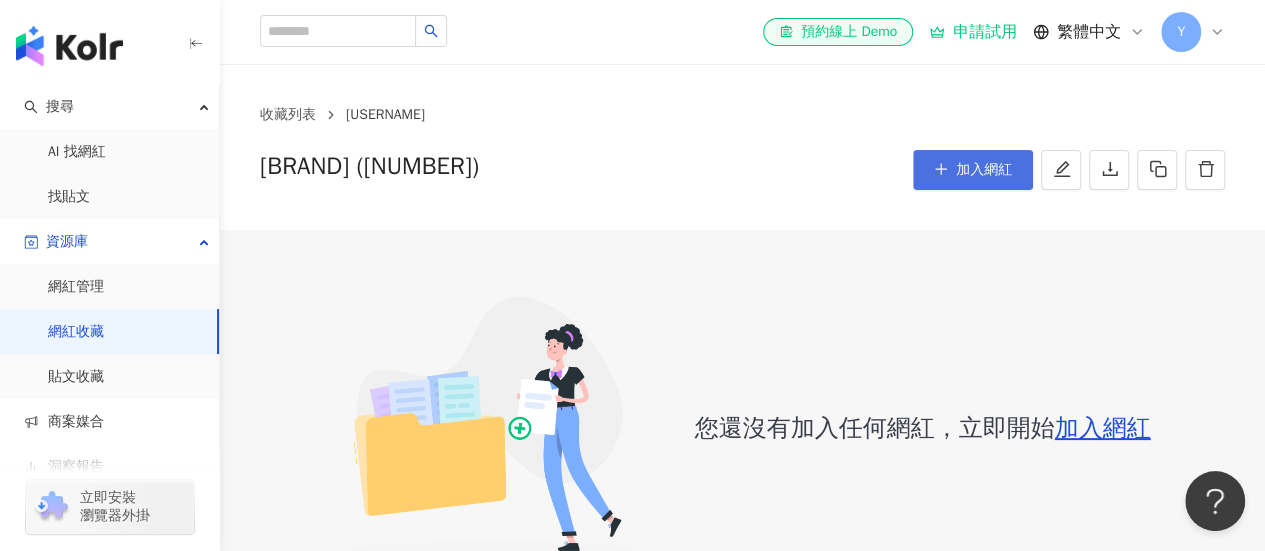 click on "加入網紅" at bounding box center (984, 170) 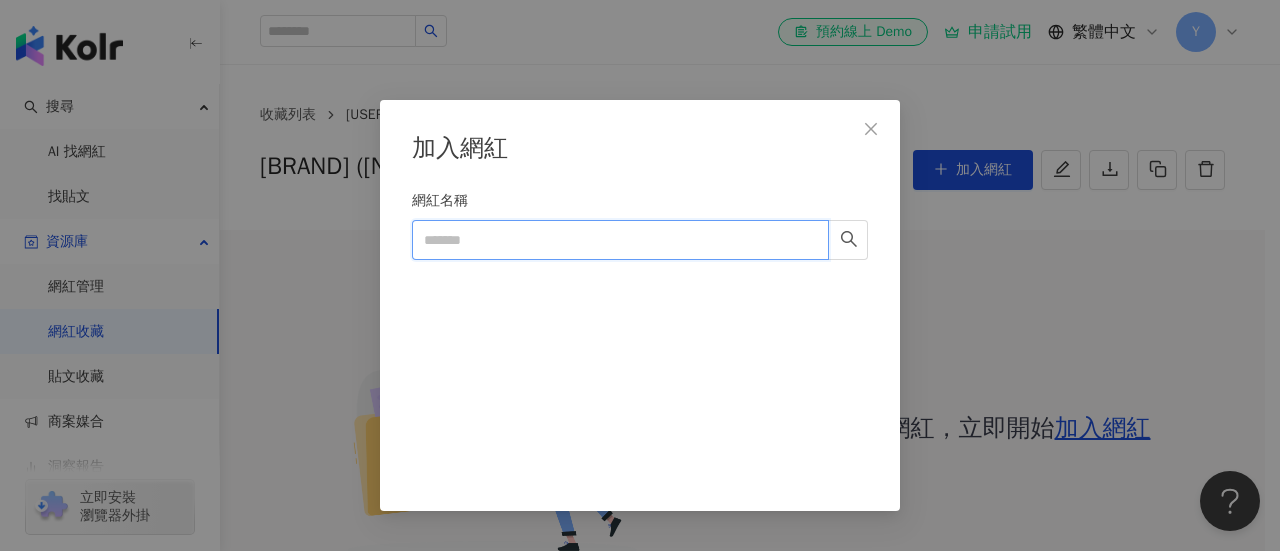 click on "網紅名稱" at bounding box center (620, 240) 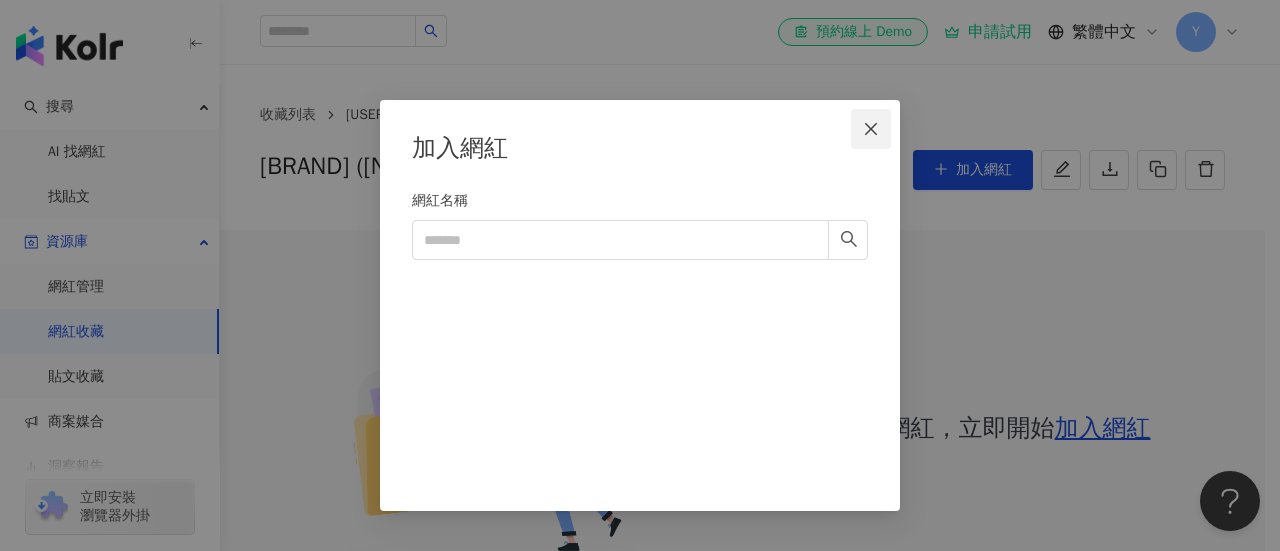 click 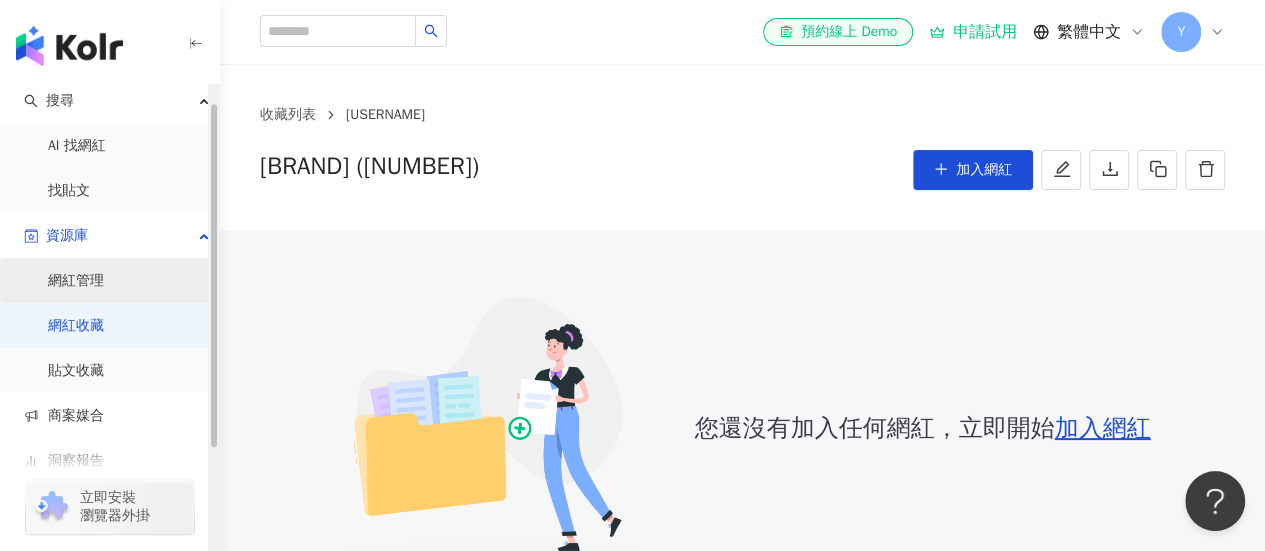 scroll, scrollTop: 0, scrollLeft: 0, axis: both 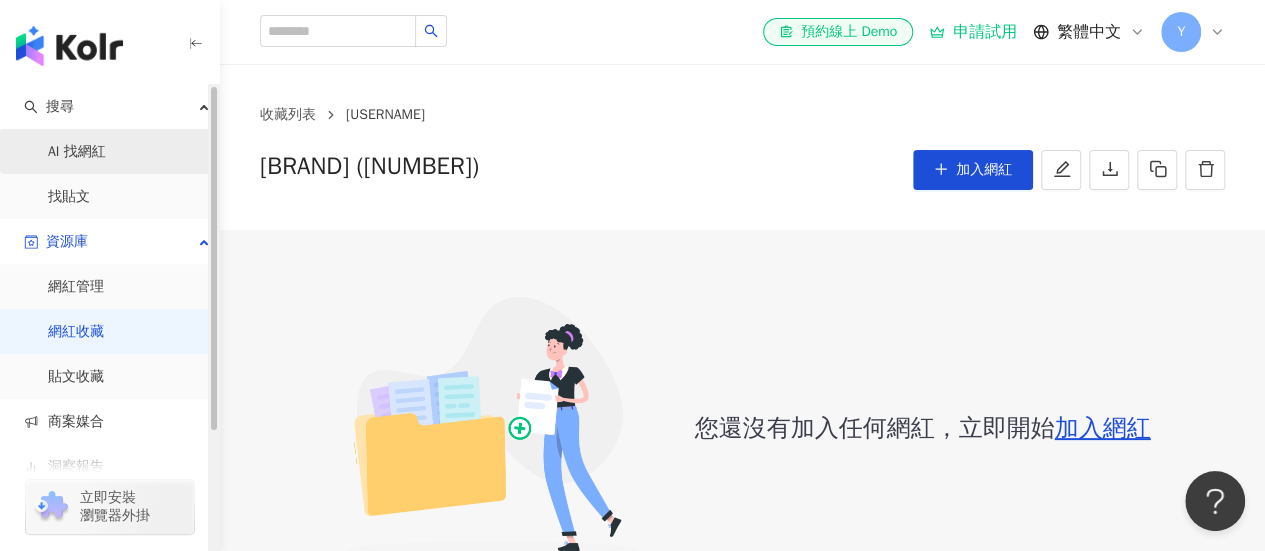 click on "AI 找網紅" at bounding box center [77, 152] 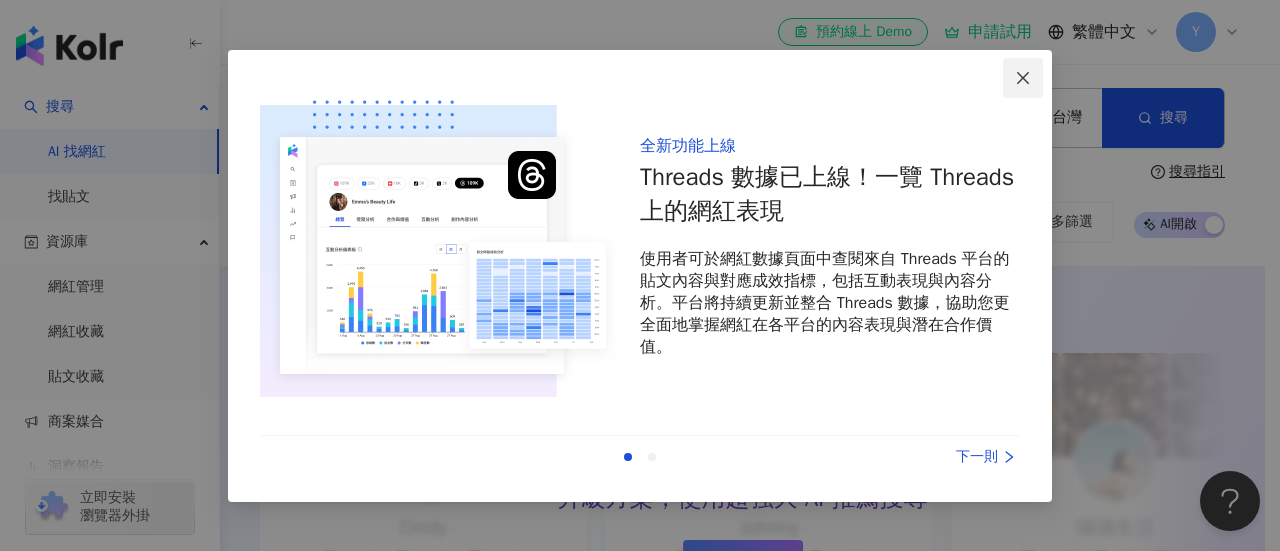 click 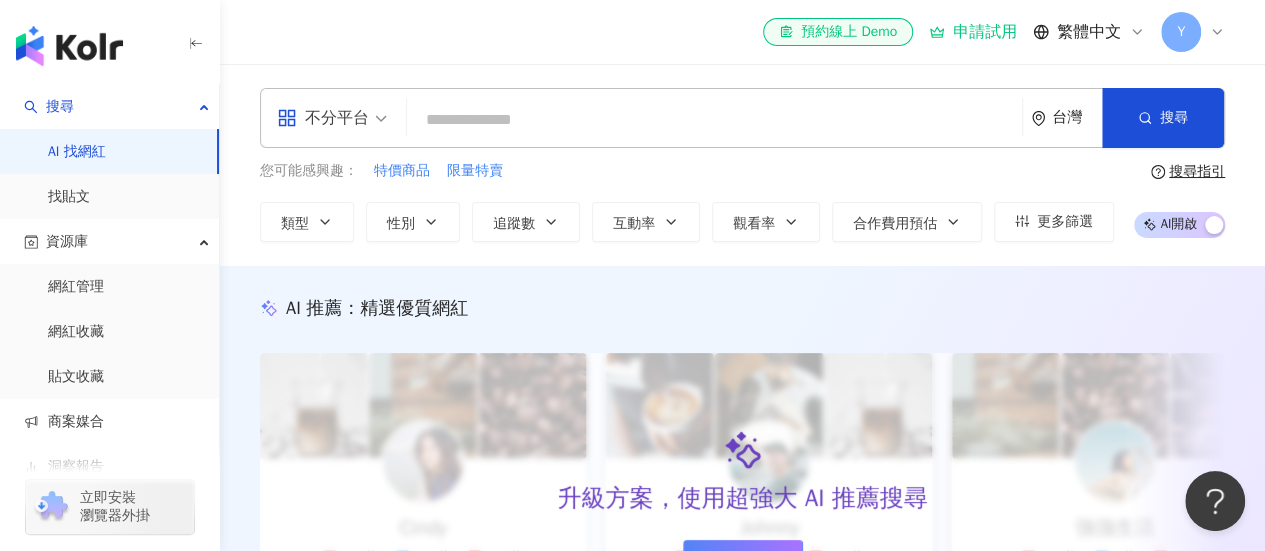 click on "不分平台" at bounding box center (323, 118) 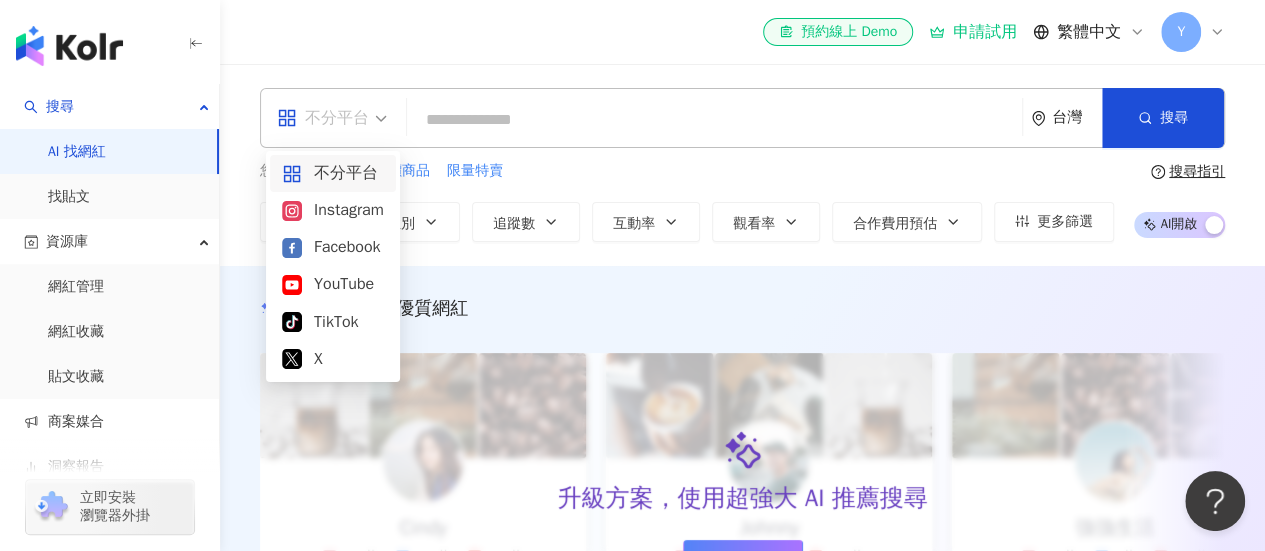 click on "不分平台" at bounding box center (323, 118) 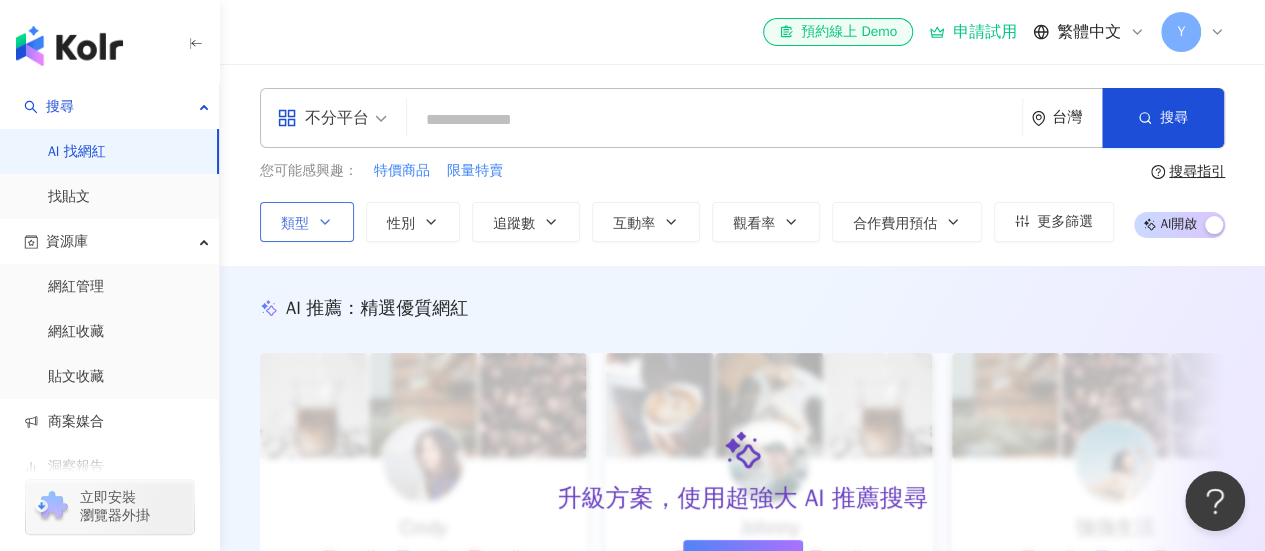 click on "類型" at bounding box center (307, 222) 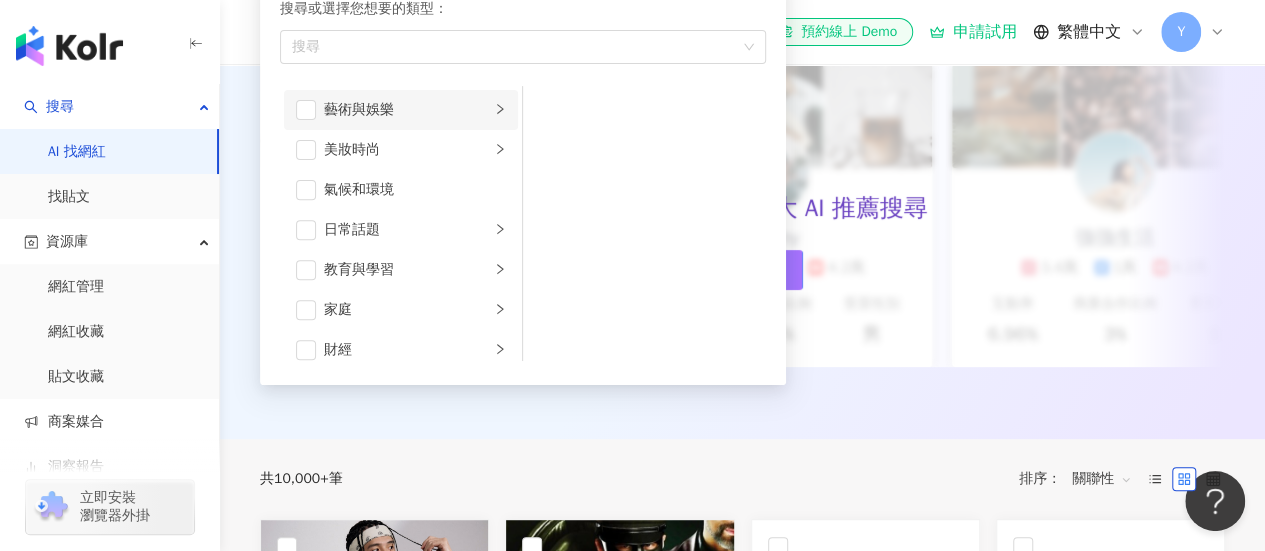 scroll, scrollTop: 300, scrollLeft: 0, axis: vertical 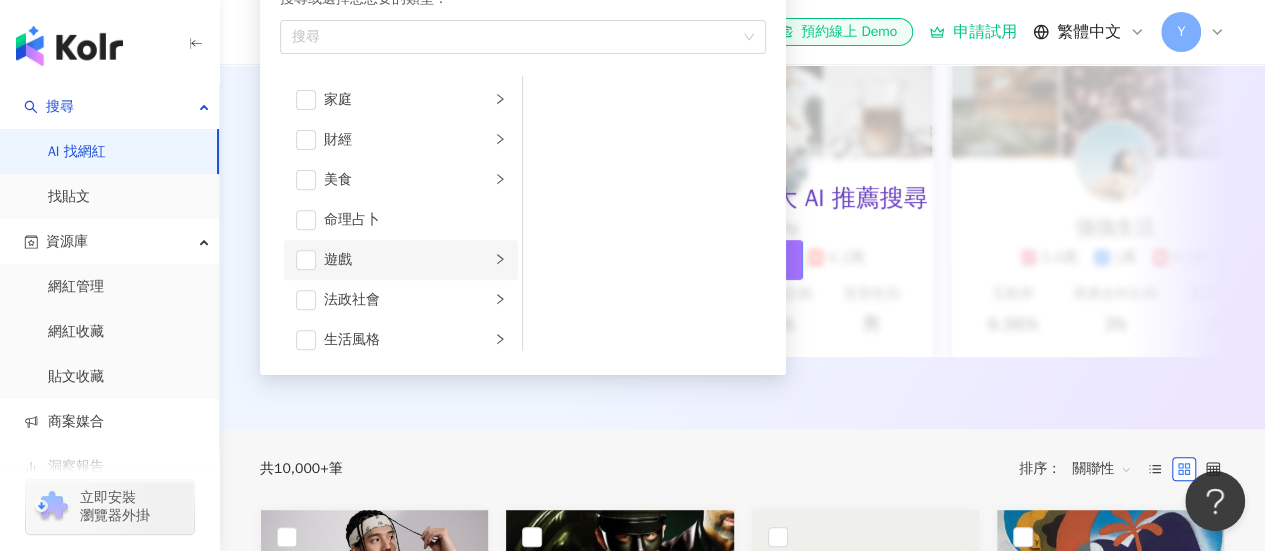 click on "遊戲" at bounding box center (407, 260) 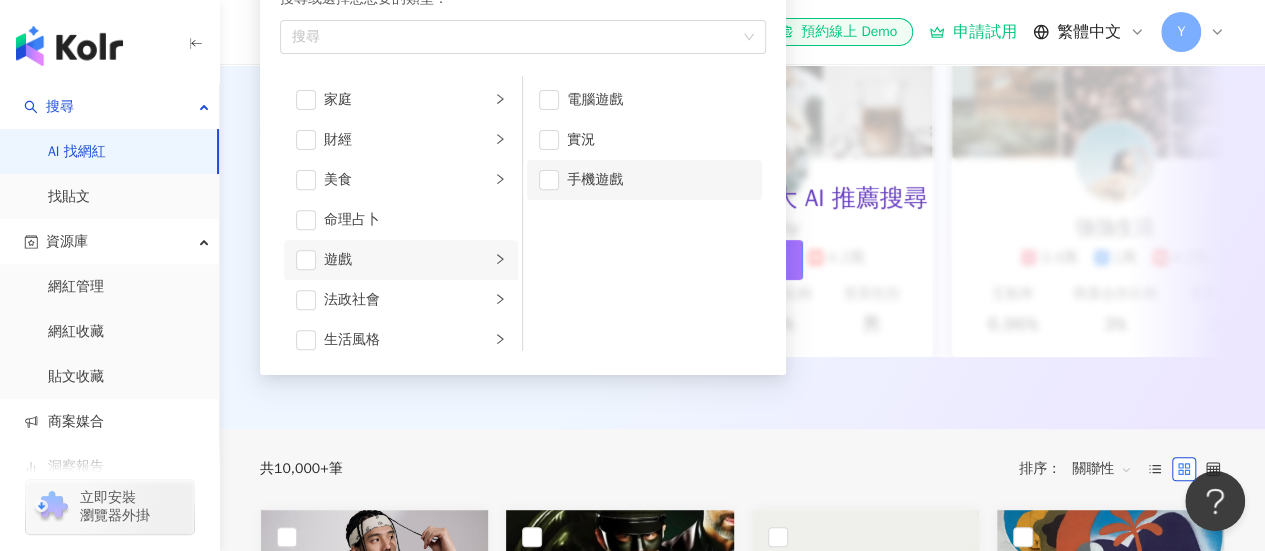 click on "手機遊戲" at bounding box center [658, 180] 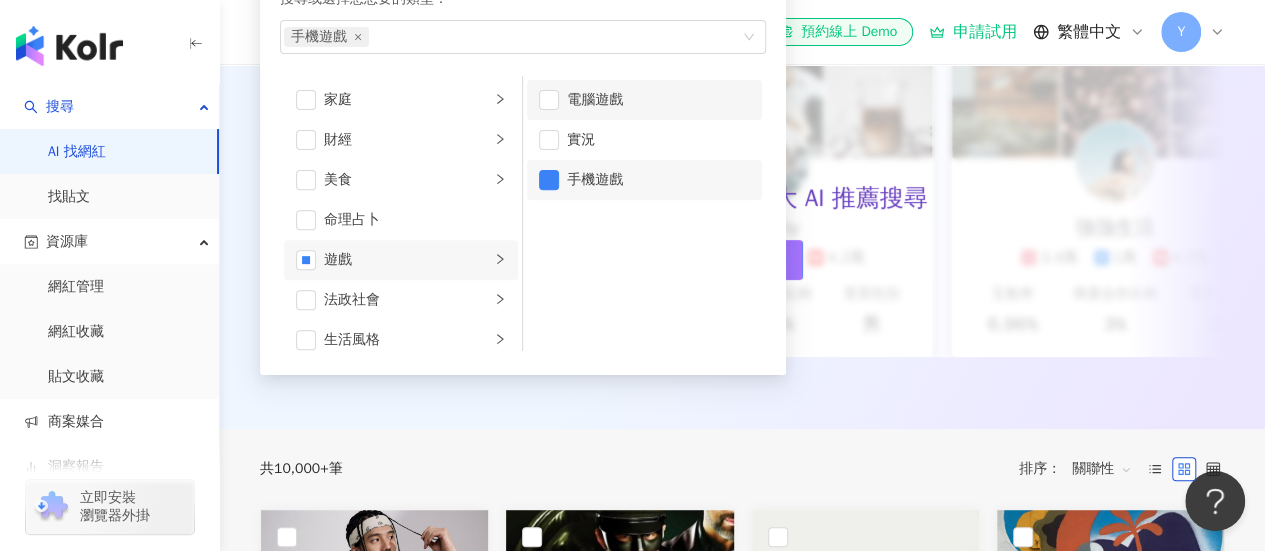 click on "電腦遊戲" at bounding box center [658, 100] 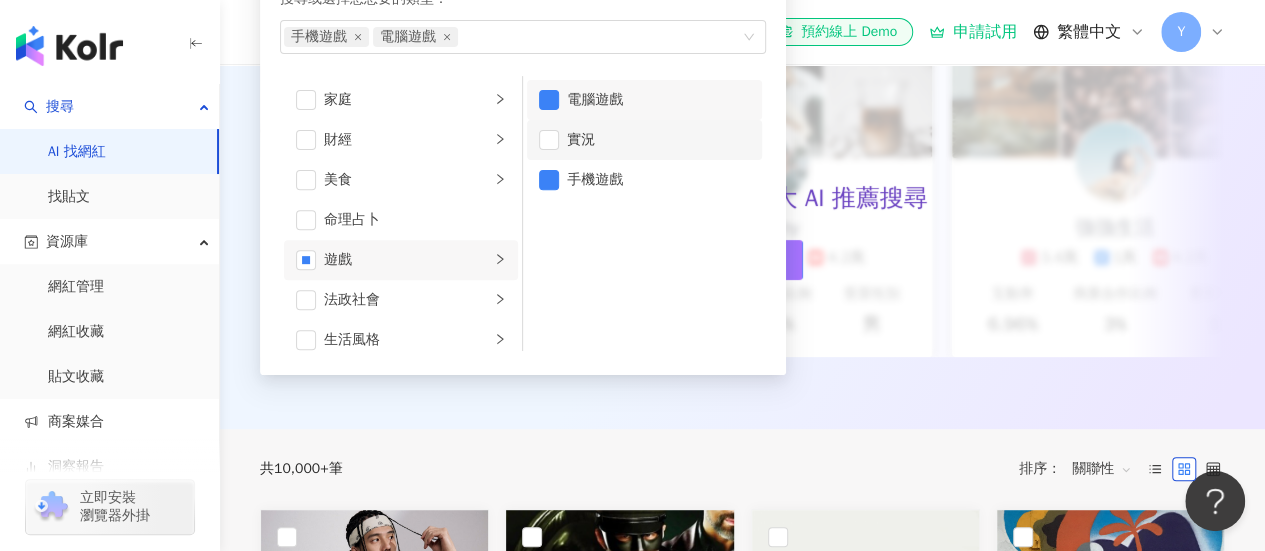 click on "實況" at bounding box center (658, 140) 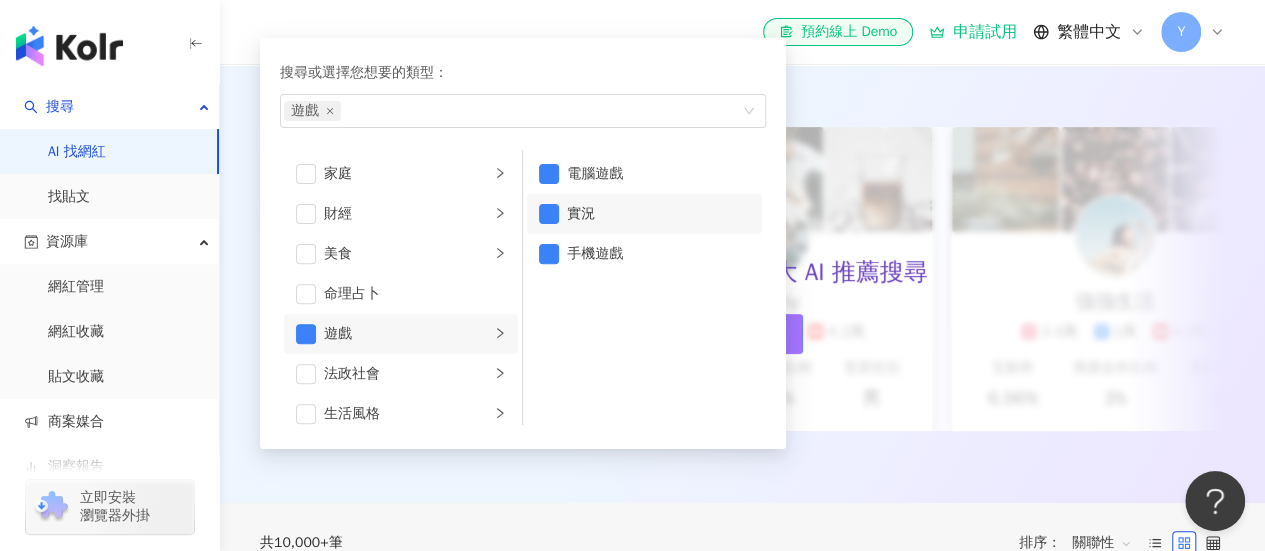scroll, scrollTop: 200, scrollLeft: 0, axis: vertical 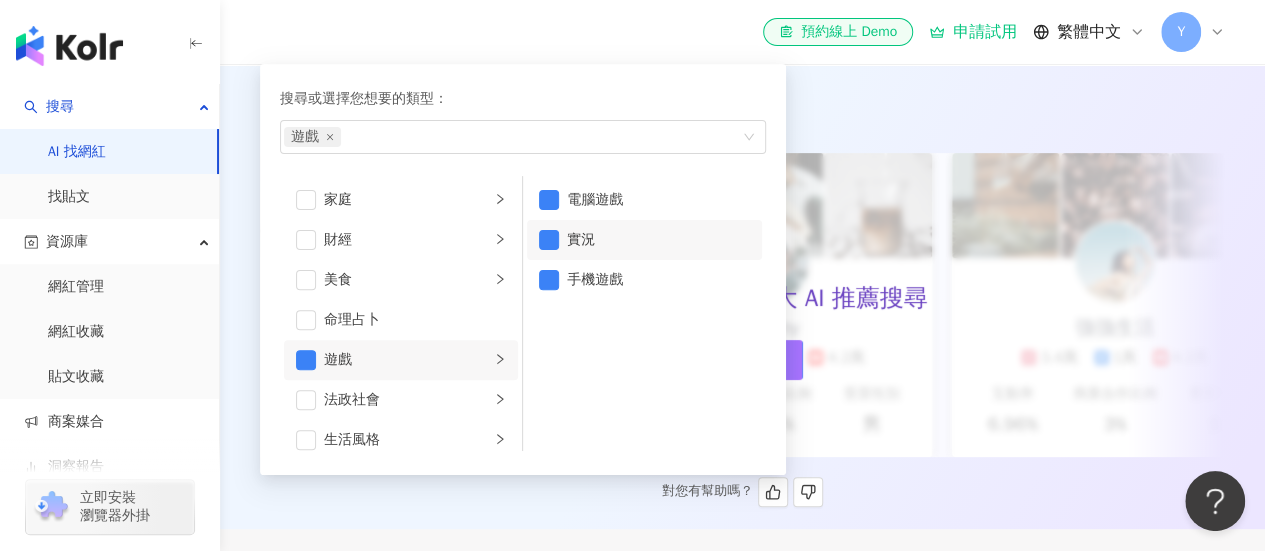 click on "AI 推薦 ： 精選優質網紅" at bounding box center [742, 108] 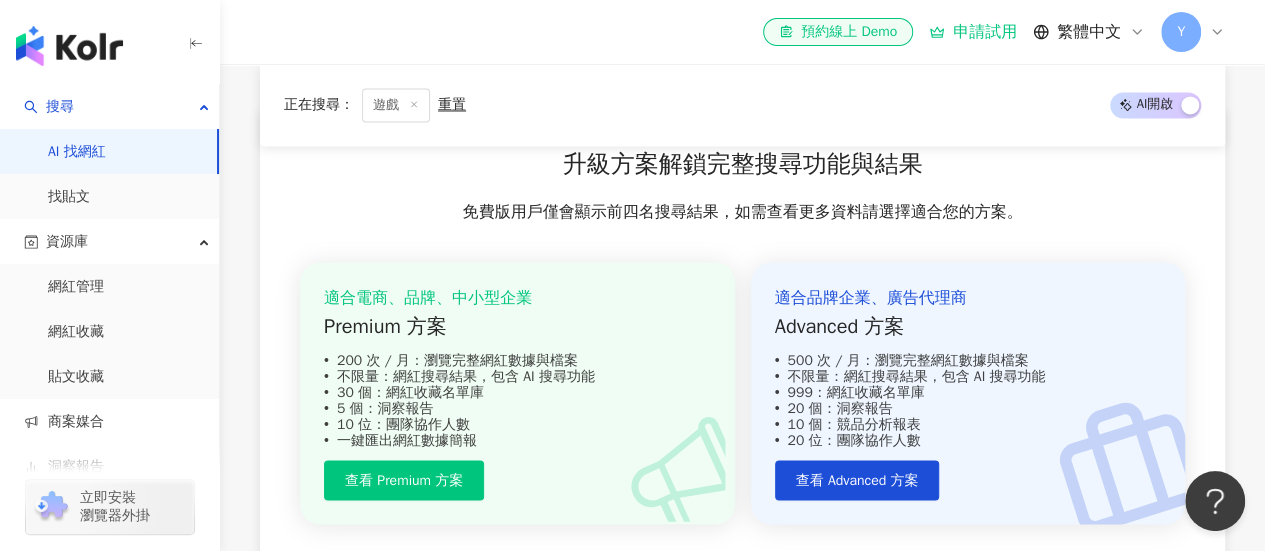 scroll, scrollTop: 1588, scrollLeft: 0, axis: vertical 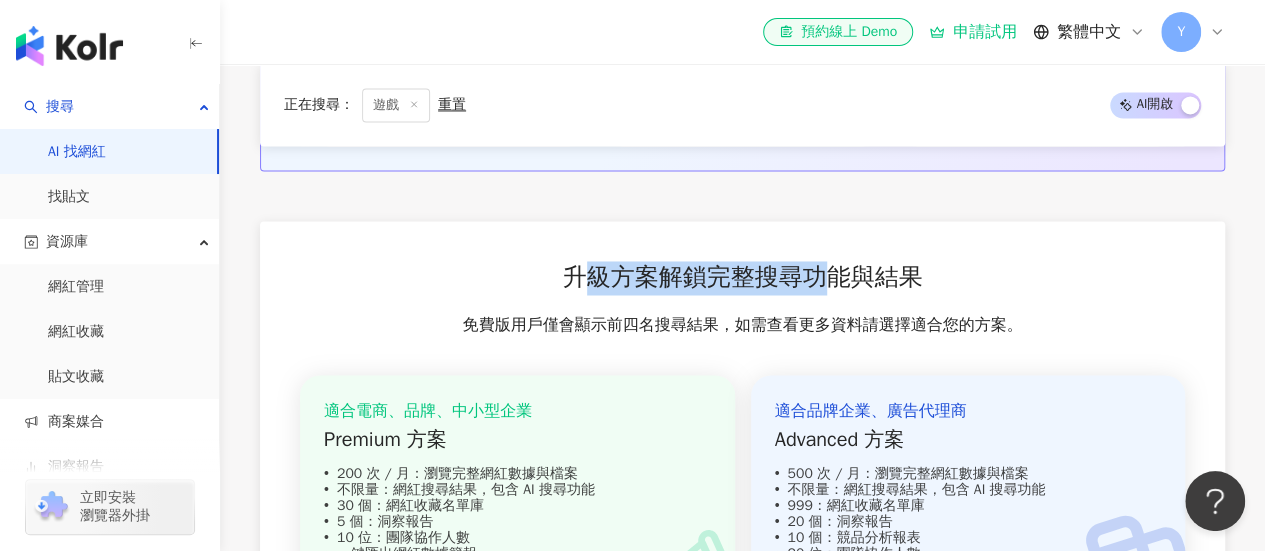 drag, startPoint x: 668, startPoint y: 309, endPoint x: 824, endPoint y: 314, distance: 156.08011 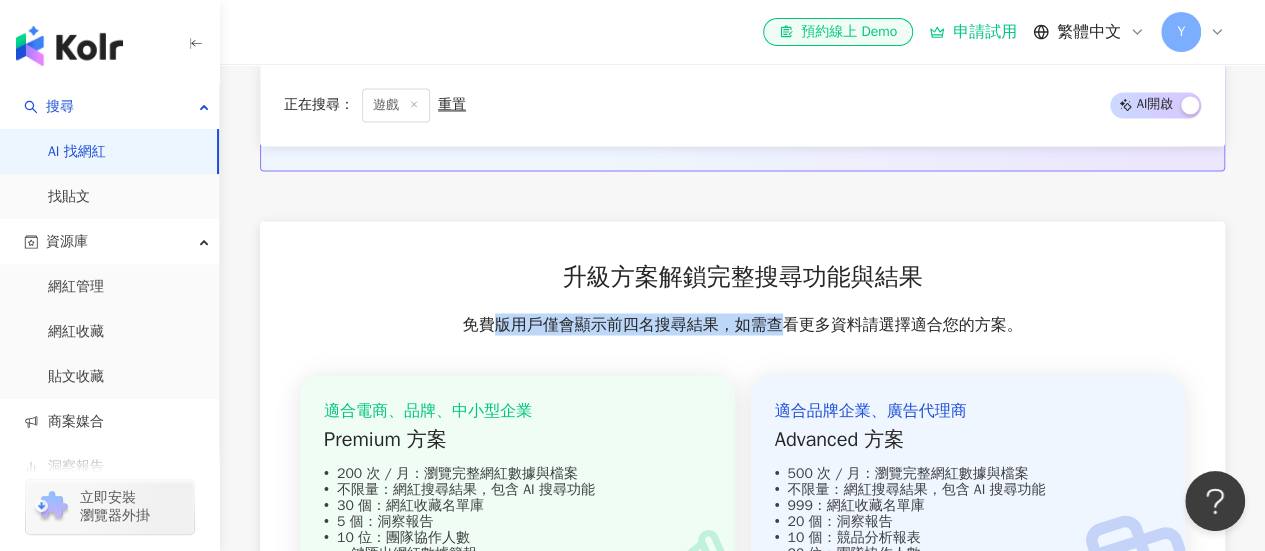 drag, startPoint x: 498, startPoint y: 352, endPoint x: 790, endPoint y: 353, distance: 292.0017 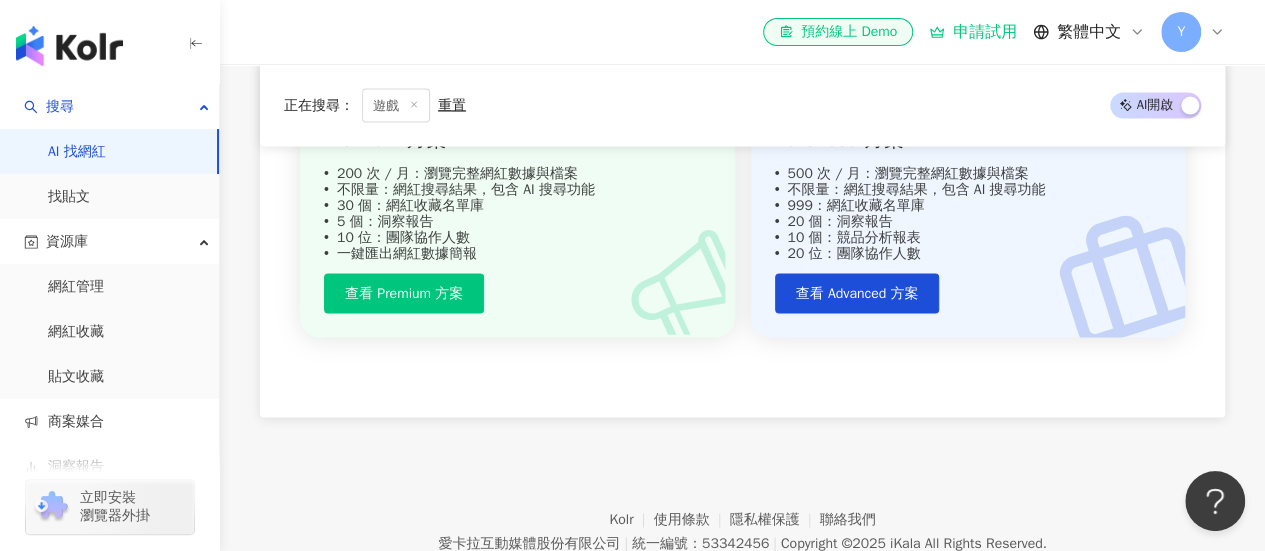scroll, scrollTop: 1788, scrollLeft: 0, axis: vertical 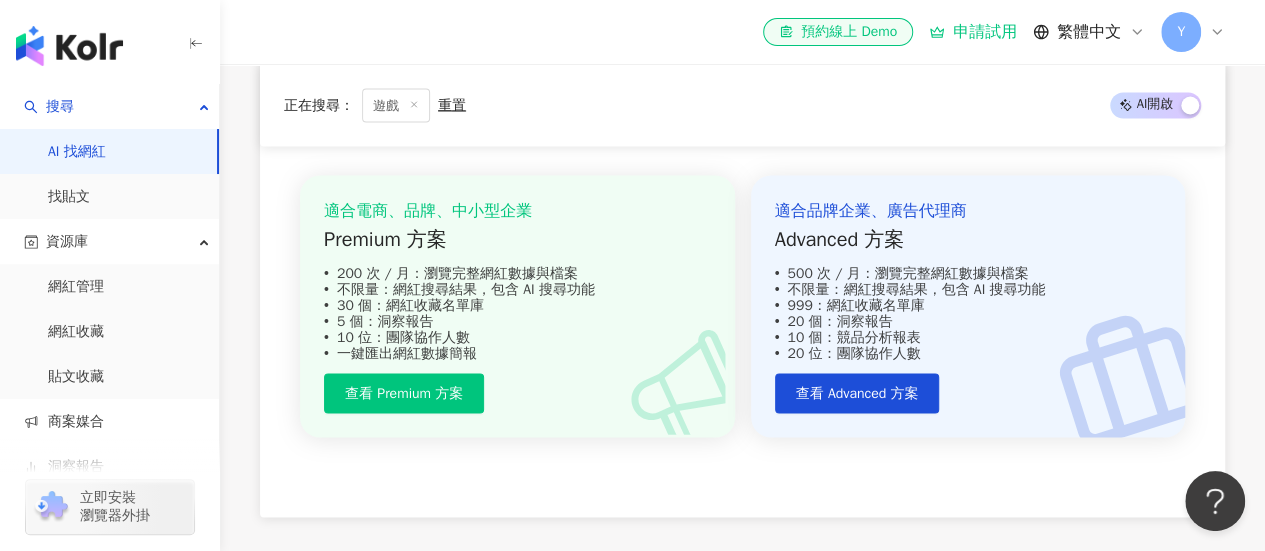 click on "Y" at bounding box center (1181, 32) 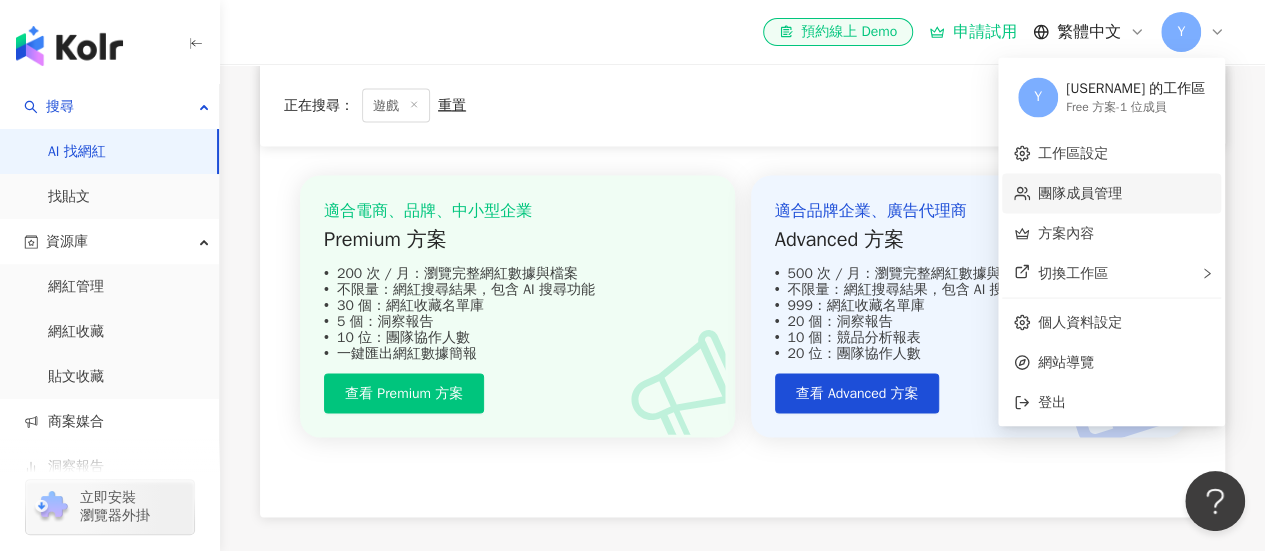 click on "團隊成員管理" at bounding box center [1080, 192] 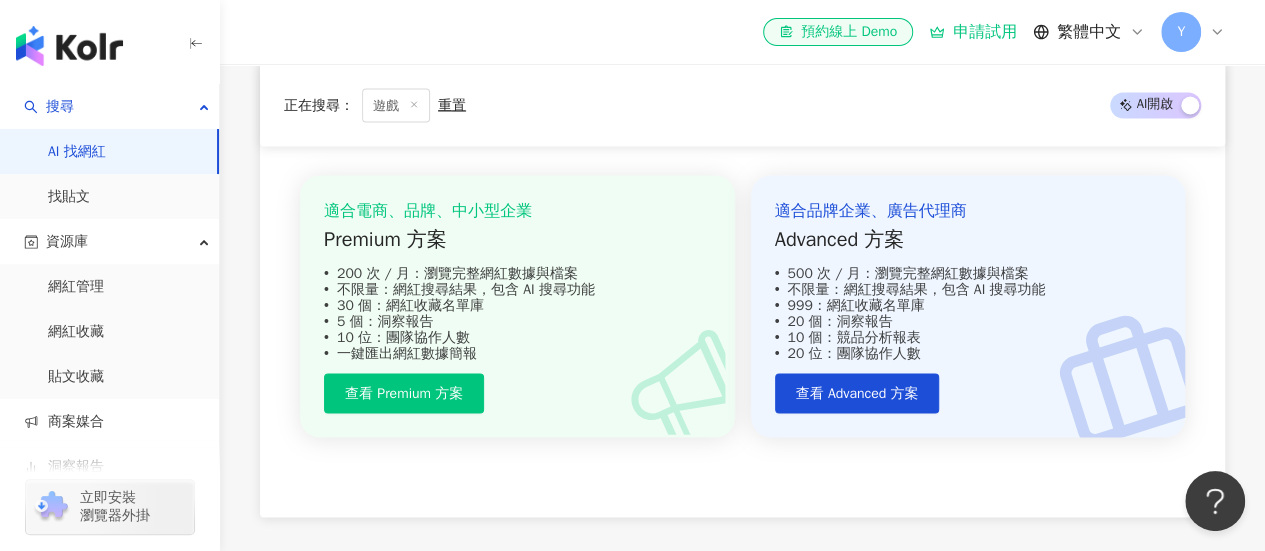 scroll, scrollTop: 0, scrollLeft: 0, axis: both 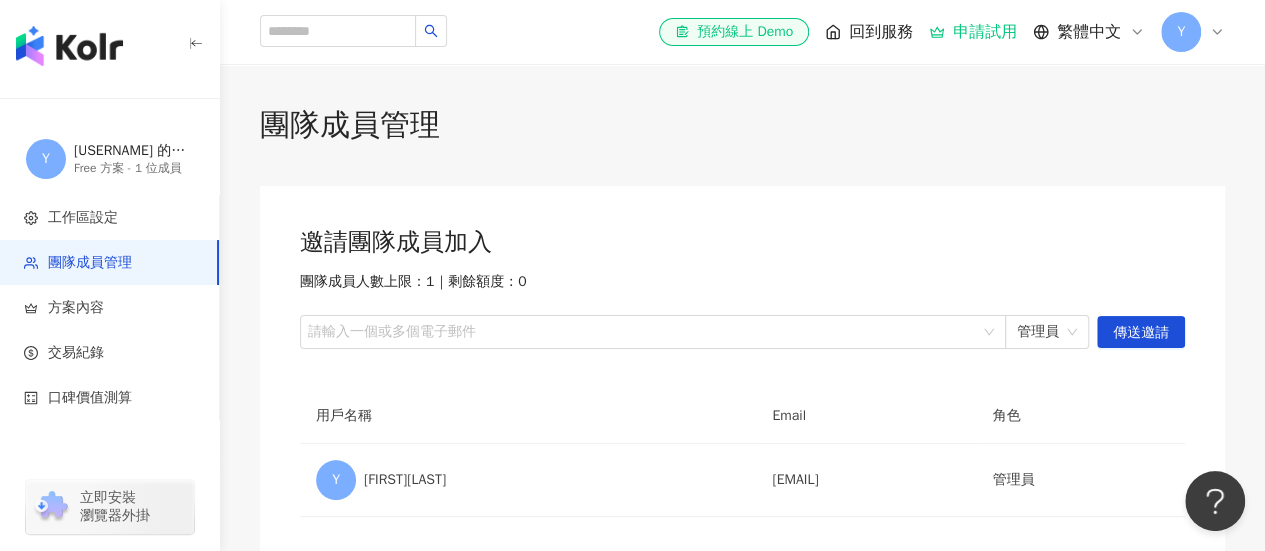 click 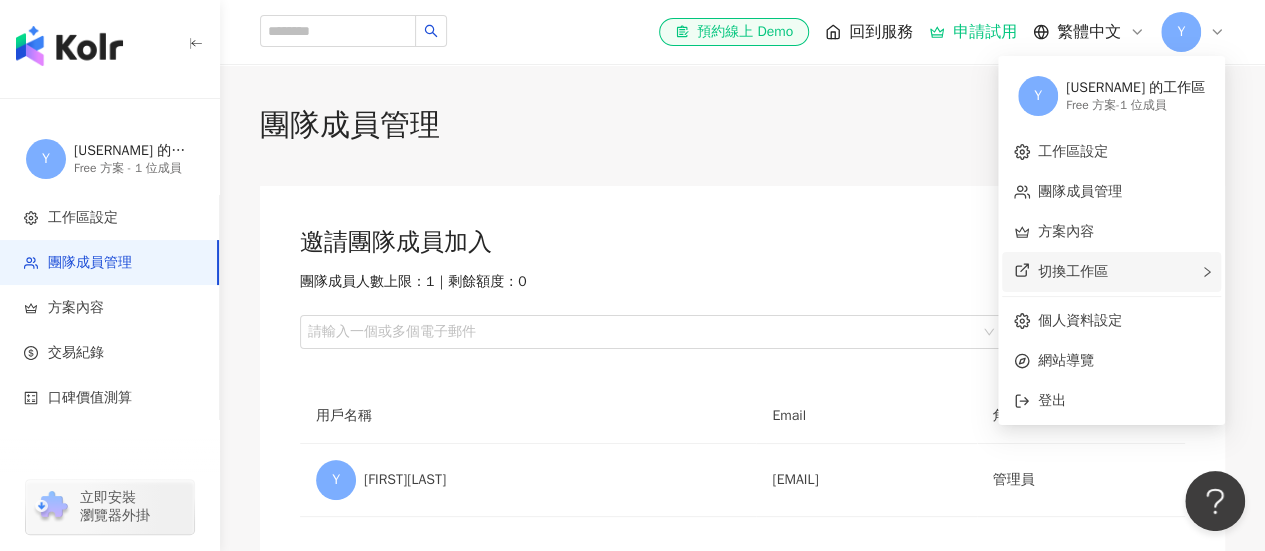 click on "切換工作區" at bounding box center [1073, 271] 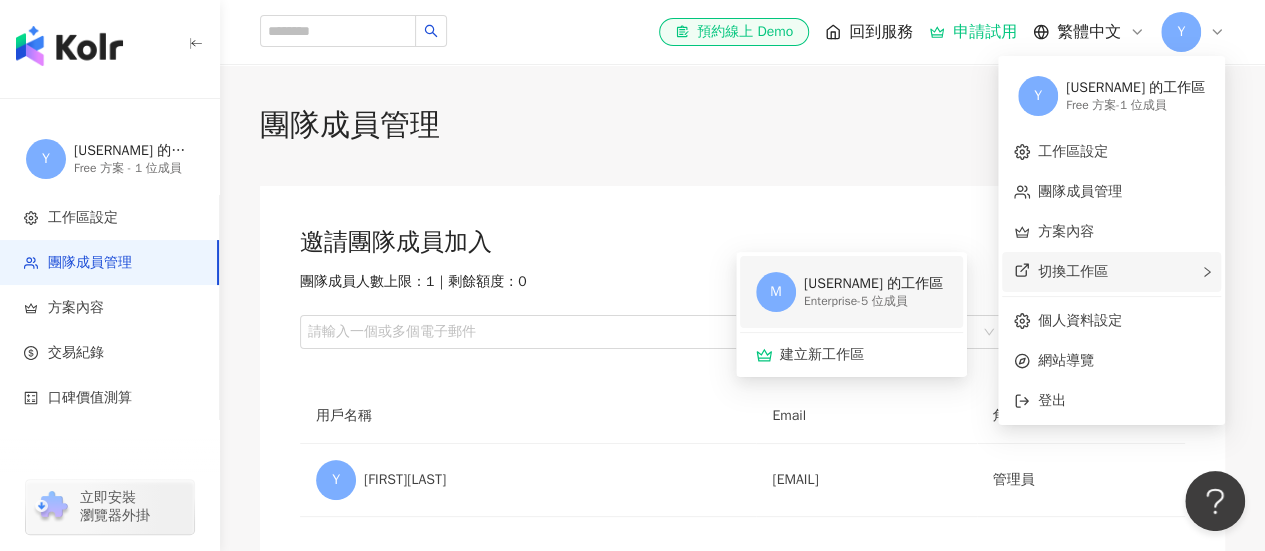 click on "megacomtaiwam 的工作區" at bounding box center [873, 284] 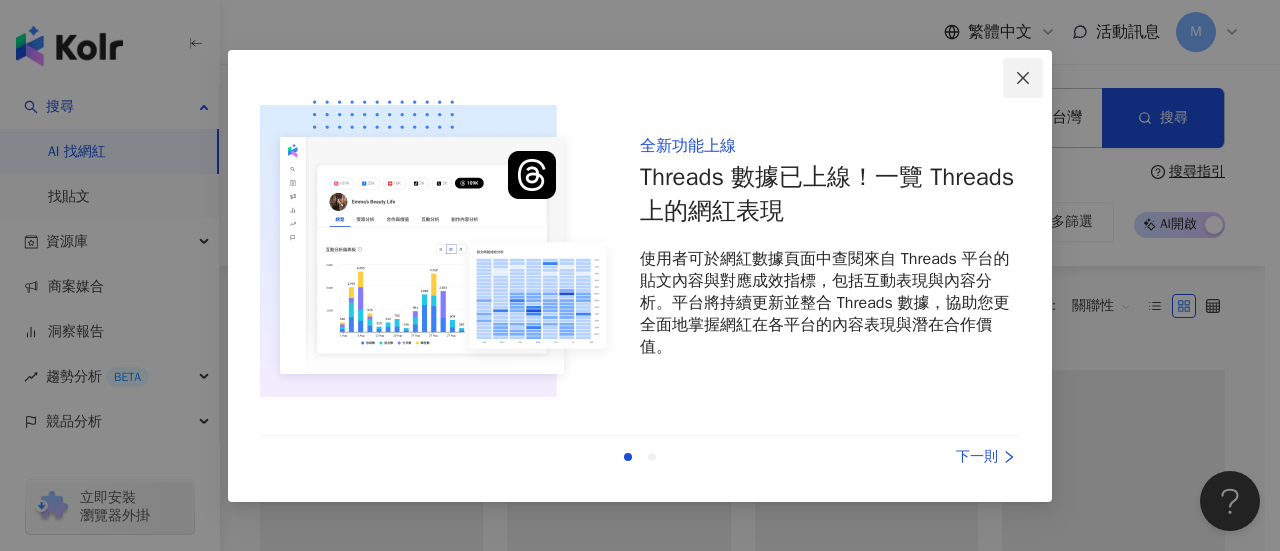 click at bounding box center (1023, 78) 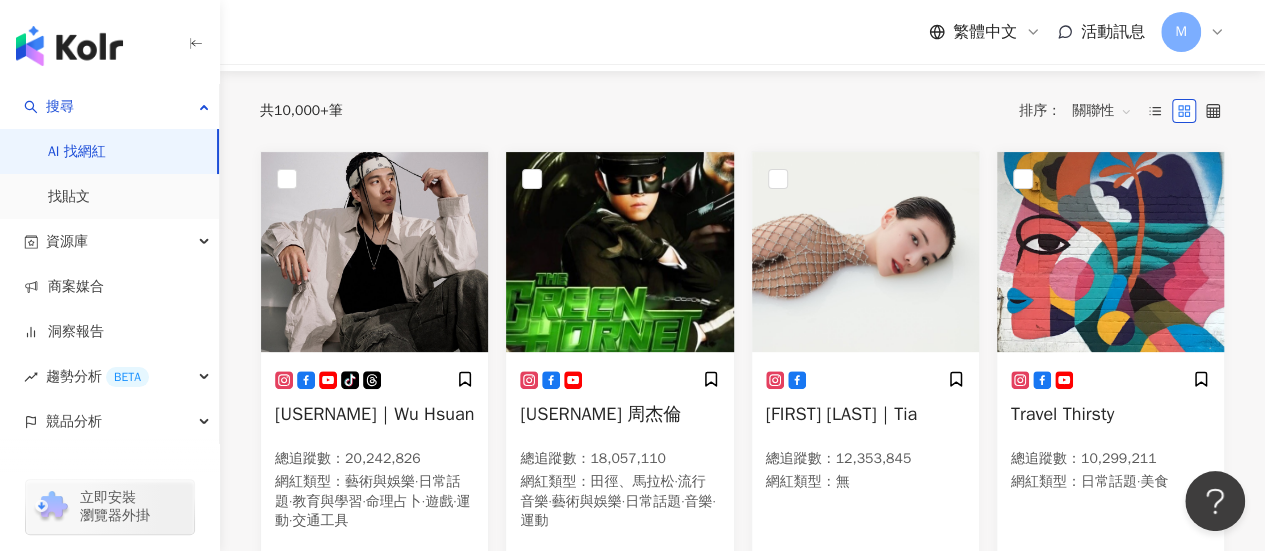 scroll, scrollTop: 0, scrollLeft: 0, axis: both 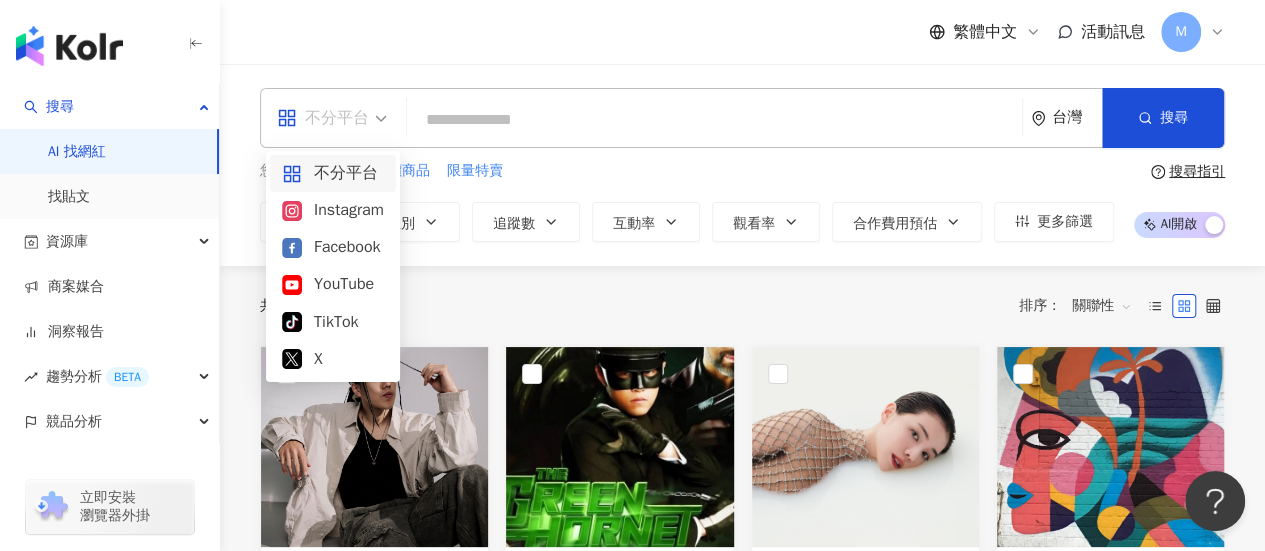 click on "不分平台" at bounding box center (323, 118) 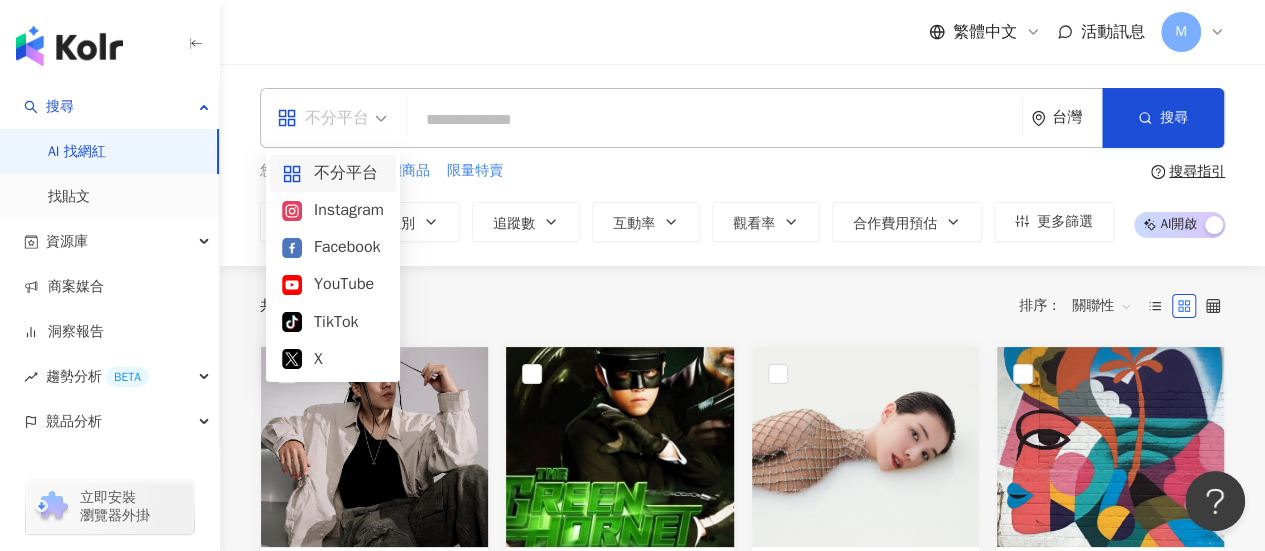 click at bounding box center (332, 105) 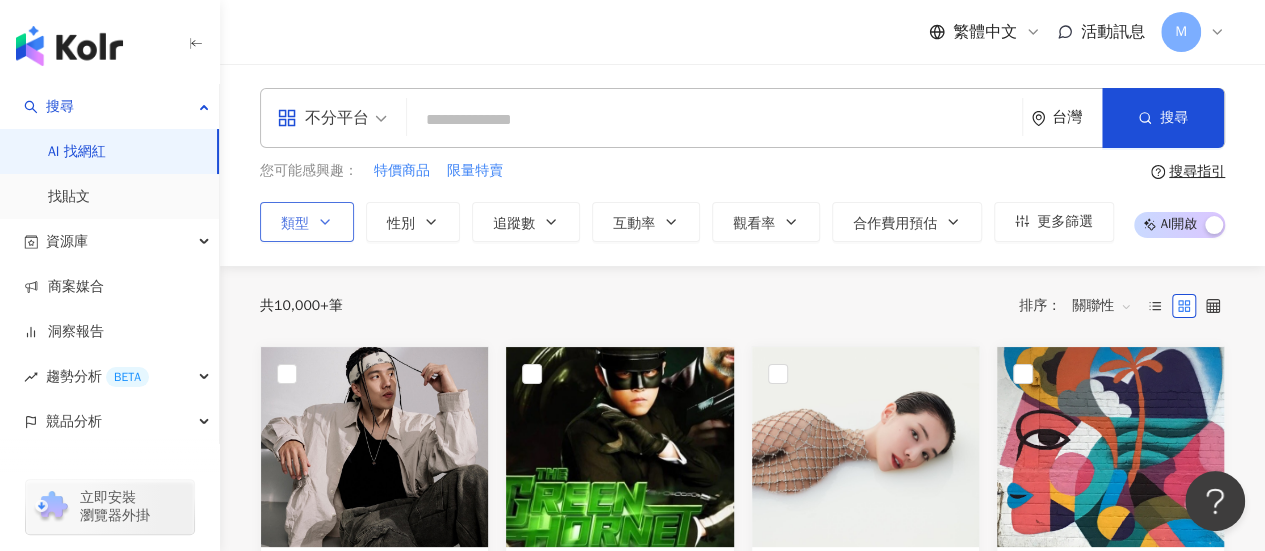 click 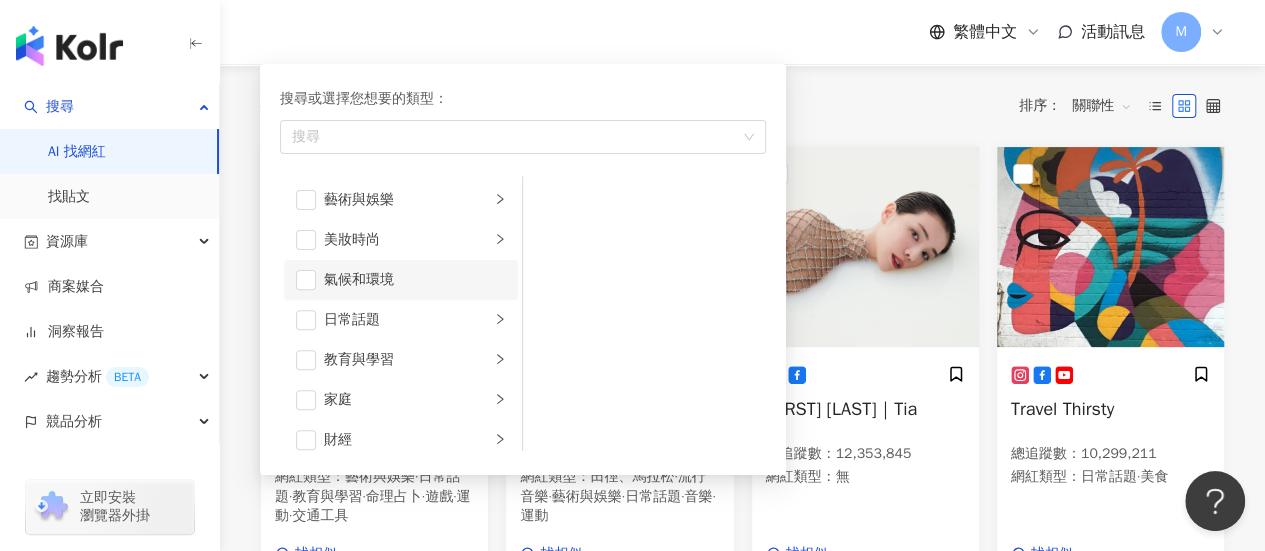 scroll, scrollTop: 200, scrollLeft: 0, axis: vertical 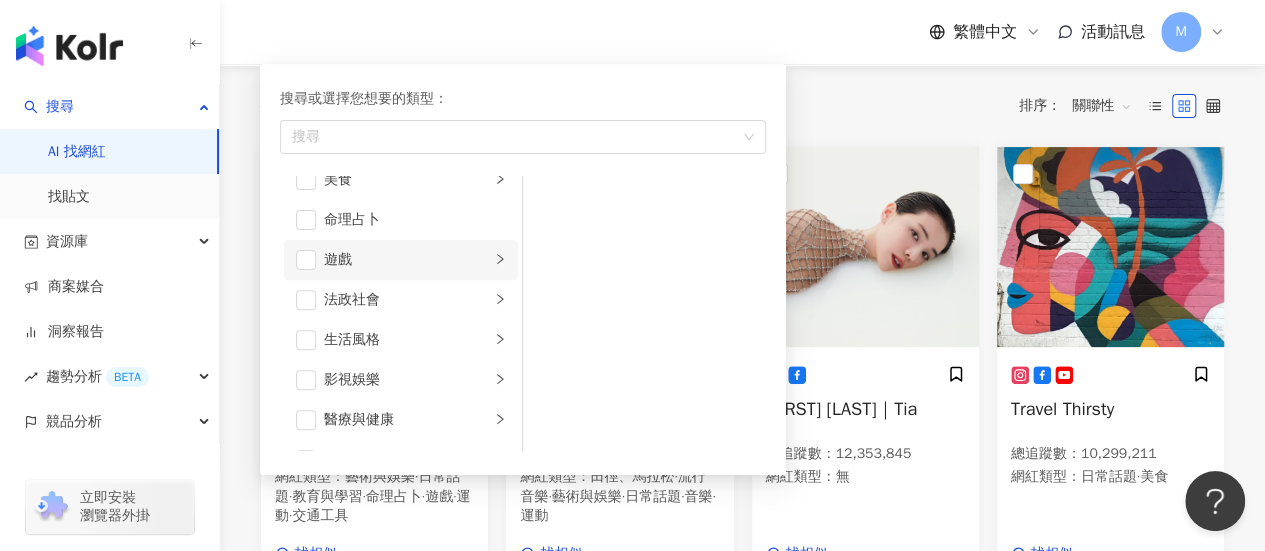 click on "遊戲" at bounding box center [407, 260] 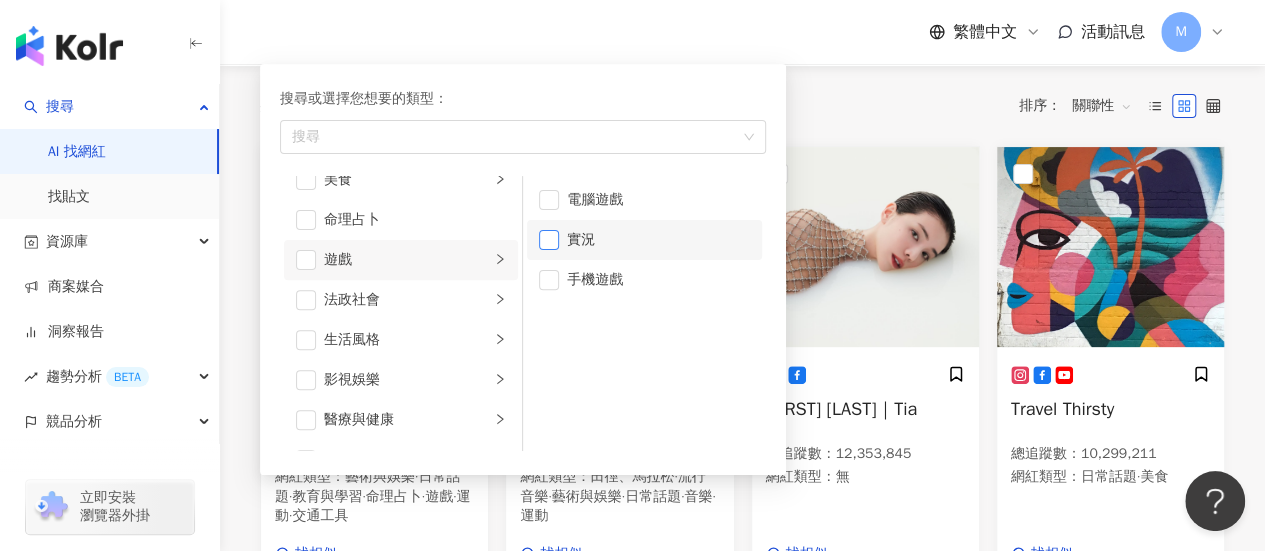 drag, startPoint x: 556, startPoint y: 237, endPoint x: 562, endPoint y: 271, distance: 34.525352 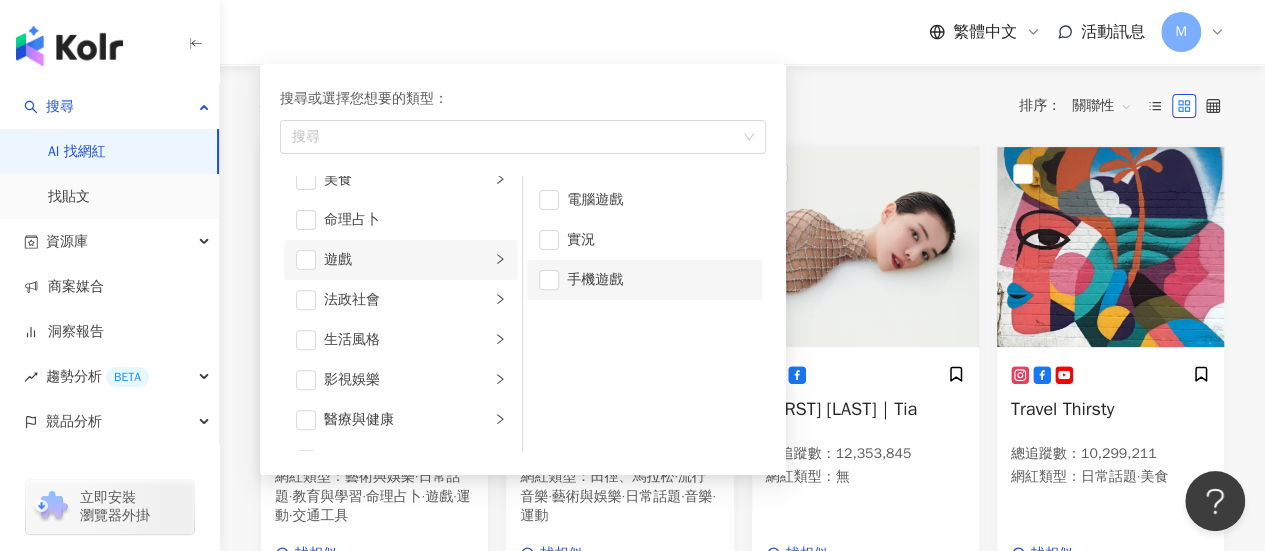 click at bounding box center [549, 240] 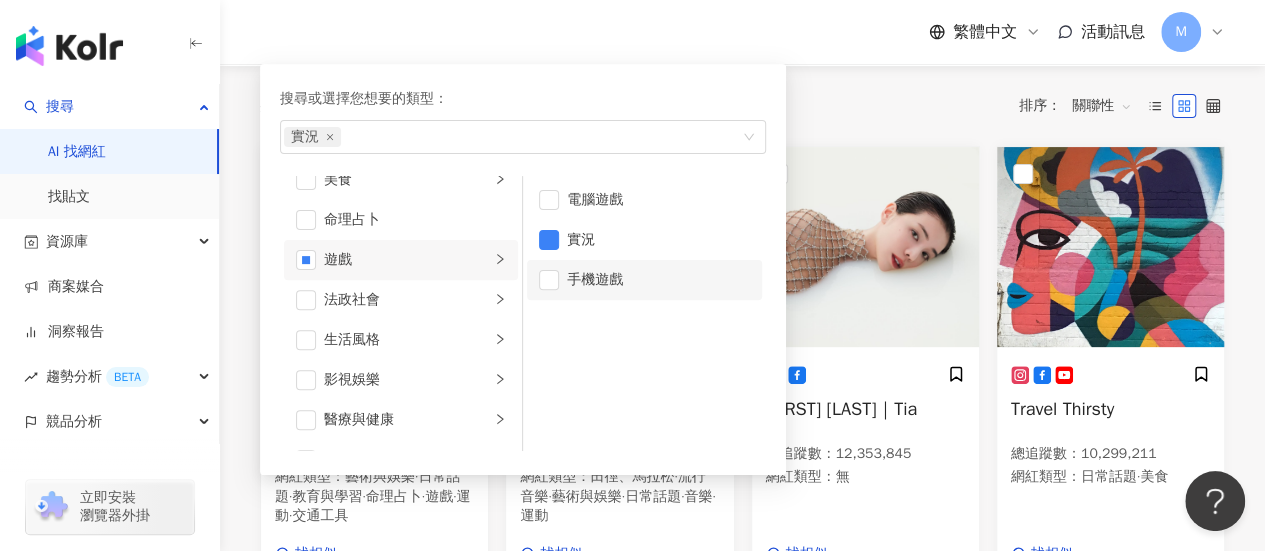 click on "手機遊戲" at bounding box center [644, 280] 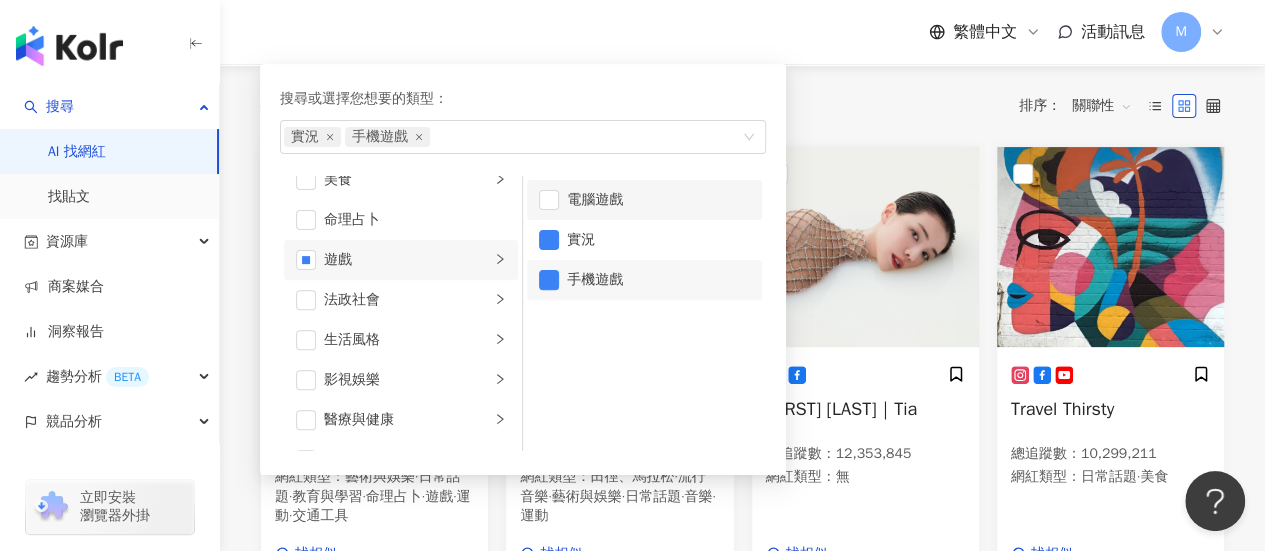 click on "電腦遊戲" at bounding box center [658, 200] 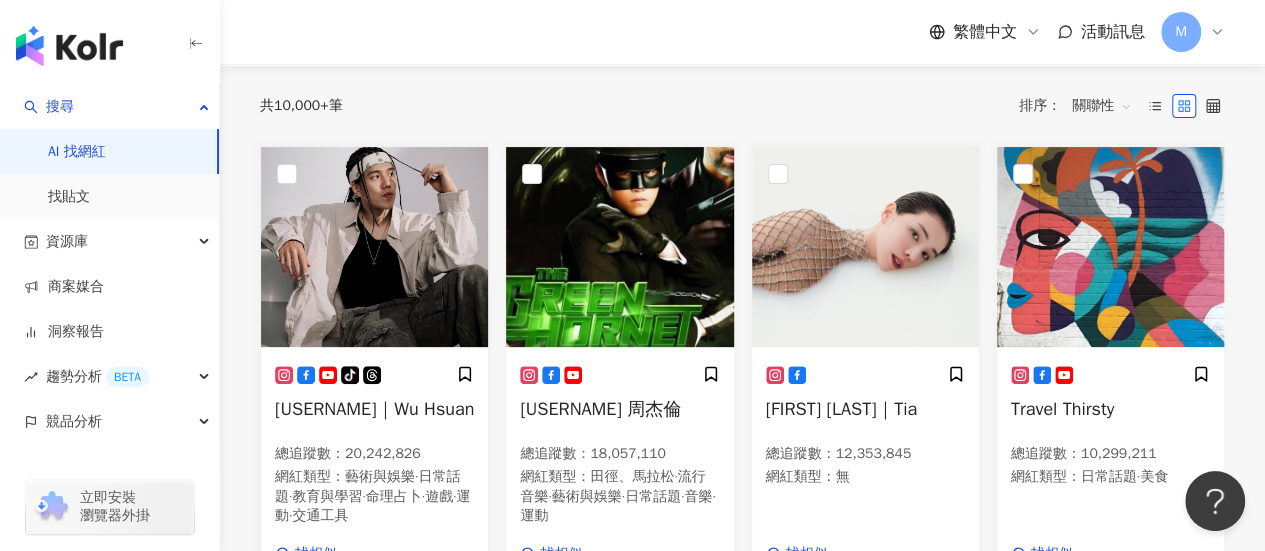 click on "共  10,000+  筆 排序： 關聯性" at bounding box center [742, 106] 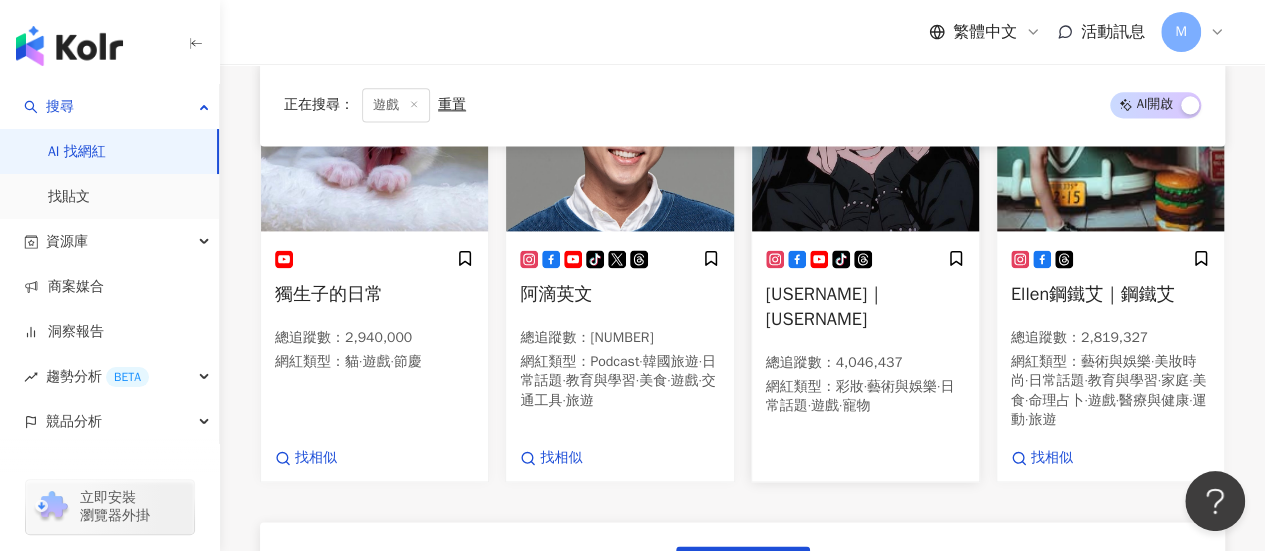 scroll, scrollTop: 1500, scrollLeft: 0, axis: vertical 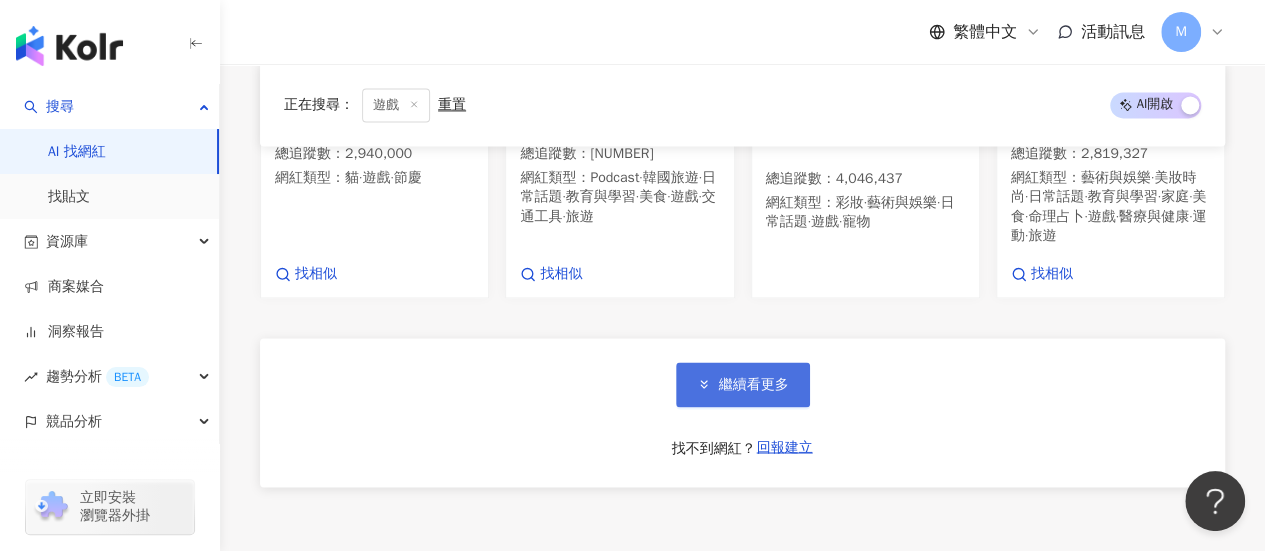 click on "繼續看更多" at bounding box center (754, 385) 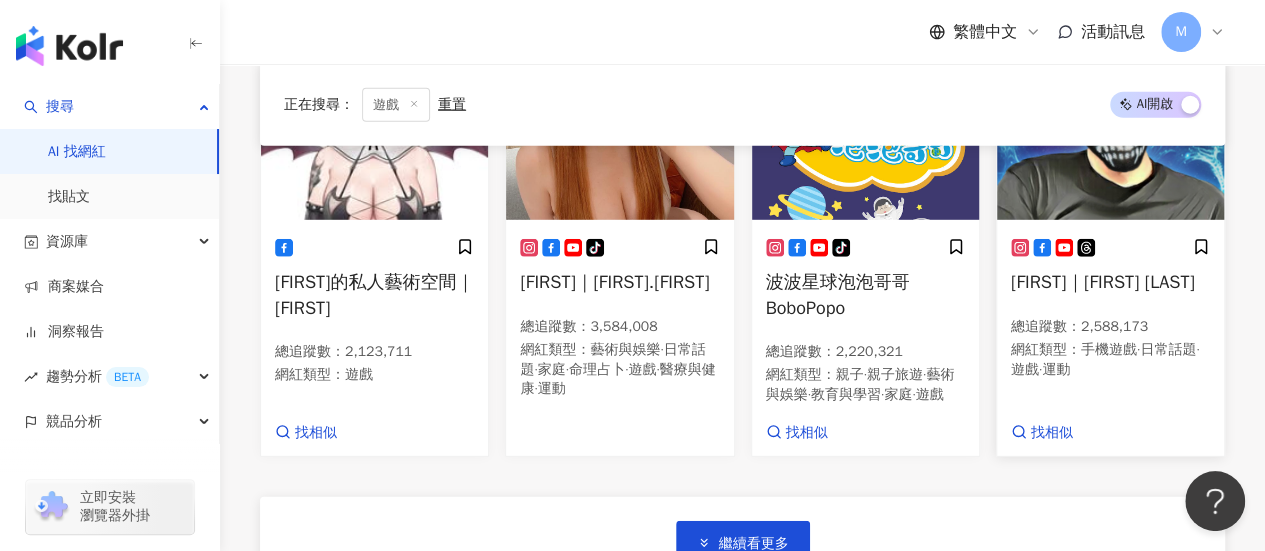 scroll, scrollTop: 3000, scrollLeft: 0, axis: vertical 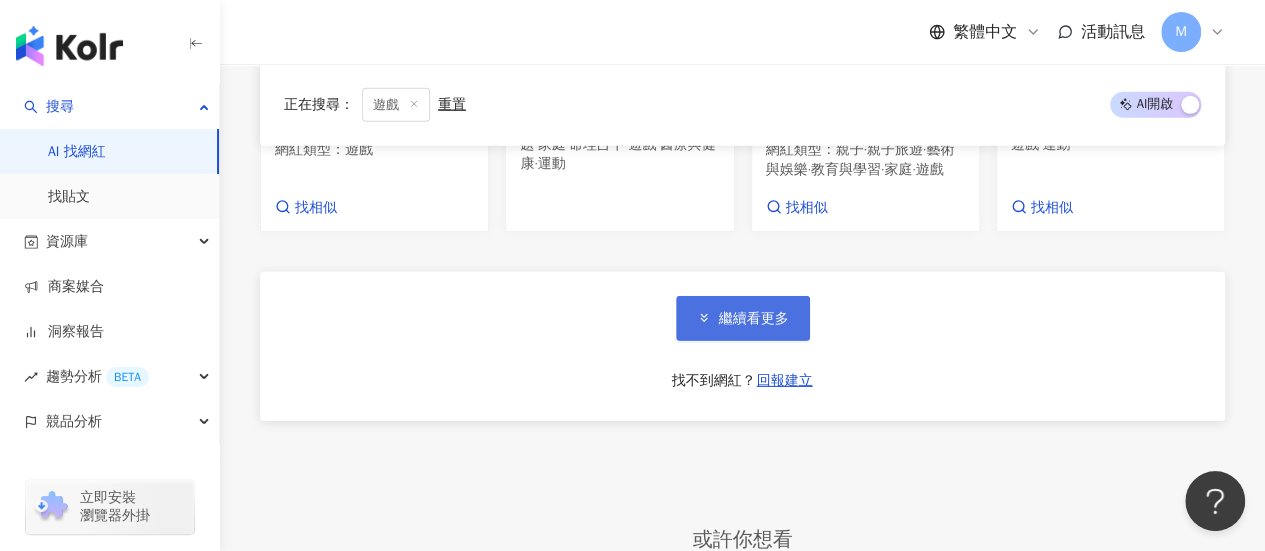 click on "繼續看更多" at bounding box center [743, 318] 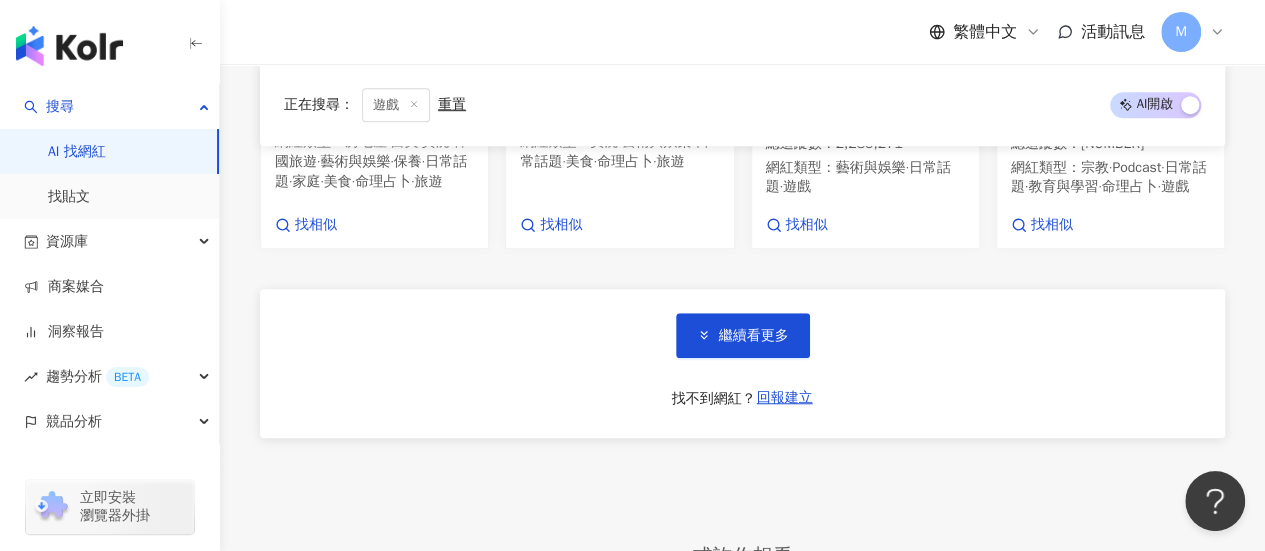 scroll, scrollTop: 4500, scrollLeft: 0, axis: vertical 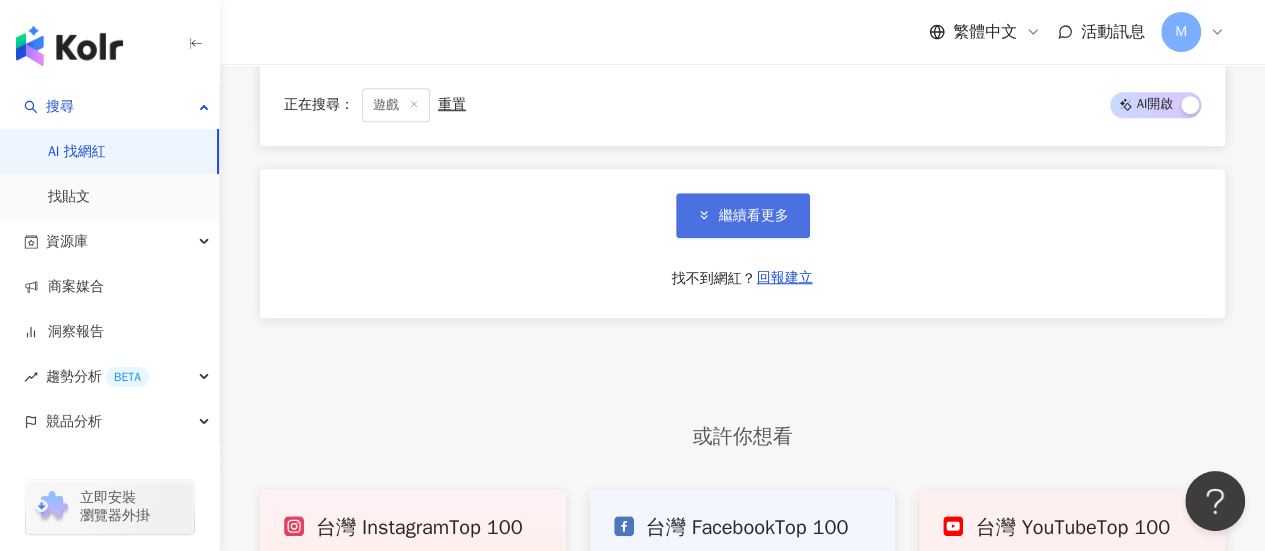 click on "繼續看更多" at bounding box center [754, 216] 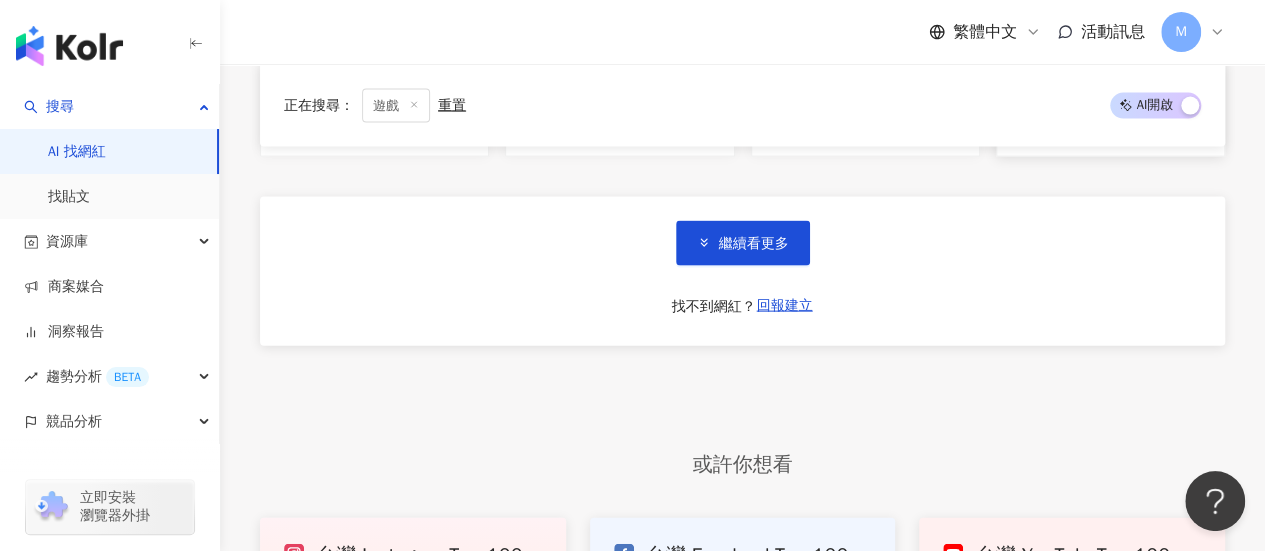 scroll, scrollTop: 5900, scrollLeft: 0, axis: vertical 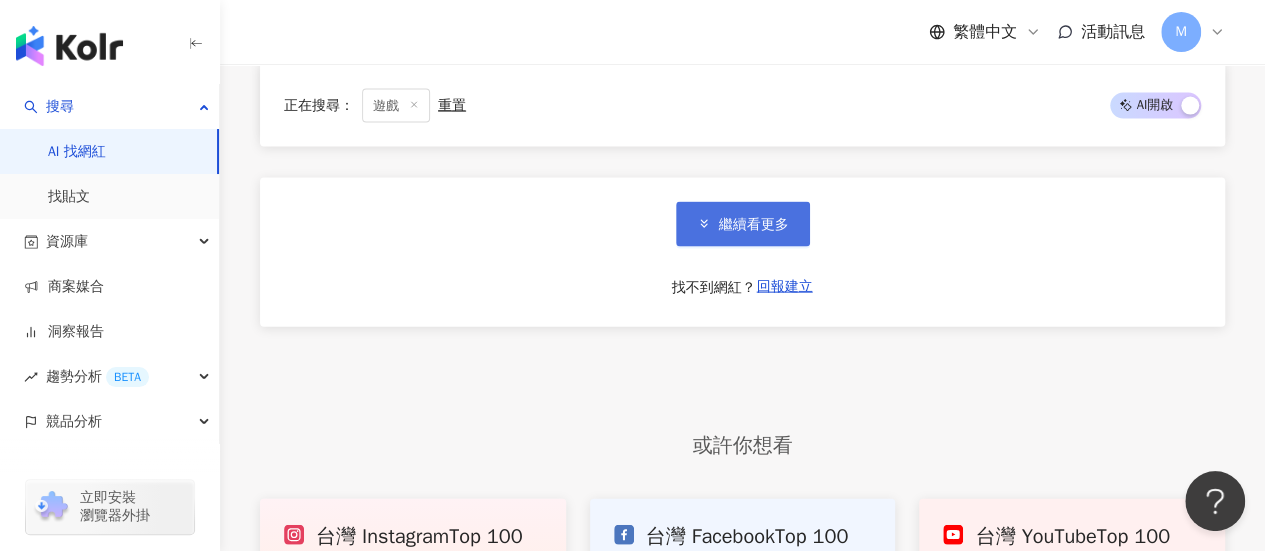 click on "繼續看更多" at bounding box center (754, 225) 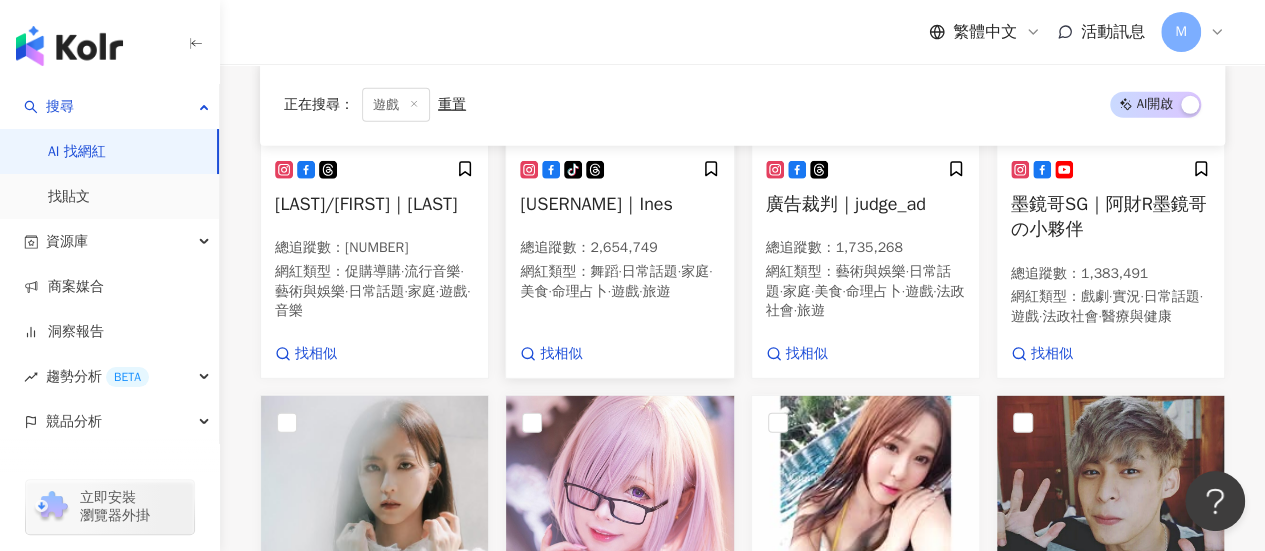 scroll, scrollTop: 6700, scrollLeft: 0, axis: vertical 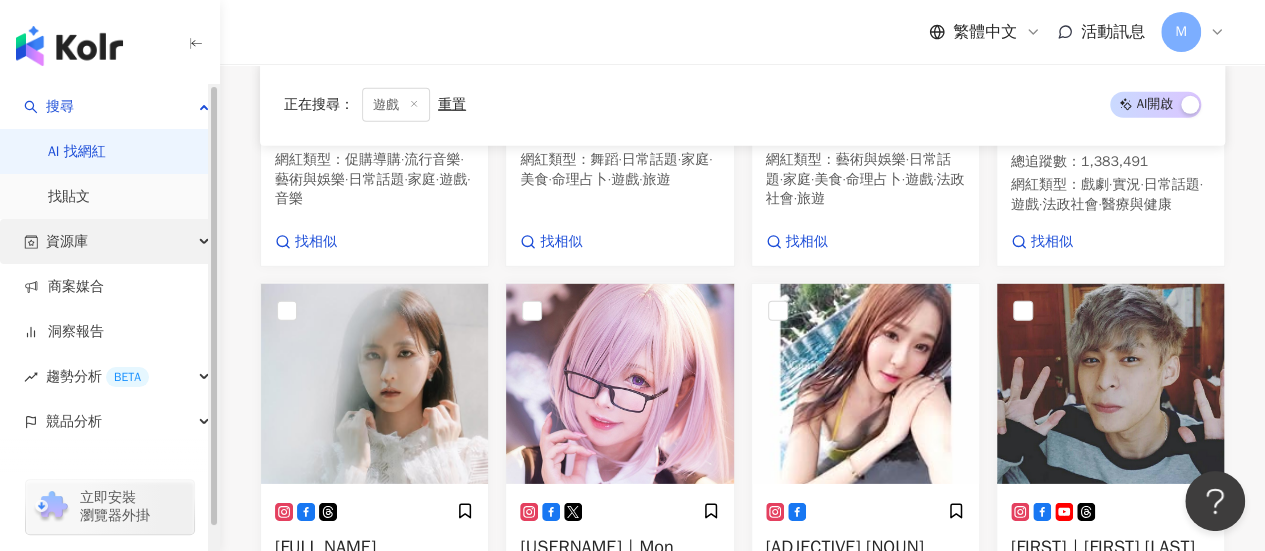 click on "資源庫" at bounding box center [109, 241] 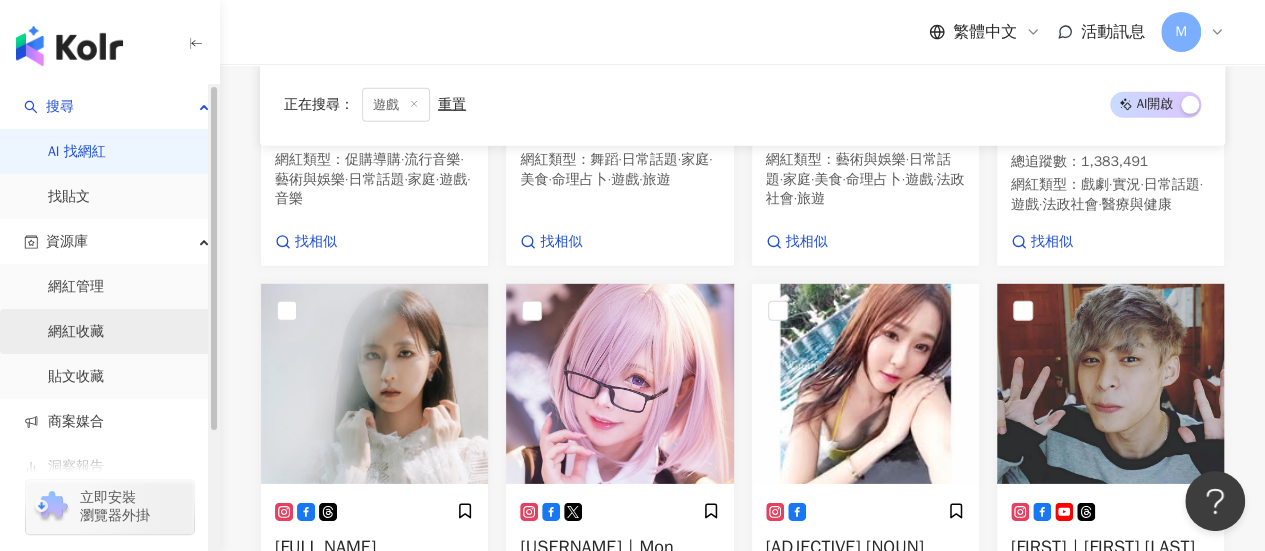 click on "網紅收藏" at bounding box center (76, 332) 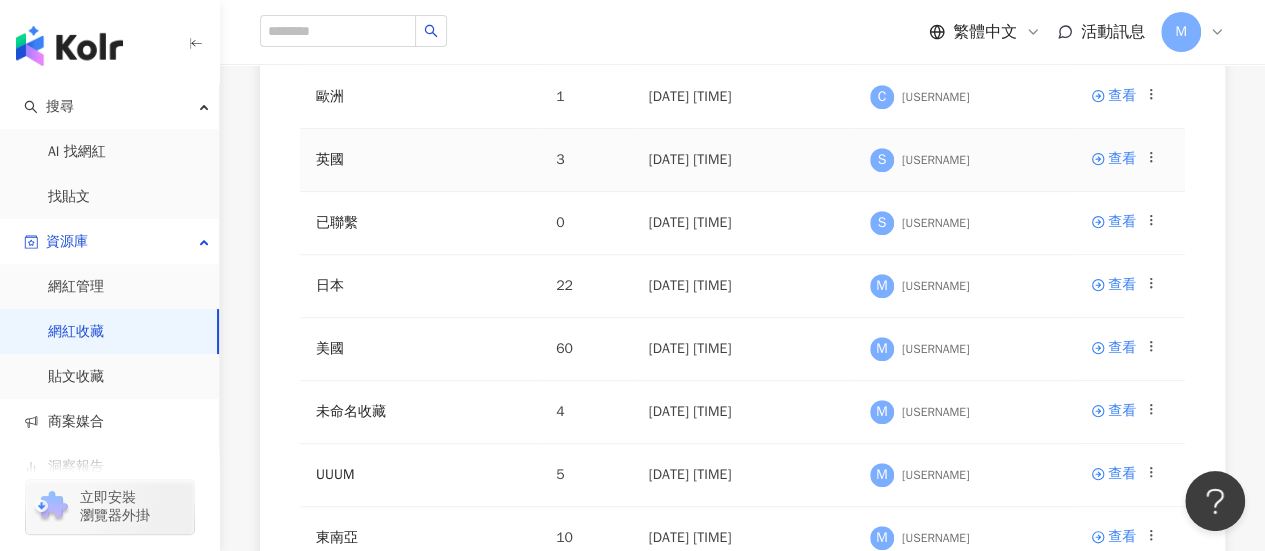 scroll, scrollTop: 500, scrollLeft: 0, axis: vertical 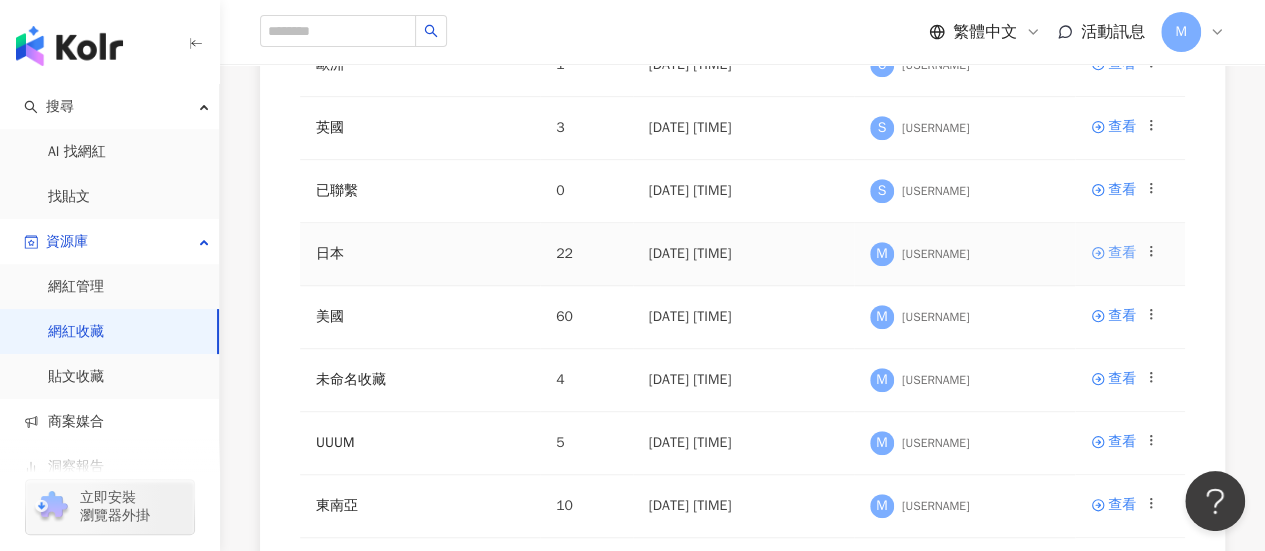 click on "查看" at bounding box center [1122, 253] 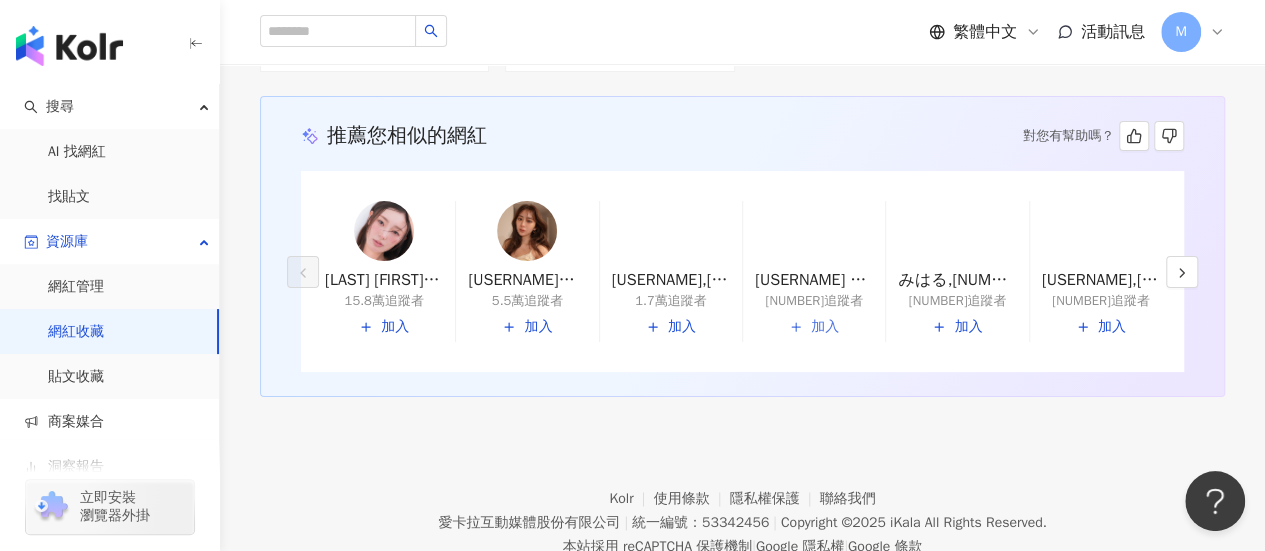 scroll, scrollTop: 2400, scrollLeft: 0, axis: vertical 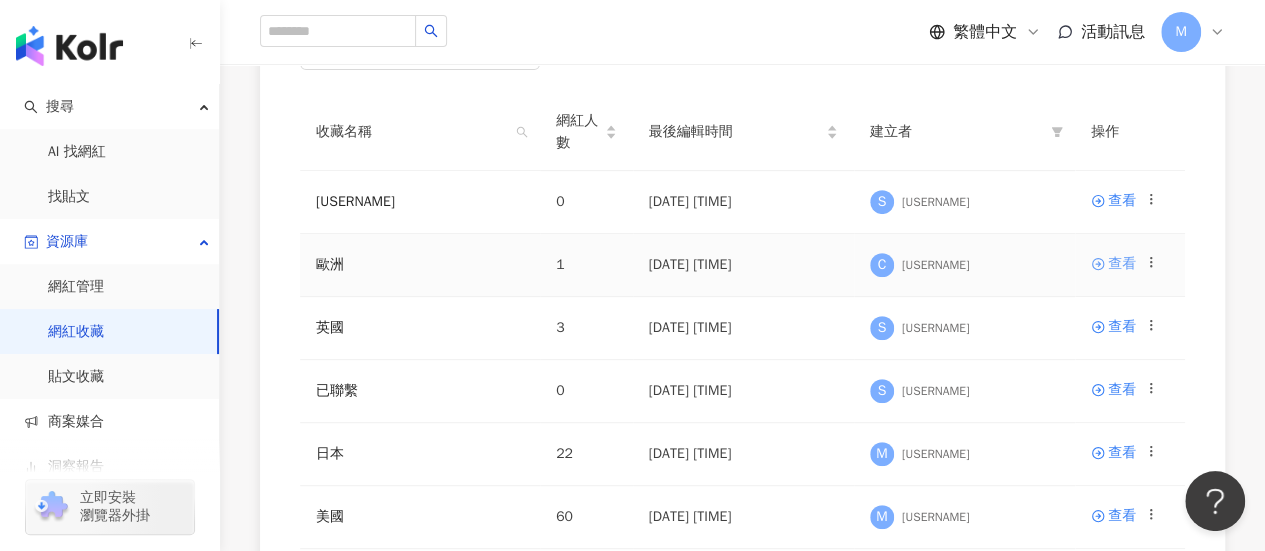click on "查看" at bounding box center (1122, 264) 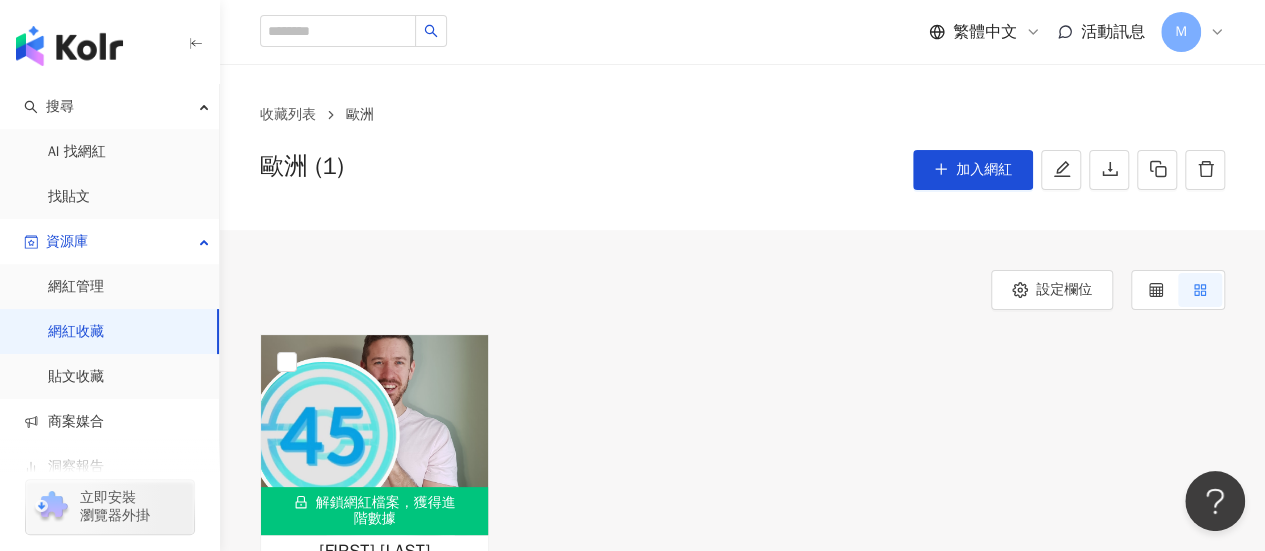 scroll, scrollTop: 100, scrollLeft: 0, axis: vertical 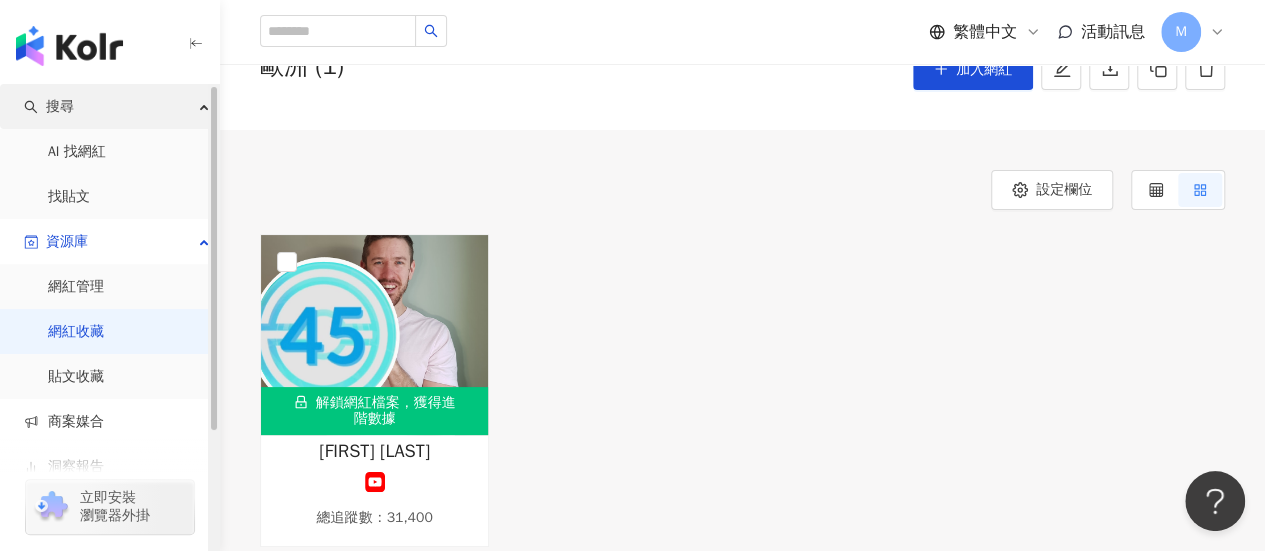 click on "搜尋" at bounding box center [109, 106] 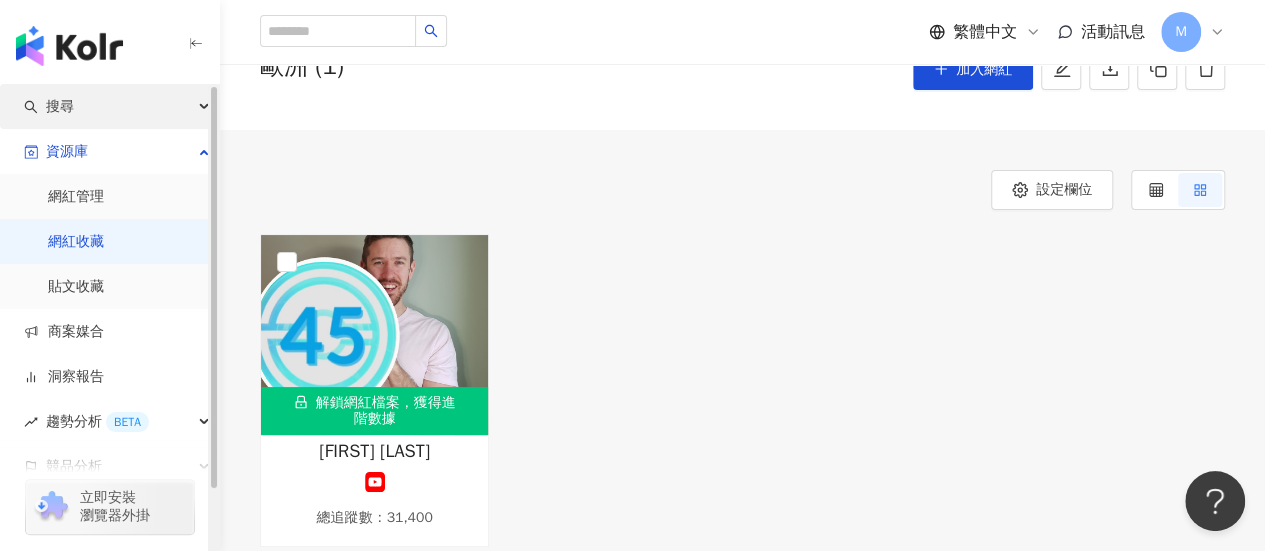 click on "搜尋" at bounding box center (109, 106) 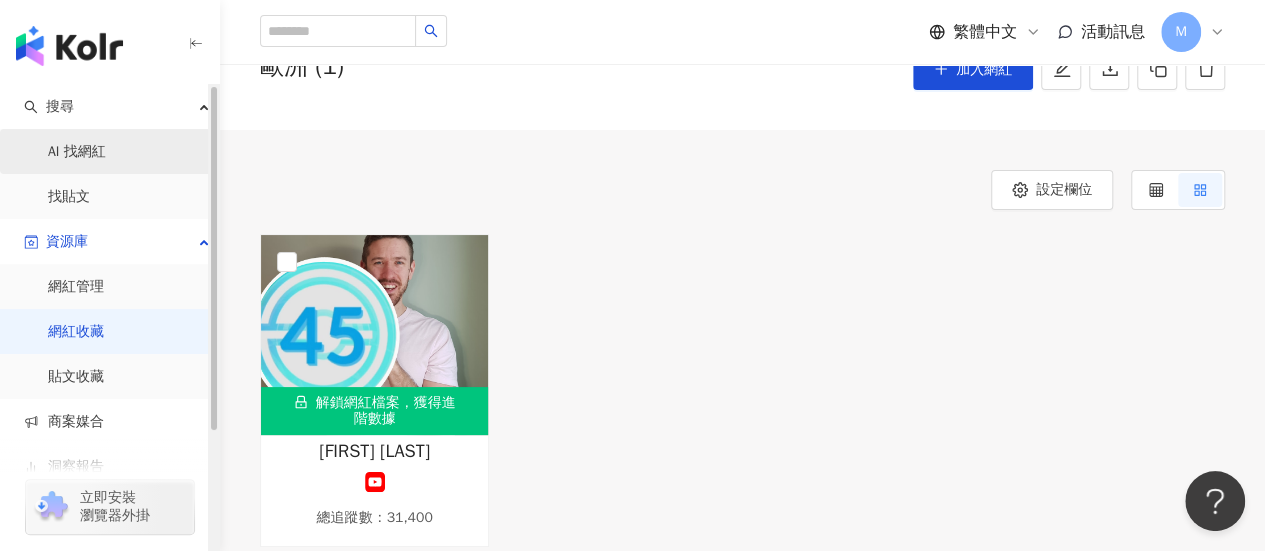 click on "AI 找網紅" at bounding box center (77, 152) 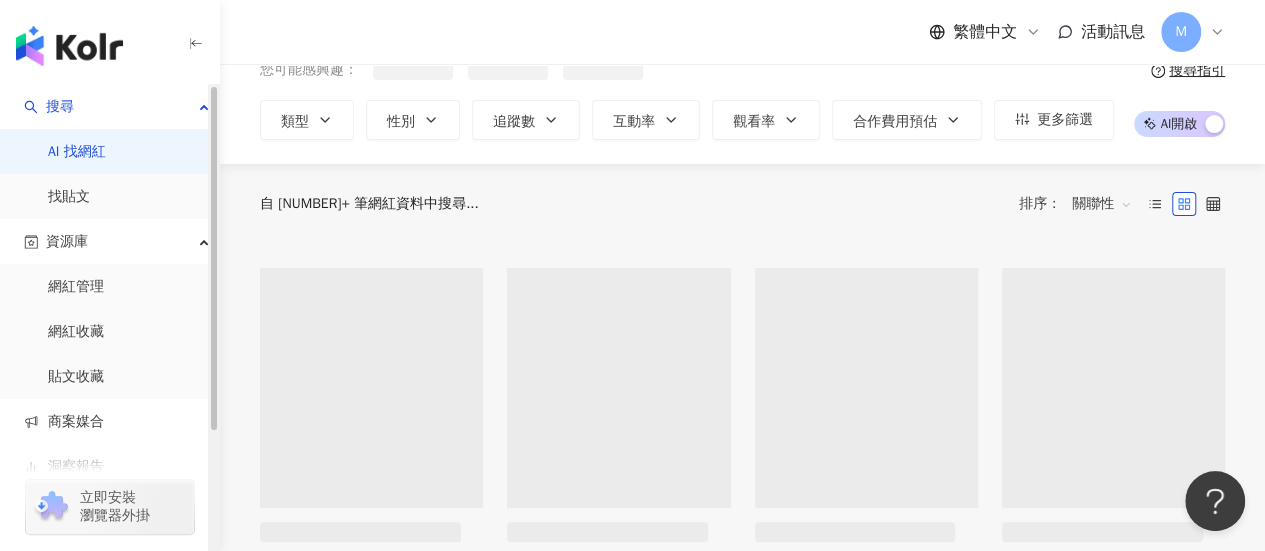 scroll, scrollTop: 0, scrollLeft: 0, axis: both 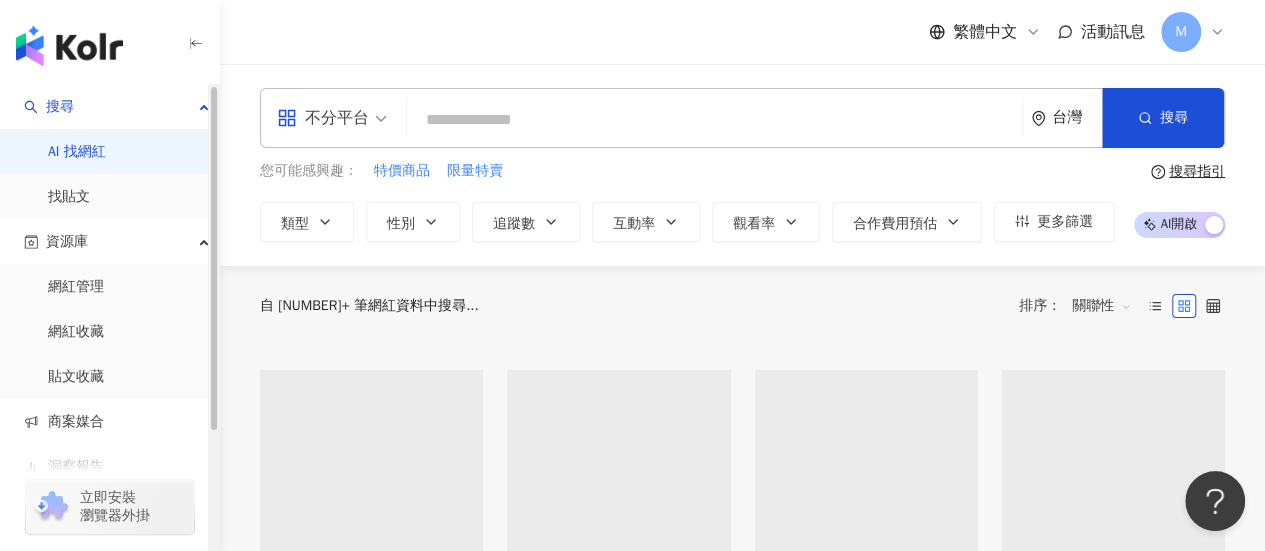 click at bounding box center [714, 120] 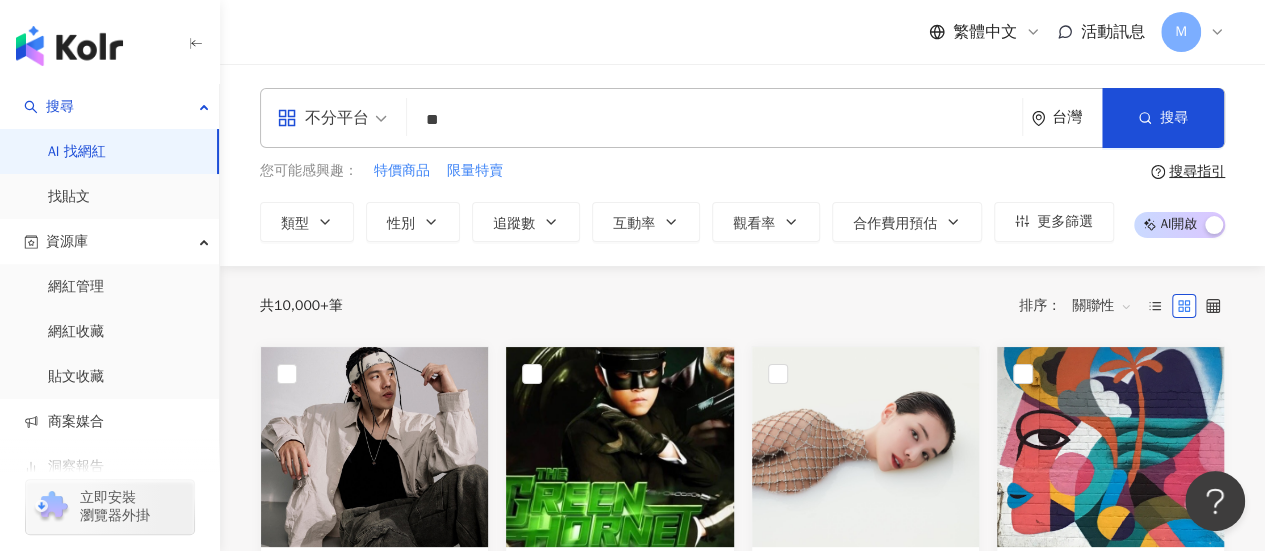 type on "*" 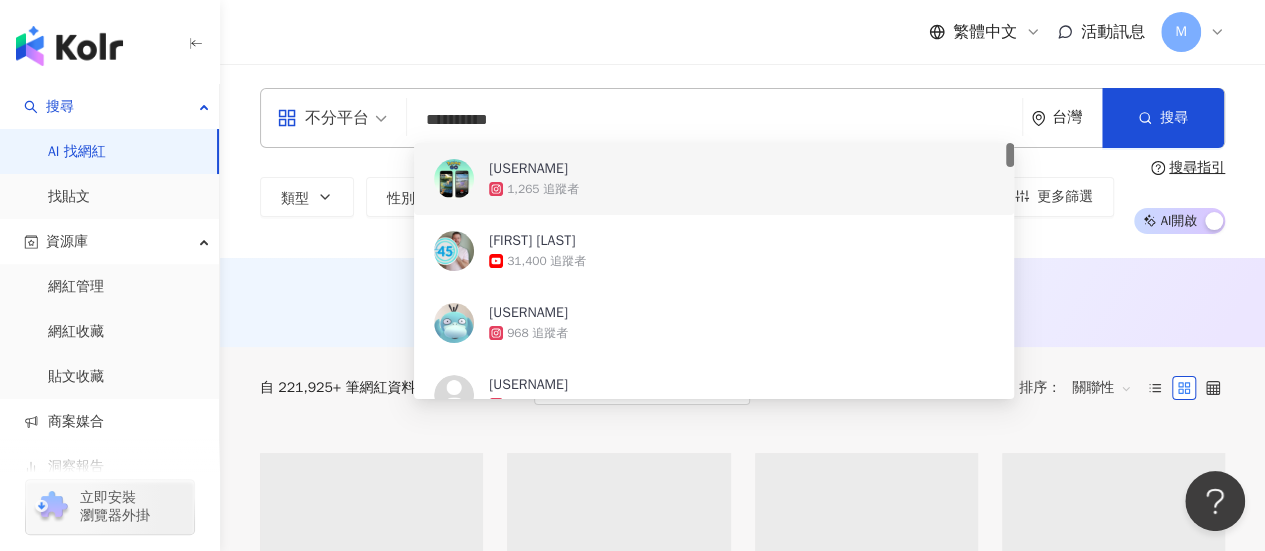type on "**********" 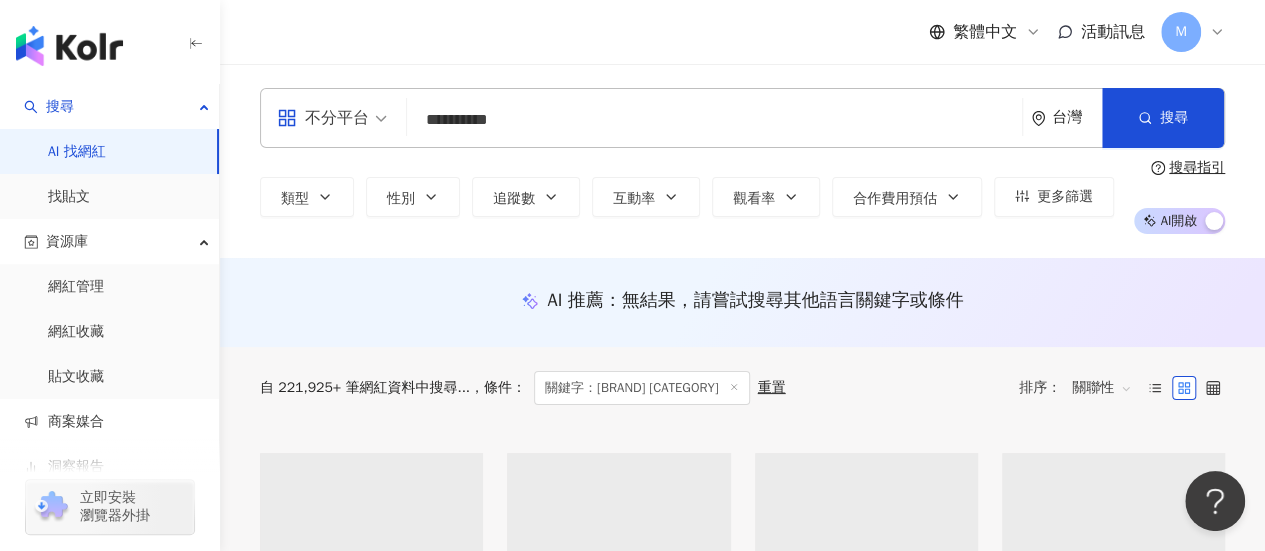 click on "繁體中文 活動訊息 M" at bounding box center [742, 32] 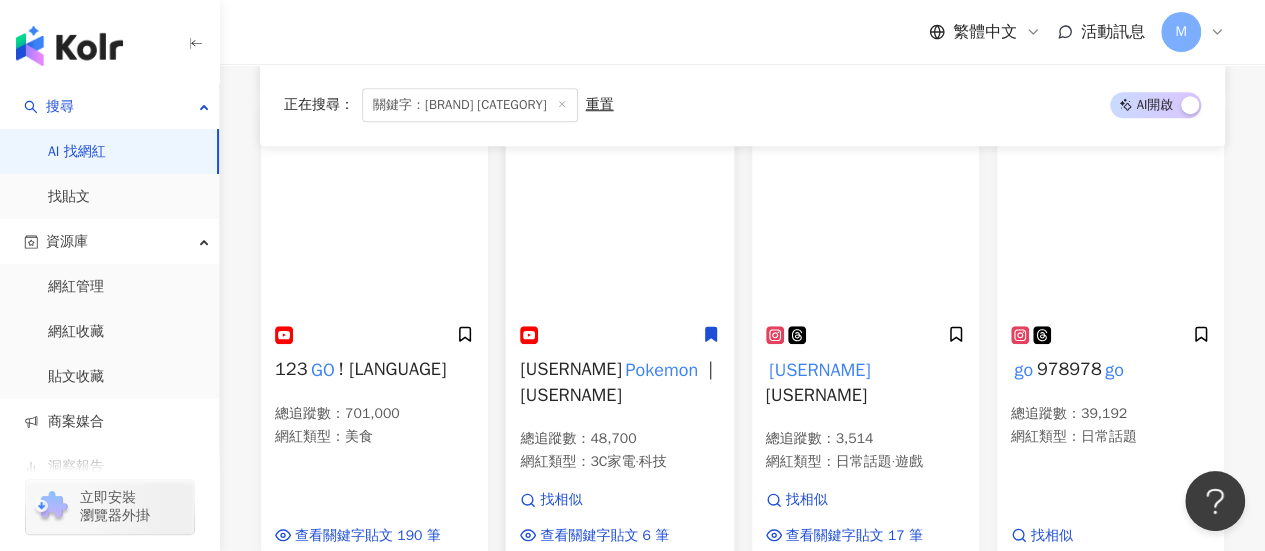scroll, scrollTop: 800, scrollLeft: 0, axis: vertical 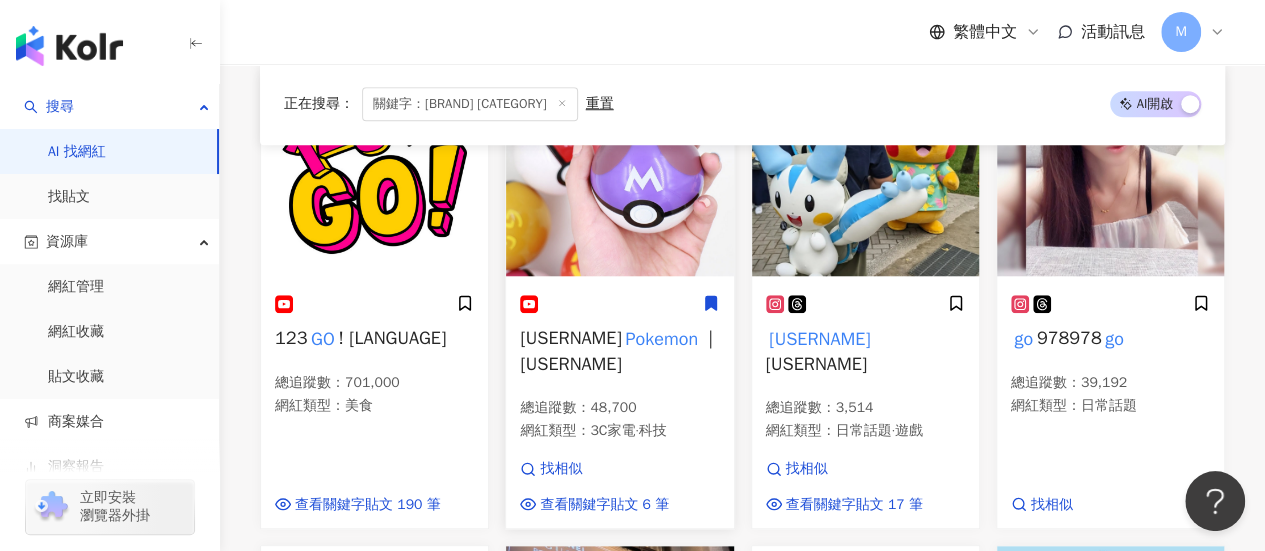 click on "Pokemon" at bounding box center (662, 338) 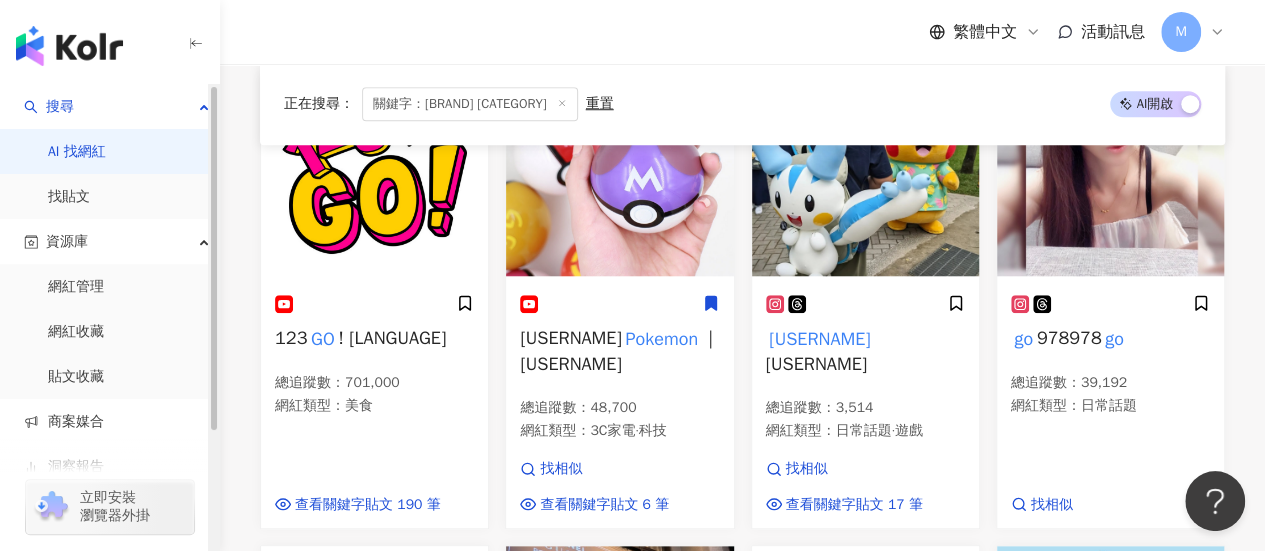 click on "AI 找網紅" at bounding box center (77, 152) 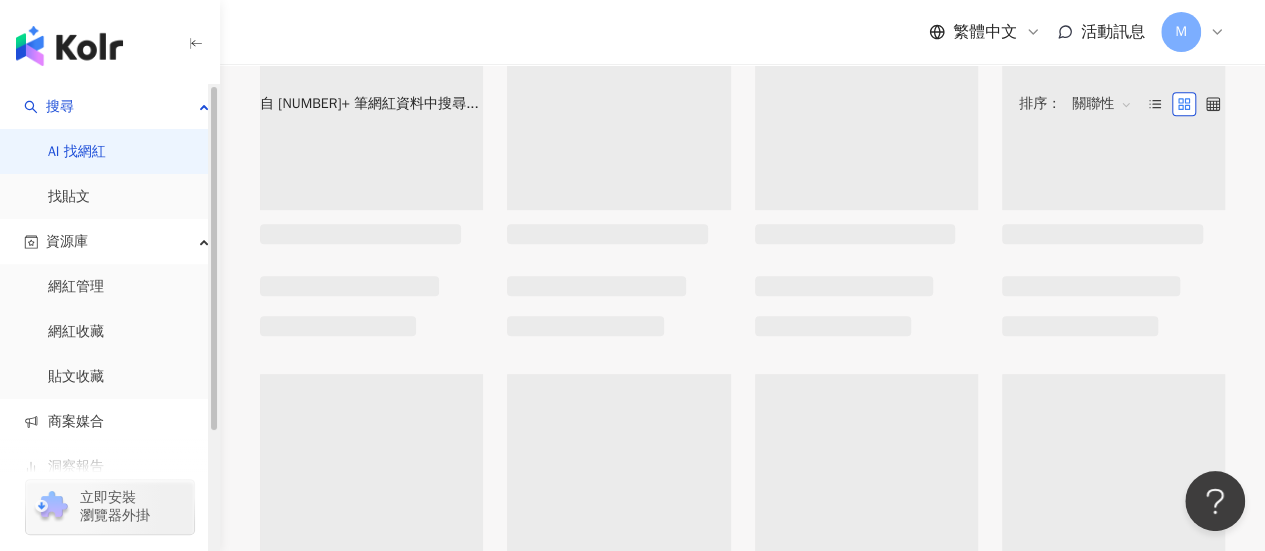 scroll, scrollTop: 0, scrollLeft: 0, axis: both 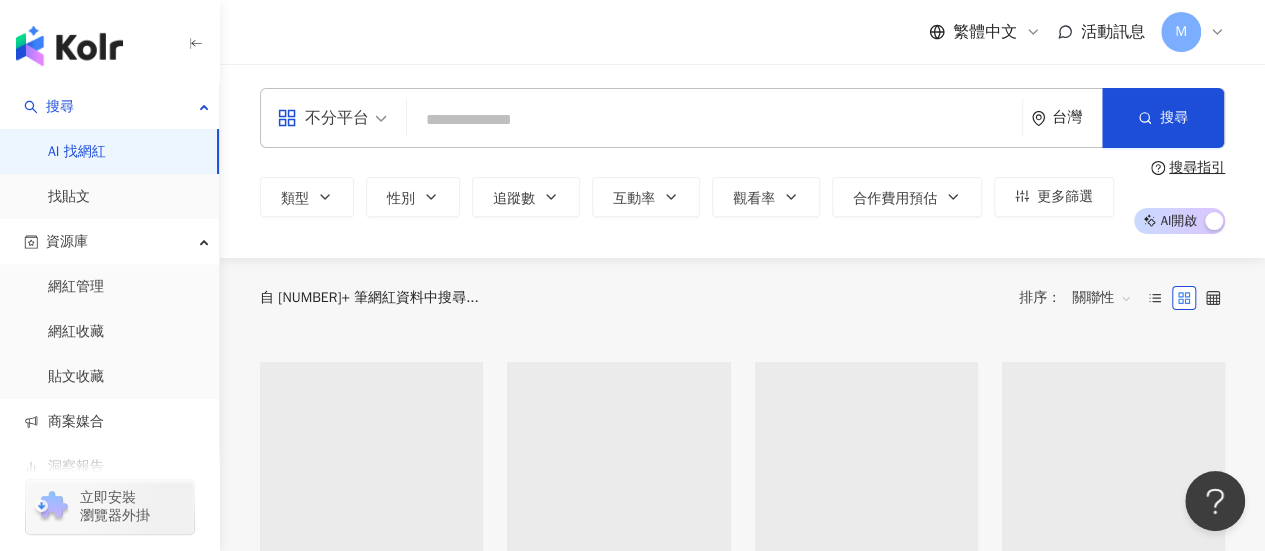 click at bounding box center [714, 120] 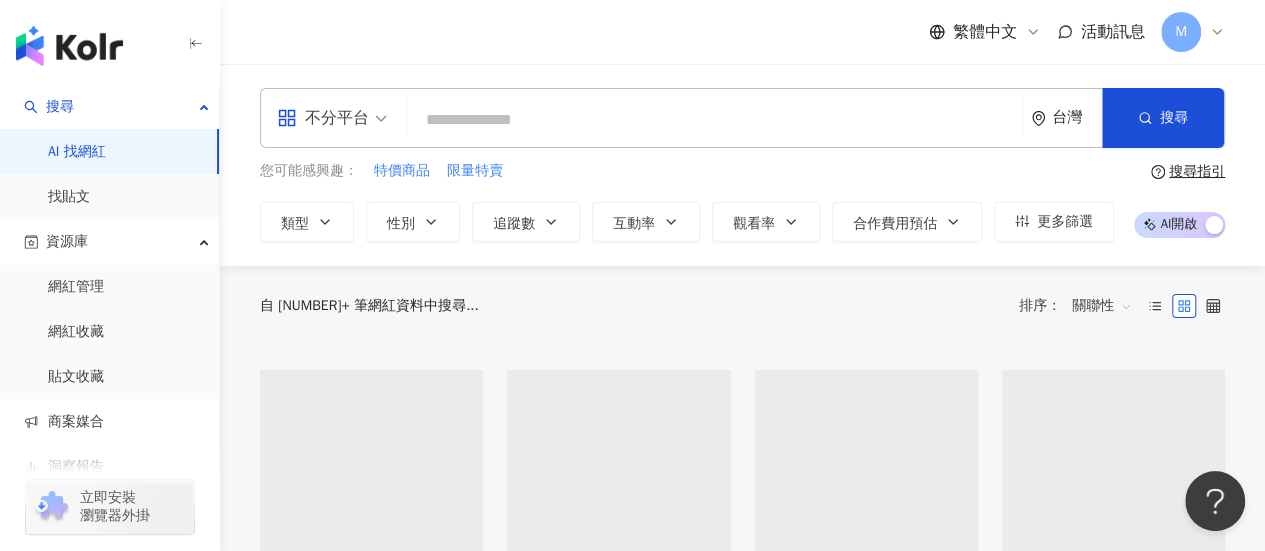 click on "台灣" at bounding box center [1077, 117] 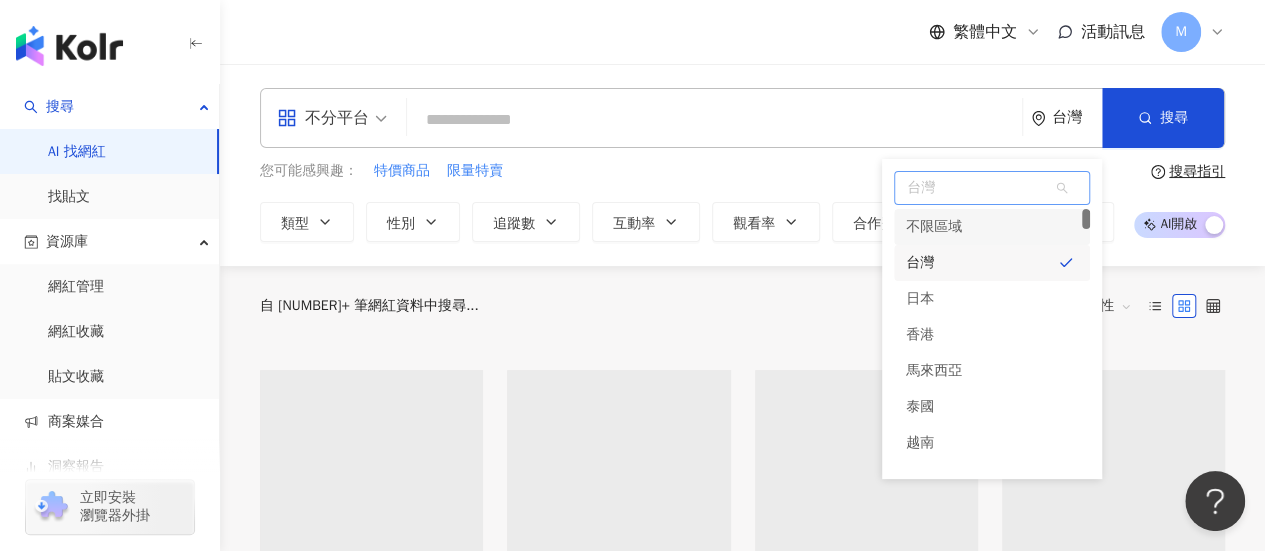click on "不限區域" at bounding box center (992, 227) 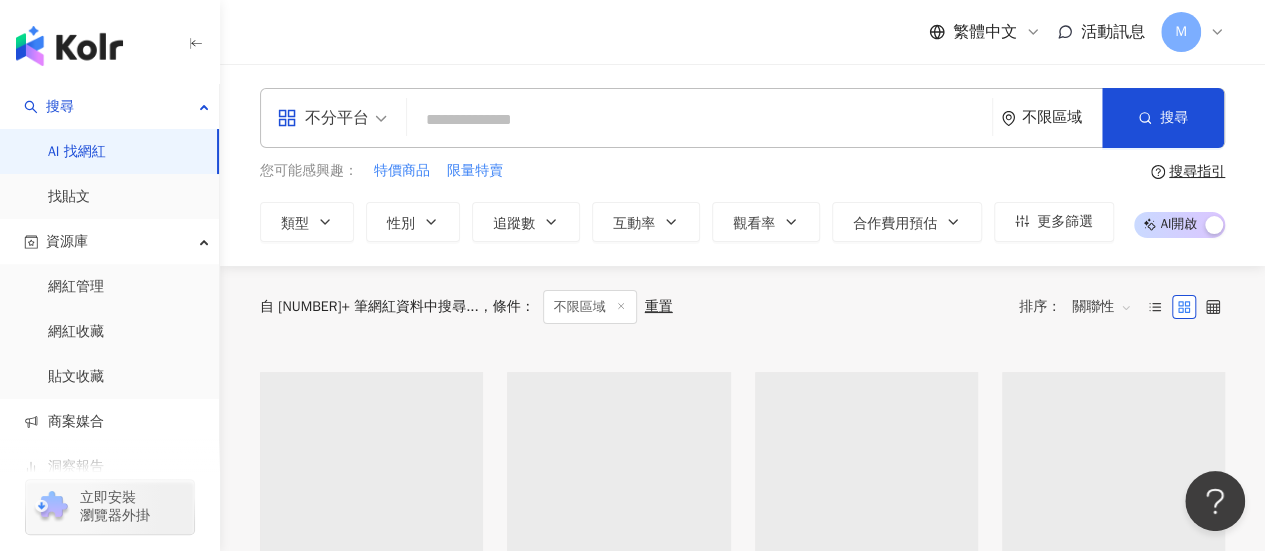 click at bounding box center [699, 120] 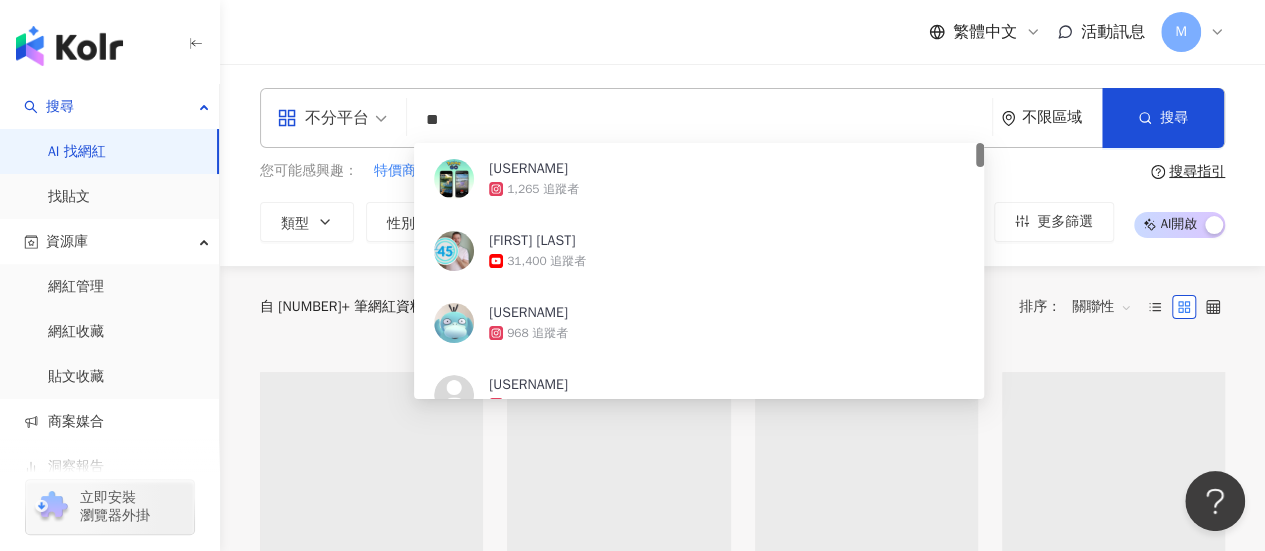 type on "*" 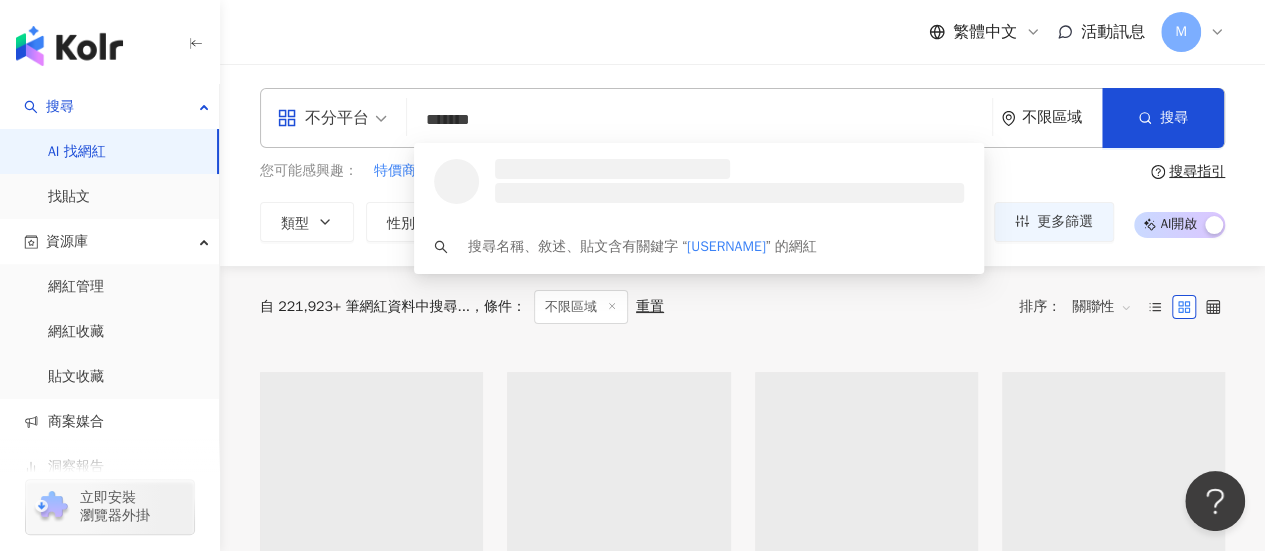type on "********" 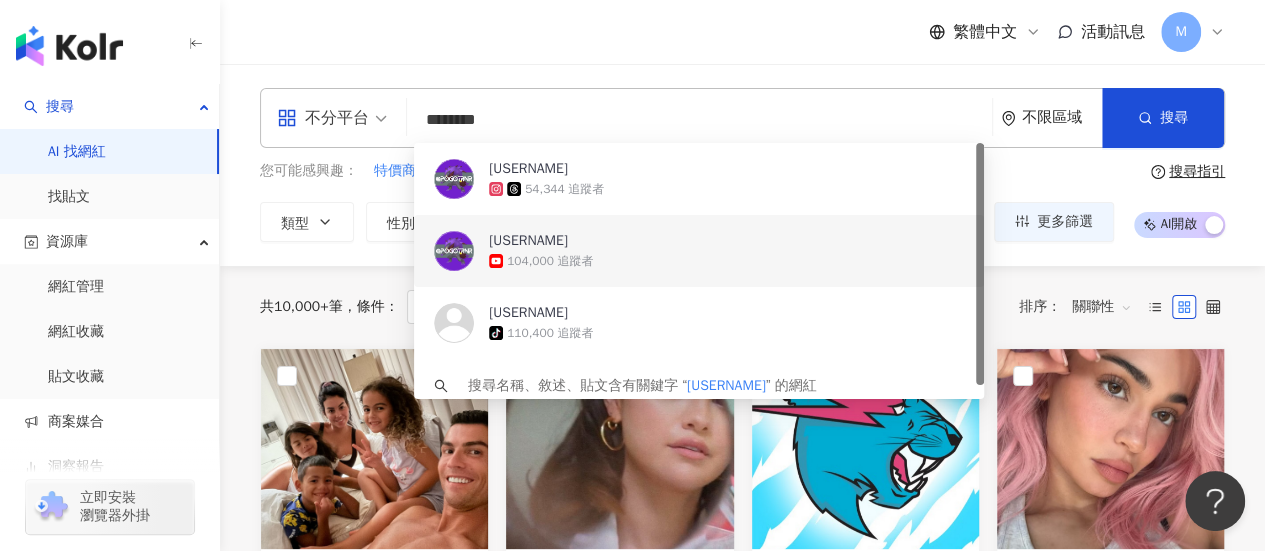 click on "pogotrnr" at bounding box center (703, 241) 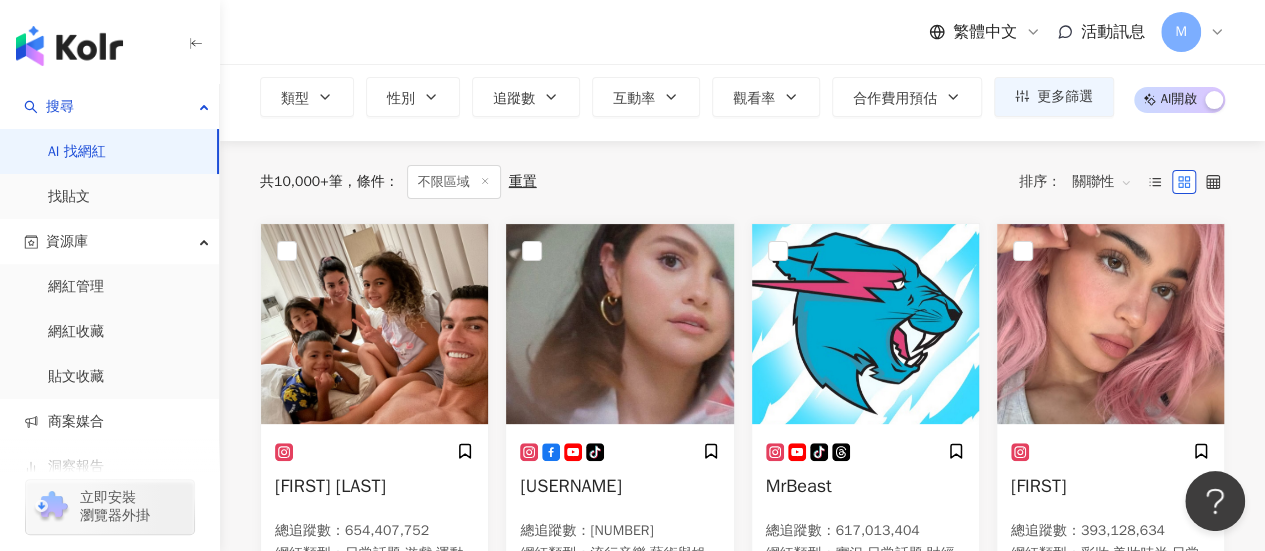 scroll, scrollTop: 0, scrollLeft: 0, axis: both 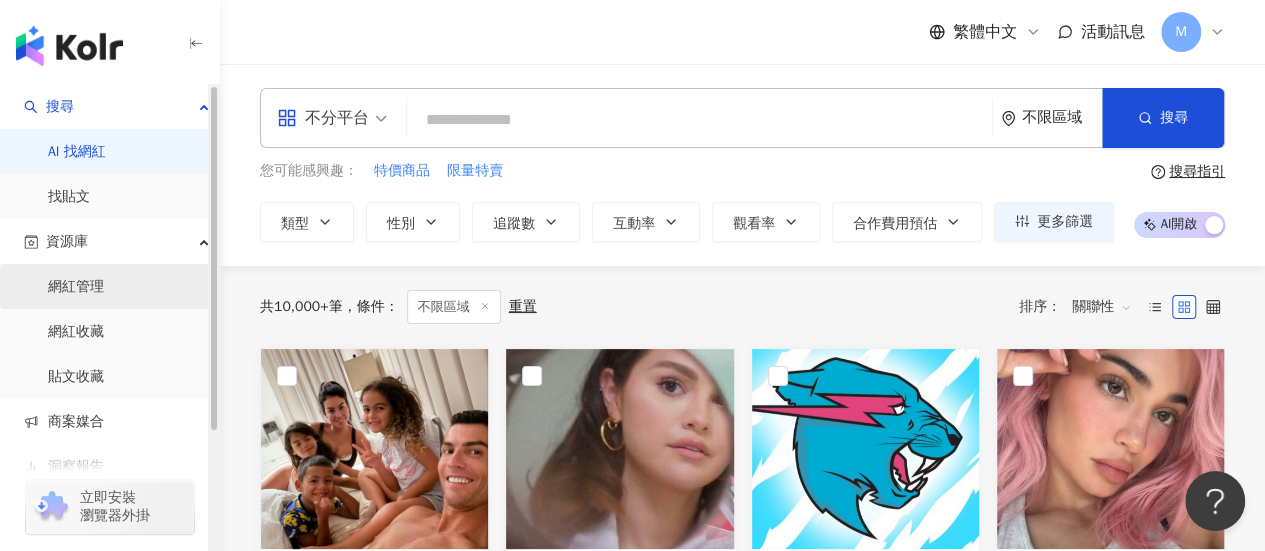 click on "網紅管理" at bounding box center (76, 287) 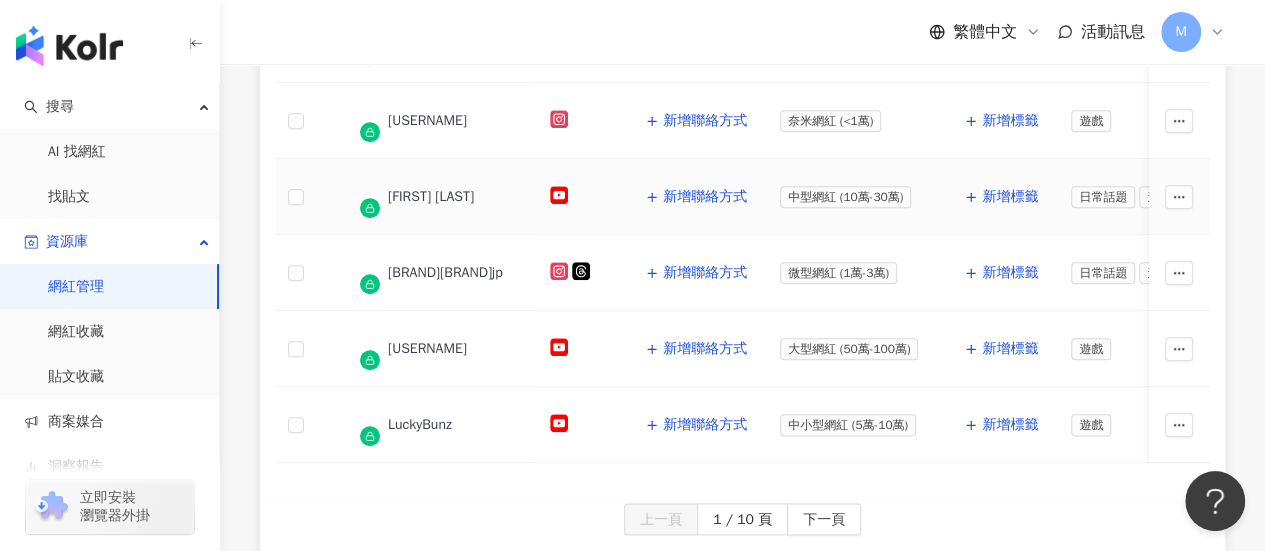 scroll, scrollTop: 1100, scrollLeft: 0, axis: vertical 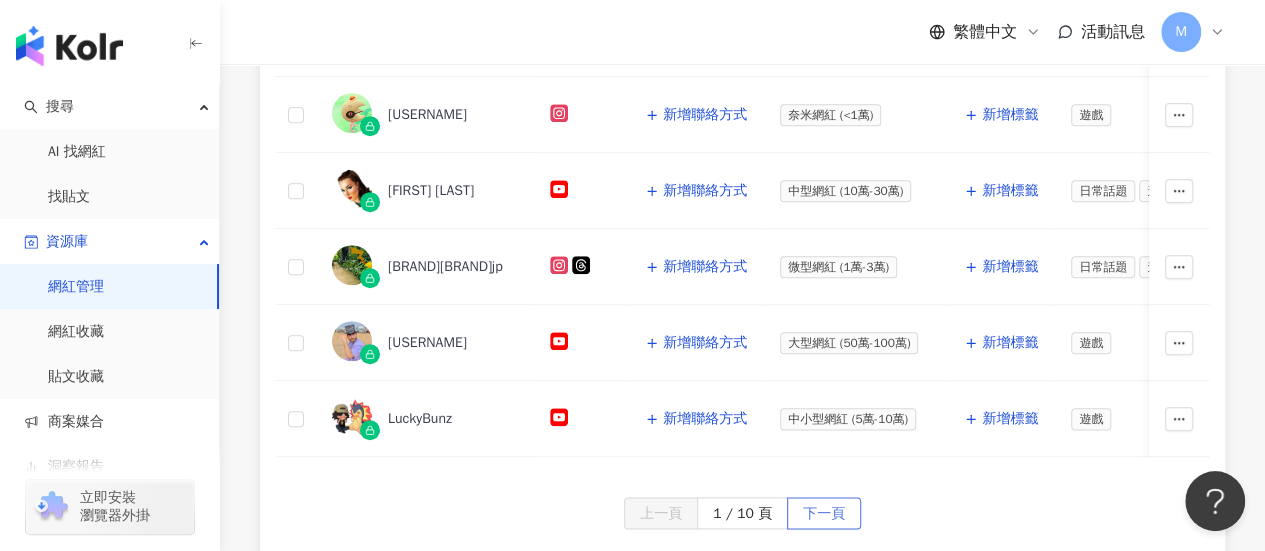 click on "下一頁" at bounding box center (824, 514) 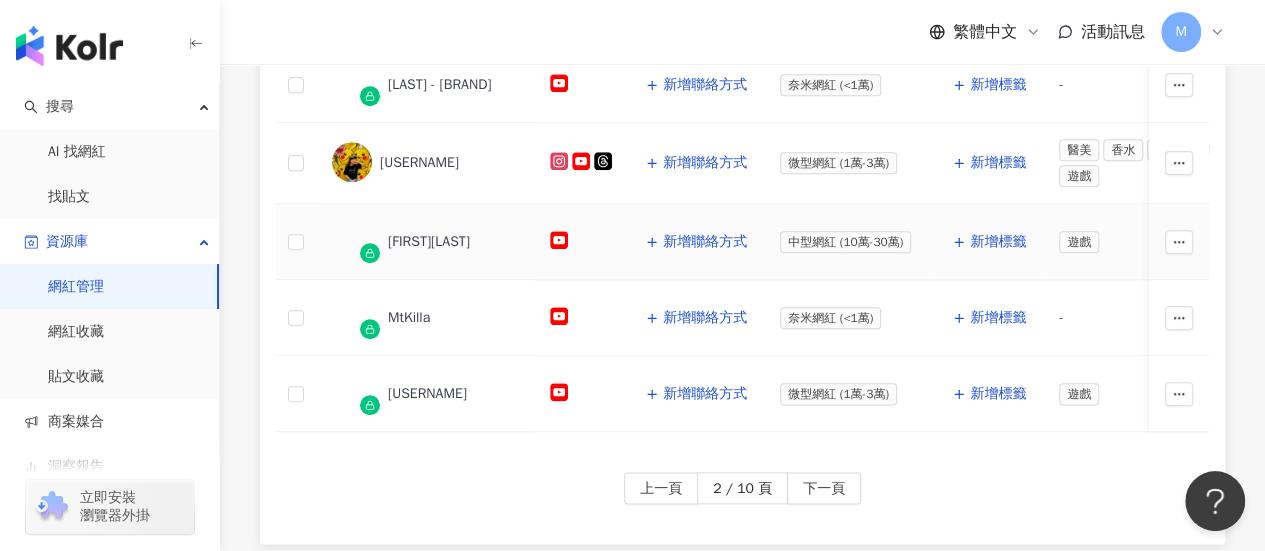 scroll, scrollTop: 1200, scrollLeft: 0, axis: vertical 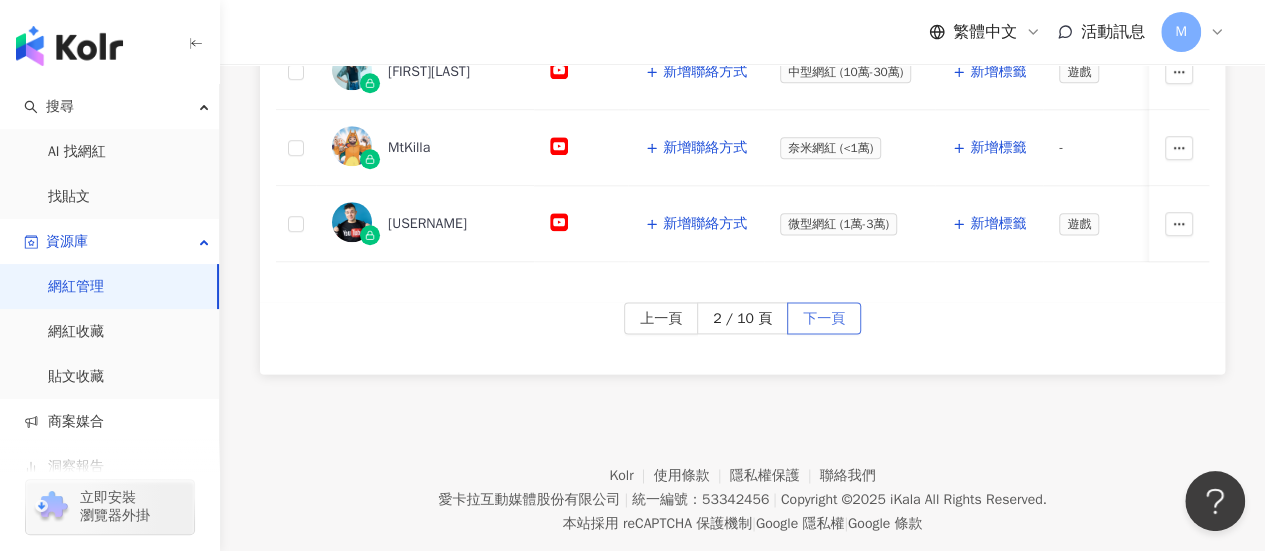 click on "下一頁" at bounding box center (824, 319) 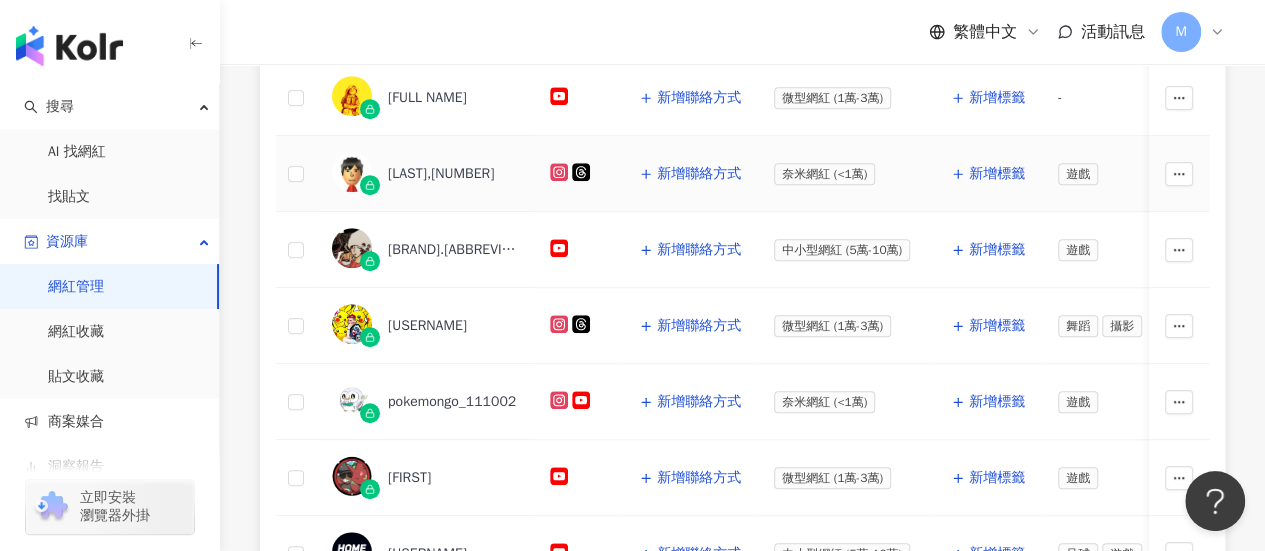 scroll, scrollTop: 1000, scrollLeft: 0, axis: vertical 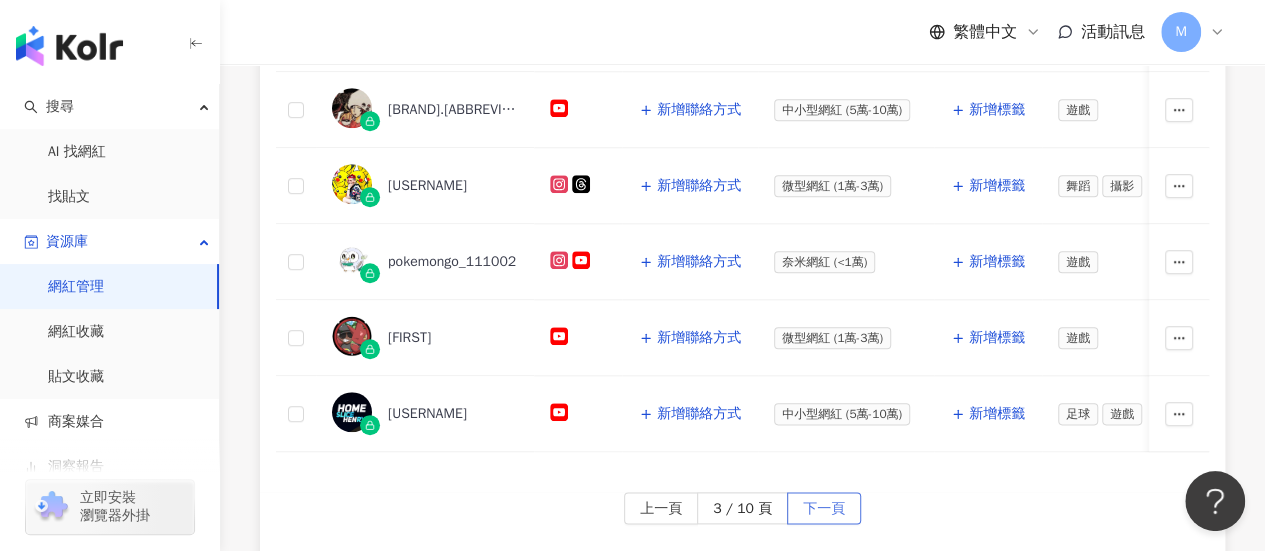 click on "下一頁" at bounding box center [824, 509] 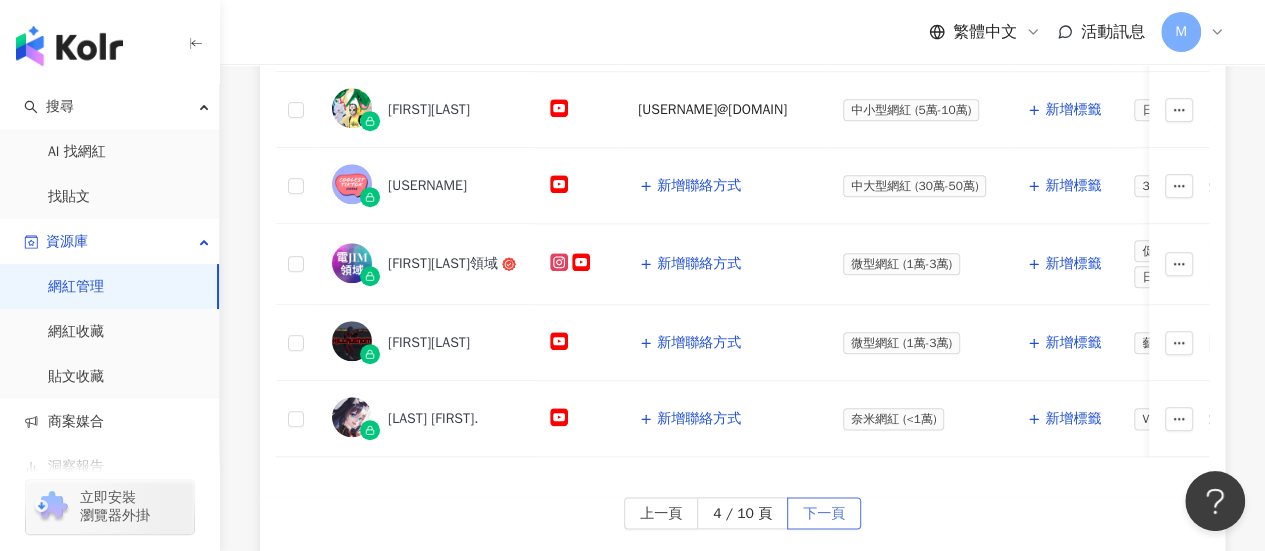 click on "下一頁" at bounding box center [824, 514] 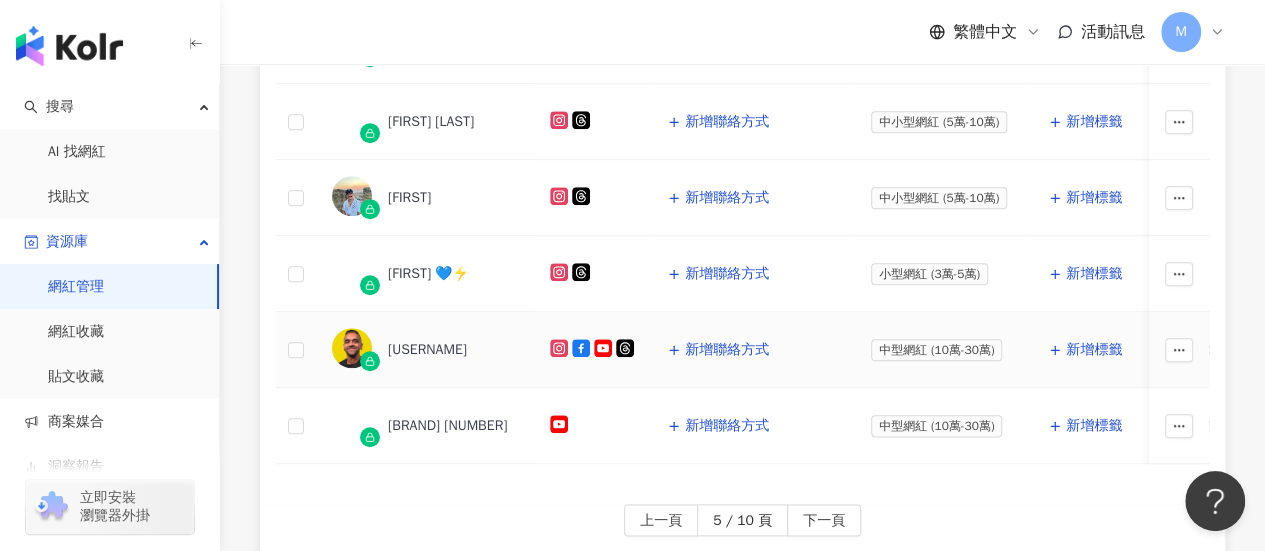 scroll, scrollTop: 1100, scrollLeft: 0, axis: vertical 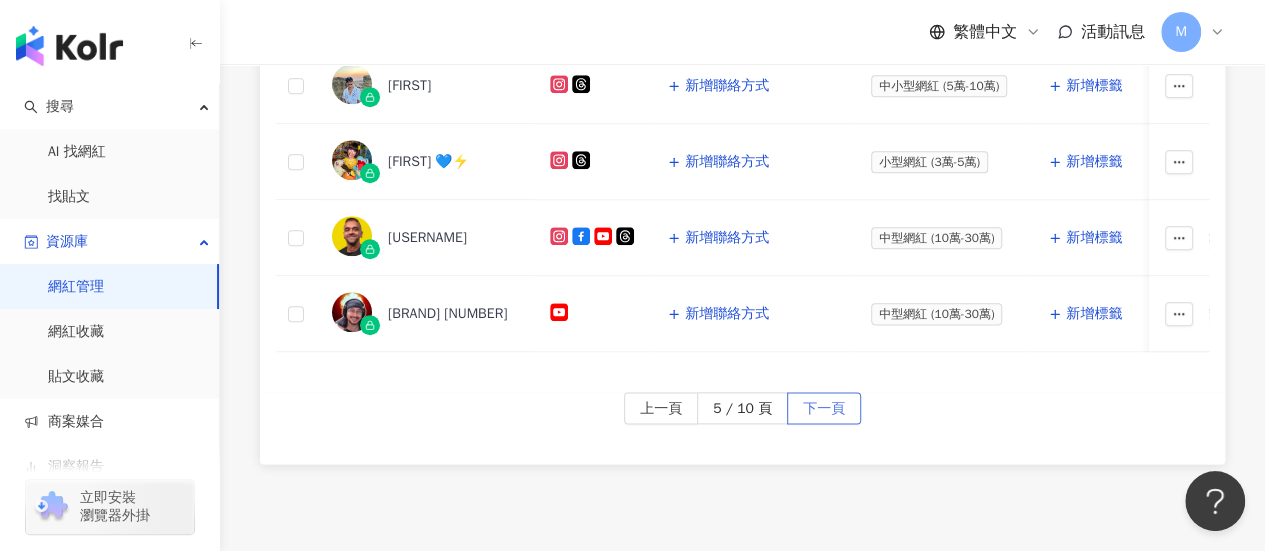 click on "下一頁" at bounding box center (824, 409) 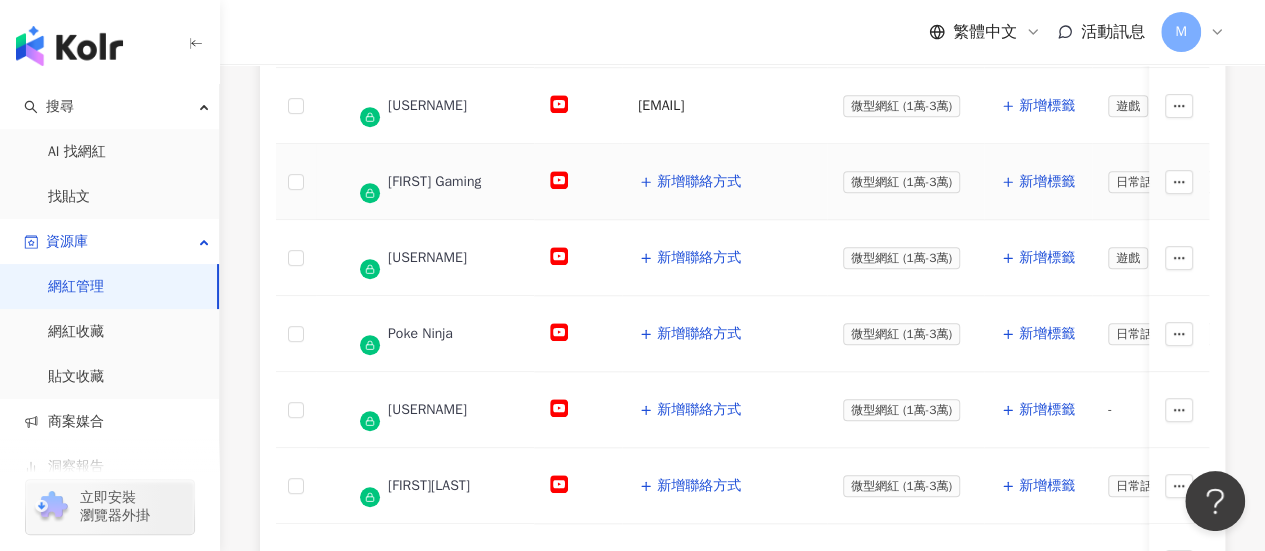 scroll, scrollTop: 1100, scrollLeft: 0, axis: vertical 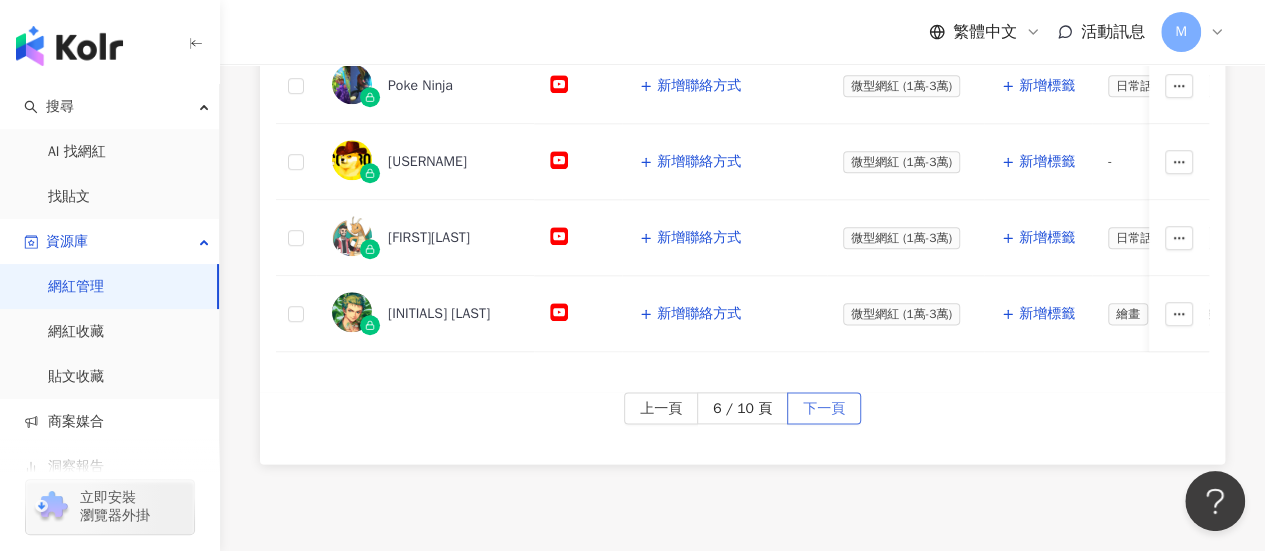 click on "下一頁" at bounding box center (824, 408) 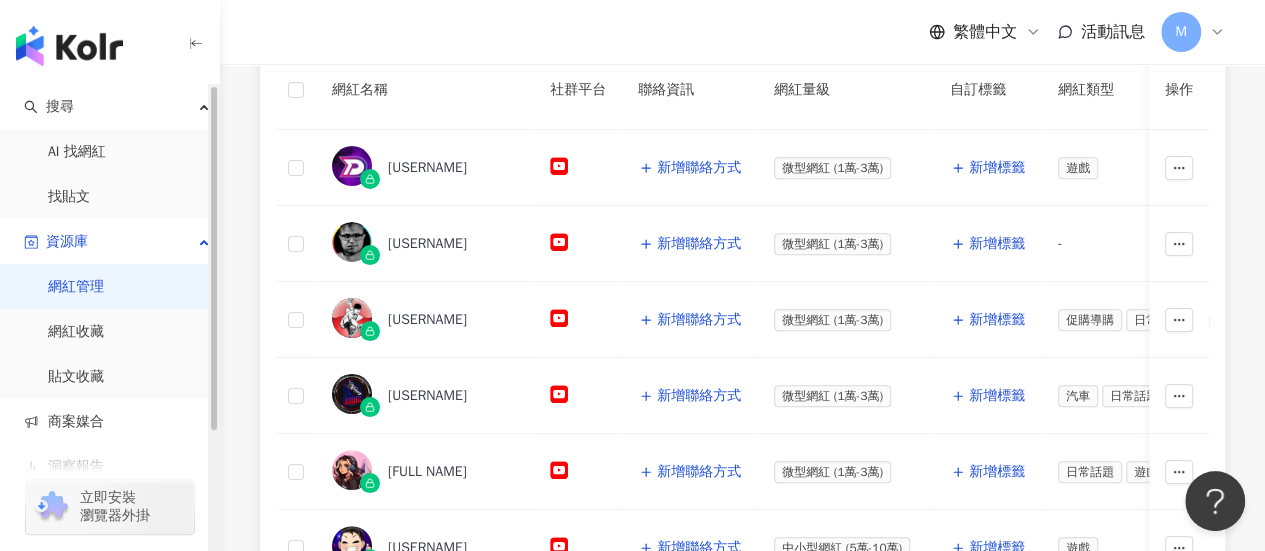 scroll, scrollTop: 300, scrollLeft: 0, axis: vertical 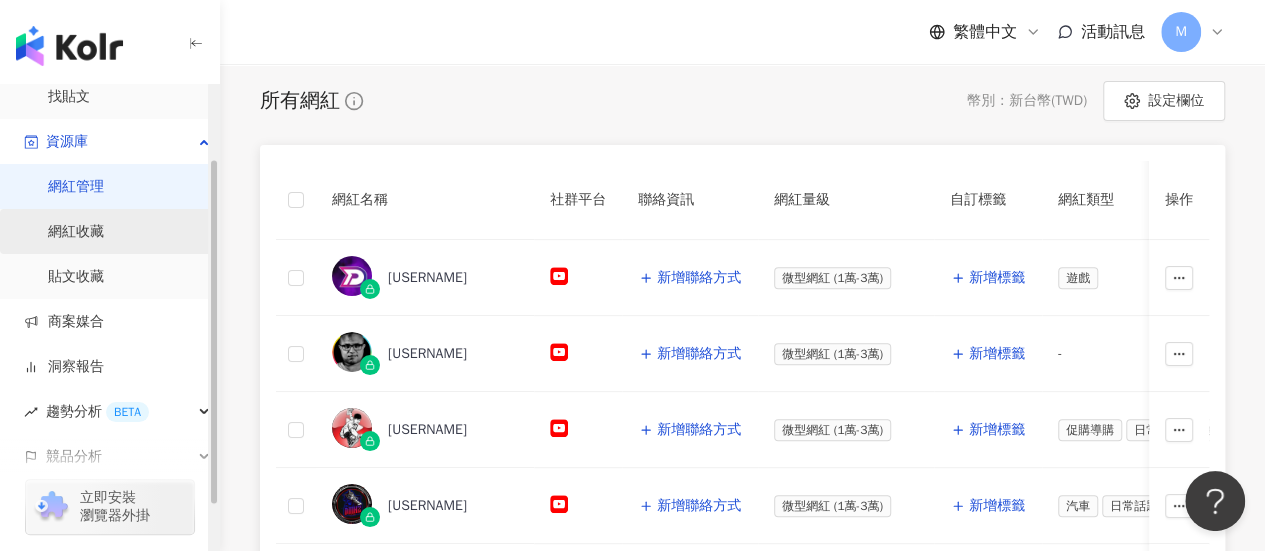 click on "網紅收藏" at bounding box center [76, 232] 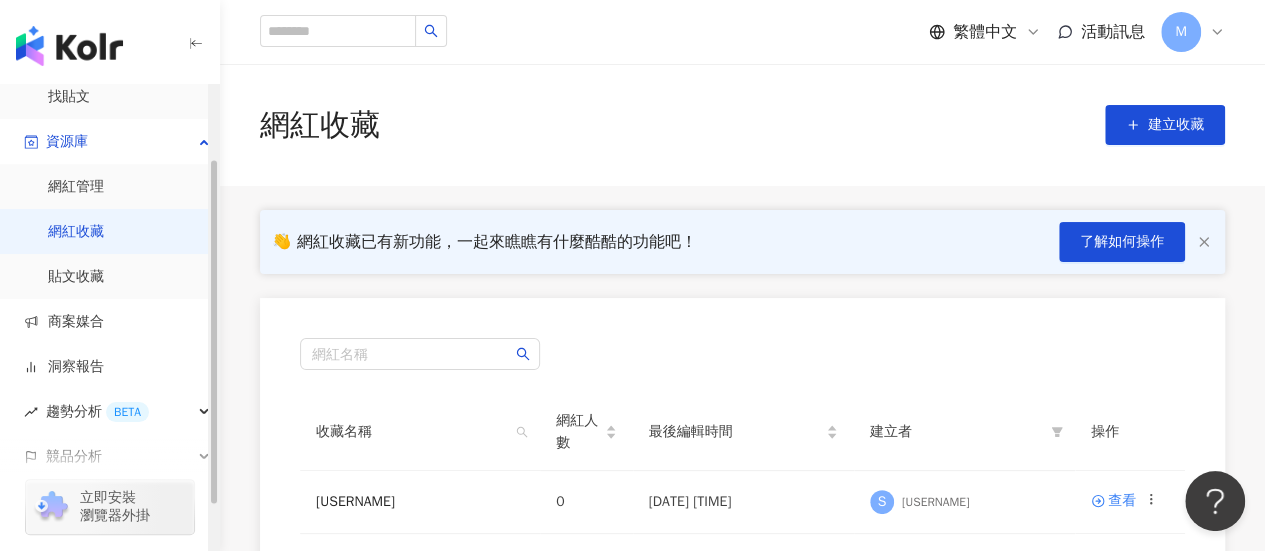 scroll, scrollTop: 200, scrollLeft: 0, axis: vertical 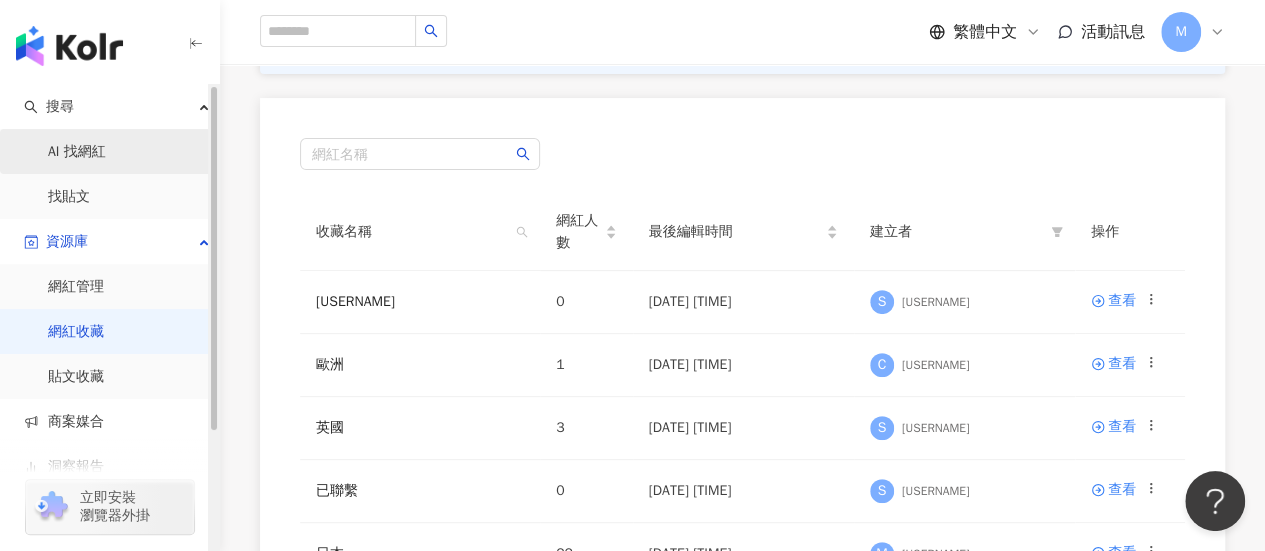click on "AI 找網紅" at bounding box center [77, 152] 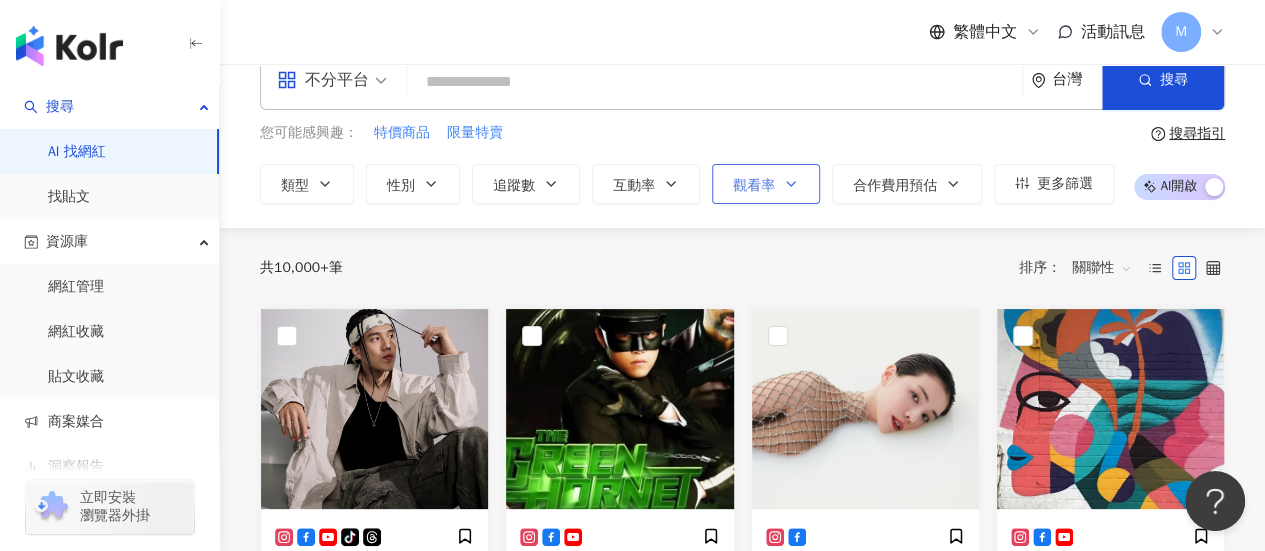 scroll, scrollTop: 0, scrollLeft: 0, axis: both 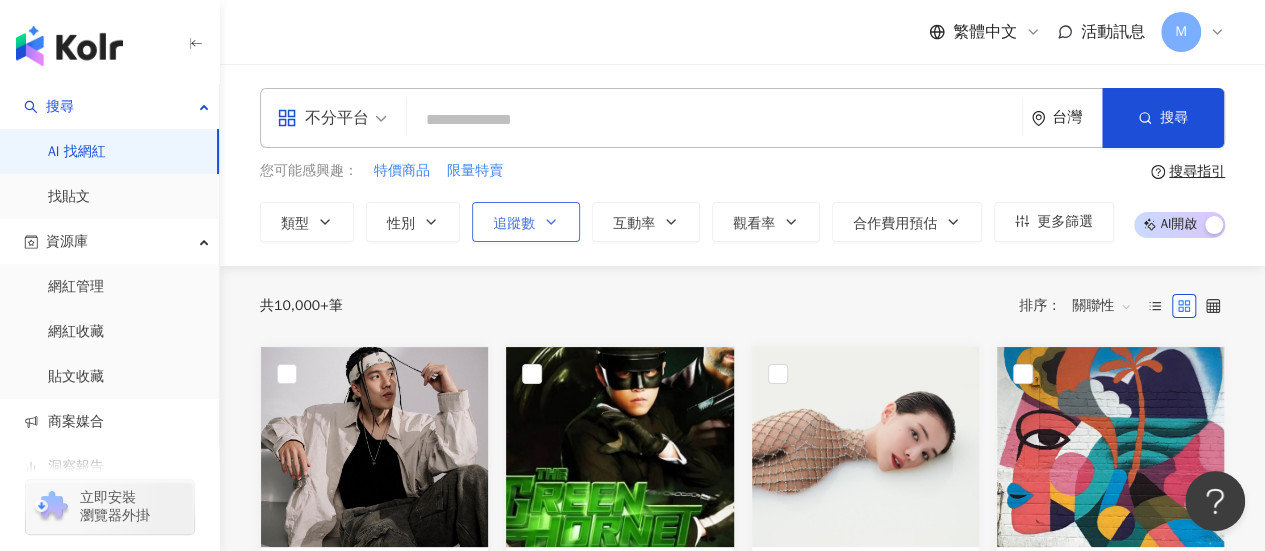 click 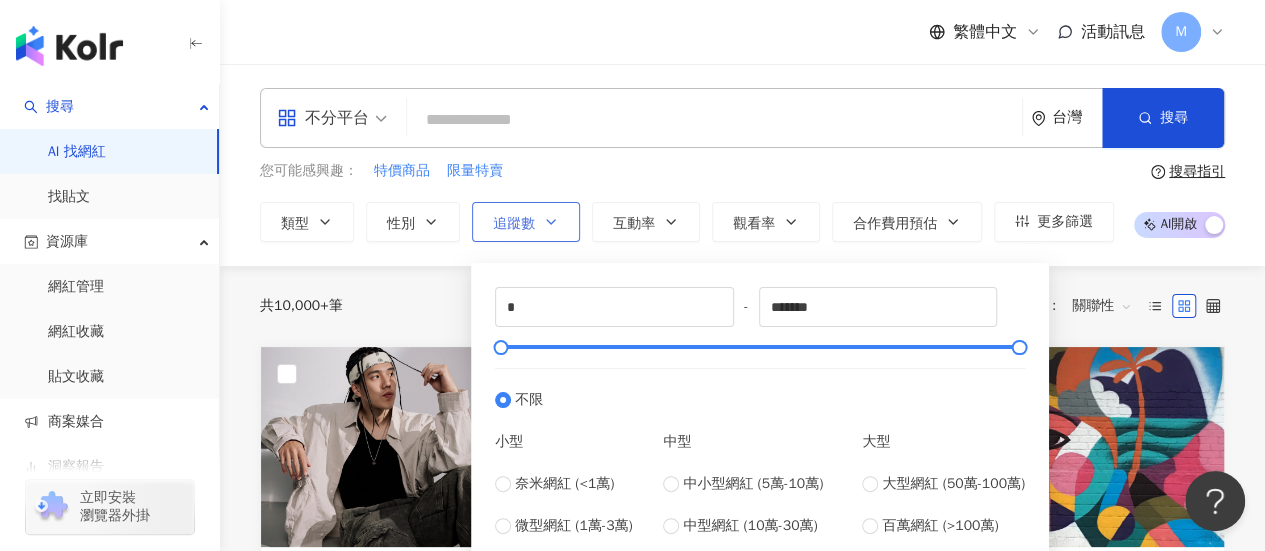 click 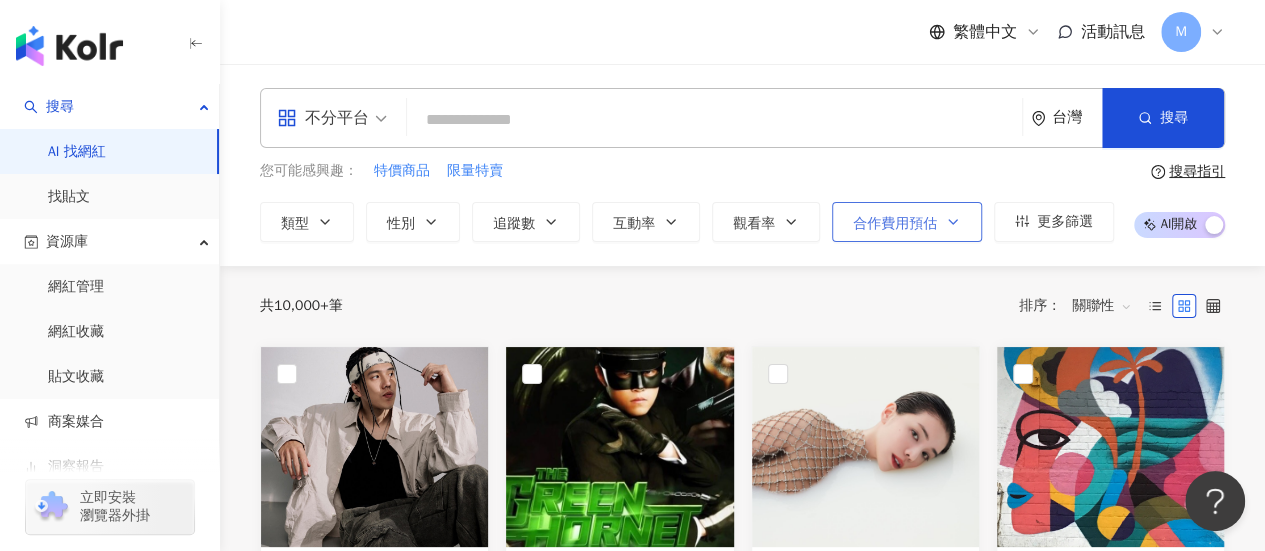 click 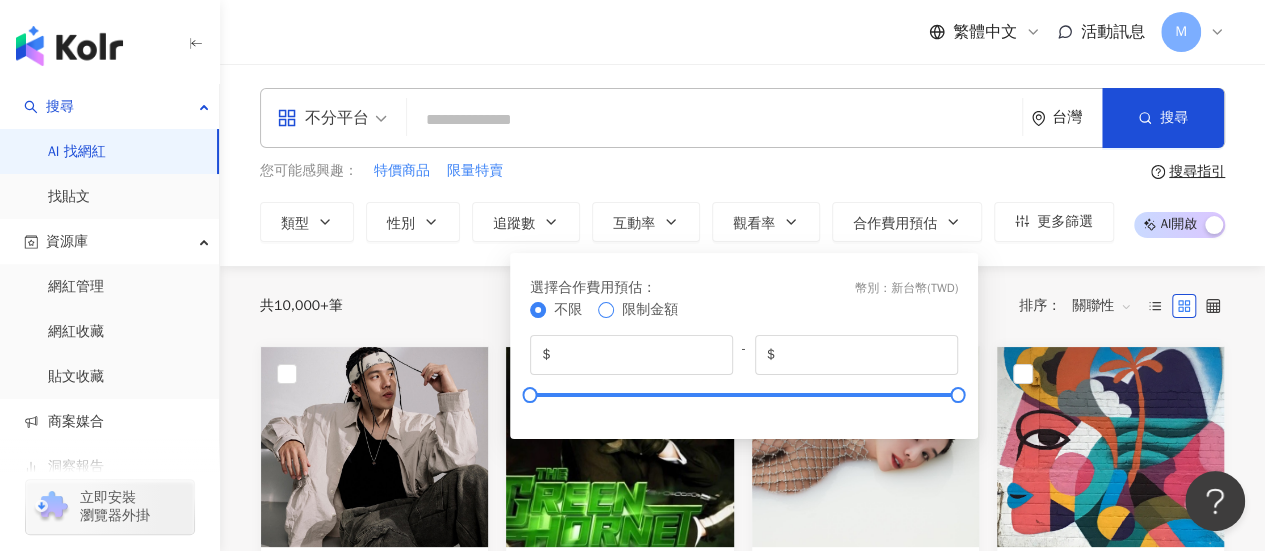 click on "限制金額" at bounding box center (650, 310) 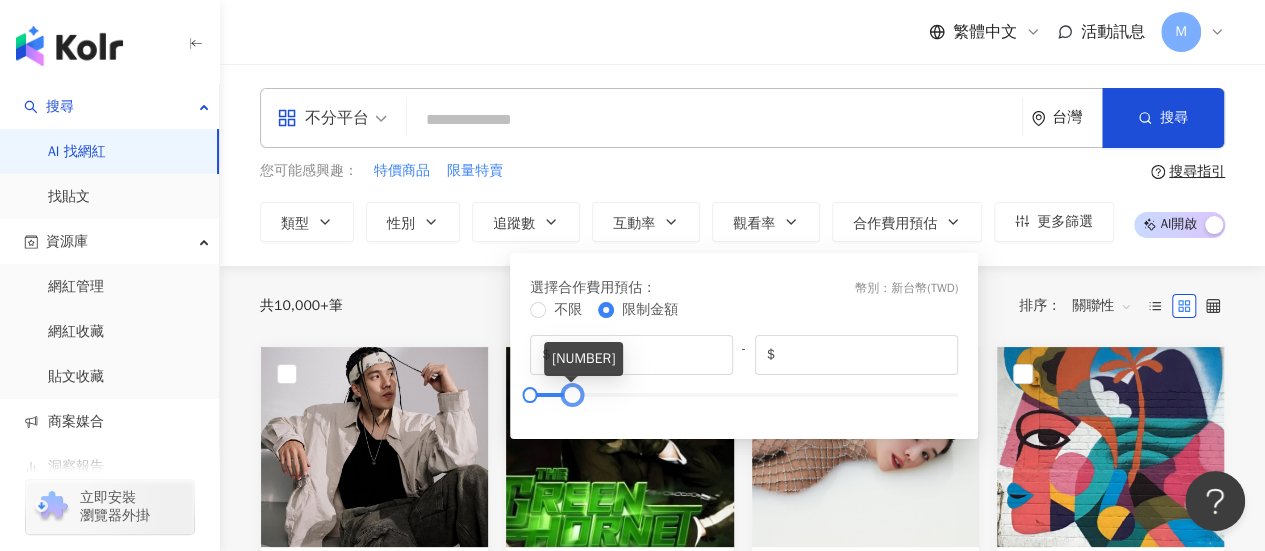 type on "******" 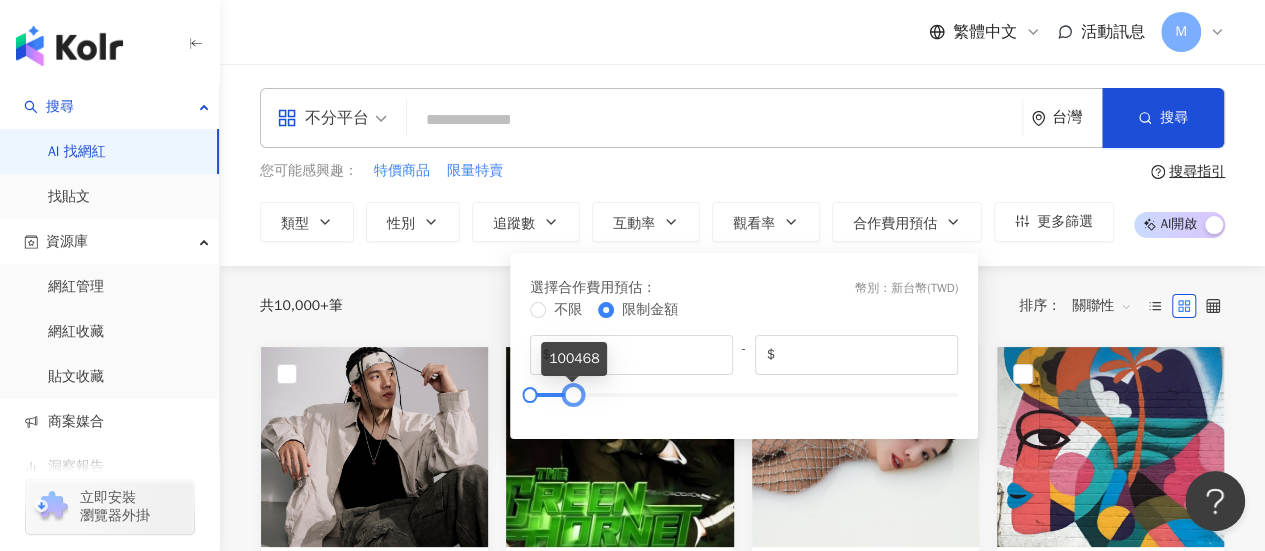 drag, startPoint x: 959, startPoint y: 391, endPoint x: 574, endPoint y: 426, distance: 386.58765 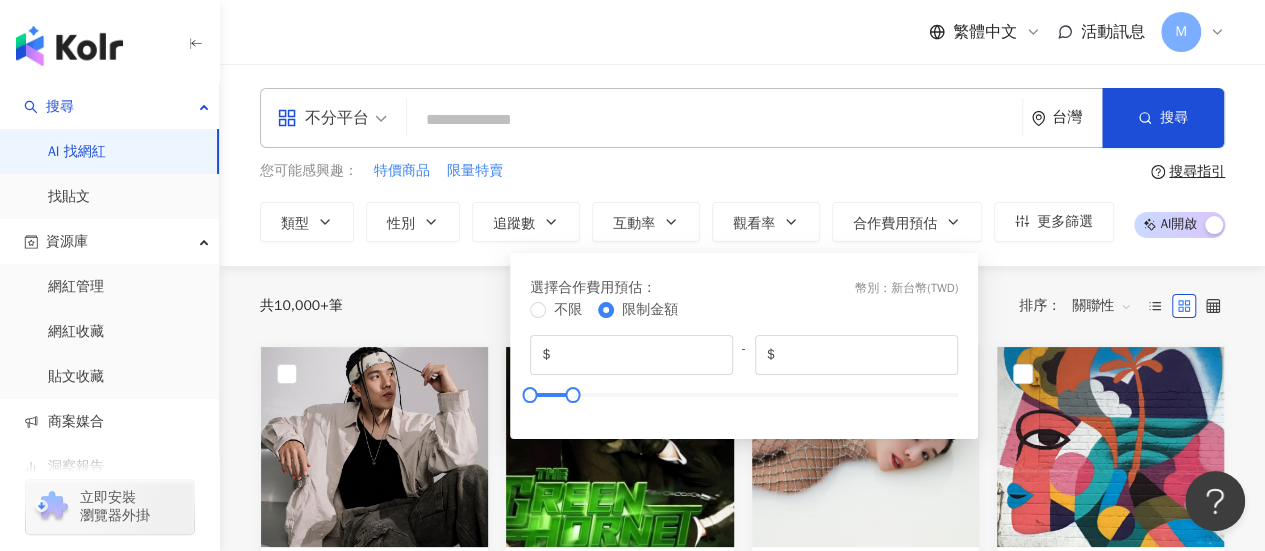 click on "您可能感興趣： 特價商品  限量特賣" at bounding box center [687, 171] 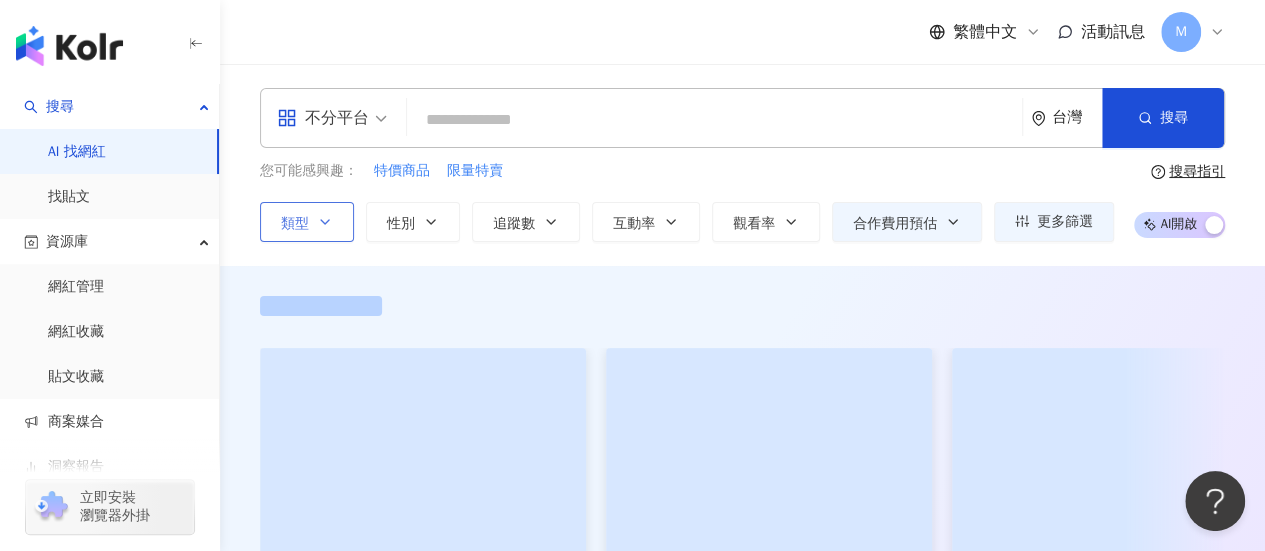 click on "類型" at bounding box center [307, 222] 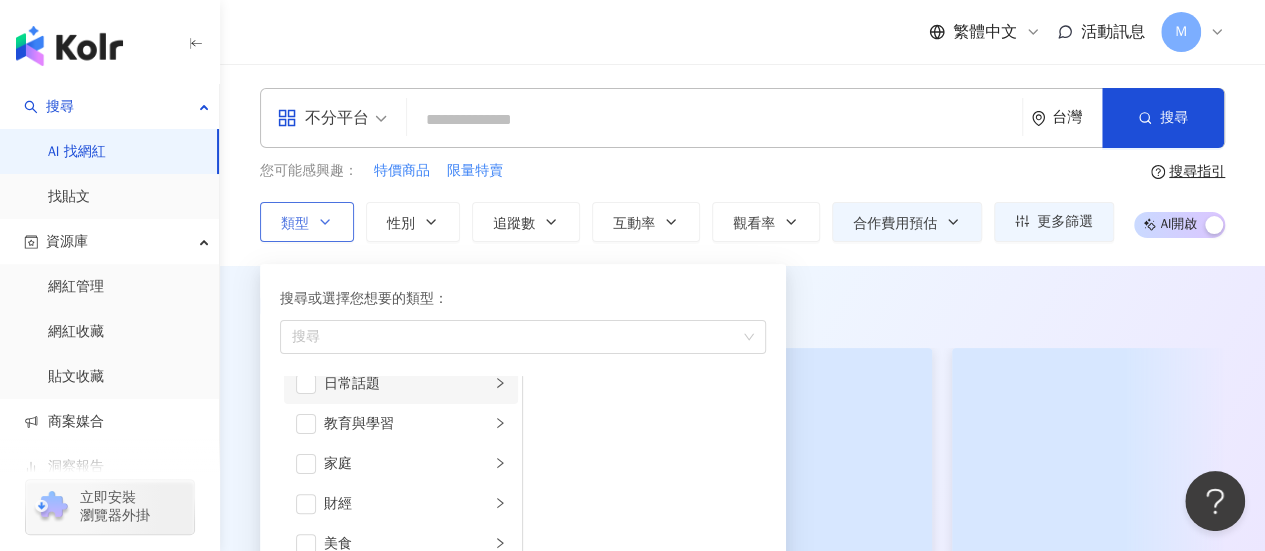 scroll, scrollTop: 300, scrollLeft: 0, axis: vertical 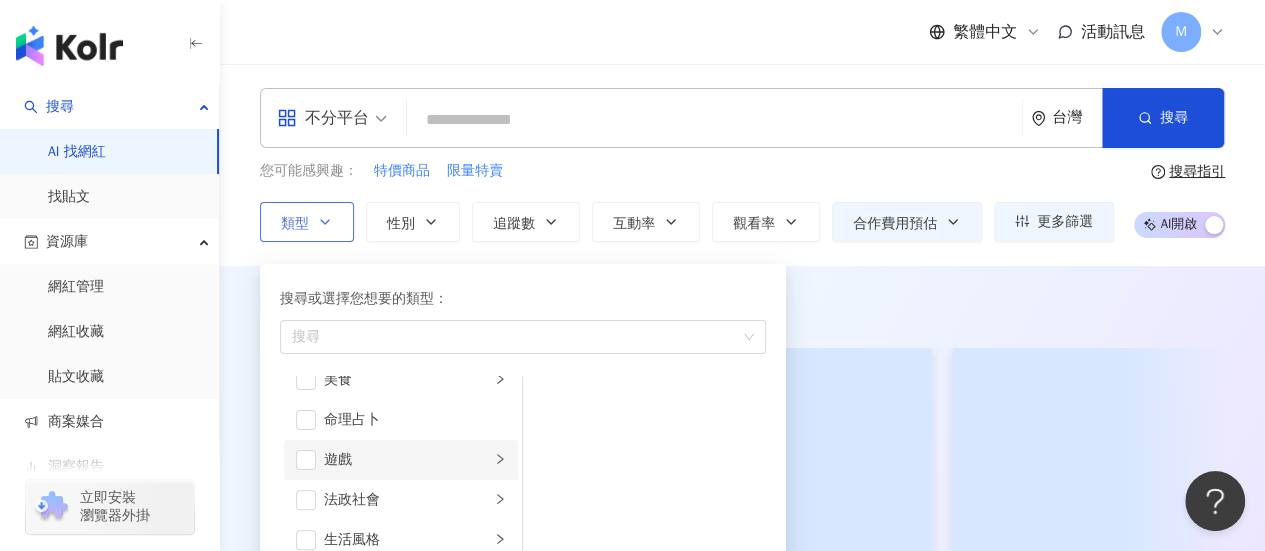 click on "遊戲" at bounding box center [407, 460] 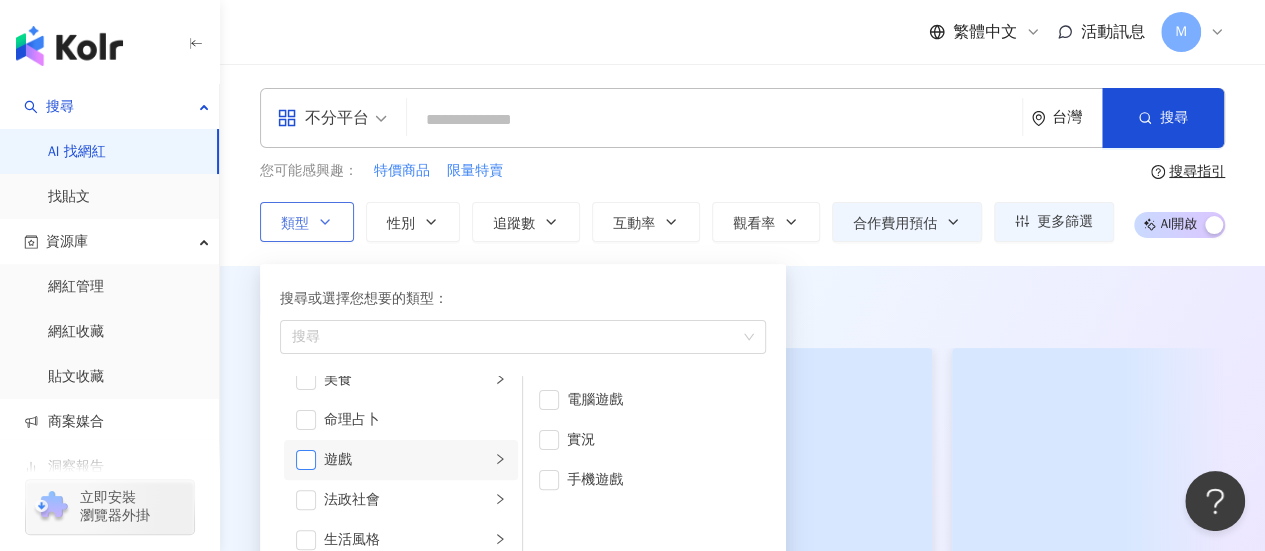 click at bounding box center (306, 460) 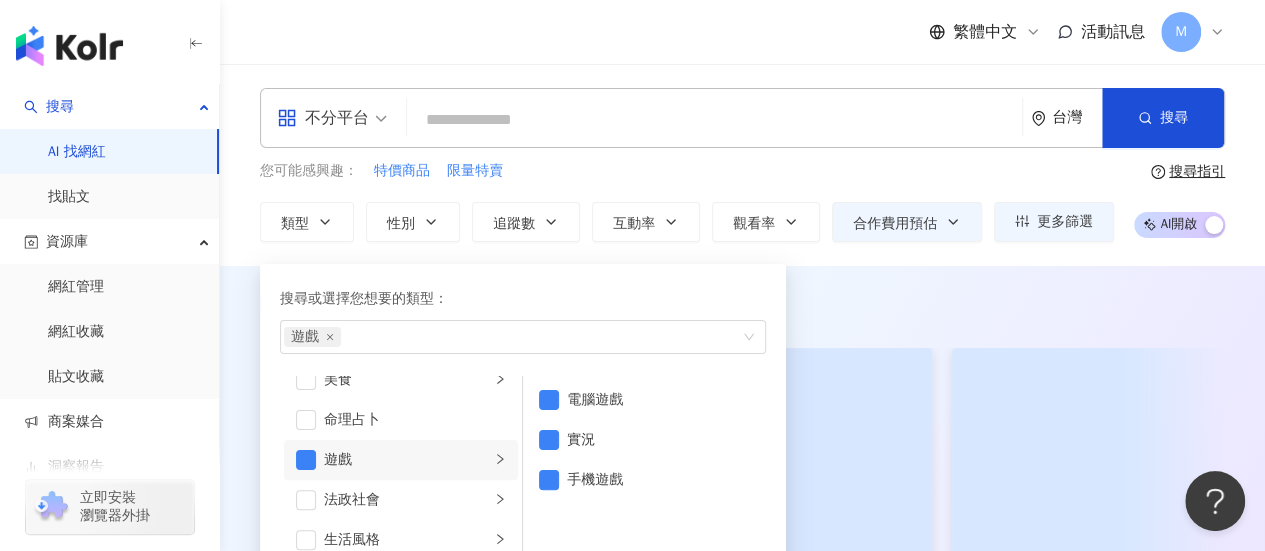 click on "您可能感興趣： 特價商品  限量特賣" at bounding box center [687, 171] 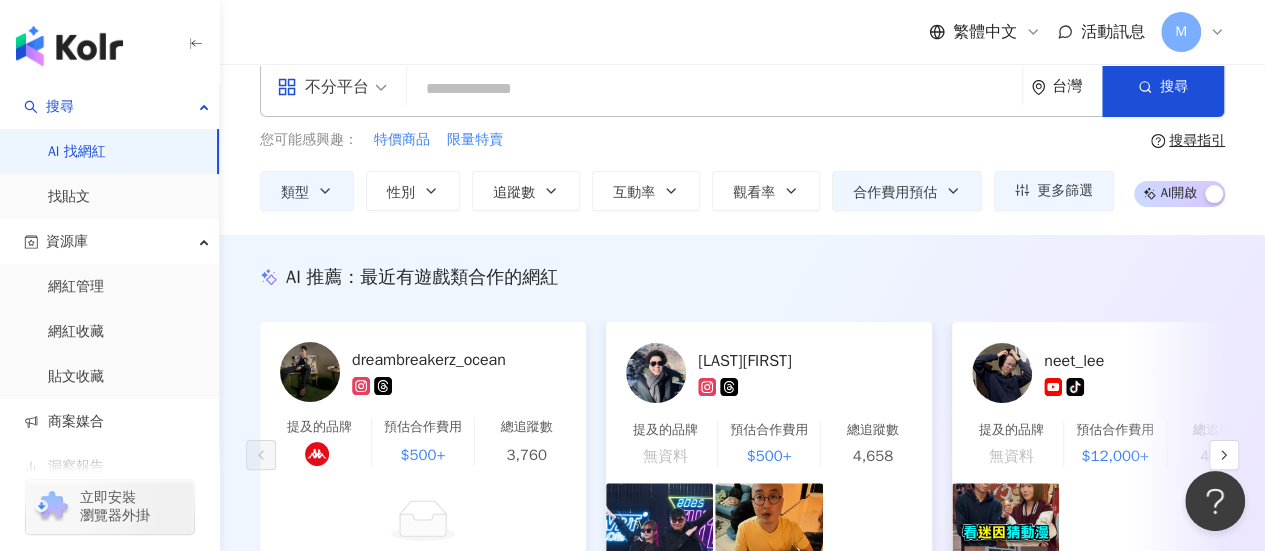 scroll, scrollTop: 0, scrollLeft: 0, axis: both 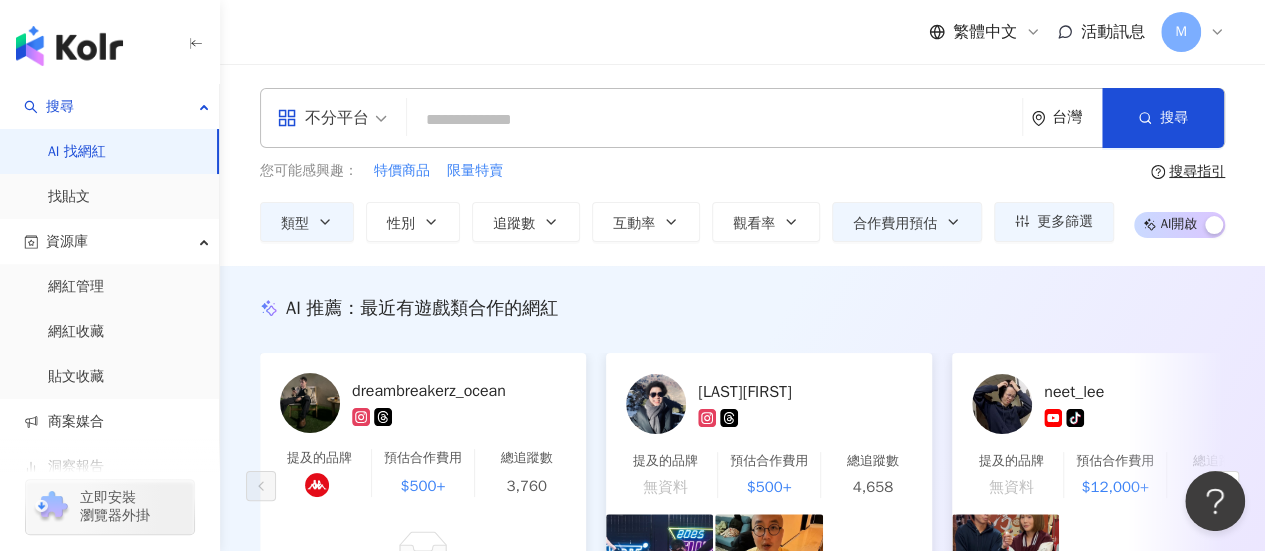 click on "台灣" at bounding box center [1066, 118] 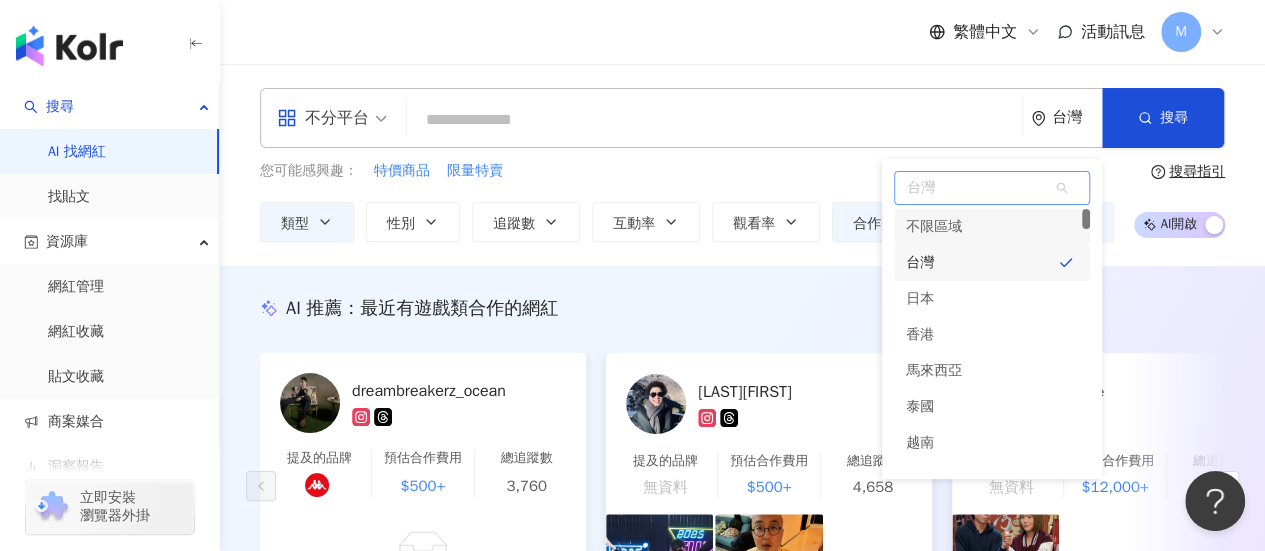 click on "不限區域" at bounding box center (992, 227) 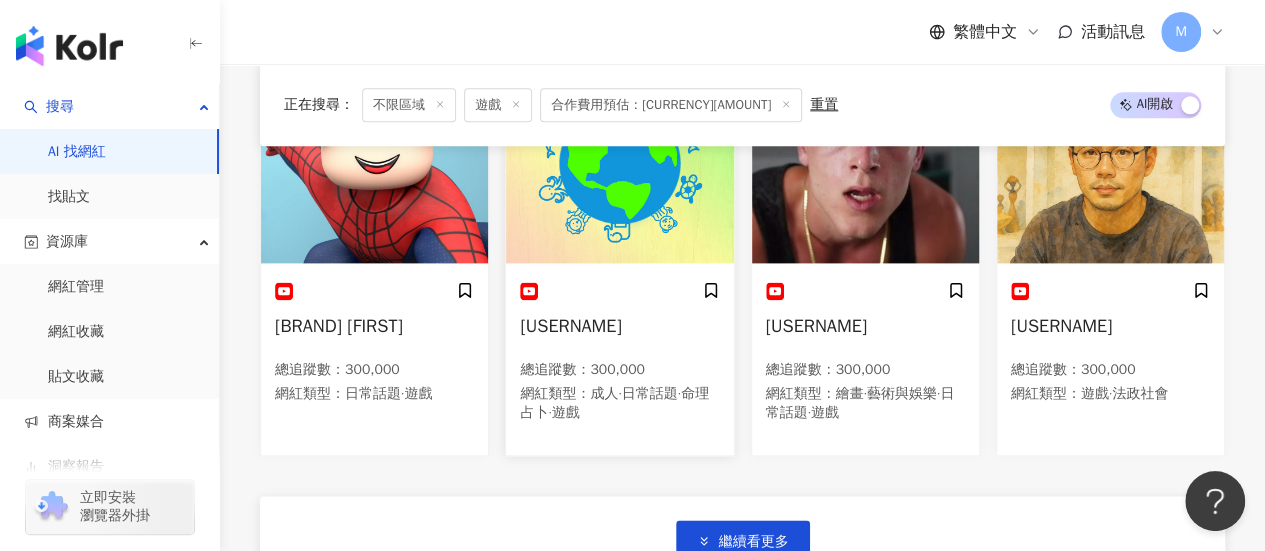 scroll, scrollTop: 1400, scrollLeft: 0, axis: vertical 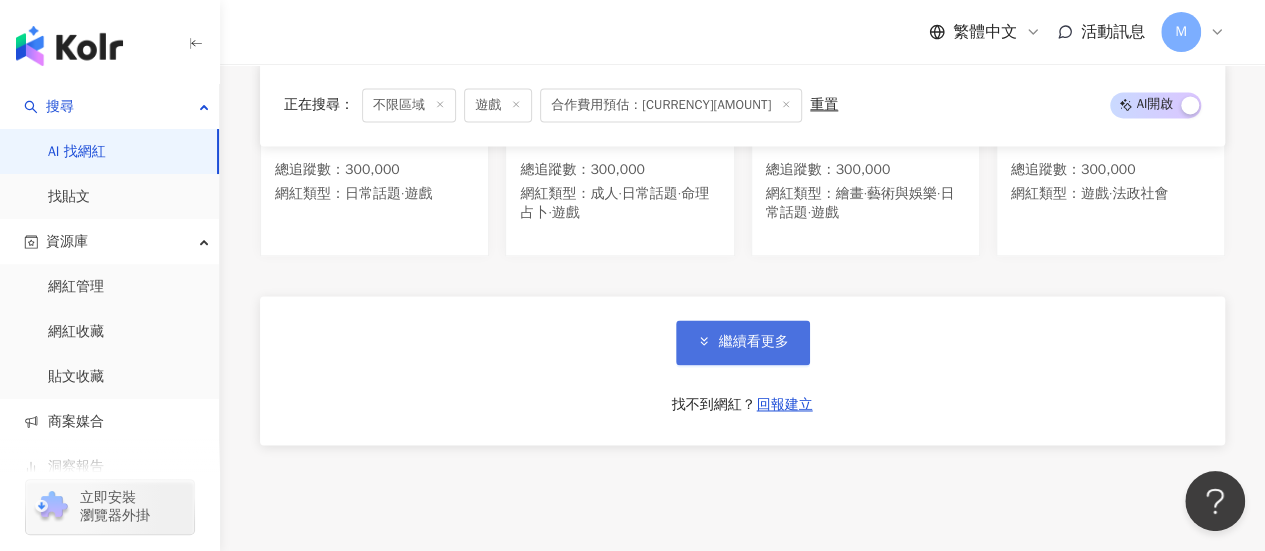 click on "繼續看更多" at bounding box center [754, 342] 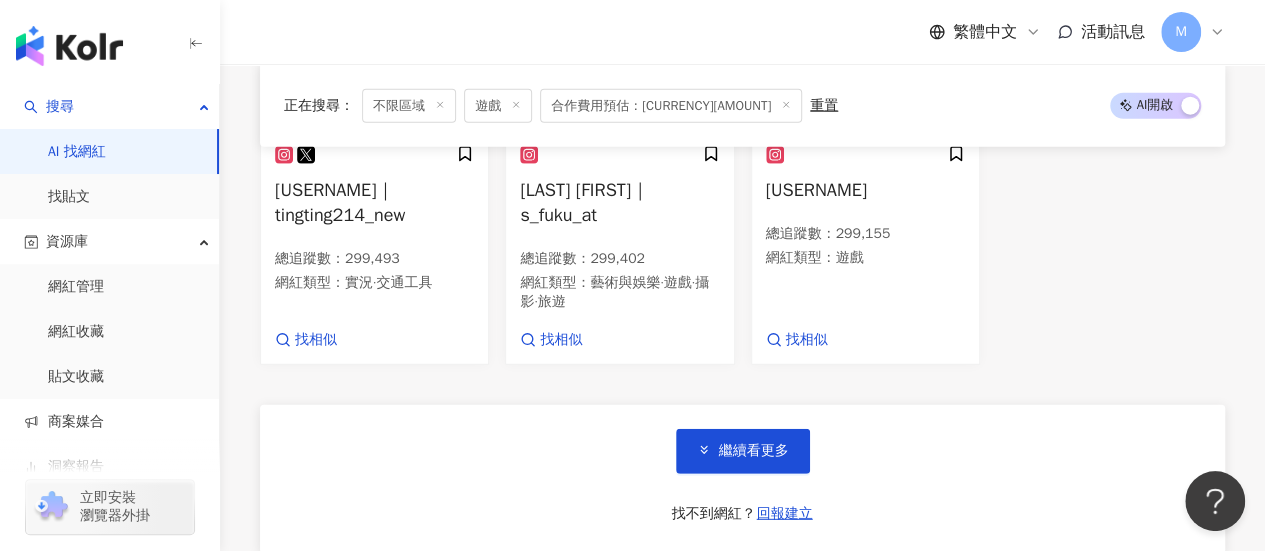 scroll, scrollTop: 2700, scrollLeft: 0, axis: vertical 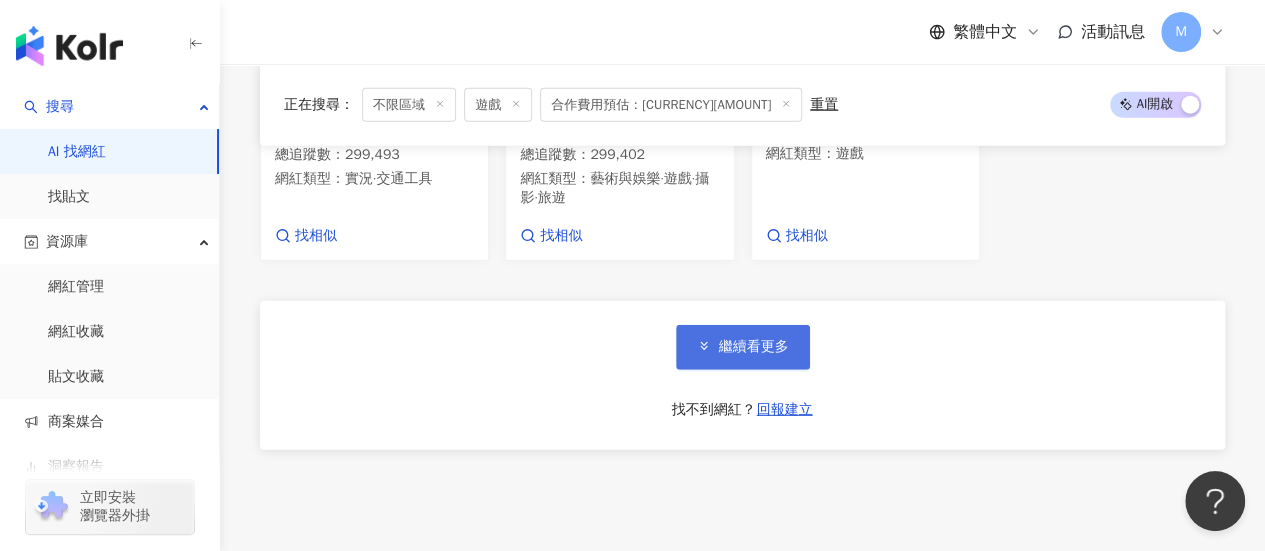 click on "繼續看更多" at bounding box center (743, 347) 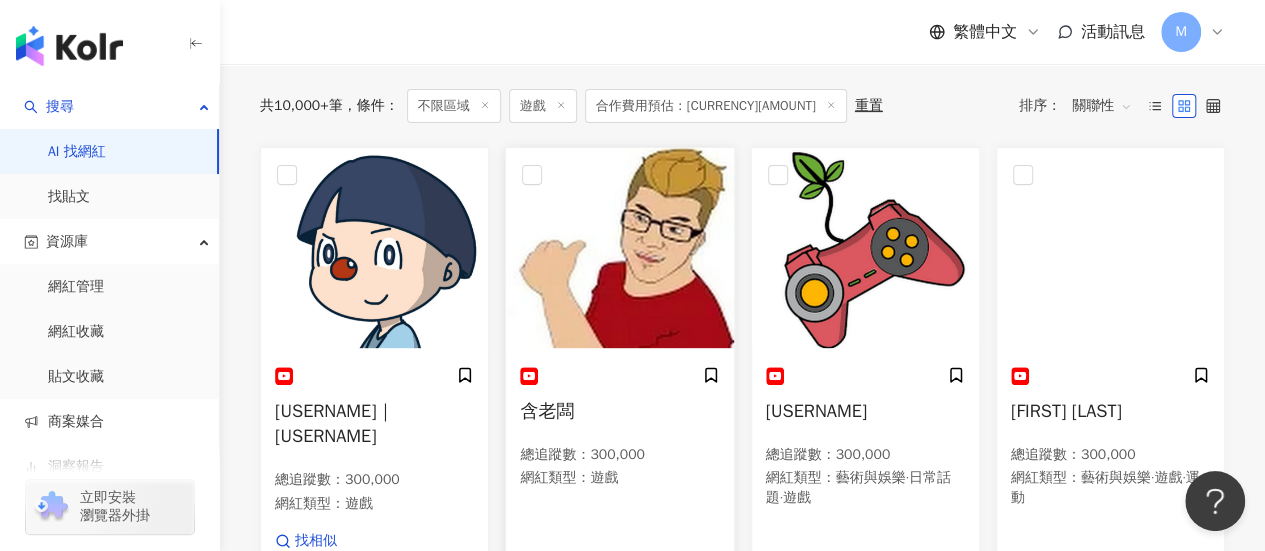 scroll, scrollTop: 300, scrollLeft: 0, axis: vertical 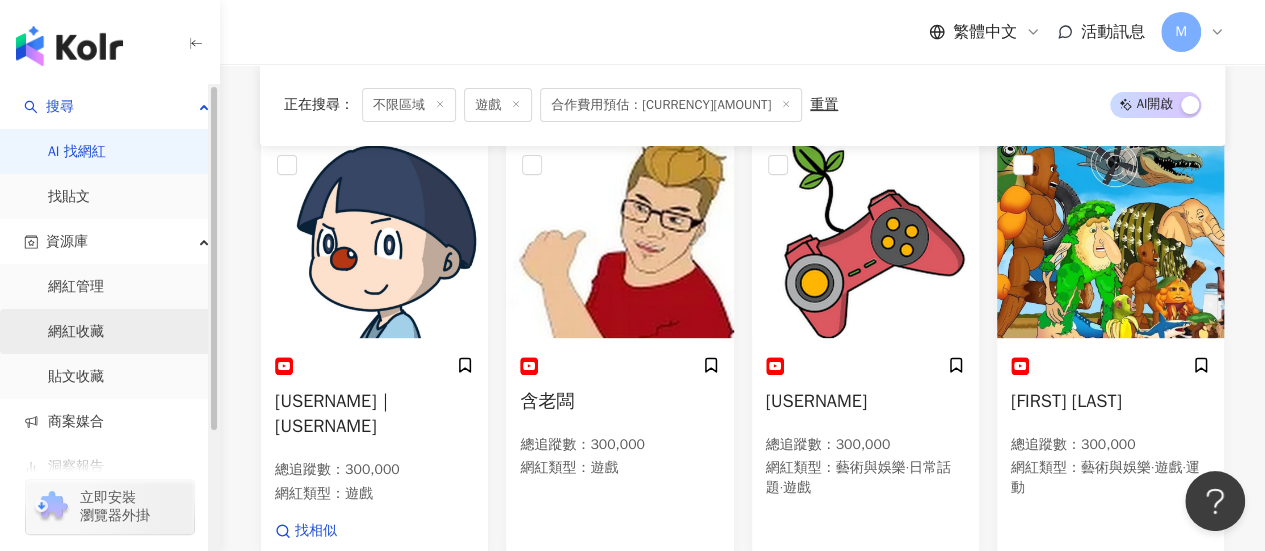 click on "網紅收藏" at bounding box center (76, 332) 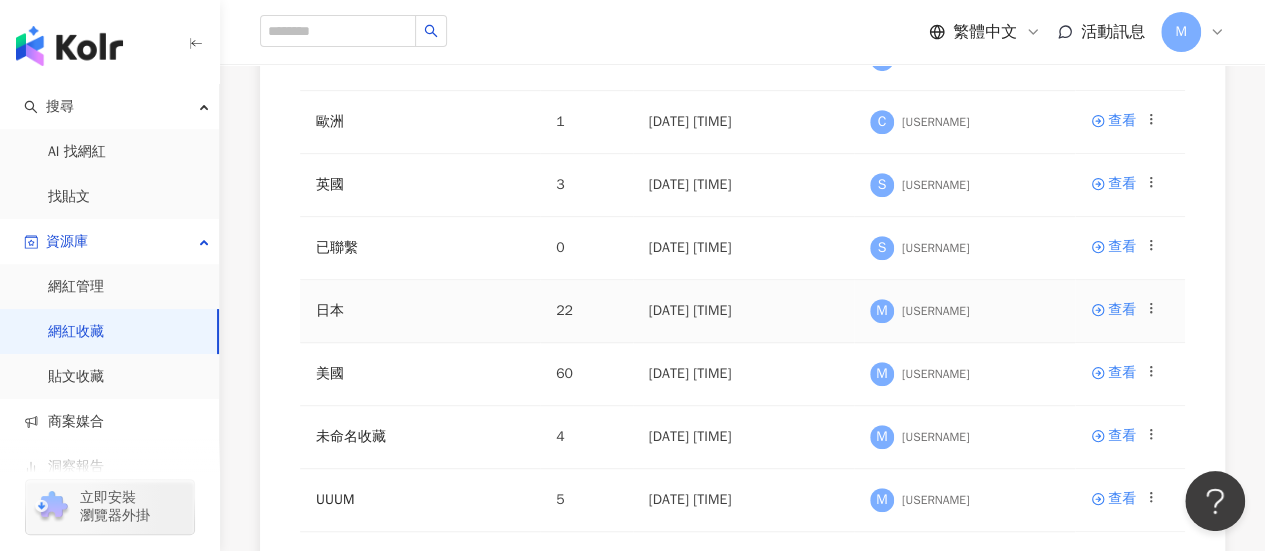 scroll, scrollTop: 400, scrollLeft: 0, axis: vertical 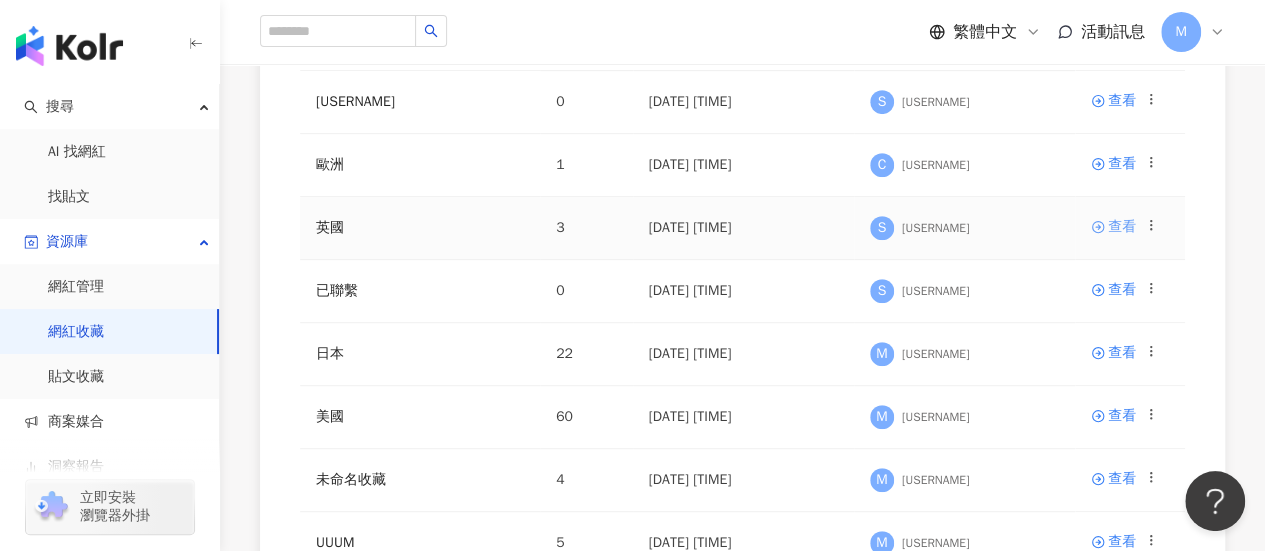 click 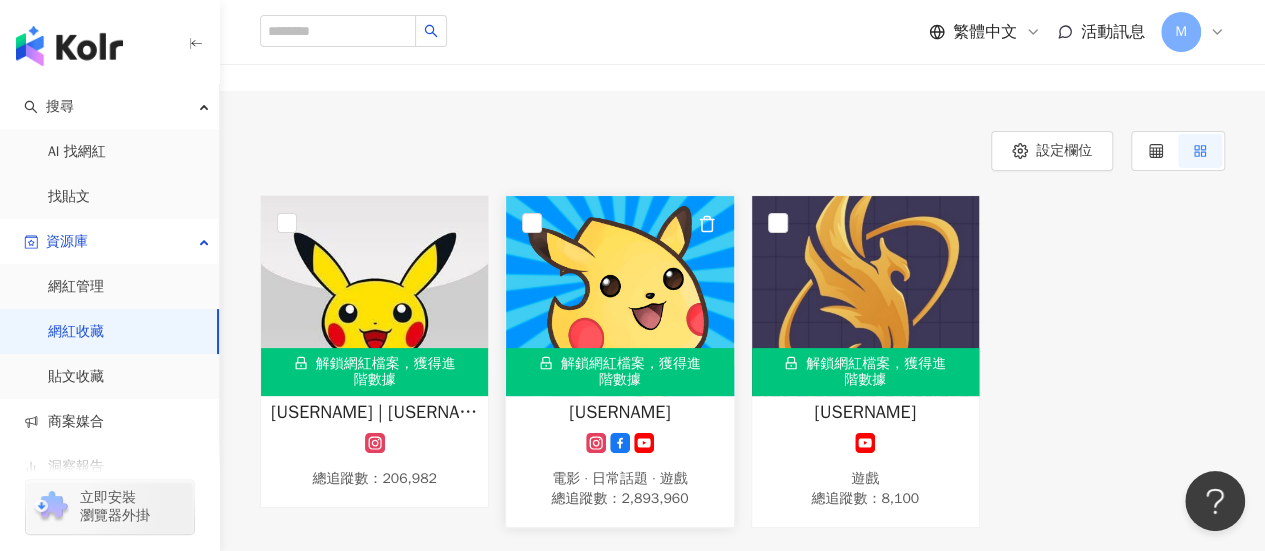 scroll, scrollTop: 200, scrollLeft: 0, axis: vertical 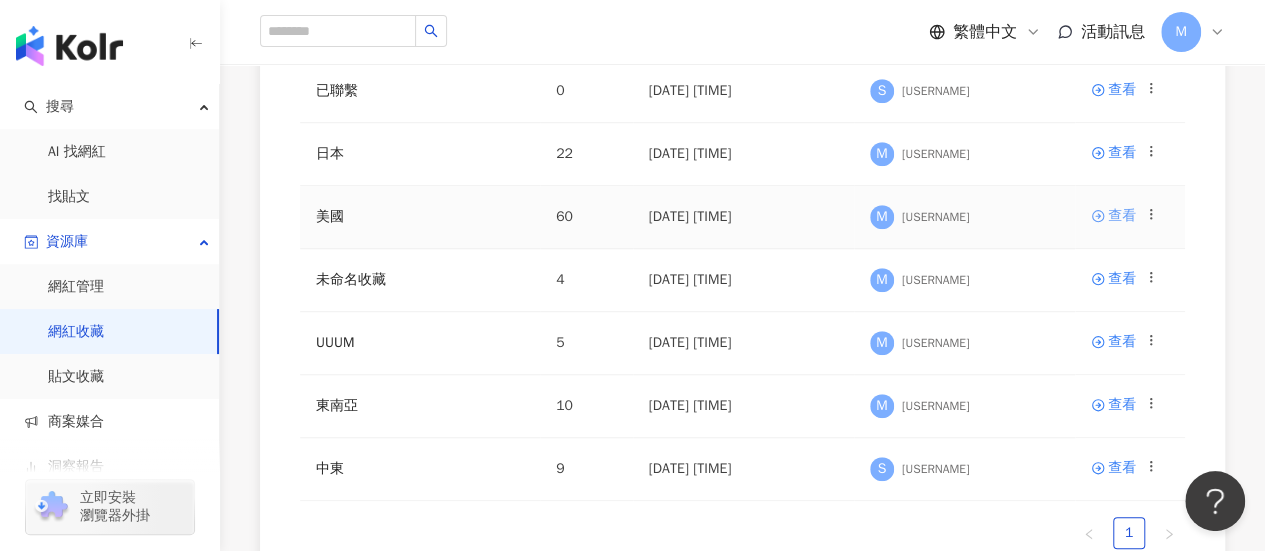 click on "查看" at bounding box center (1122, 216) 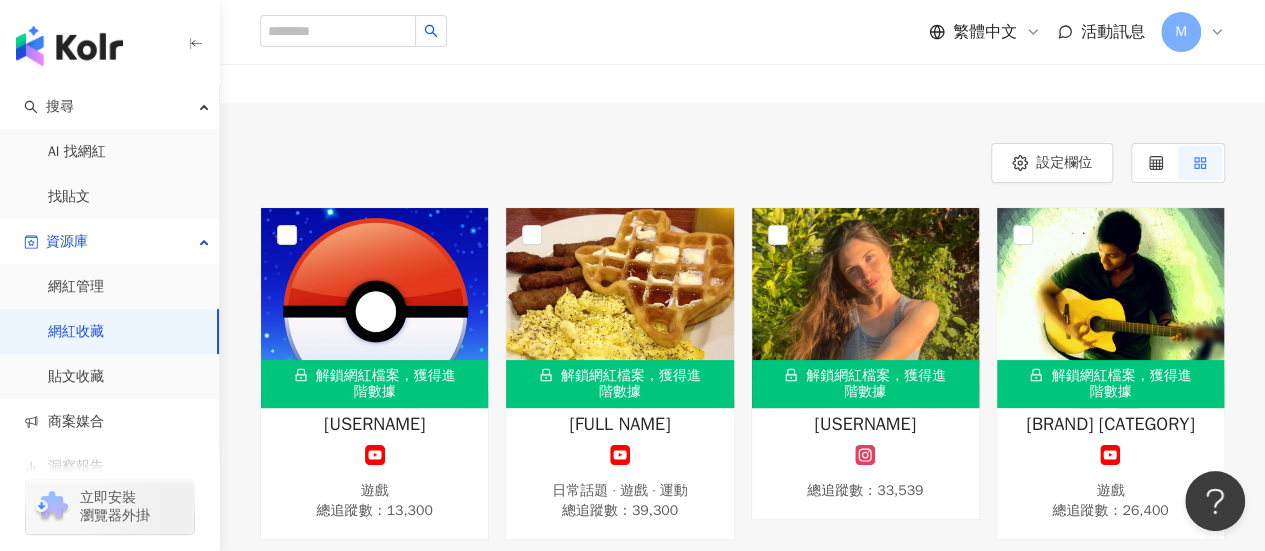 scroll, scrollTop: 200, scrollLeft: 0, axis: vertical 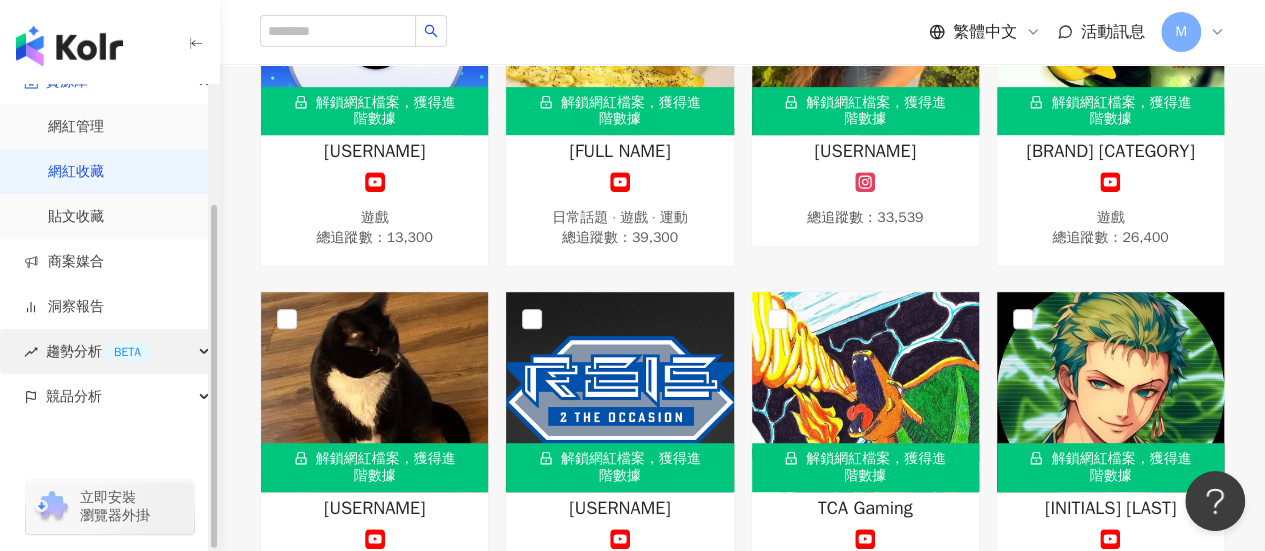 click on "趨勢分析 BETA" at bounding box center [97, 351] 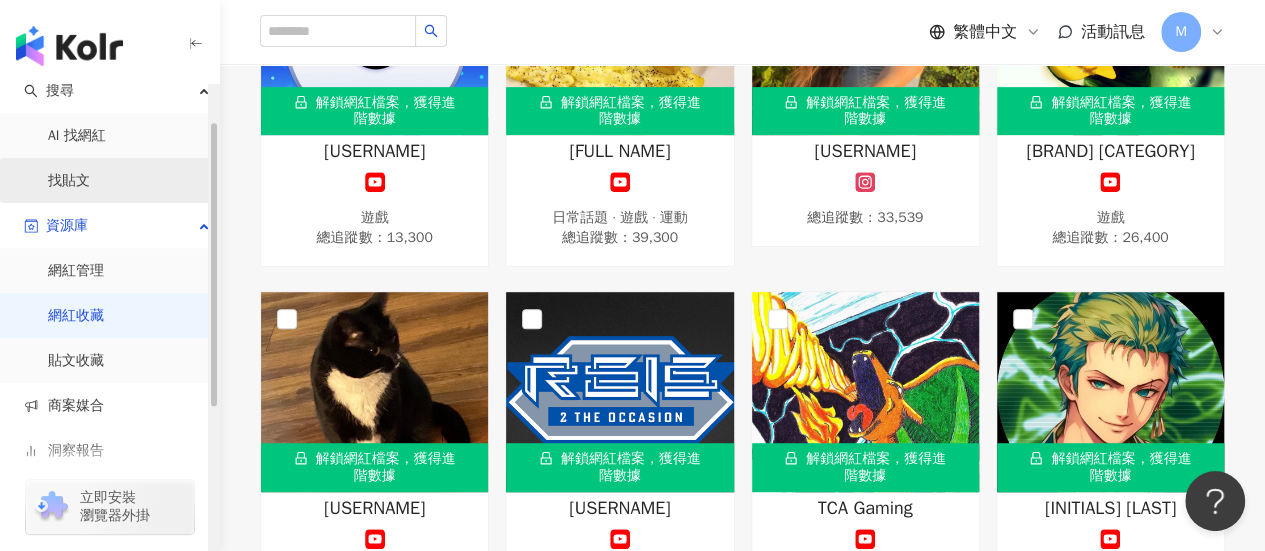 scroll, scrollTop: 0, scrollLeft: 0, axis: both 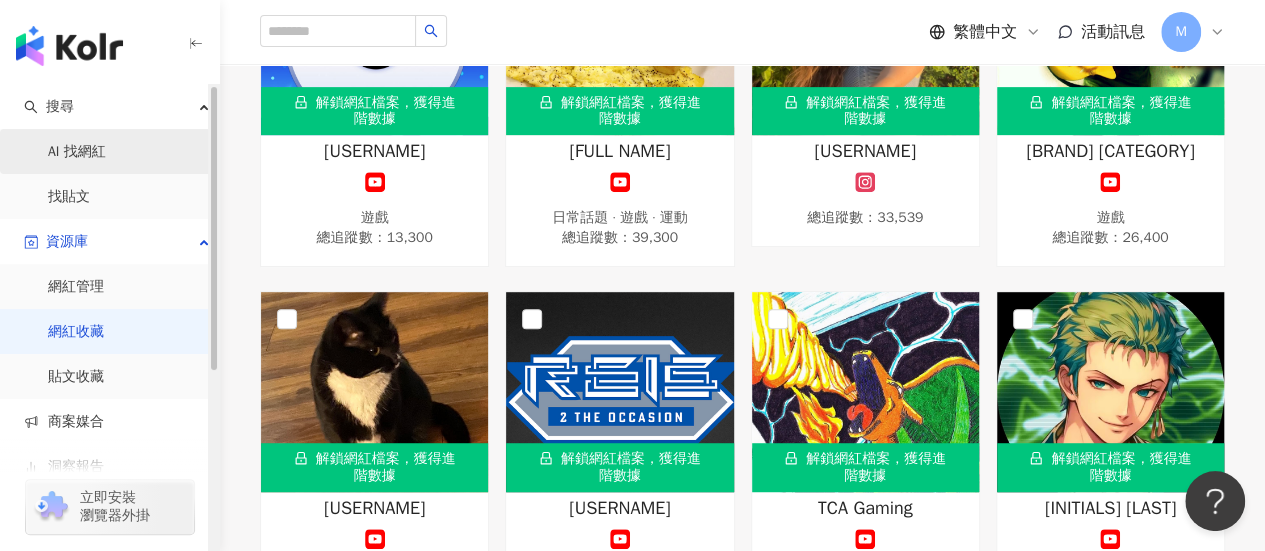 click on "AI 找網紅" at bounding box center (77, 152) 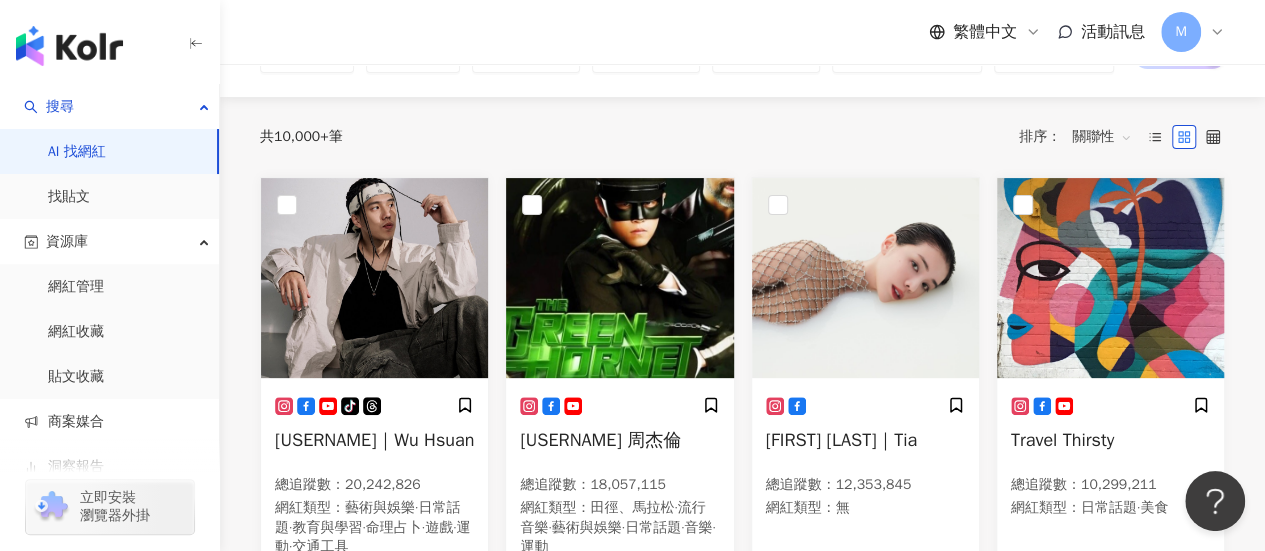 scroll, scrollTop: 0, scrollLeft: 0, axis: both 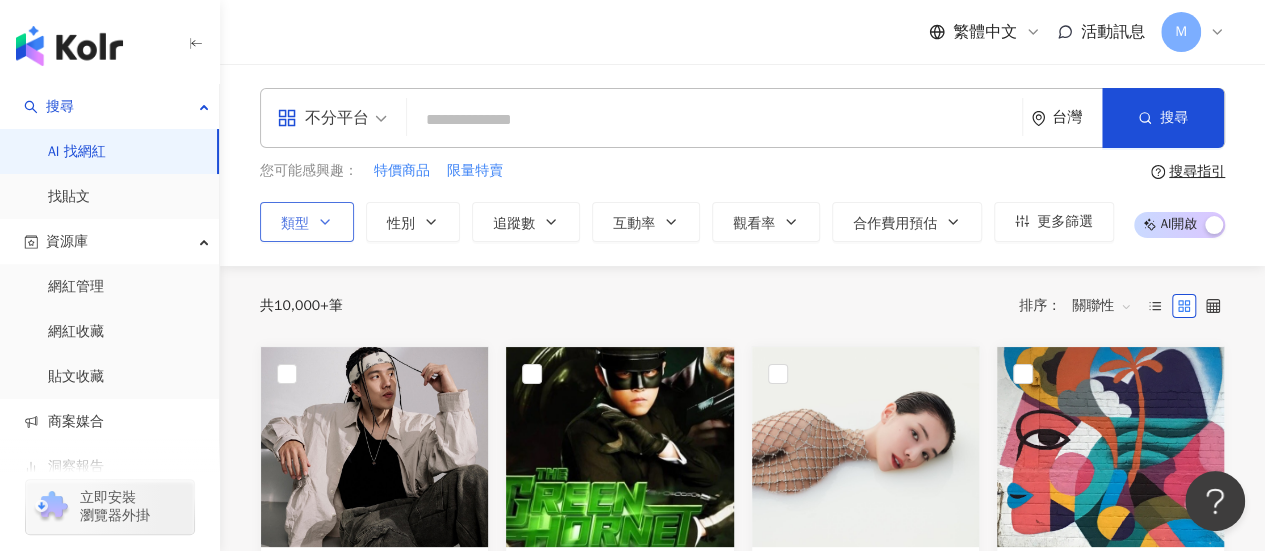 click on "類型" at bounding box center (307, 222) 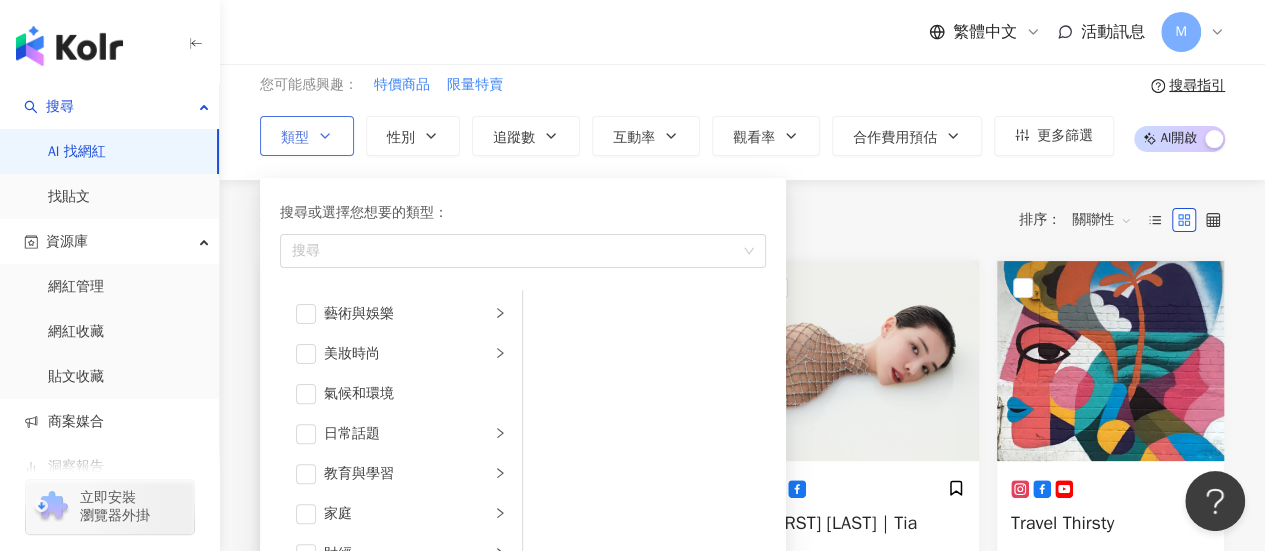 scroll, scrollTop: 200, scrollLeft: 0, axis: vertical 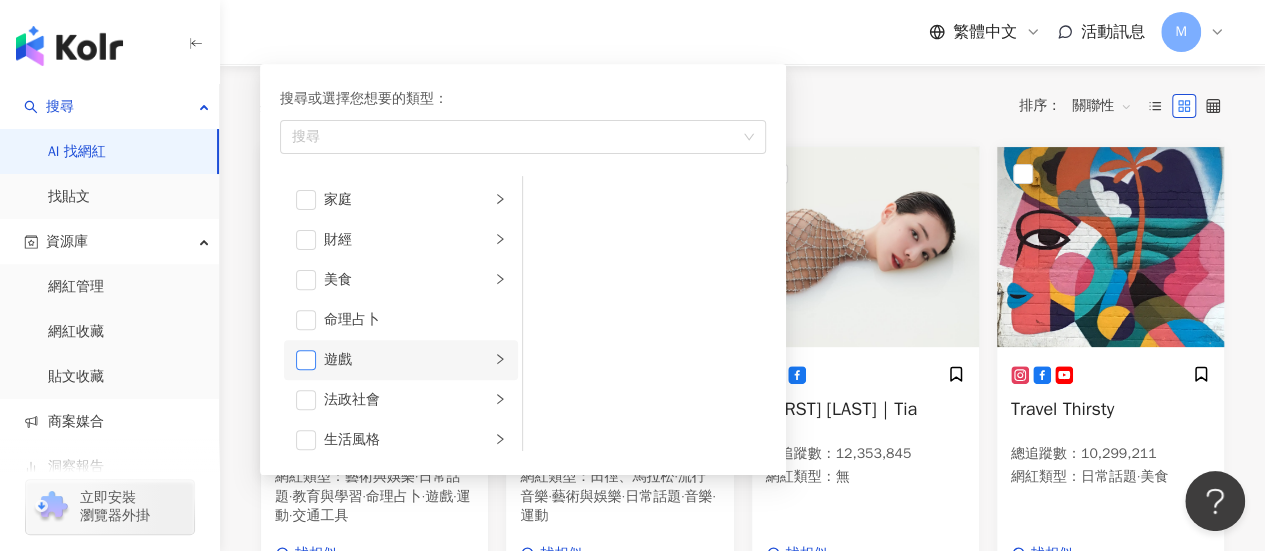 click at bounding box center (306, 360) 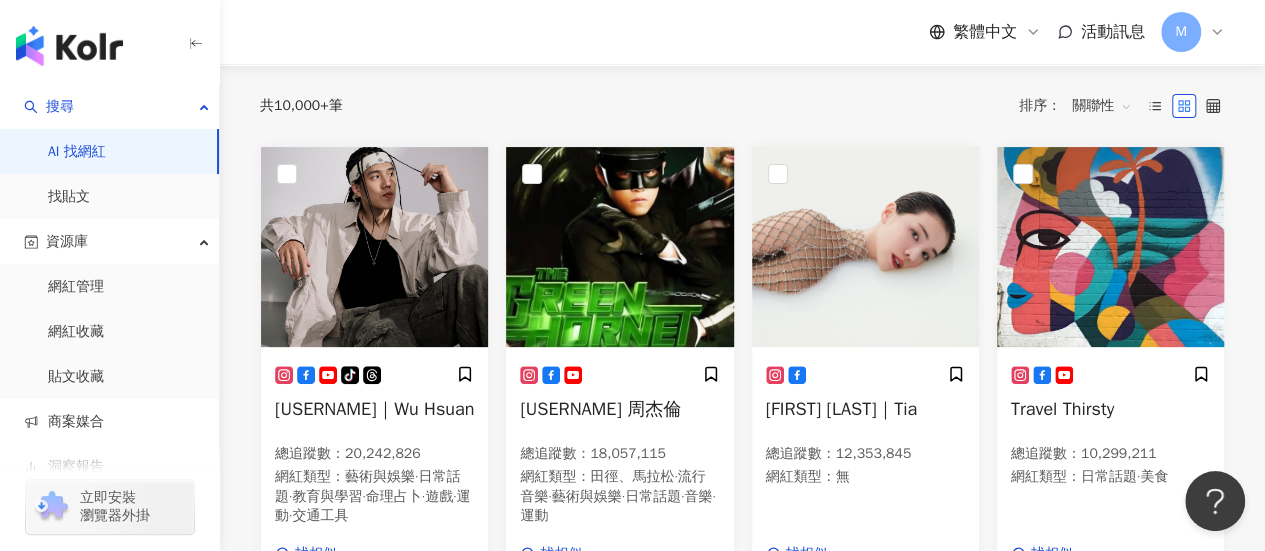 click on "共  10,000+  筆 排序： 關聯性" at bounding box center [742, 106] 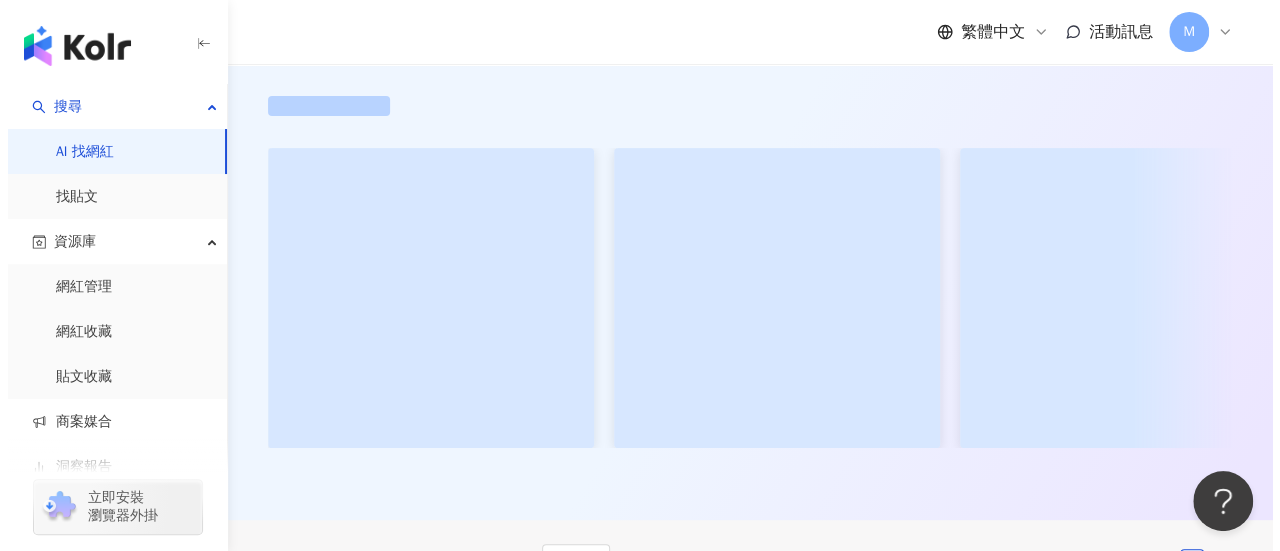 scroll, scrollTop: 0, scrollLeft: 0, axis: both 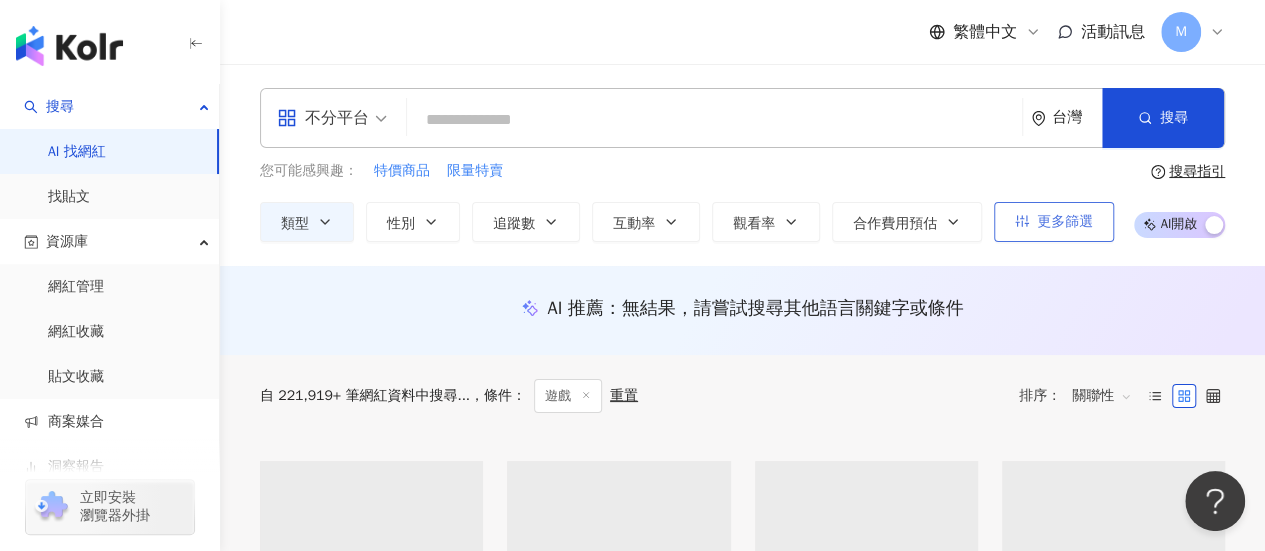 click on "更多篩選" at bounding box center [1065, 222] 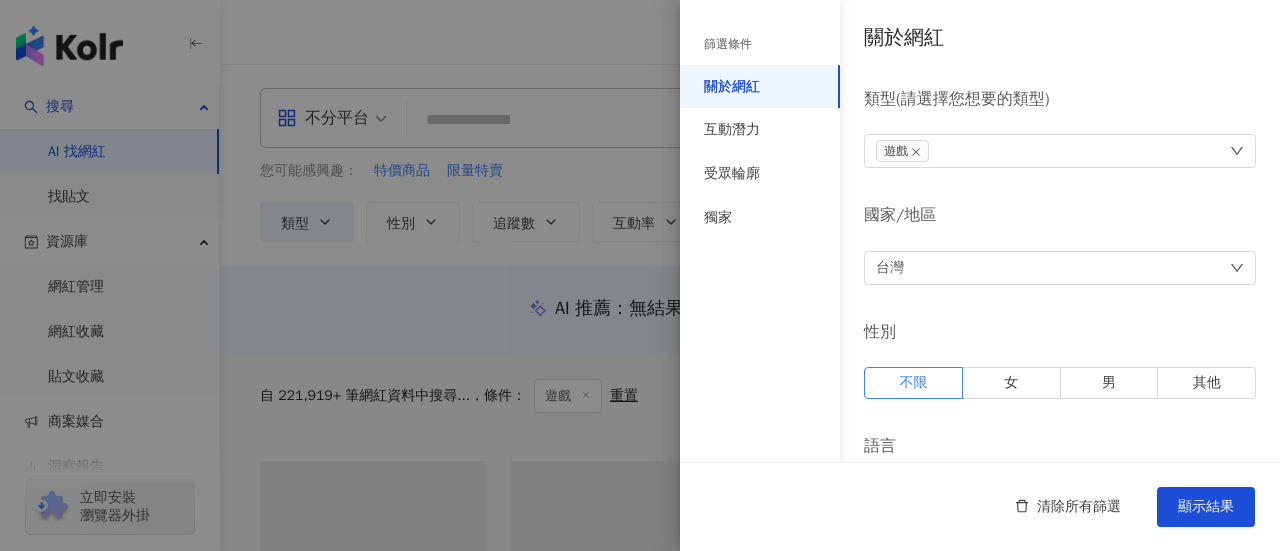 click on "台灣" at bounding box center (1060, 268) 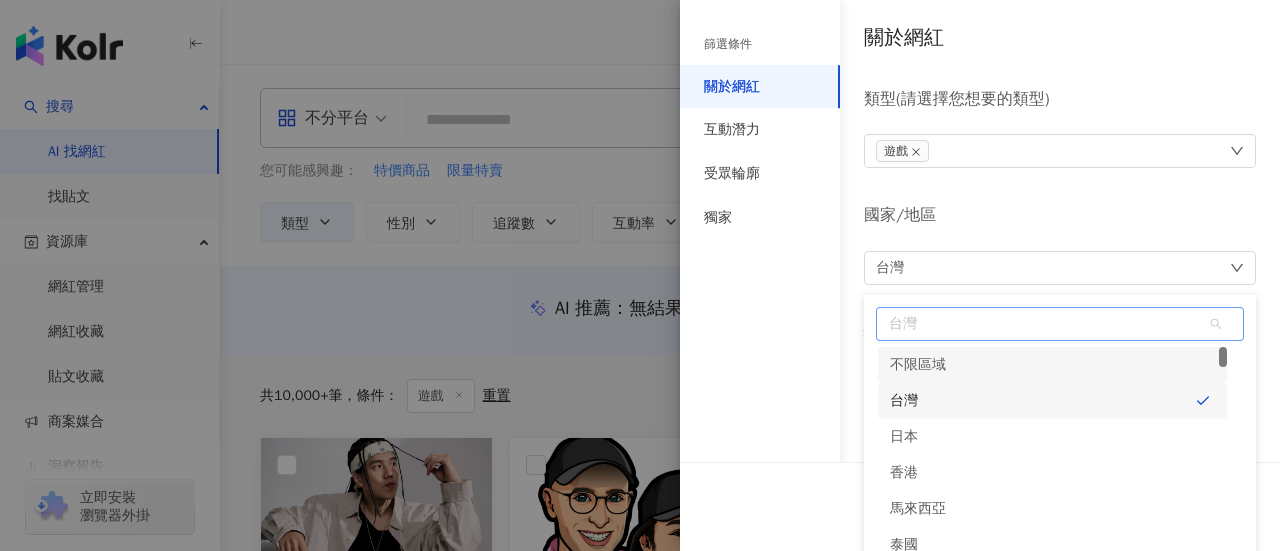 click on "不限區域" at bounding box center [918, 365] 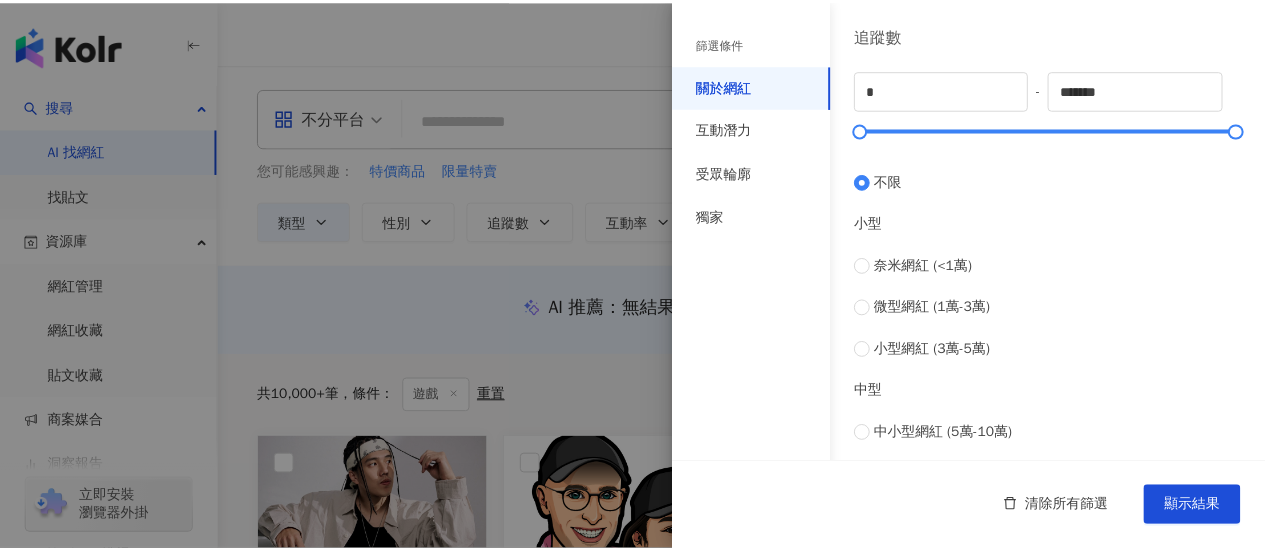 scroll, scrollTop: 600, scrollLeft: 0, axis: vertical 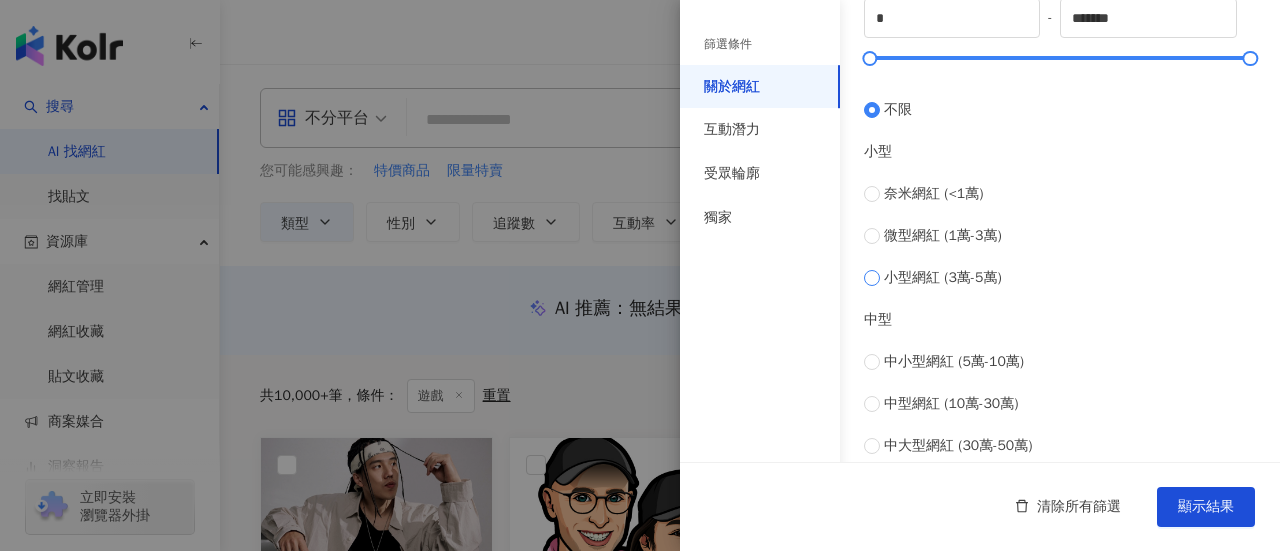 click on "小型網紅 (3萬-5萬)" at bounding box center (943, 278) 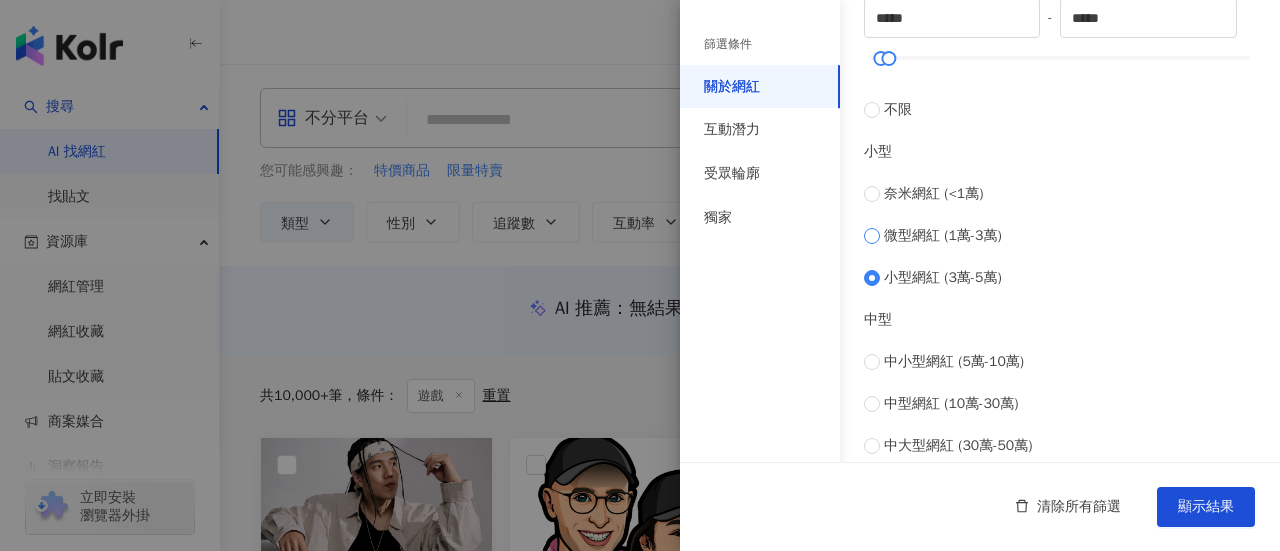 click on "微型網紅 (1萬-3萬)" at bounding box center [943, 236] 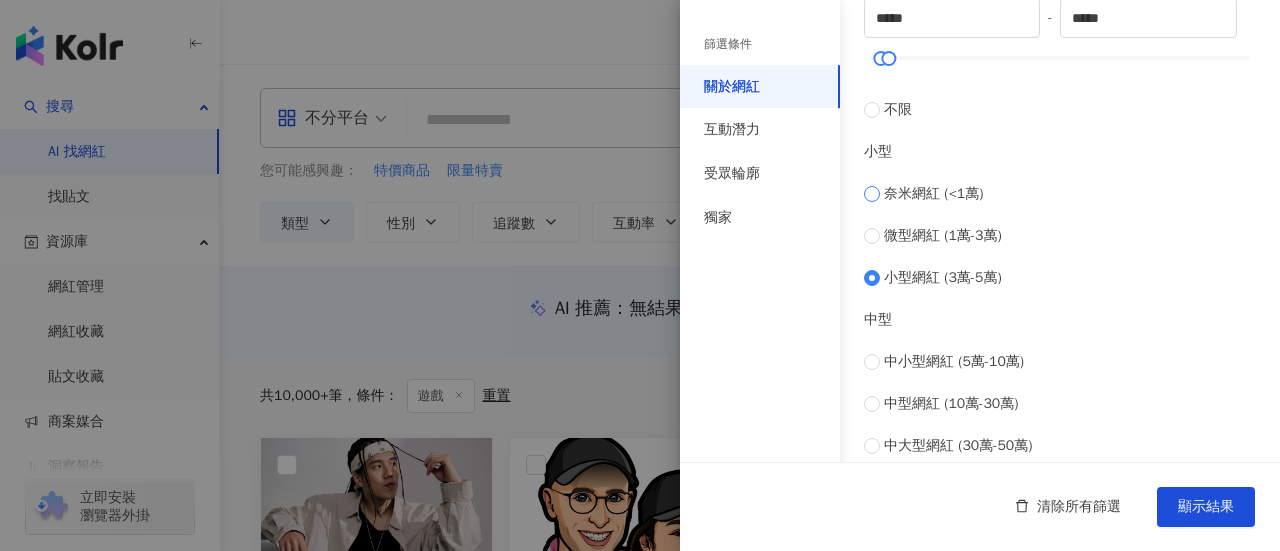 type on "*****" 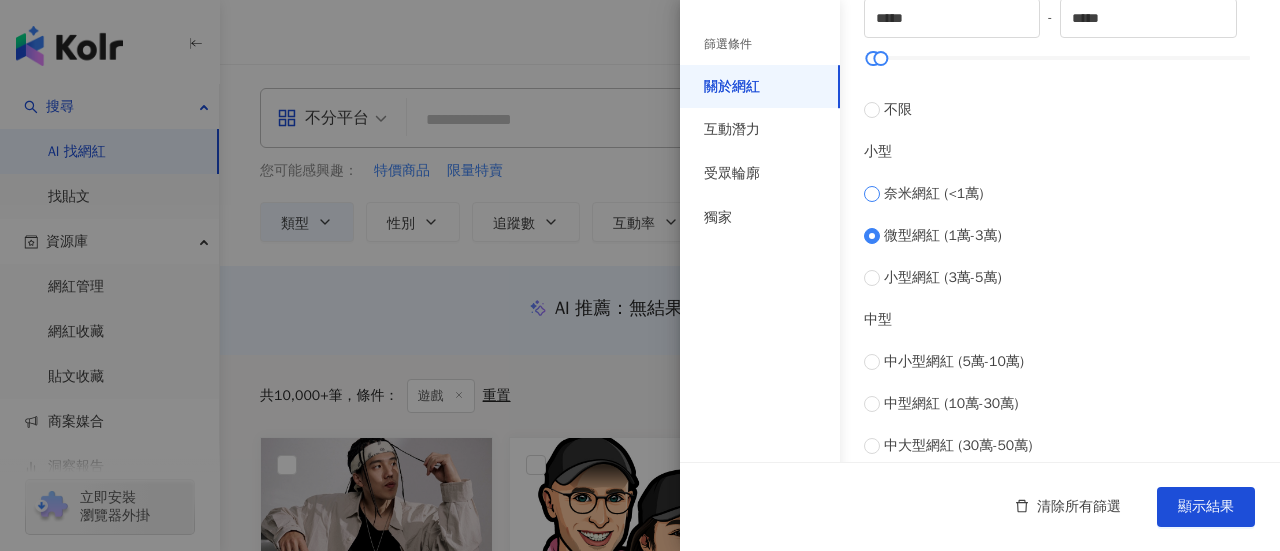 click on "奈米網紅 (<1萬)" at bounding box center [933, 194] 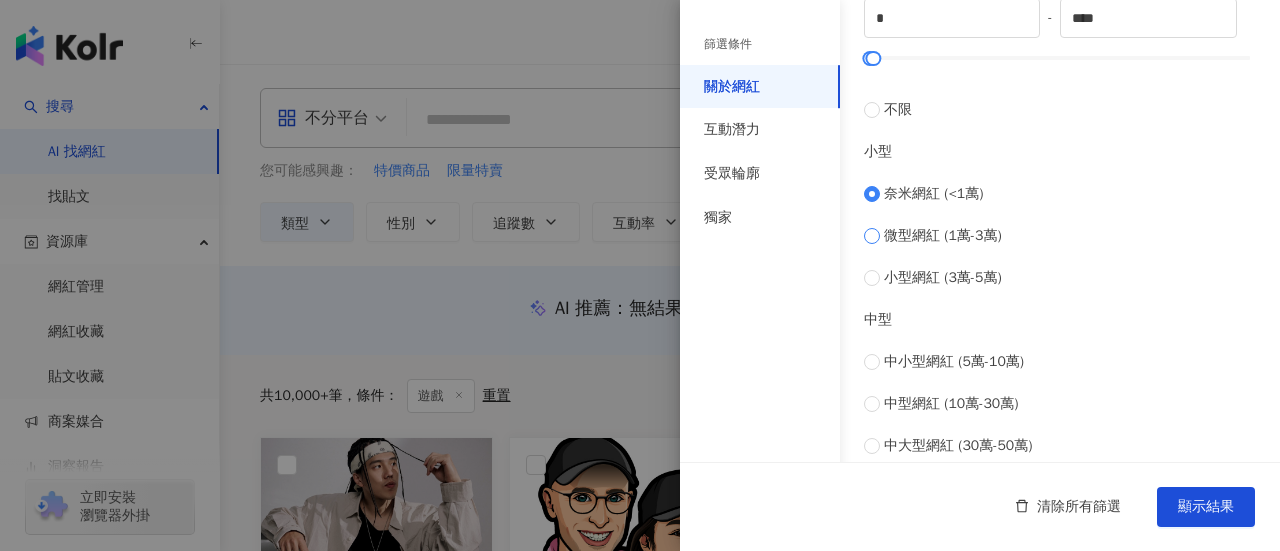 click on "微型網紅 (1萬-3萬)" at bounding box center [943, 236] 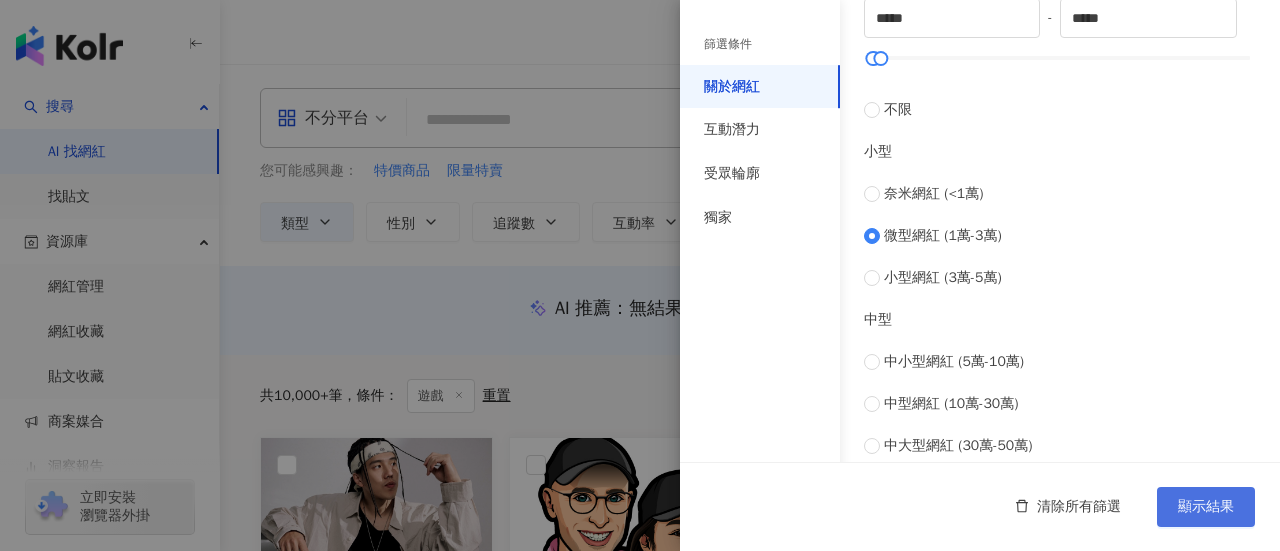 click on "顯示結果" at bounding box center (1206, 507) 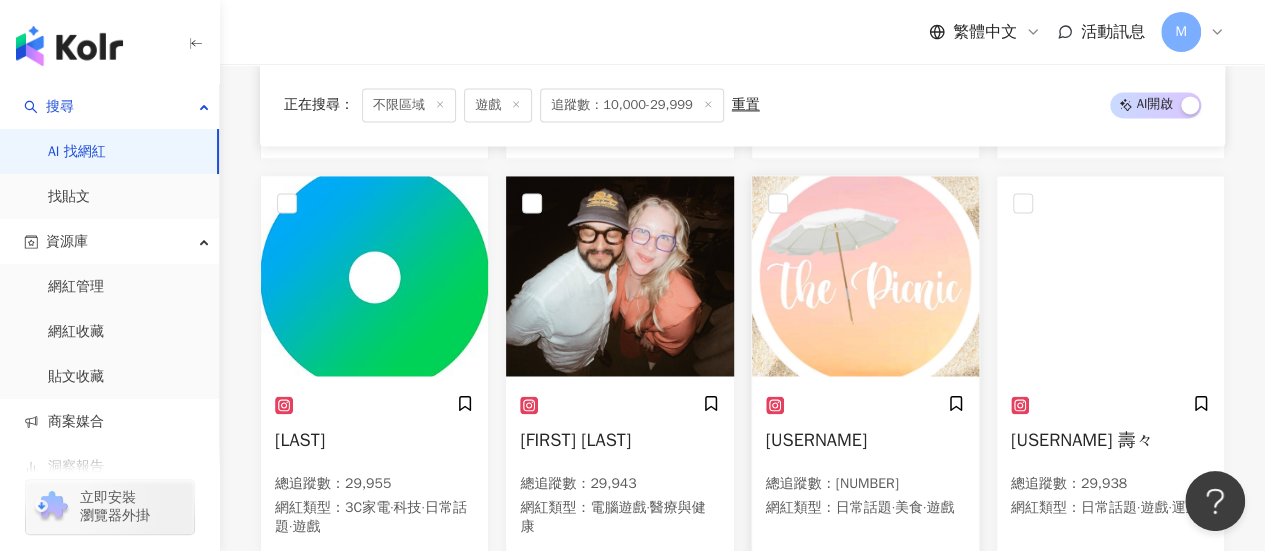 scroll, scrollTop: 1800, scrollLeft: 0, axis: vertical 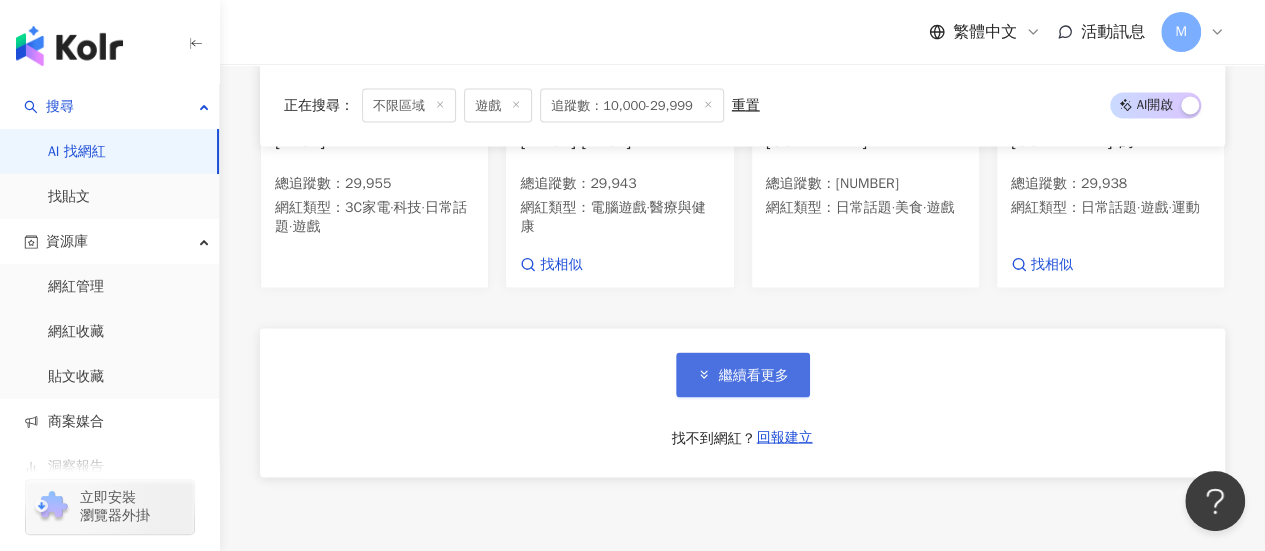 click on "繼續看更多" at bounding box center [743, 374] 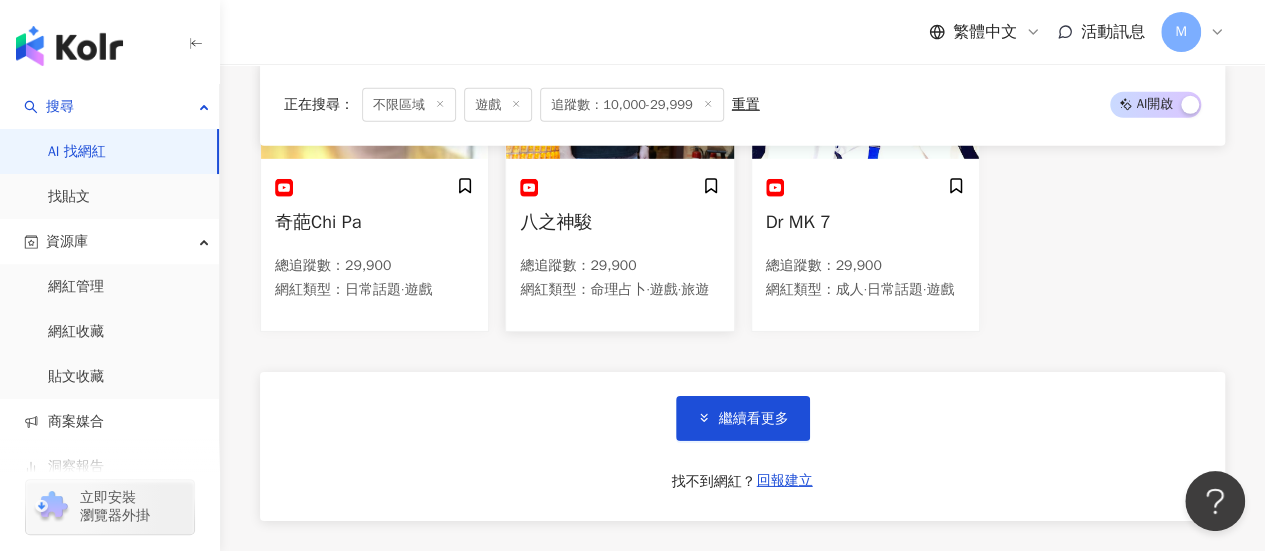 scroll, scrollTop: 3000, scrollLeft: 0, axis: vertical 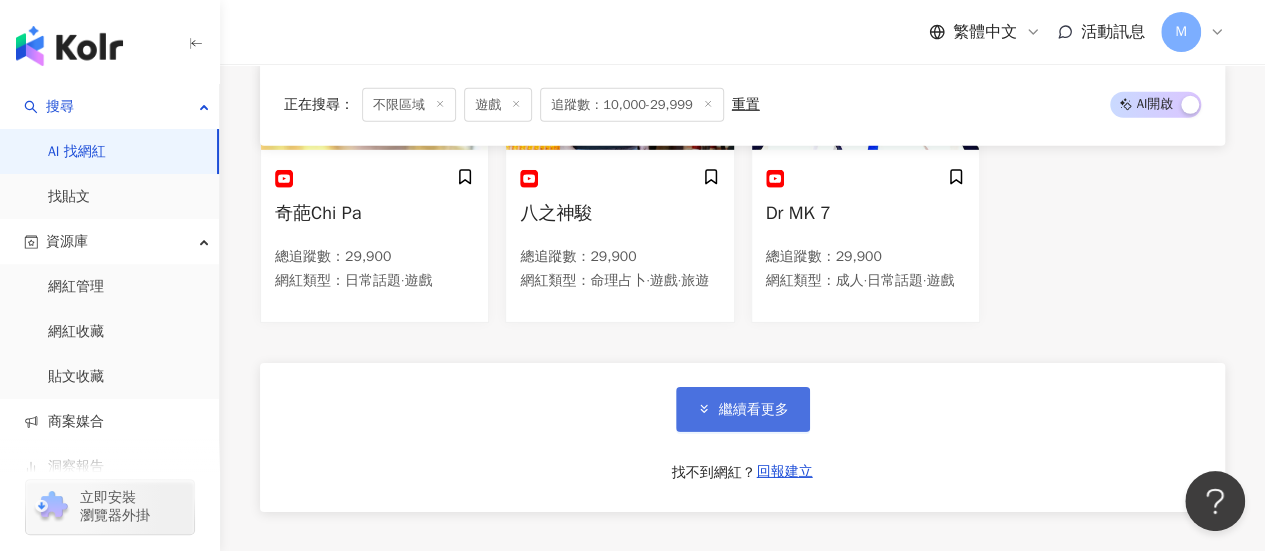 click on "繼續看更多" at bounding box center (754, 410) 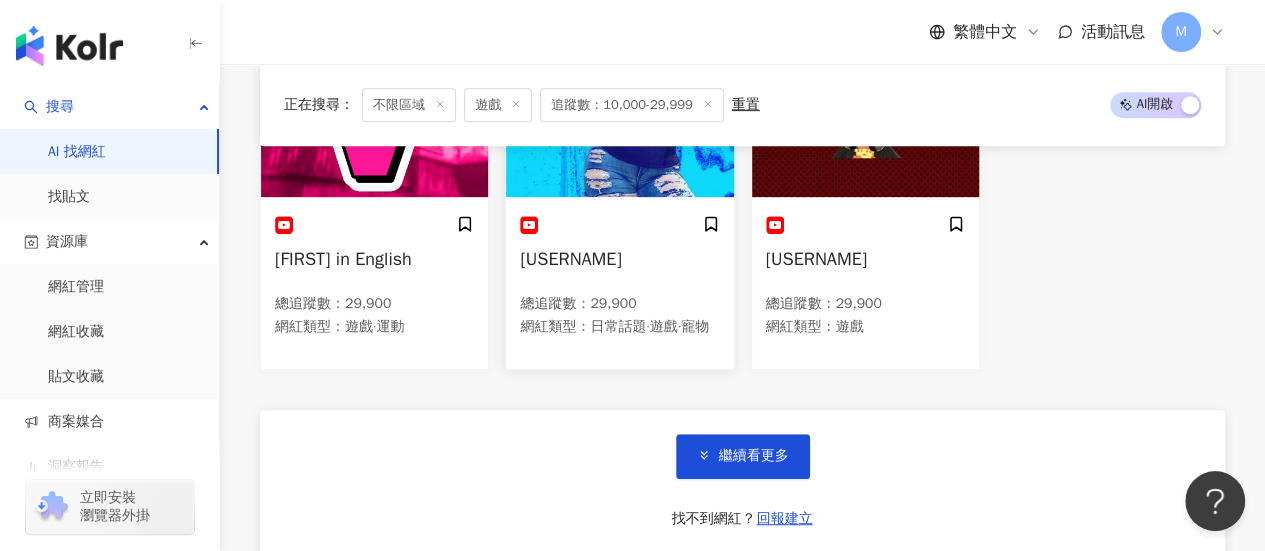 scroll, scrollTop: 4200, scrollLeft: 0, axis: vertical 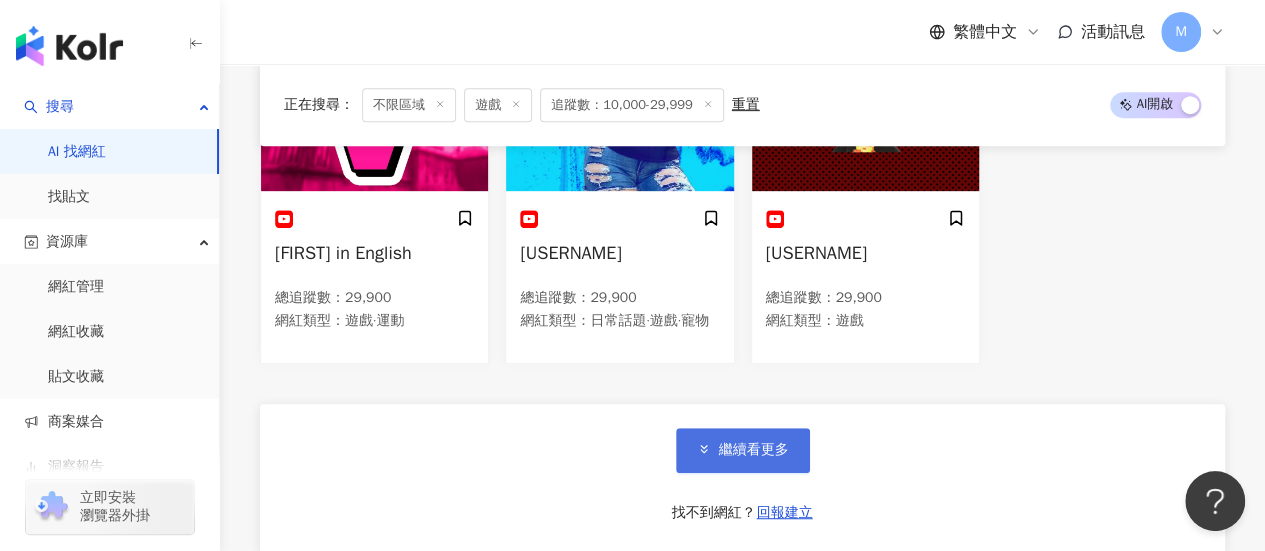 click on "繼續看更多" at bounding box center [743, 450] 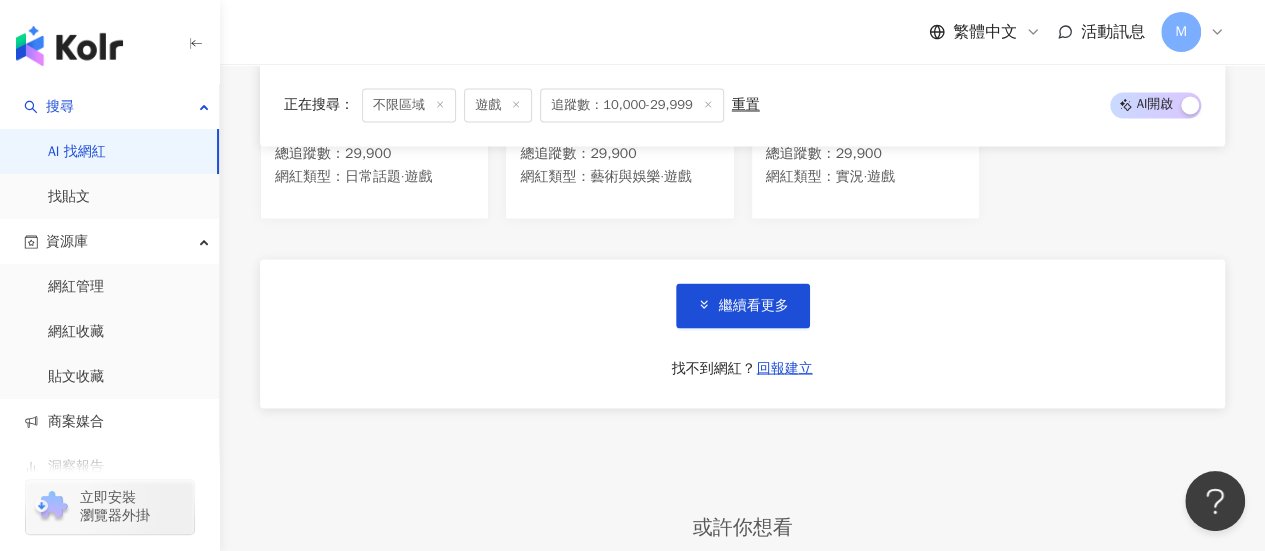 scroll, scrollTop: 5600, scrollLeft: 0, axis: vertical 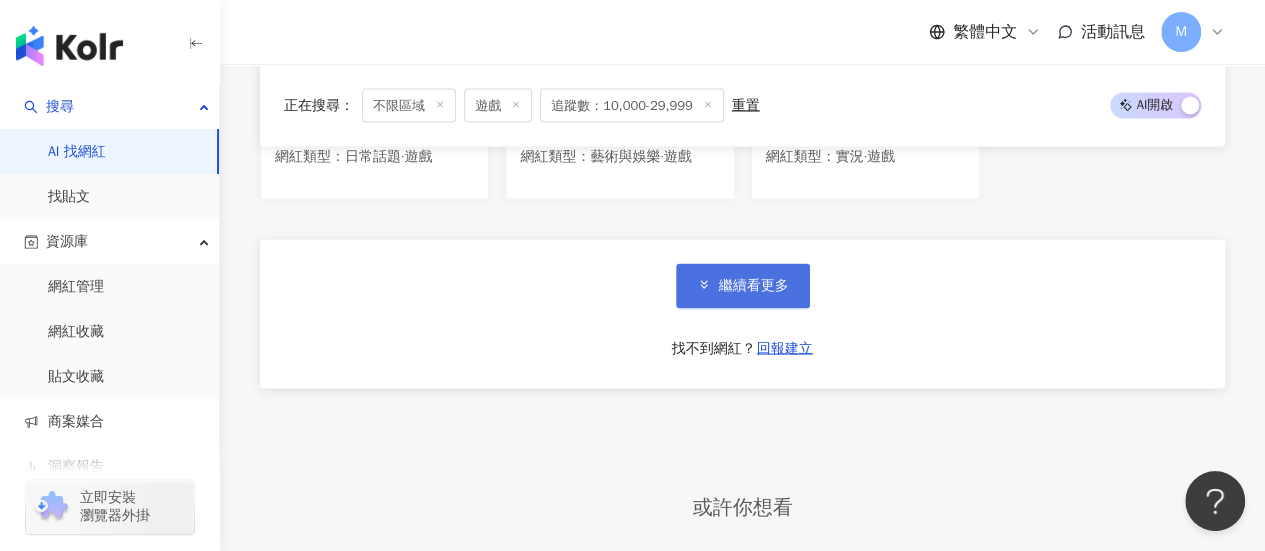click on "繼續看更多" at bounding box center (743, 285) 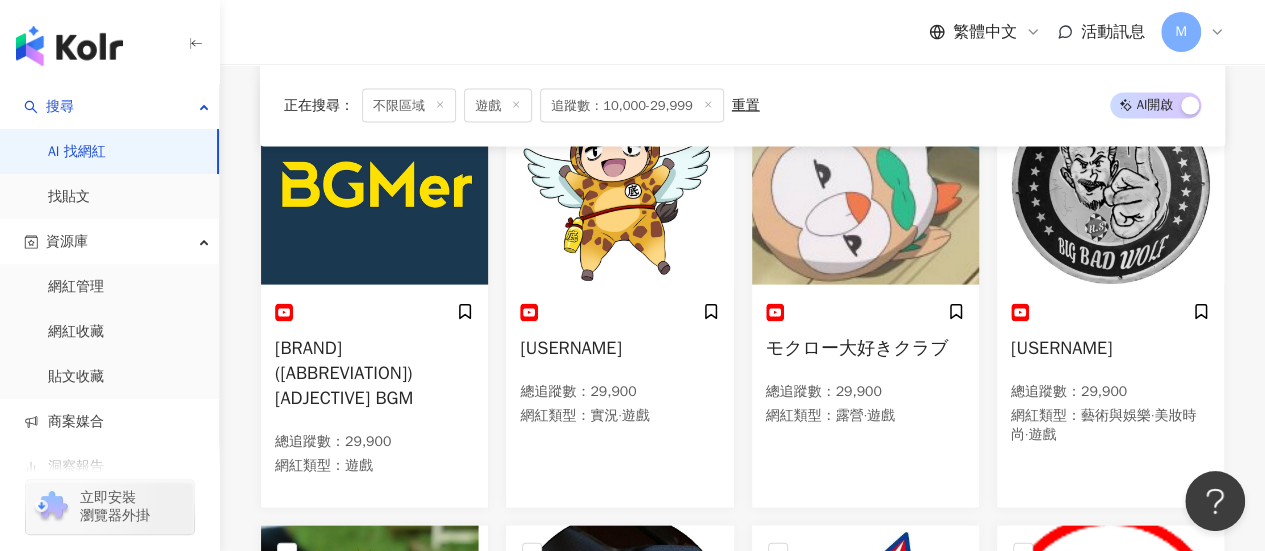 scroll, scrollTop: 5800, scrollLeft: 0, axis: vertical 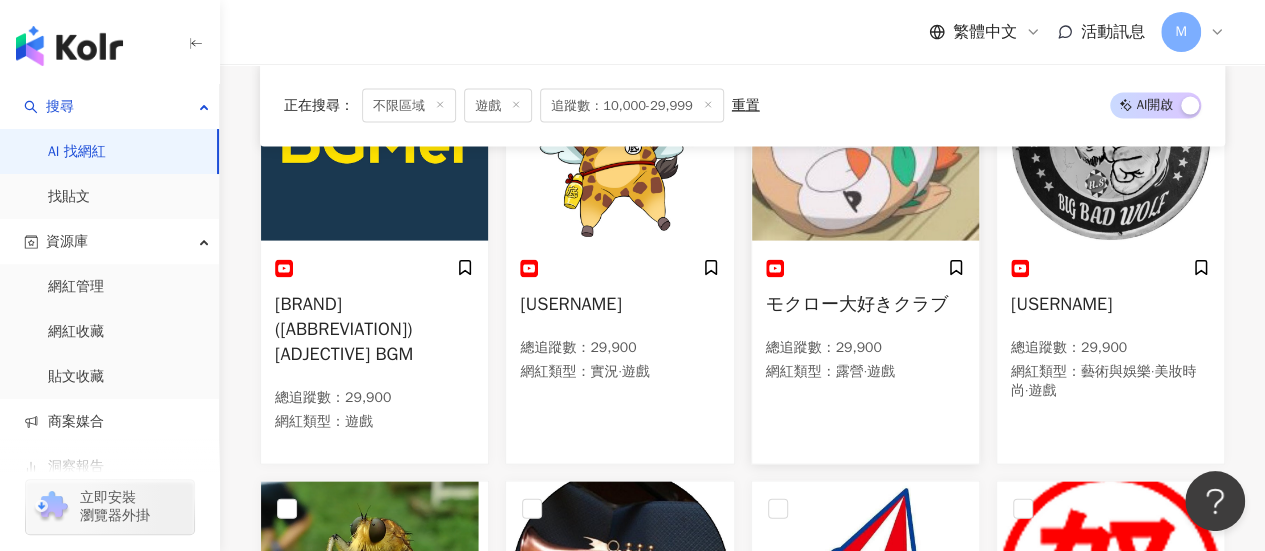 click on "モクロー大好きクラブ" at bounding box center [857, 304] 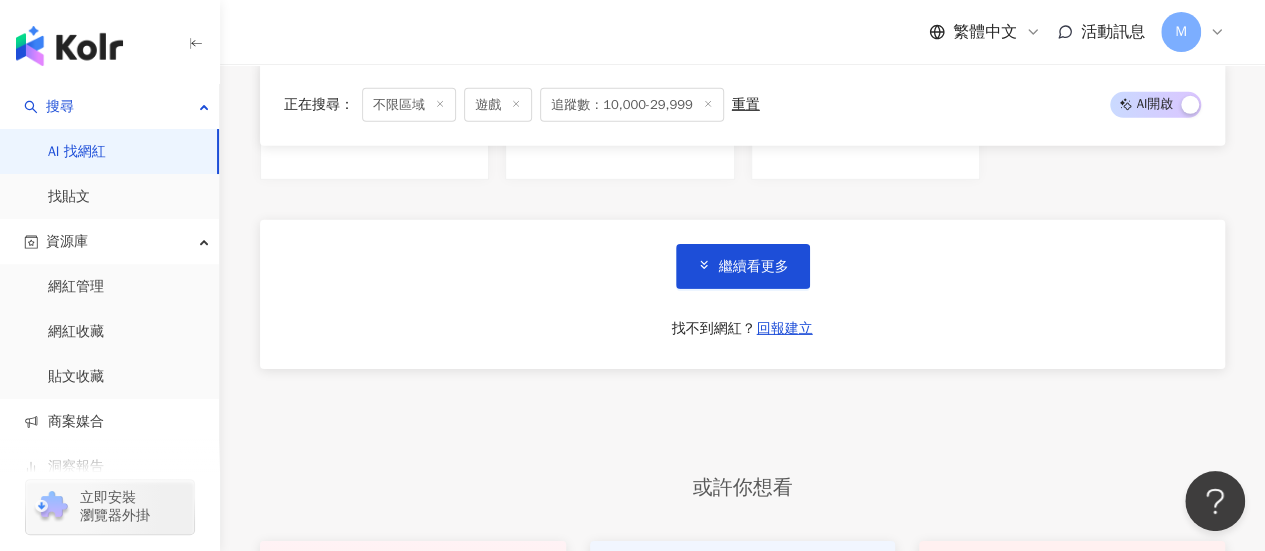 scroll, scrollTop: 7000, scrollLeft: 0, axis: vertical 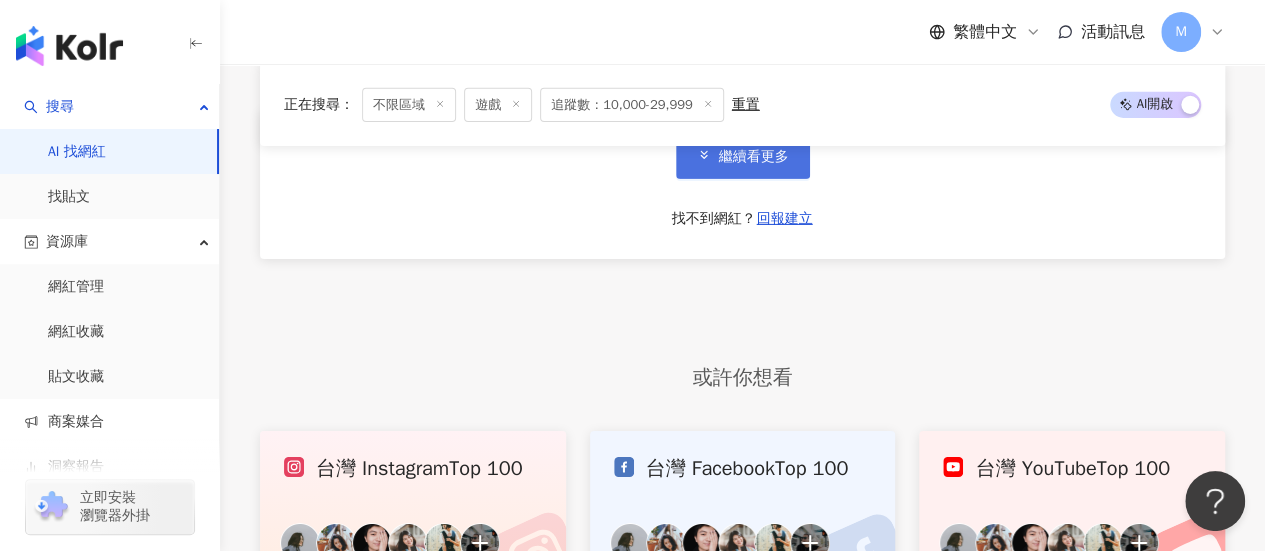 click 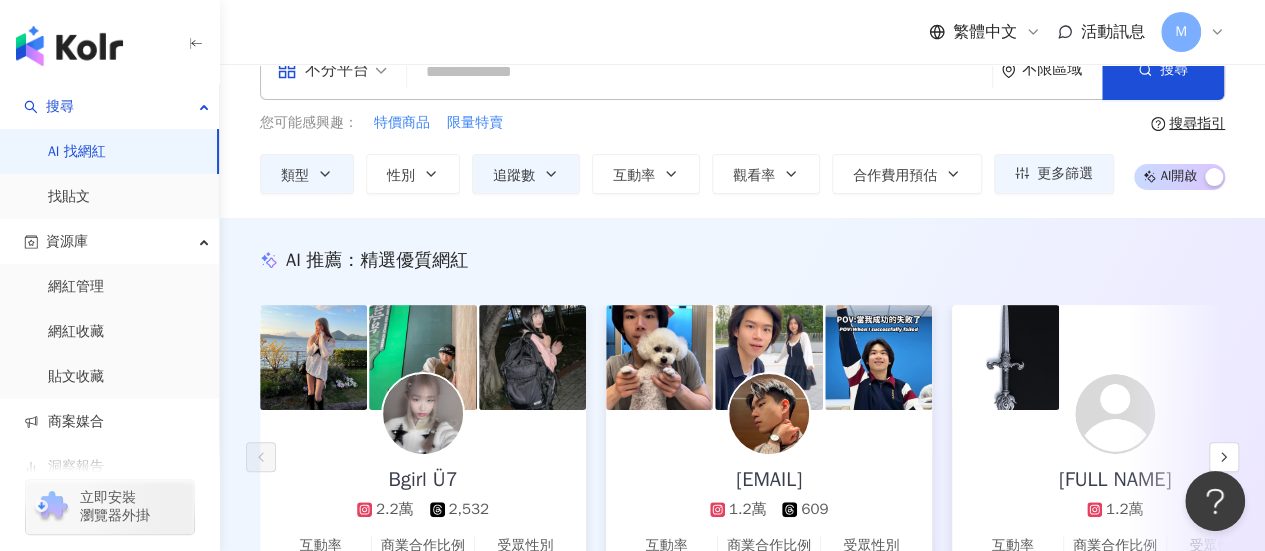 scroll, scrollTop: 0, scrollLeft: 0, axis: both 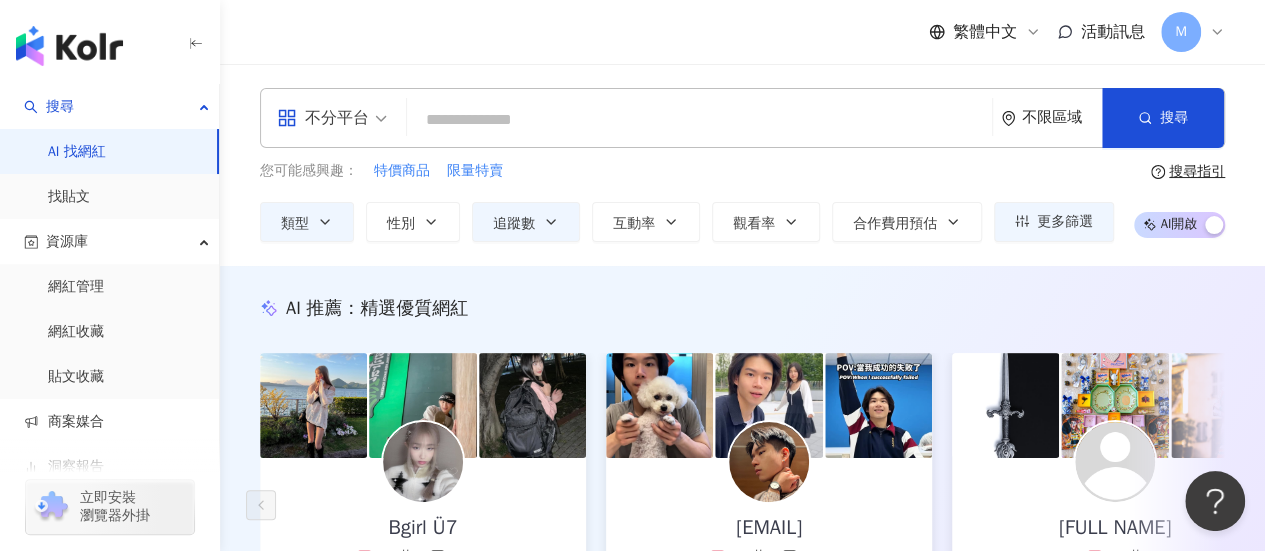 click at bounding box center [699, 120] 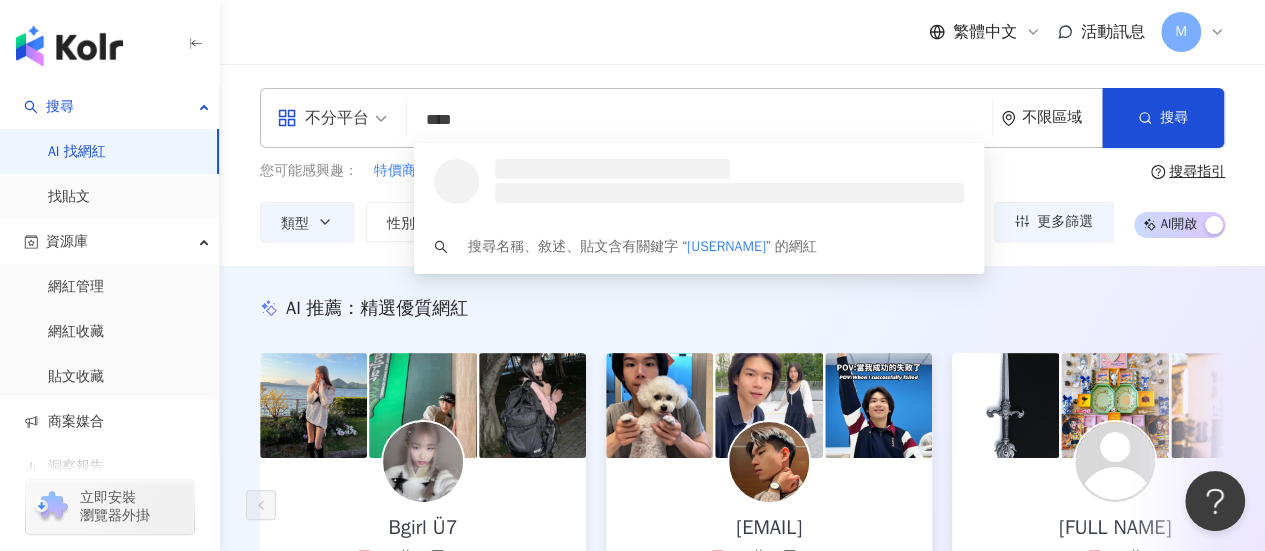 type on "*****" 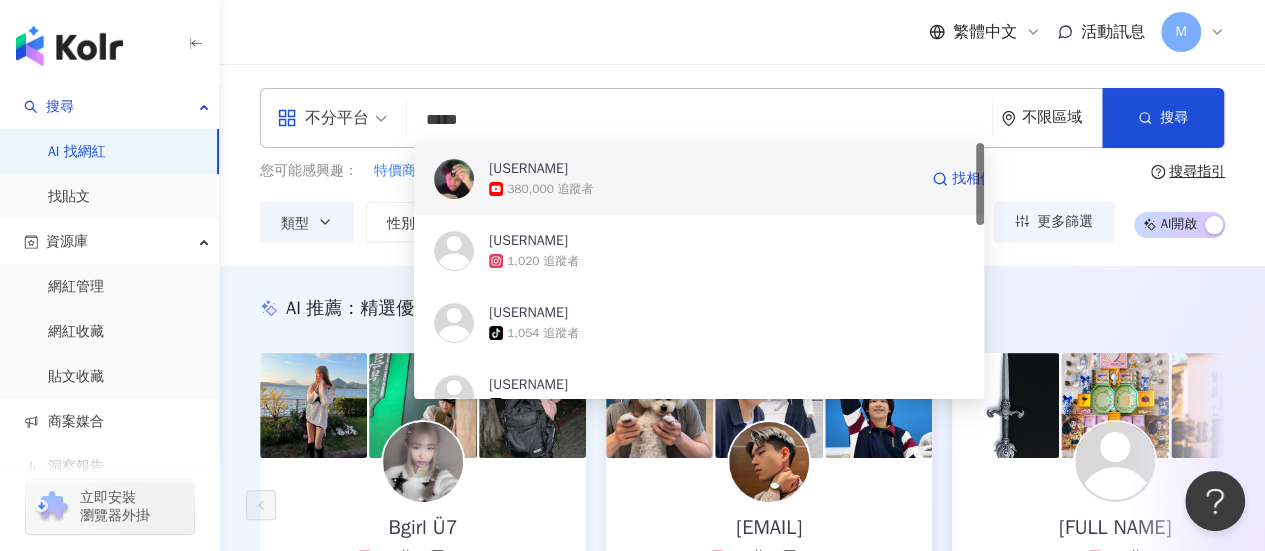 click on "380,000   追蹤者" at bounding box center (703, 189) 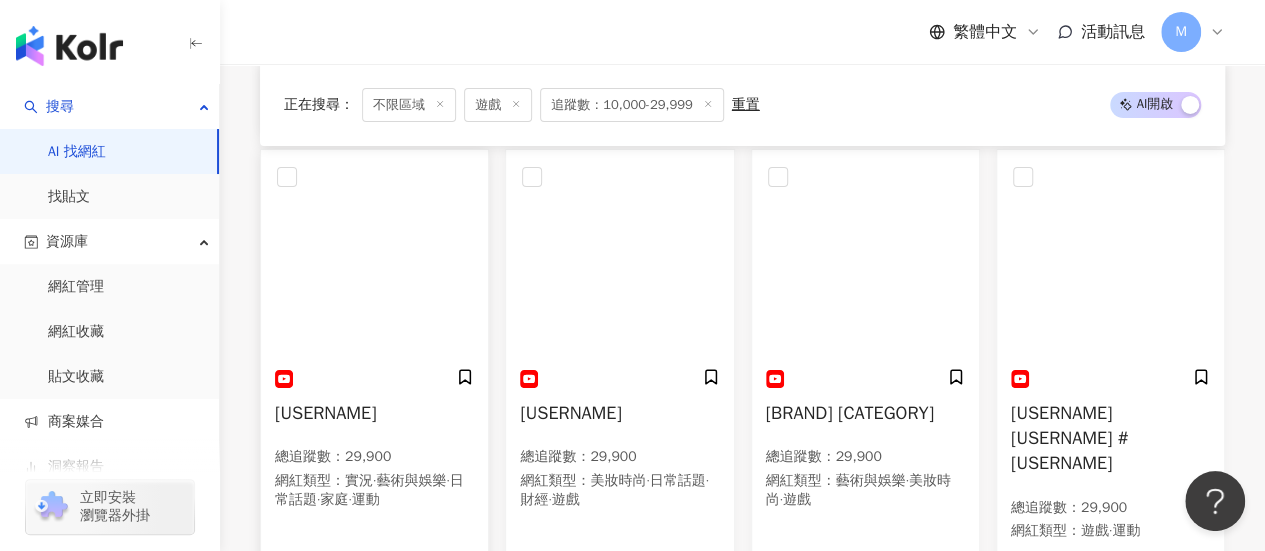 scroll, scrollTop: 3800, scrollLeft: 0, axis: vertical 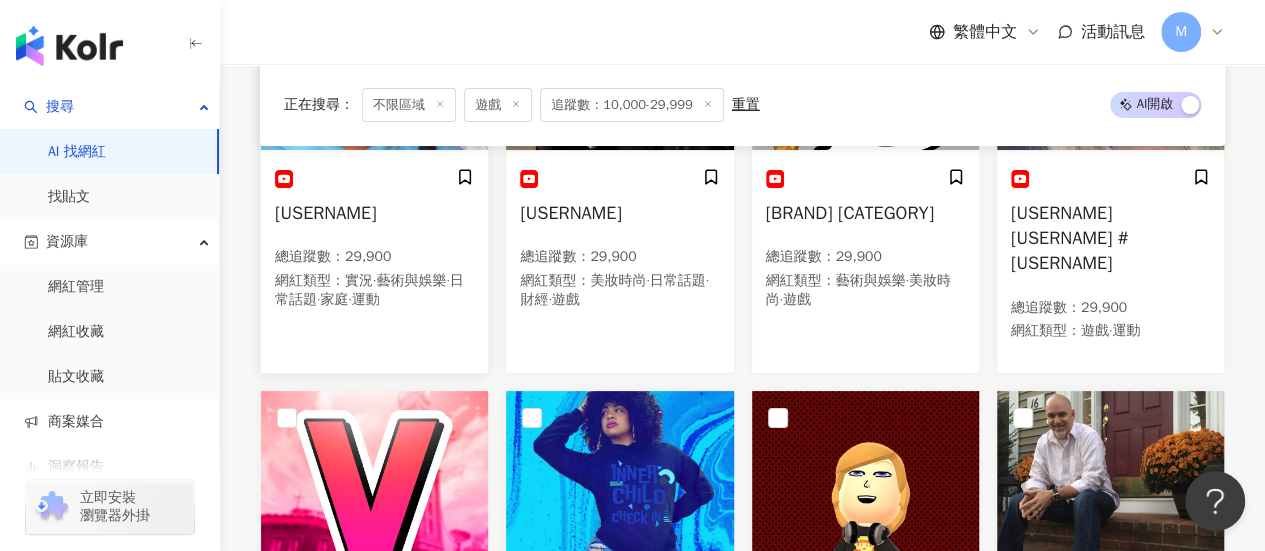 click on "Poudii Live" at bounding box center (325, 213) 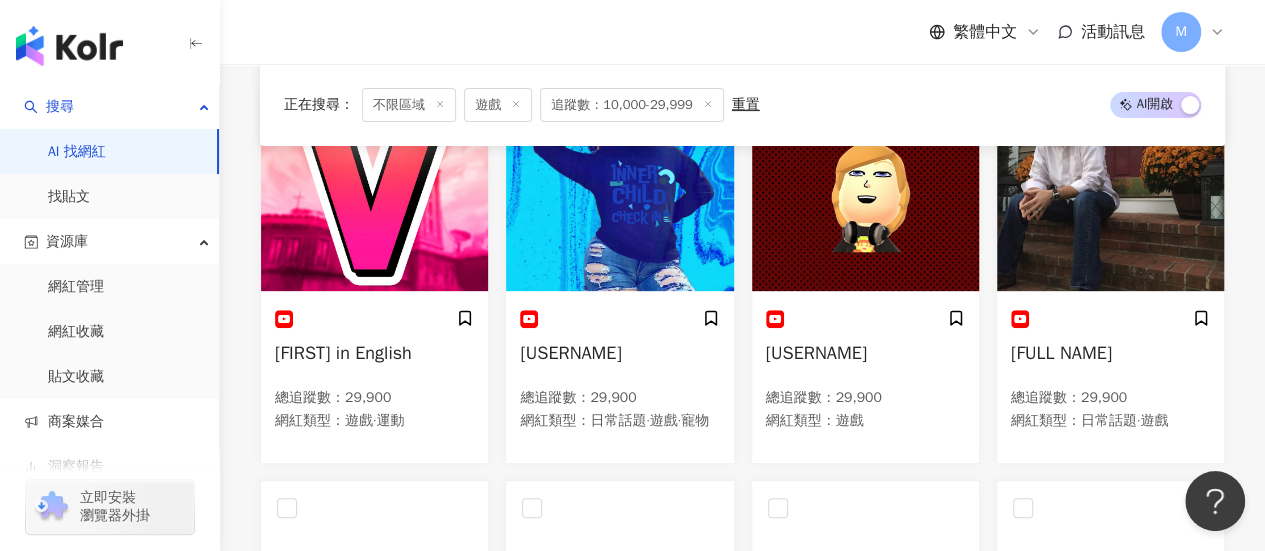 scroll, scrollTop: 4000, scrollLeft: 0, axis: vertical 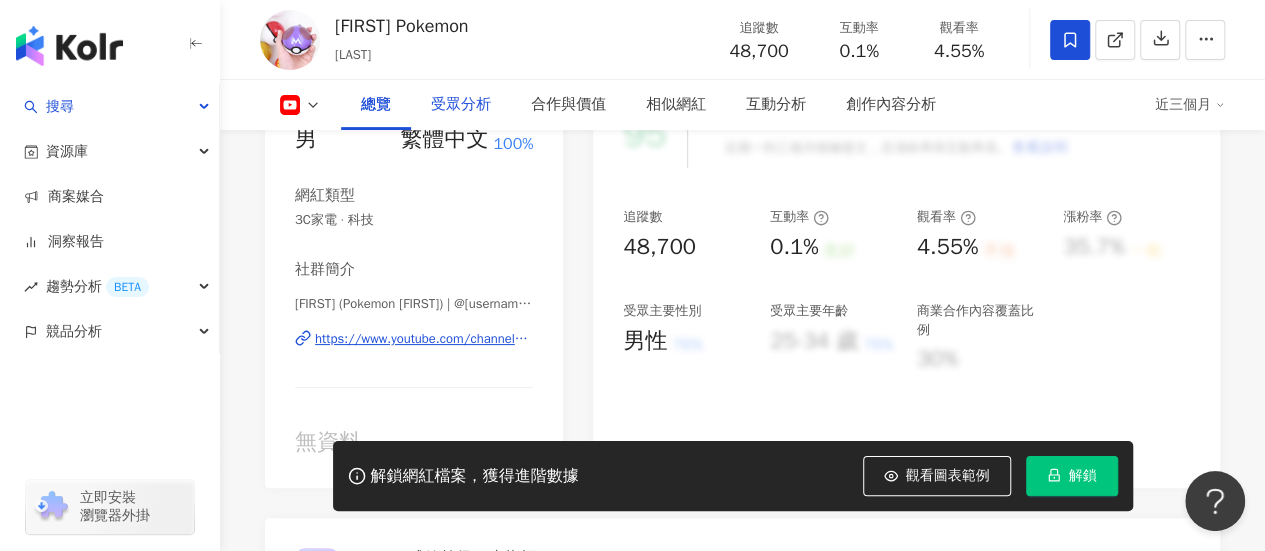 click on "受眾分析" at bounding box center [461, 105] 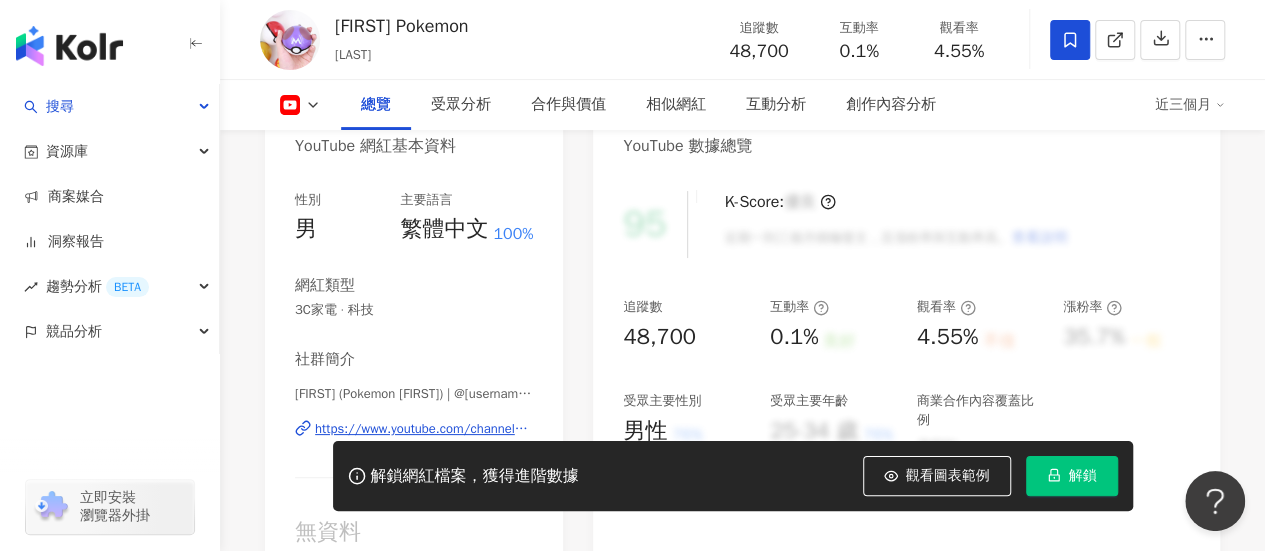 scroll, scrollTop: 316, scrollLeft: 0, axis: vertical 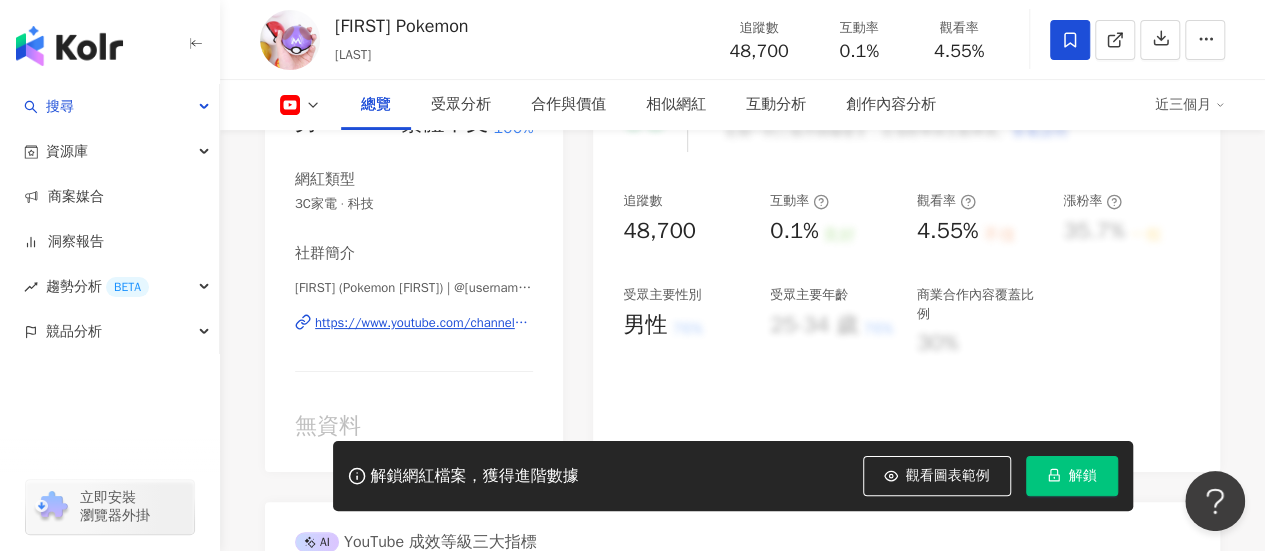 click on "https://www.youtube.com/channel/[CHANNEL_ID]" at bounding box center (424, 323) 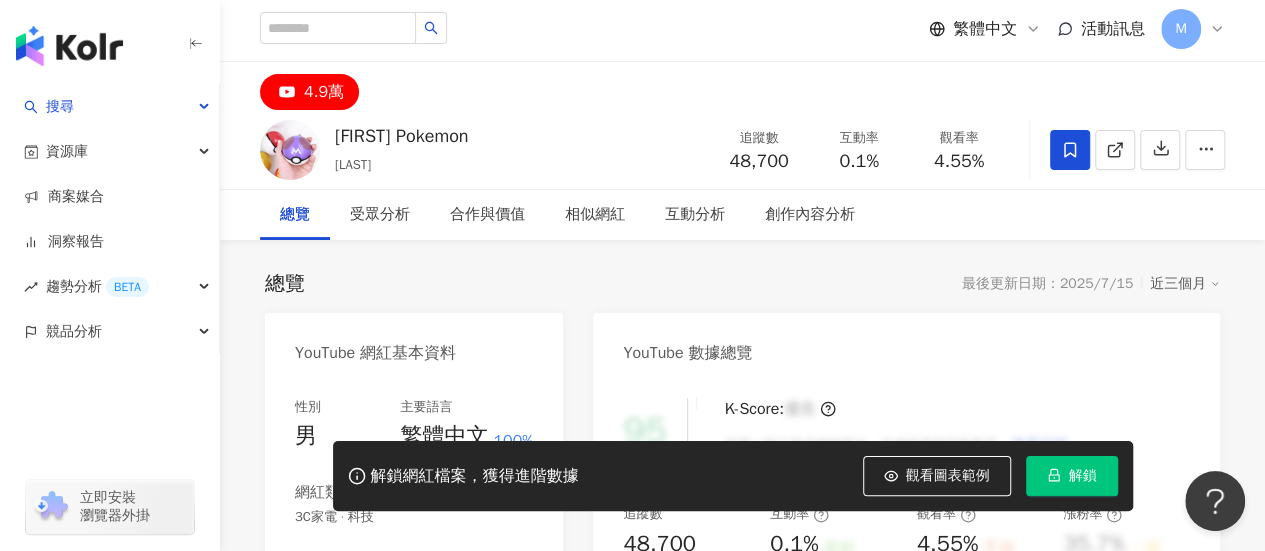 scroll, scrollTop: 0, scrollLeft: 0, axis: both 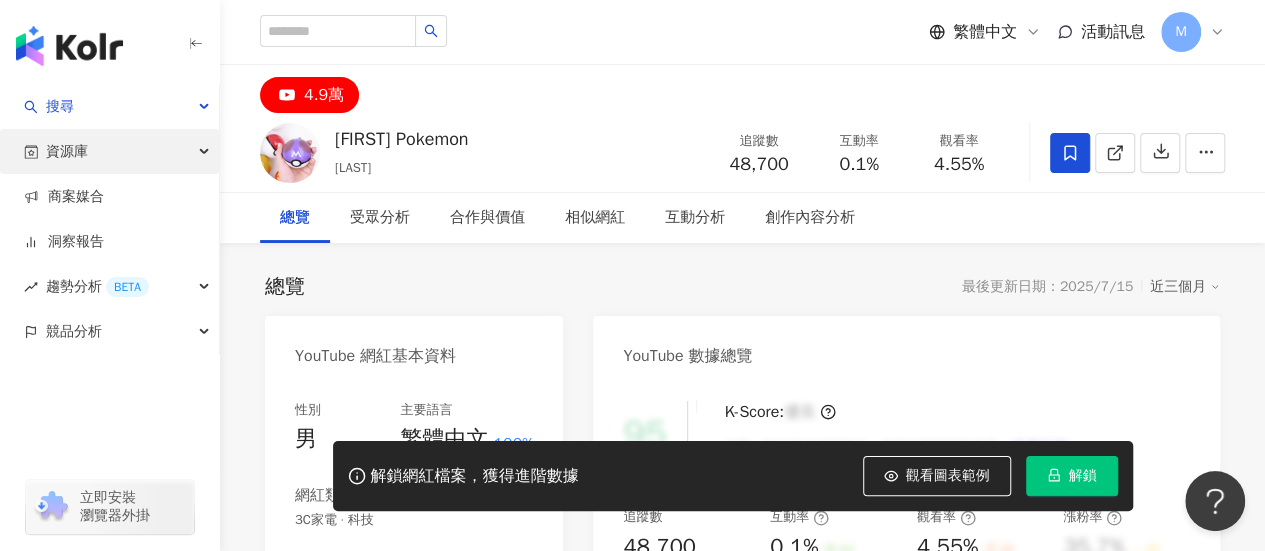 click on "資源庫" at bounding box center [109, 151] 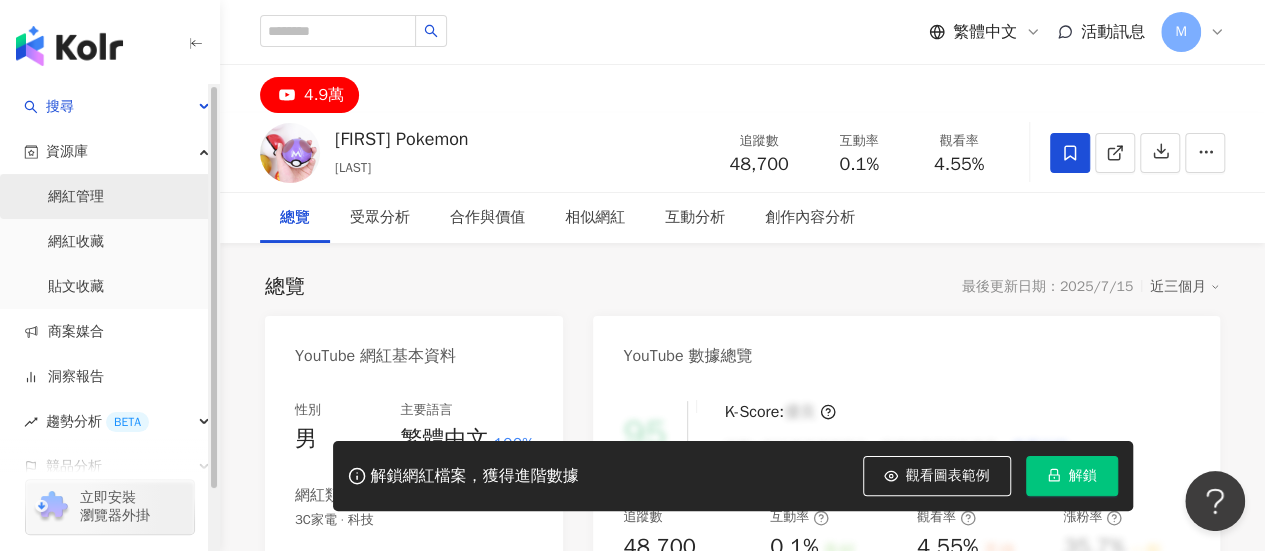 click on "網紅管理" at bounding box center (76, 197) 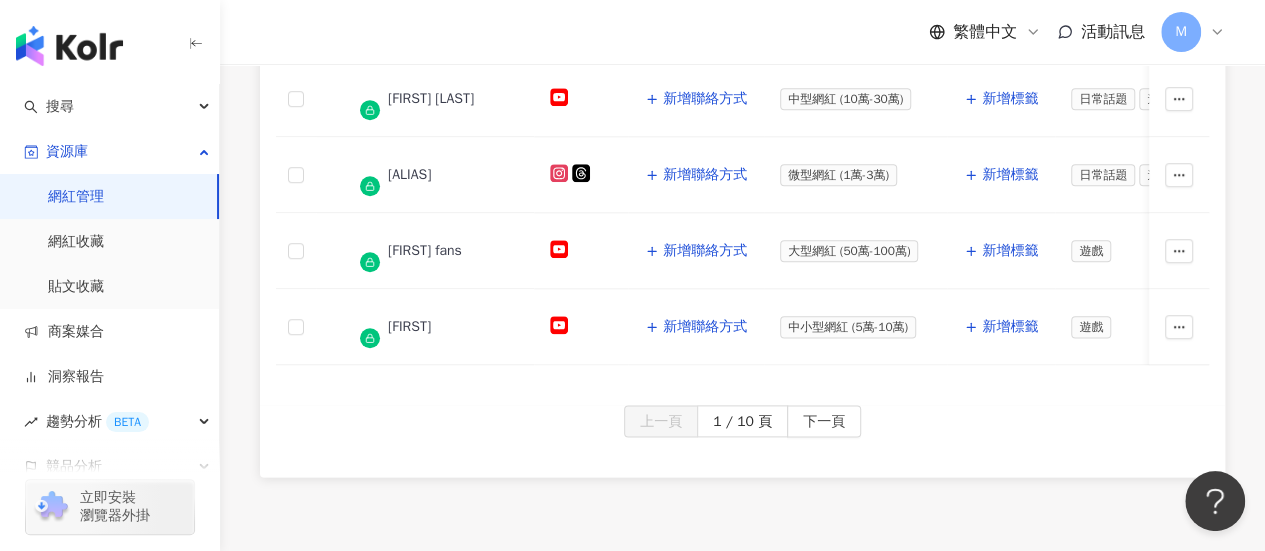 scroll, scrollTop: 1100, scrollLeft: 0, axis: vertical 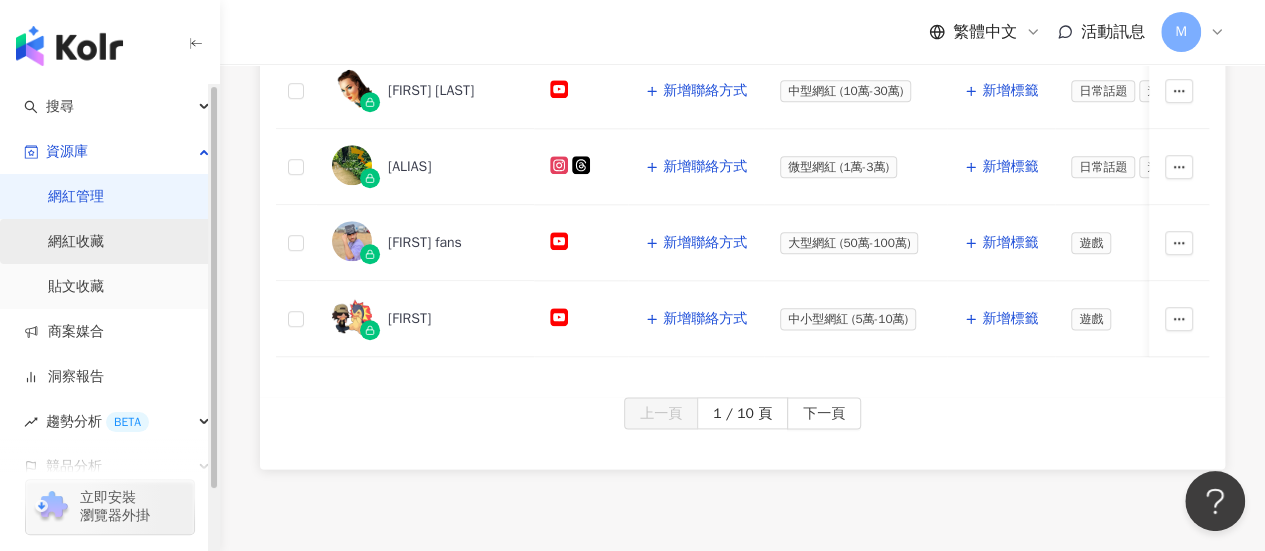 click on "網紅收藏" at bounding box center (76, 242) 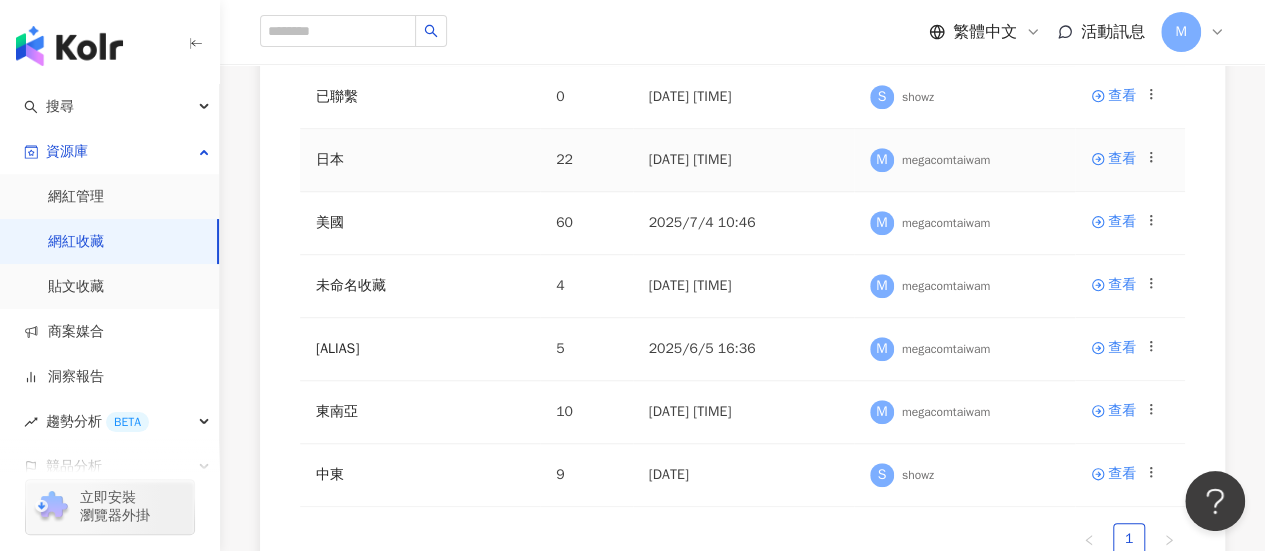 scroll, scrollTop: 700, scrollLeft: 0, axis: vertical 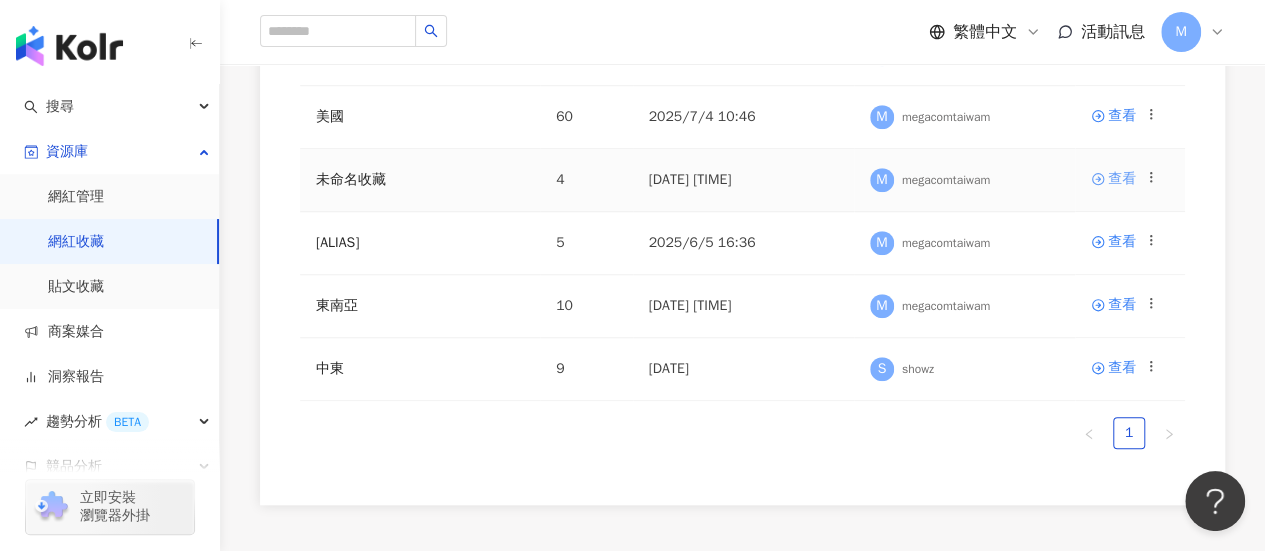 click on "查看" at bounding box center [1122, 179] 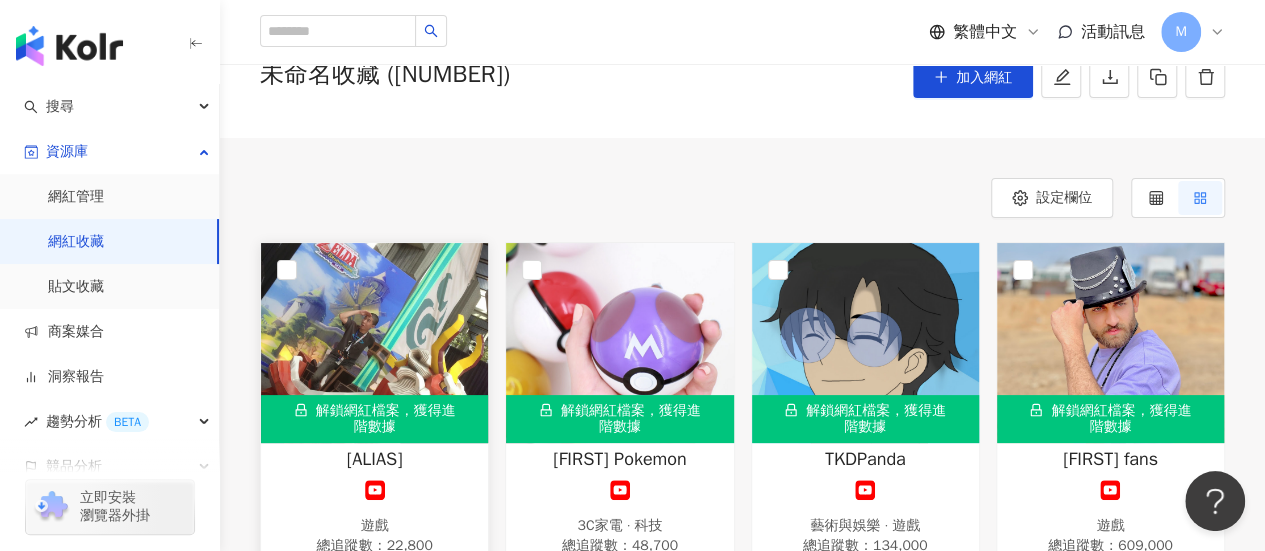 scroll, scrollTop: 200, scrollLeft: 0, axis: vertical 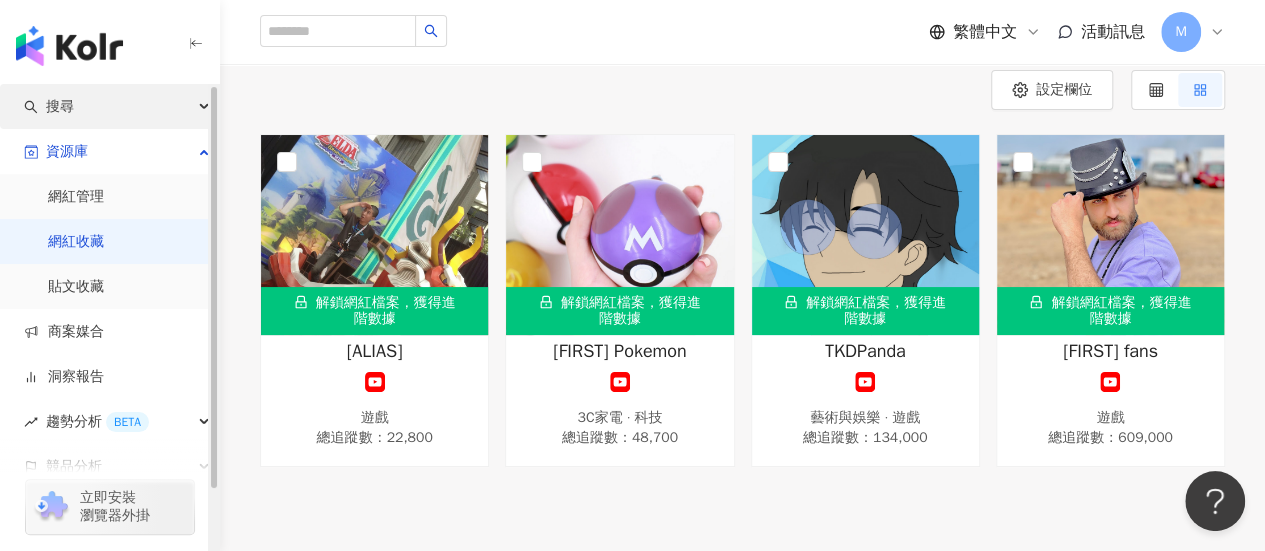 click on "搜尋" at bounding box center (109, 106) 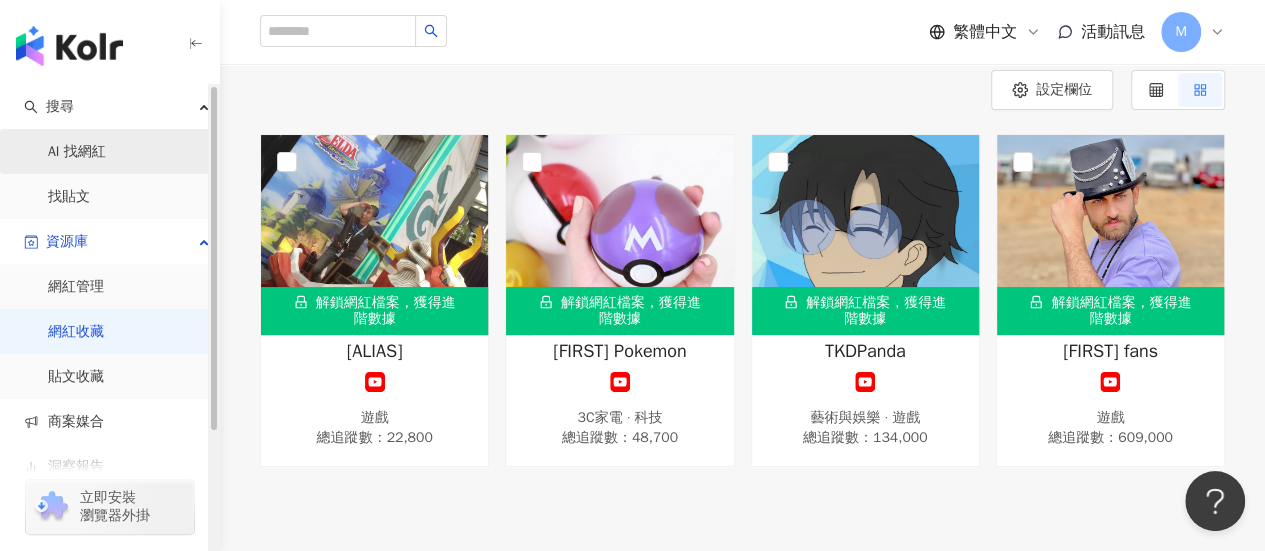 click on "AI 找網紅" at bounding box center [77, 152] 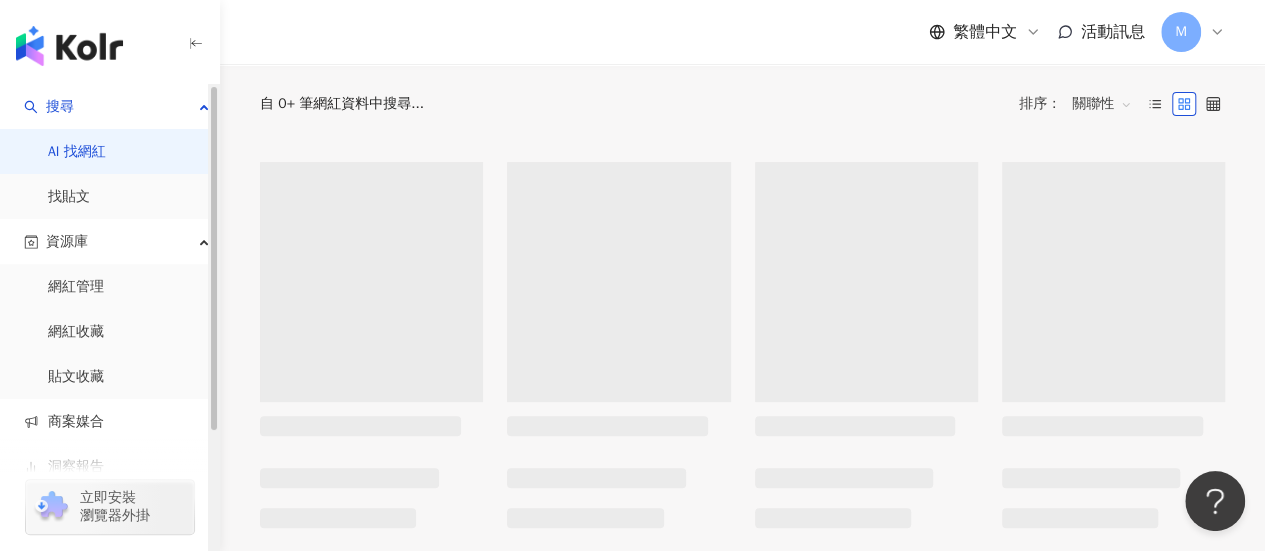 scroll, scrollTop: 0, scrollLeft: 0, axis: both 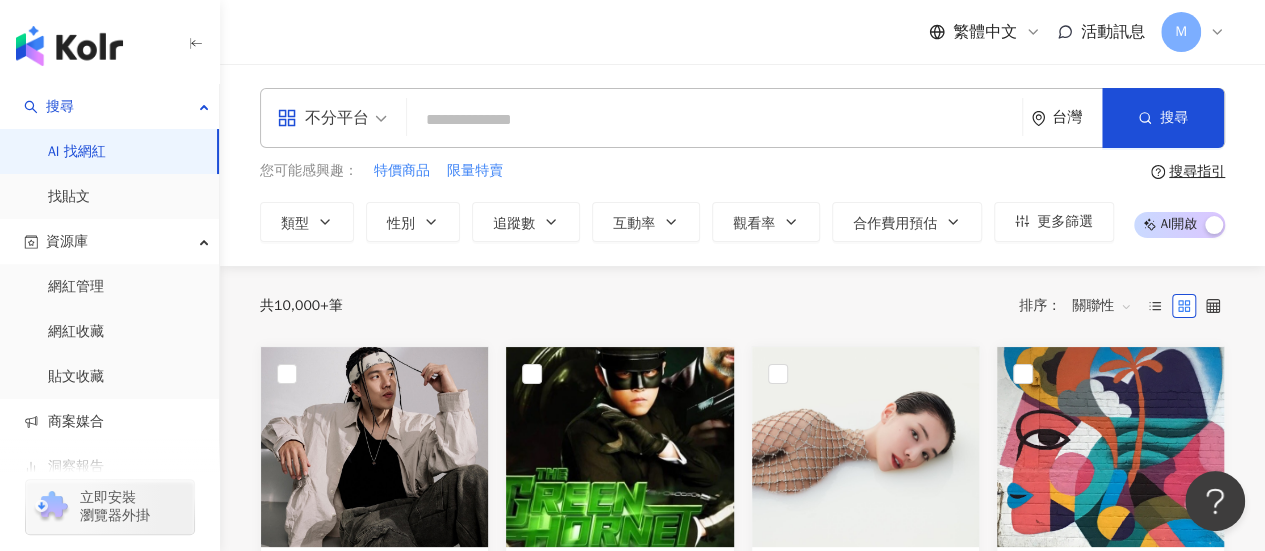 click at bounding box center [714, 120] 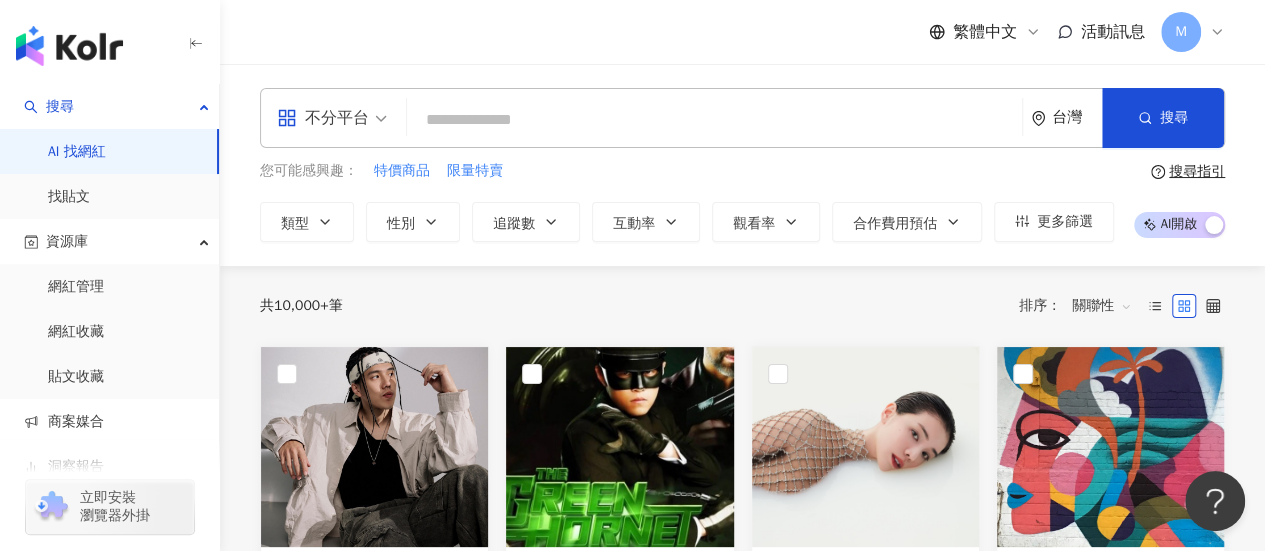 click on "不分平台" at bounding box center [323, 118] 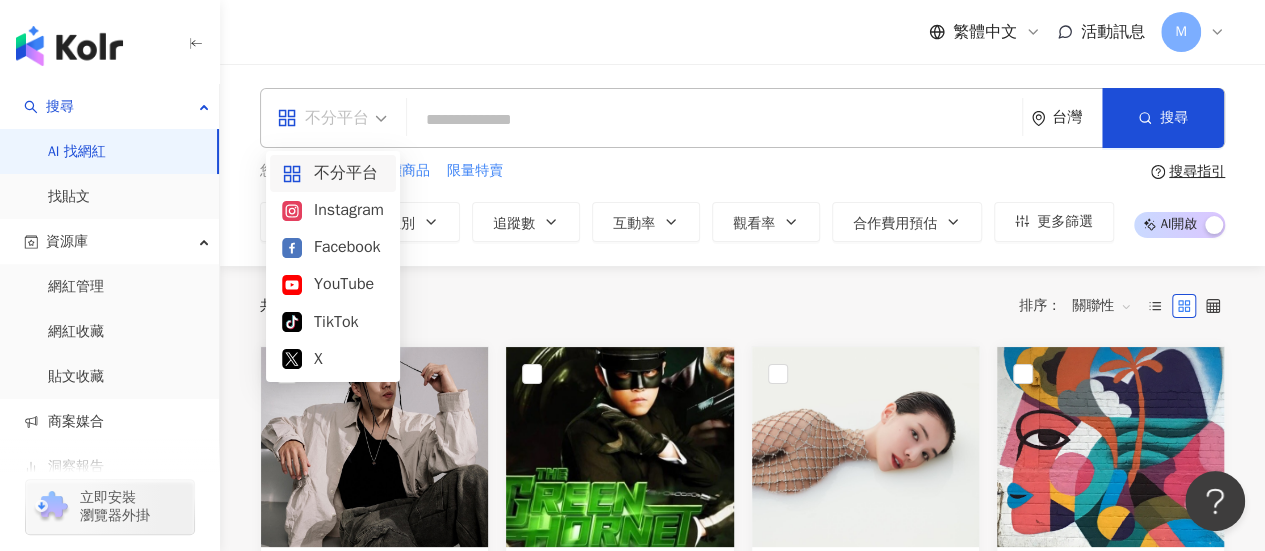 click on "不分平台" at bounding box center [323, 118] 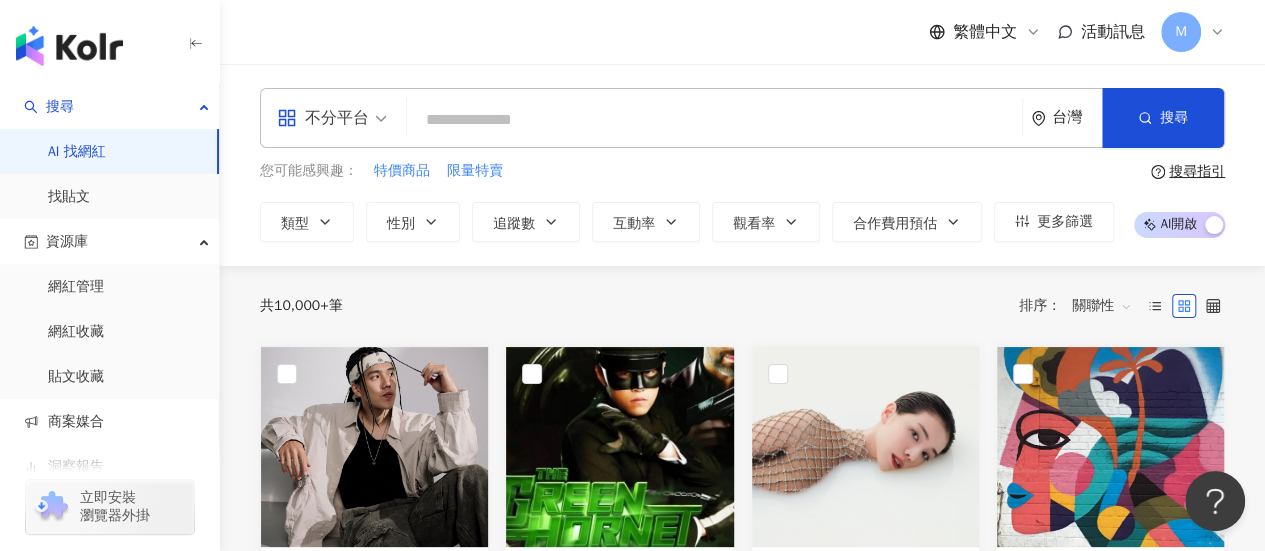 click on "不分平台" at bounding box center (323, 118) 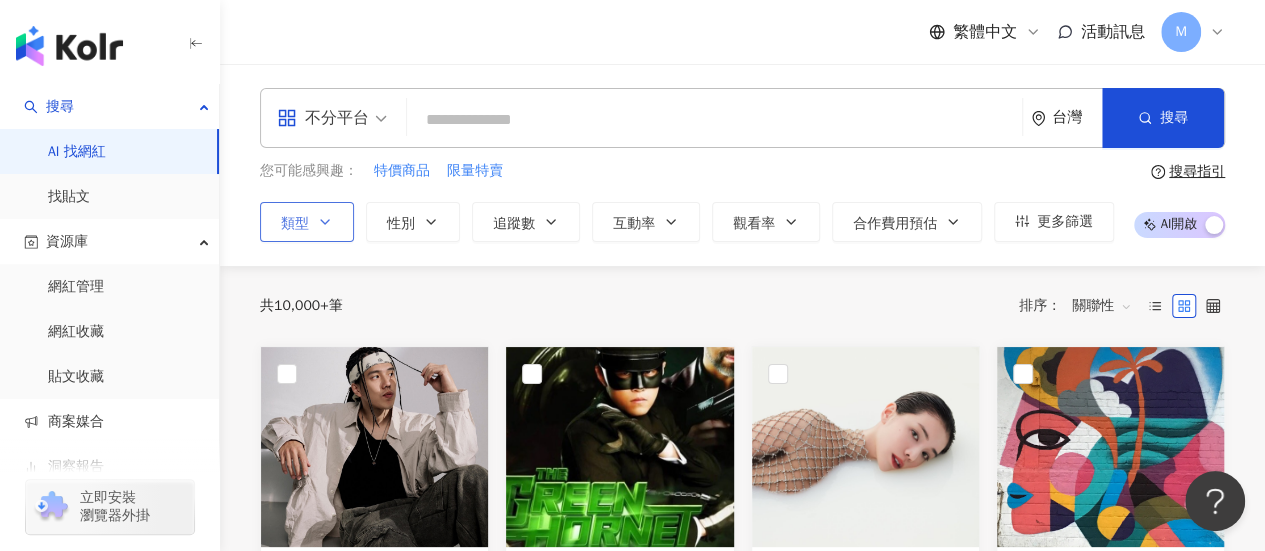 click 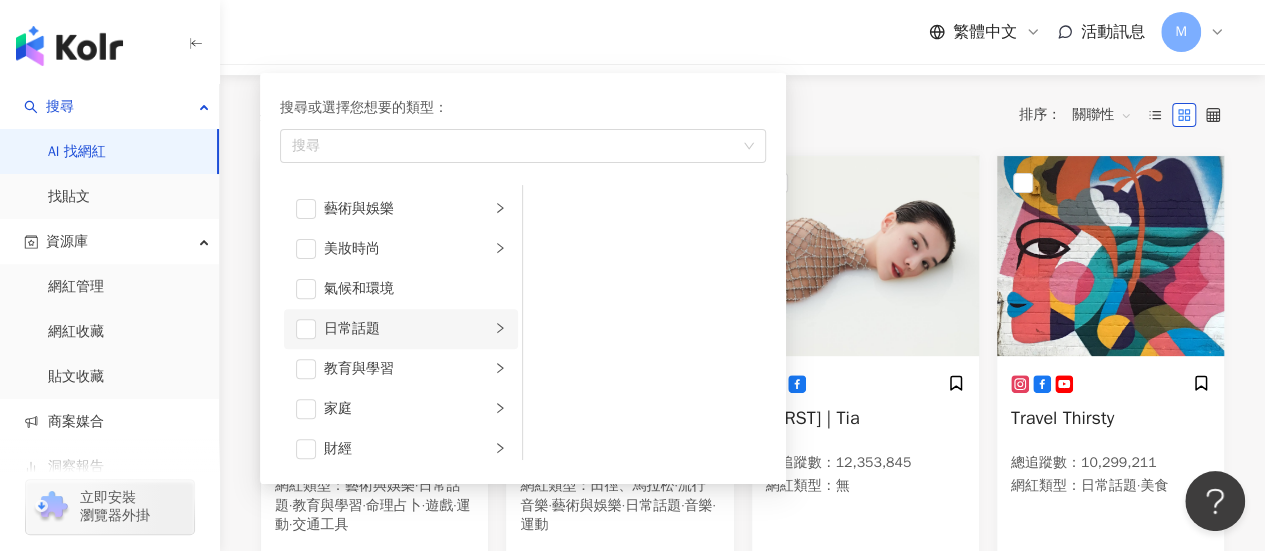 scroll, scrollTop: 200, scrollLeft: 0, axis: vertical 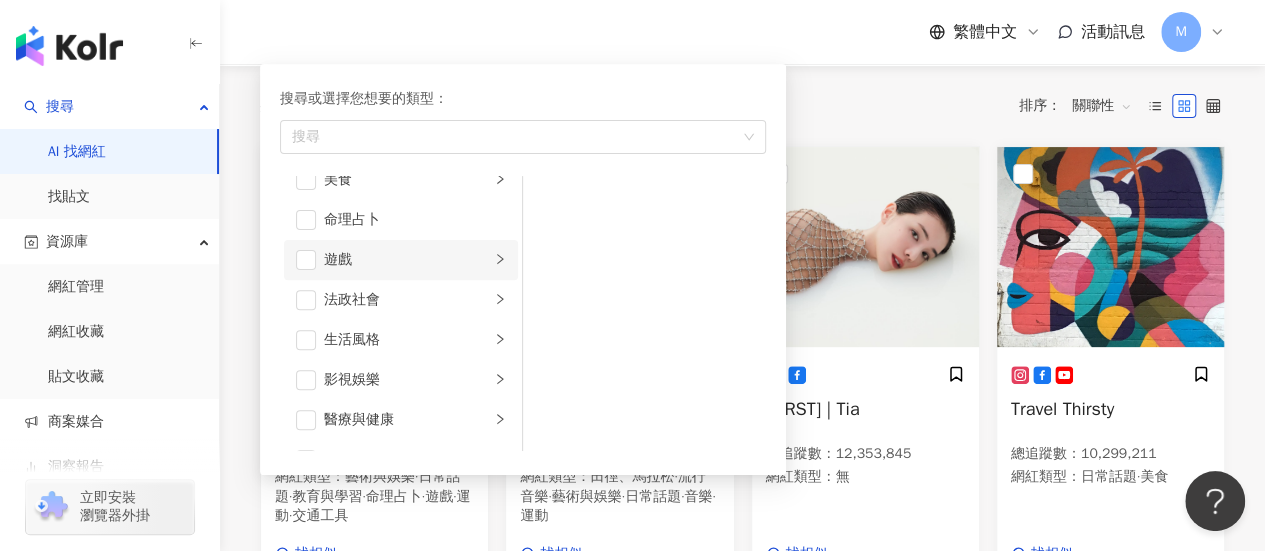 click on "遊戲" at bounding box center (407, 260) 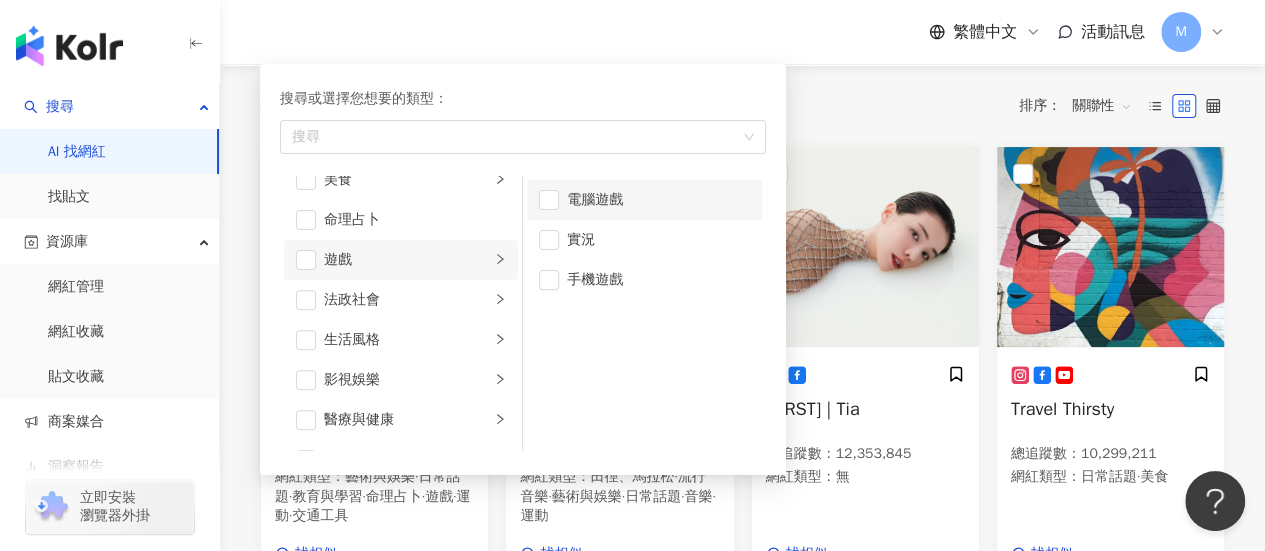 click on "電腦遊戲" at bounding box center (658, 200) 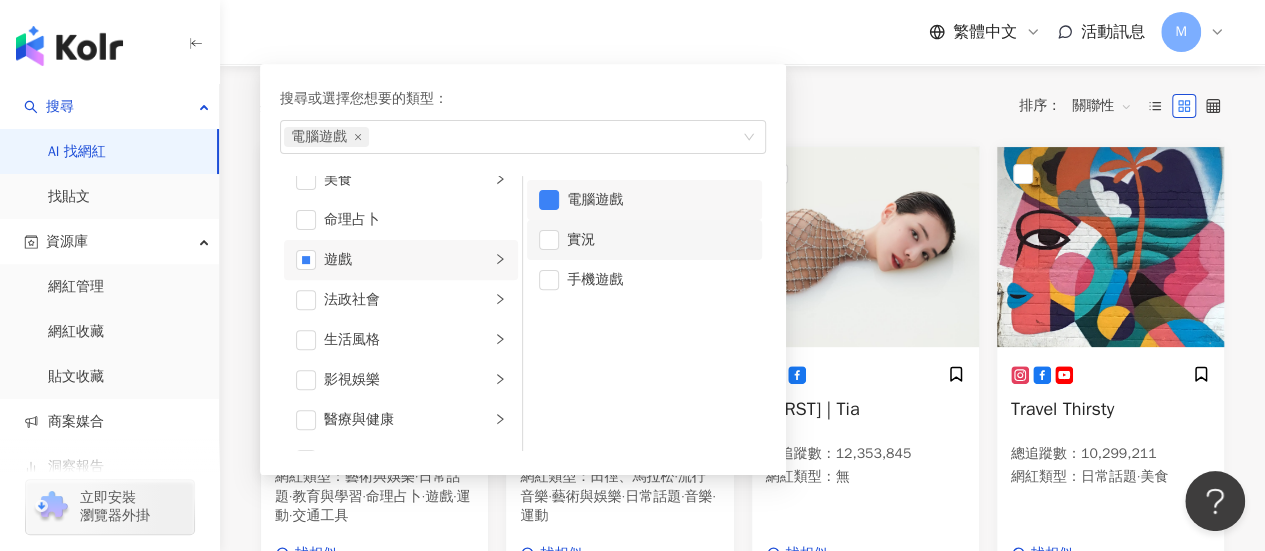 click on "實況" at bounding box center (658, 240) 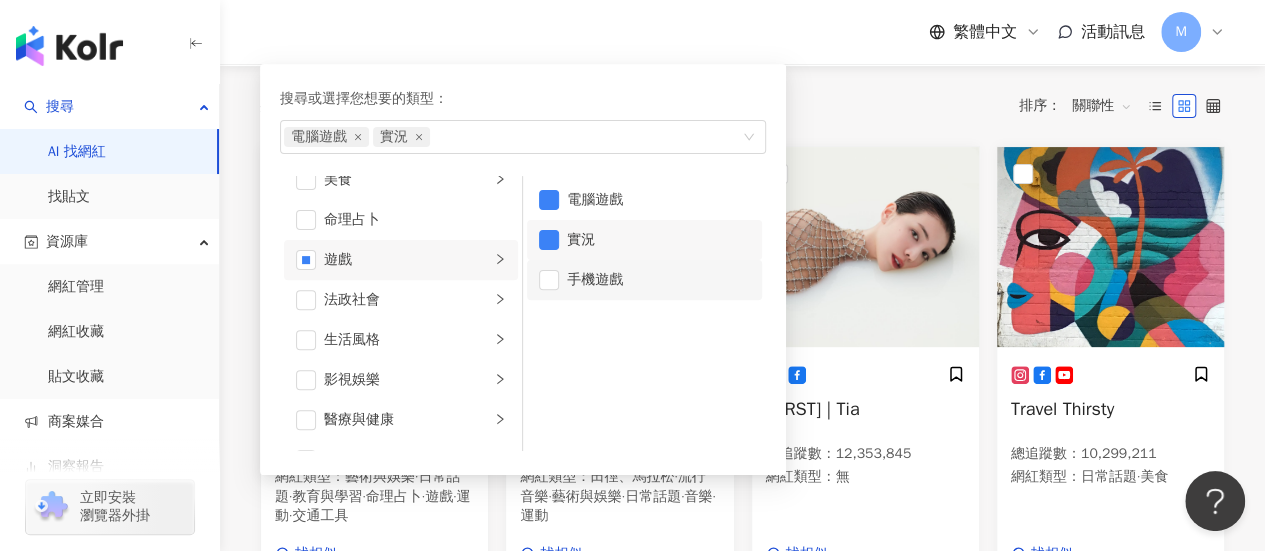 click on "手機遊戲" at bounding box center [658, 280] 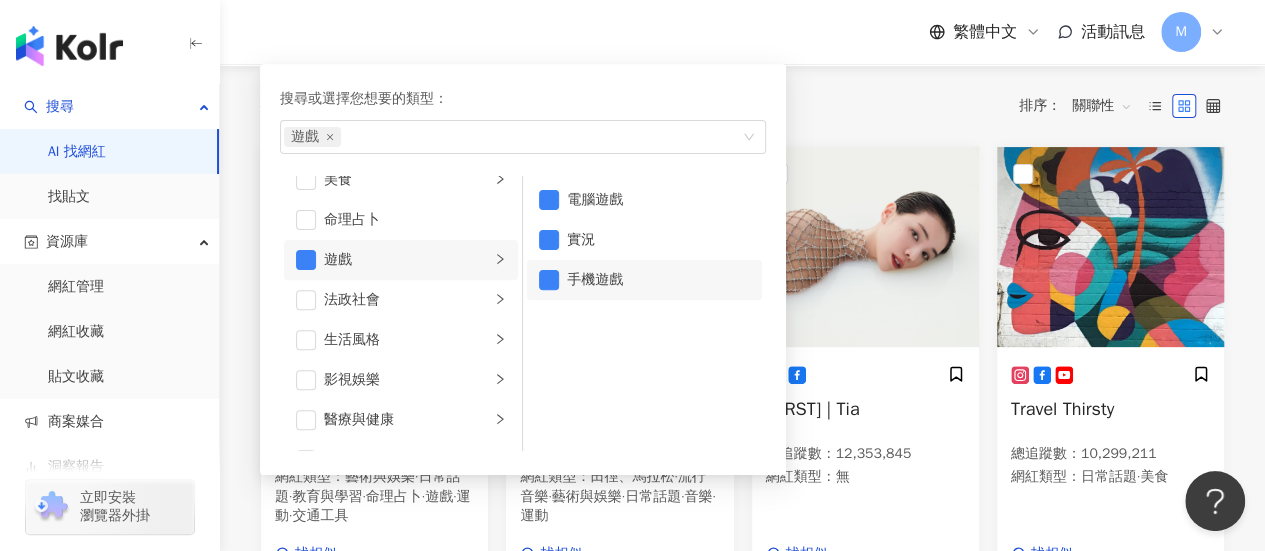 click on "共  10,000+  筆 排序： 關聯性" at bounding box center [742, 106] 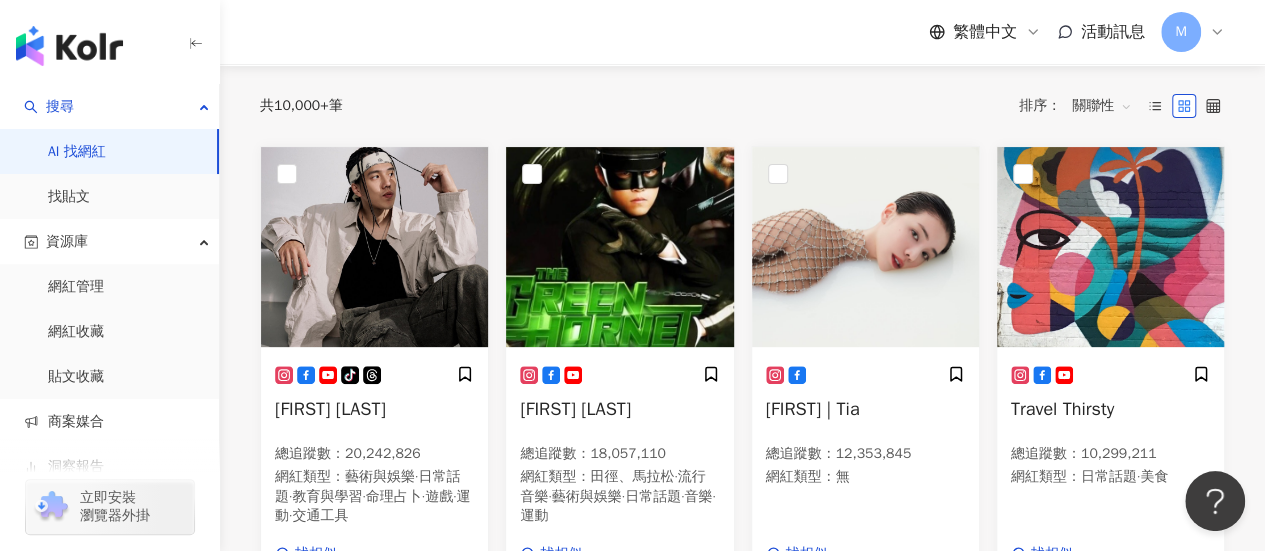 scroll, scrollTop: 115, scrollLeft: 0, axis: vertical 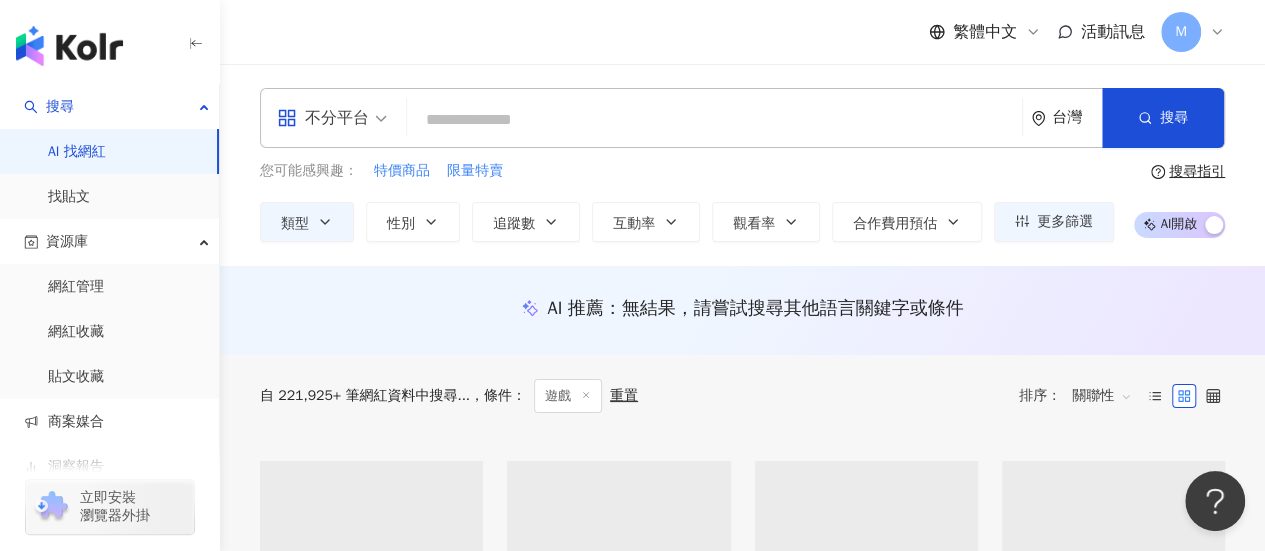 click on "台灣" at bounding box center [1077, 117] 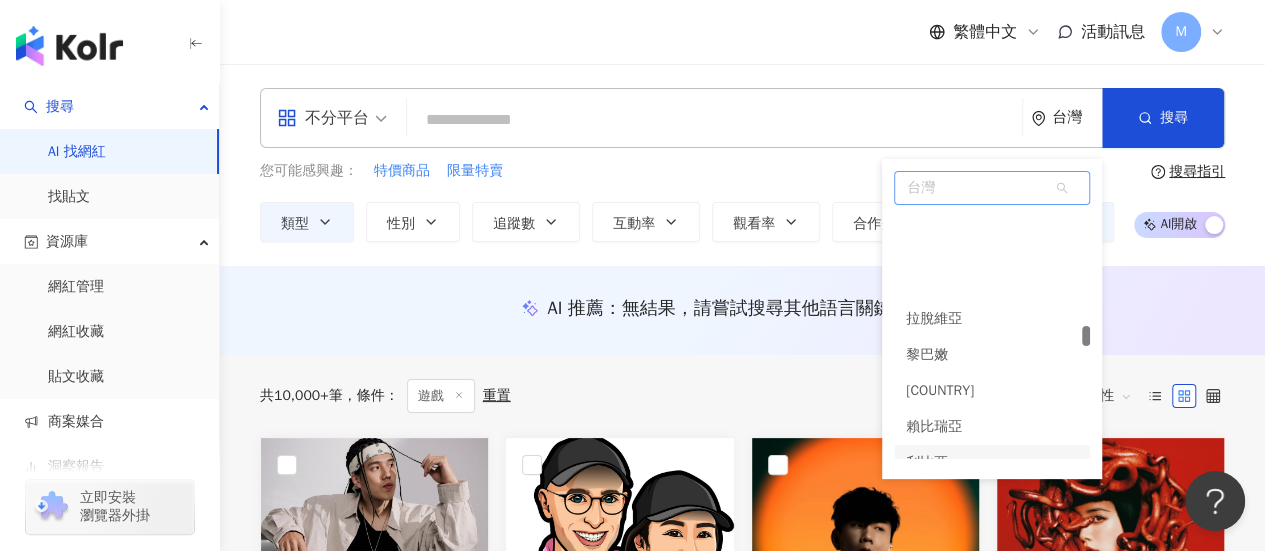 scroll, scrollTop: 4400, scrollLeft: 0, axis: vertical 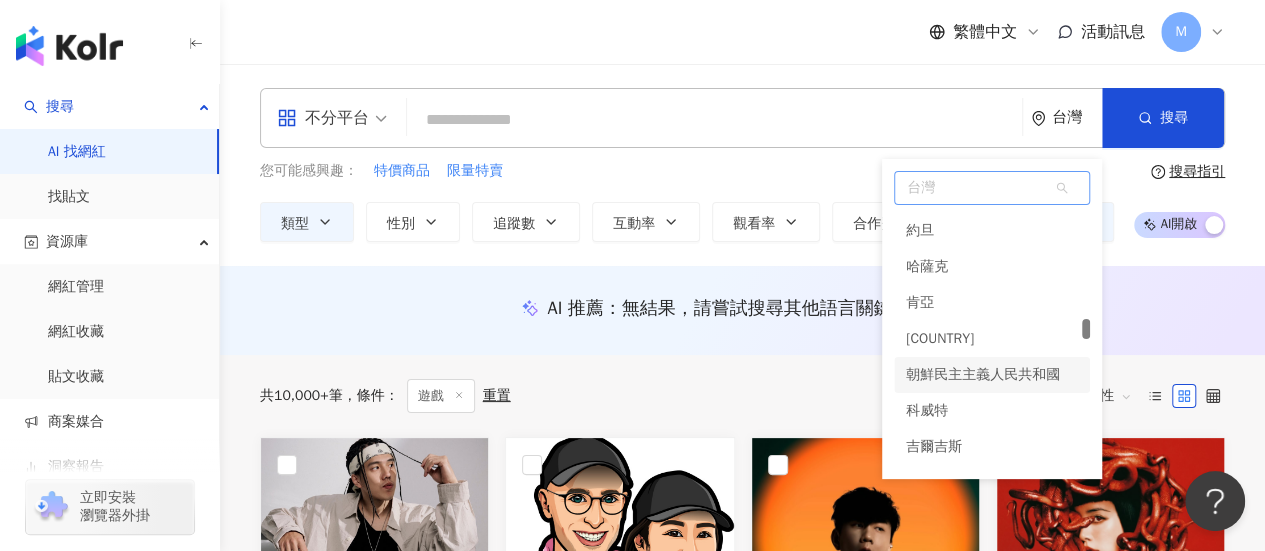click on "朝鮮民主主義人民共和國" at bounding box center (983, 375) 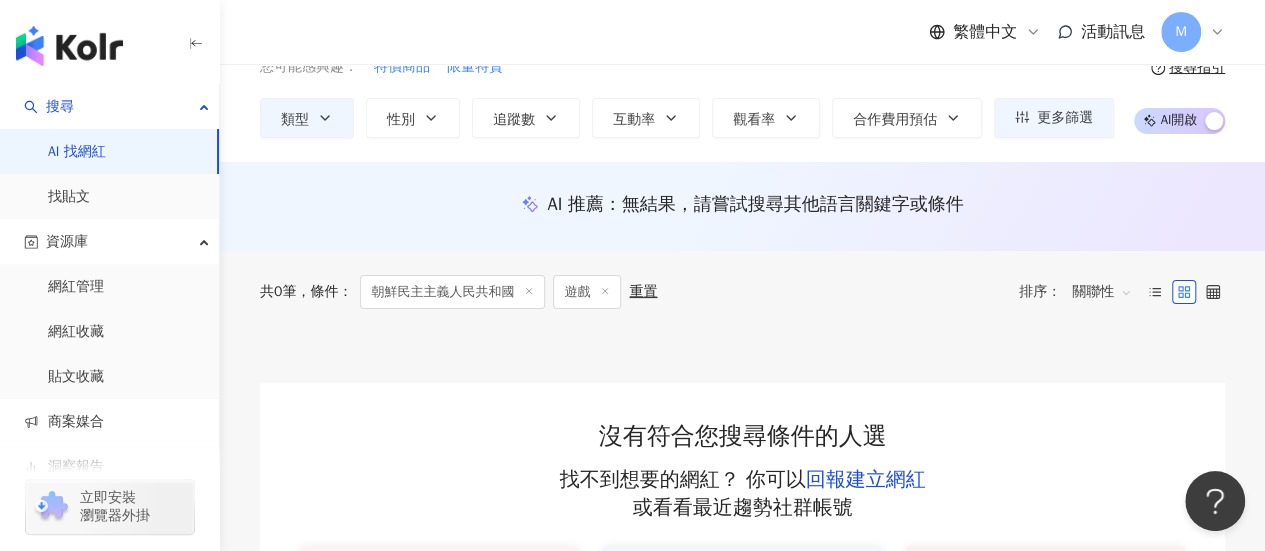 scroll, scrollTop: 0, scrollLeft: 0, axis: both 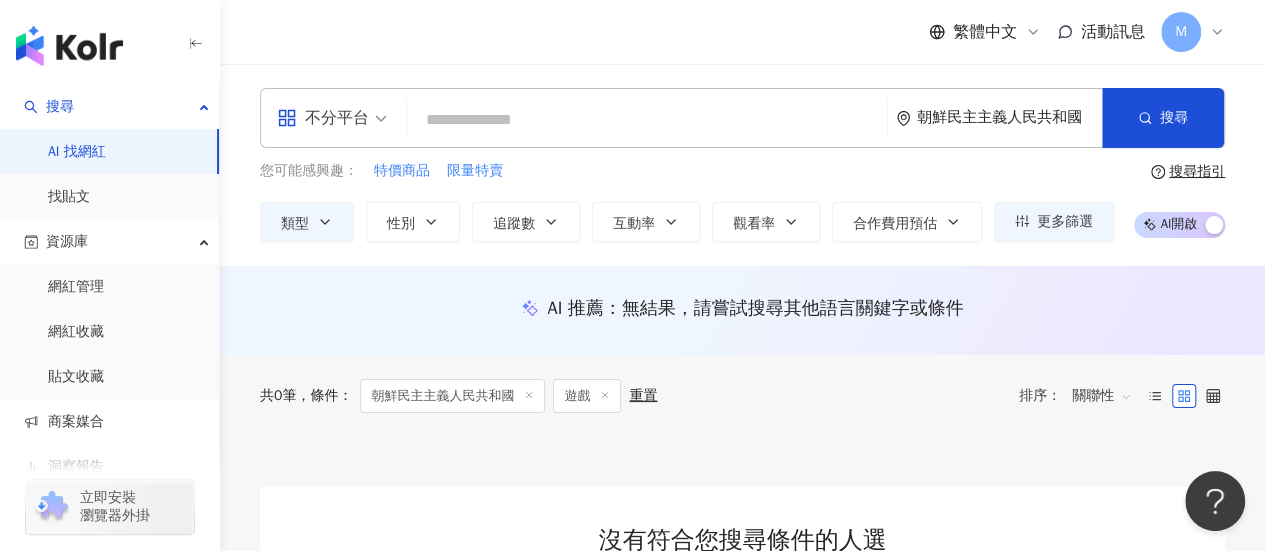 click on "朝鮮民主主義人民共和國" at bounding box center [1009, 117] 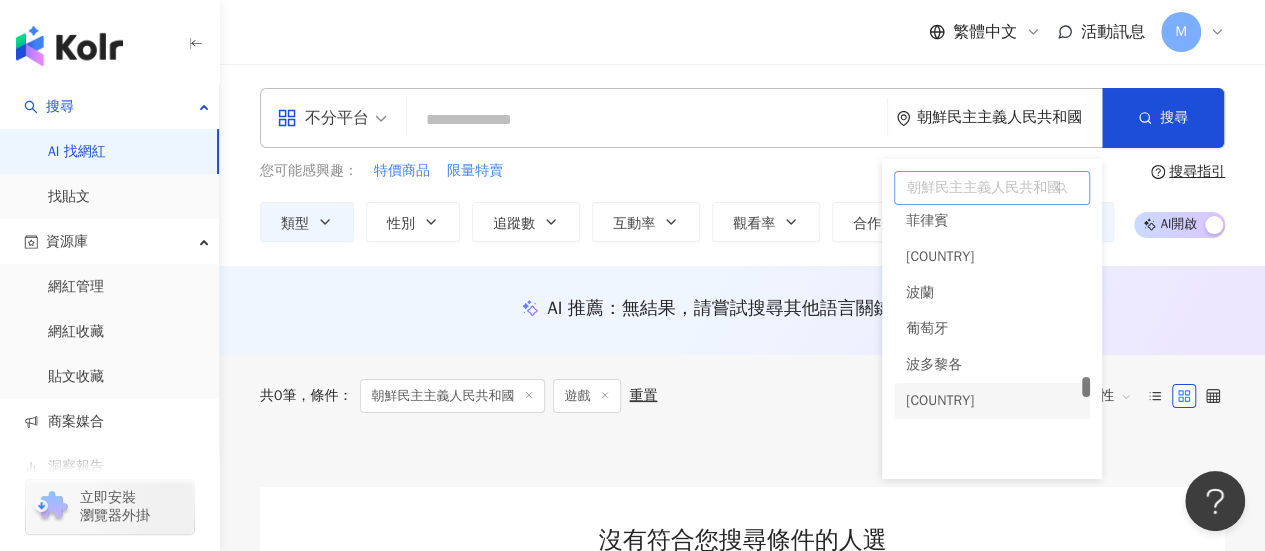 scroll, scrollTop: 6910, scrollLeft: 0, axis: vertical 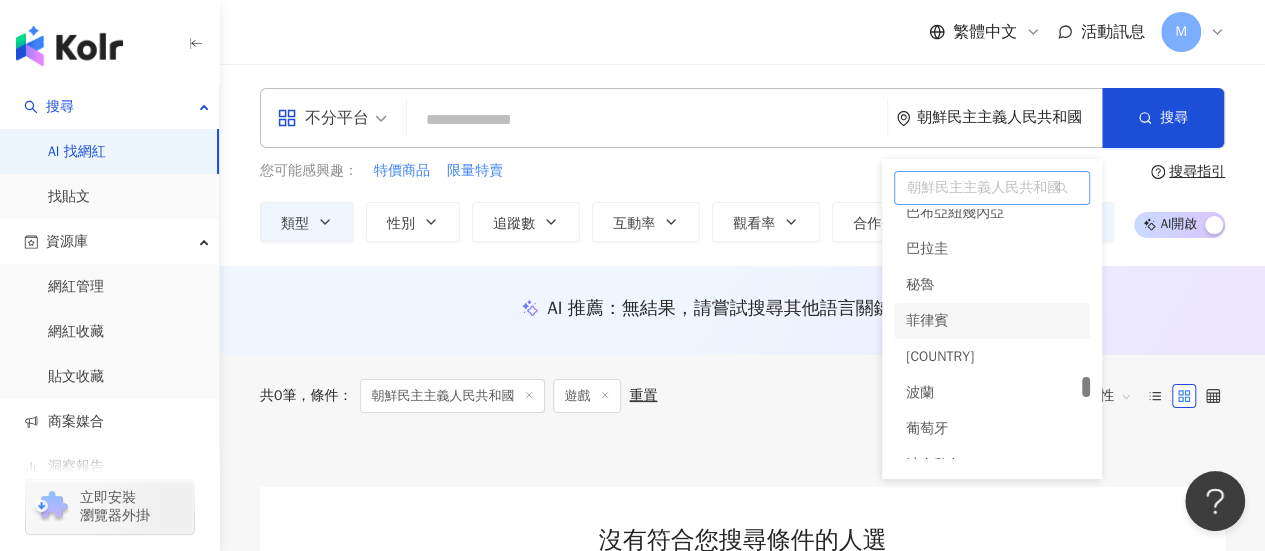 click on "菲律賓" at bounding box center [927, 321] 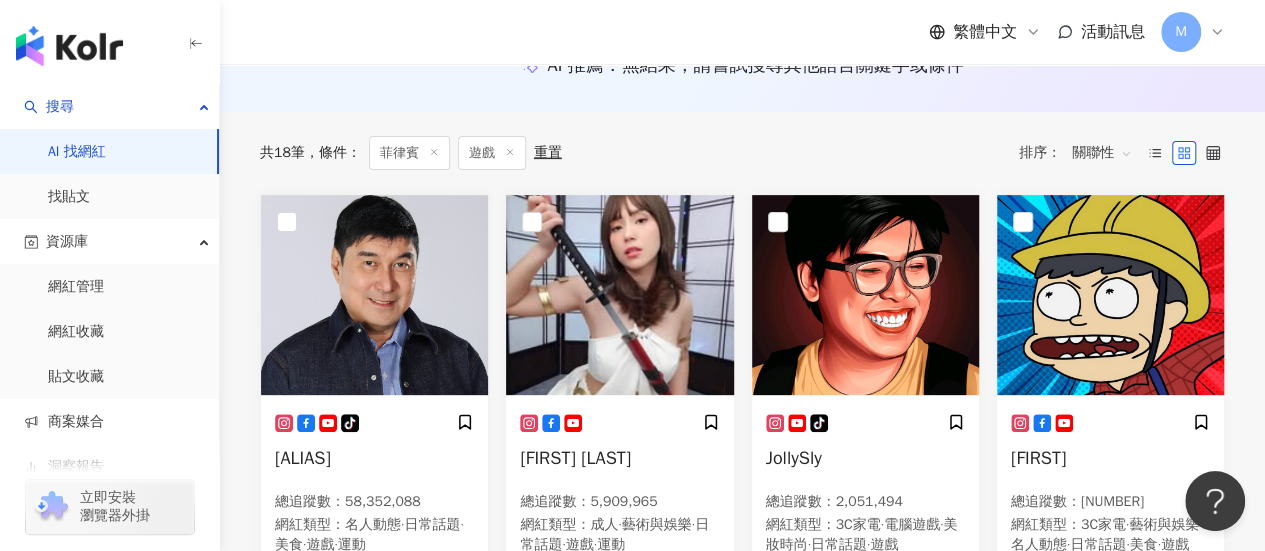 scroll, scrollTop: 0, scrollLeft: 0, axis: both 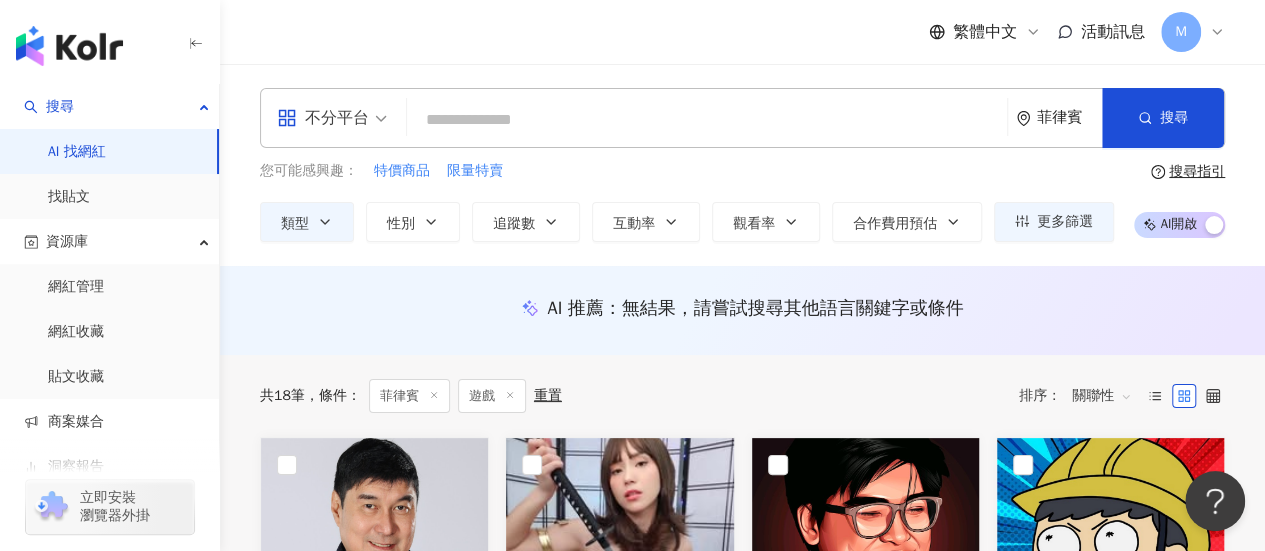 click on "菲律賓" at bounding box center (1059, 118) 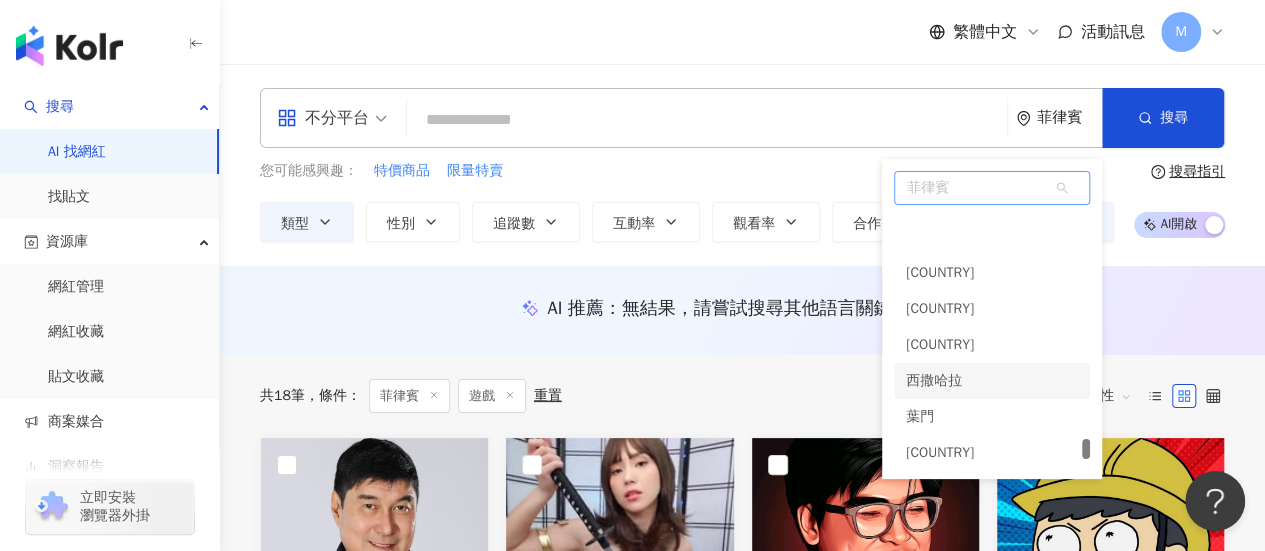 scroll, scrollTop: 9458, scrollLeft: 0, axis: vertical 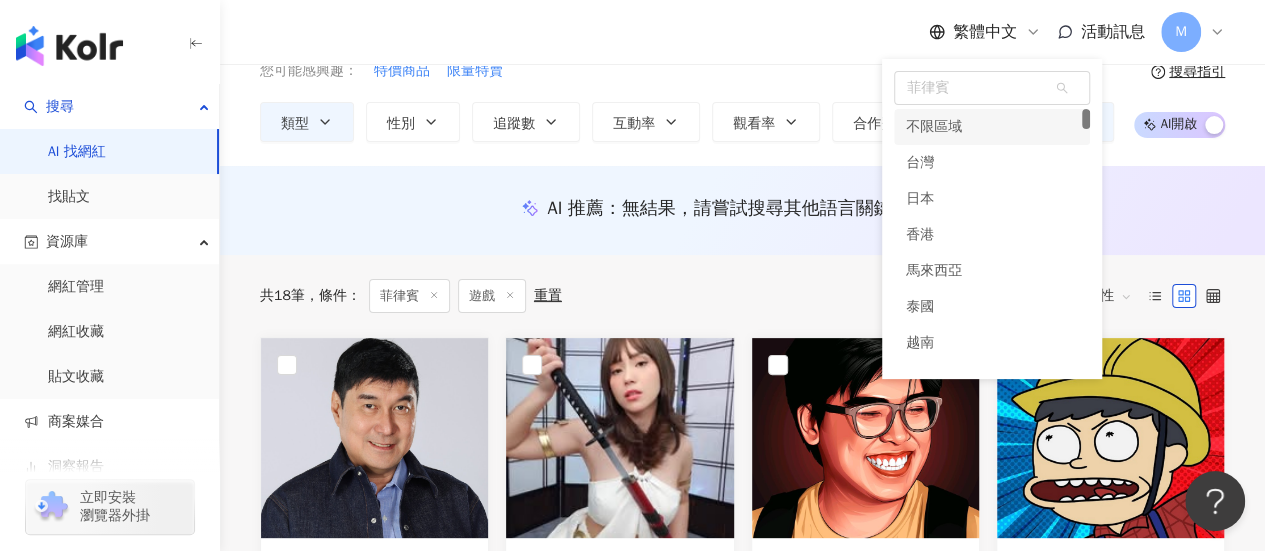 click on "菲律賓 unlimit tw 不限區域 台灣 日本 香港 馬來西亞 泰國 越南 新加坡" at bounding box center (992, 219) 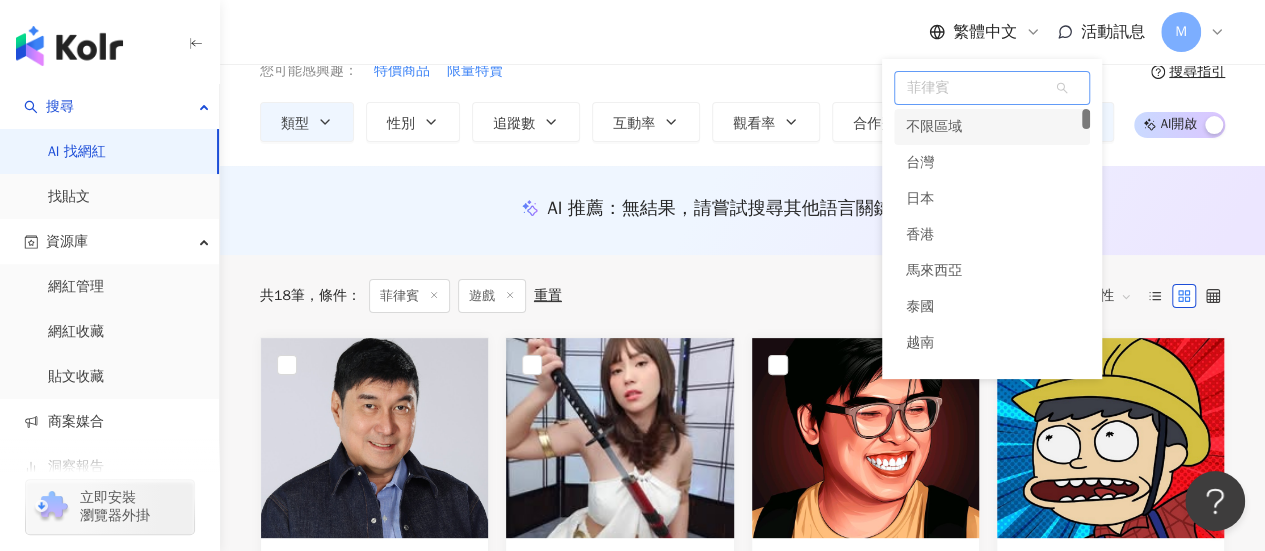 click on "不限區域" at bounding box center [992, 127] 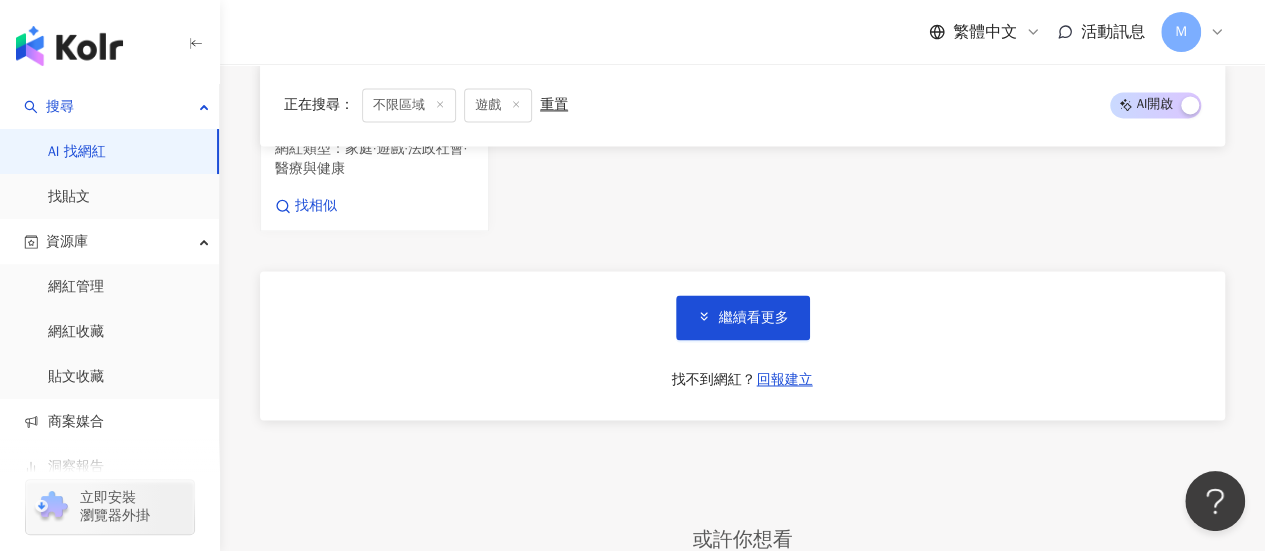 scroll, scrollTop: 1600, scrollLeft: 0, axis: vertical 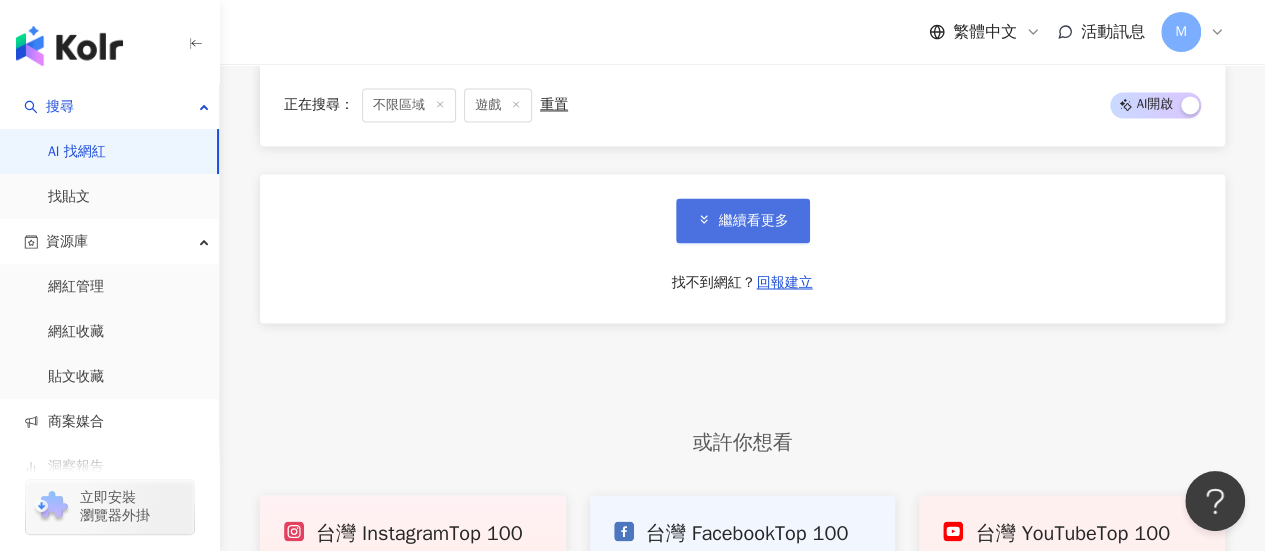 click on "繼續看更多" at bounding box center (743, 220) 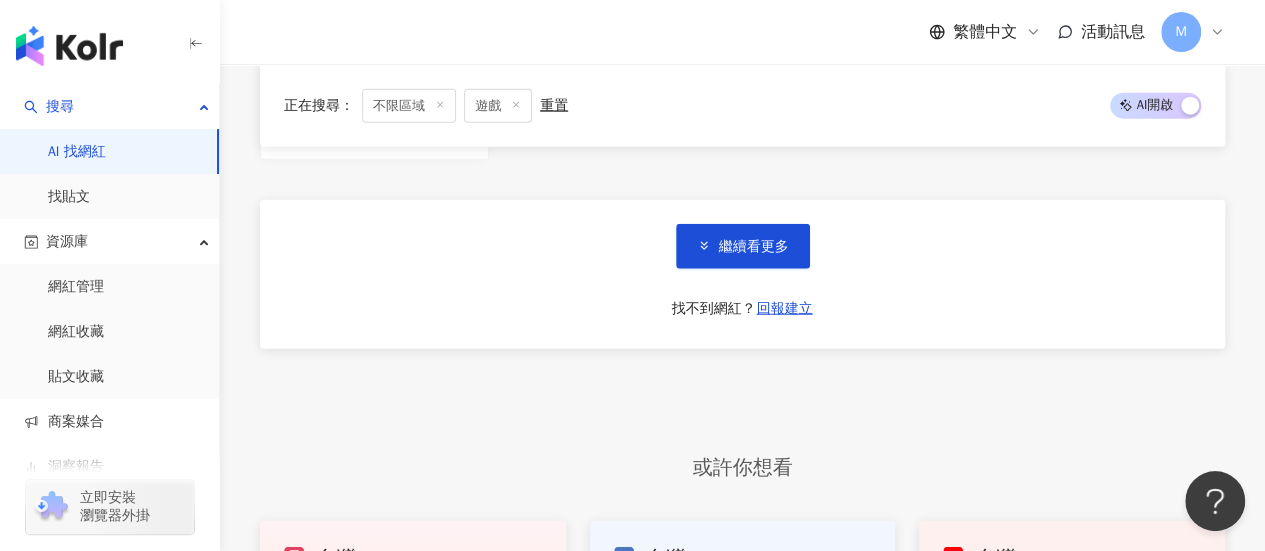 scroll, scrollTop: 2400, scrollLeft: 0, axis: vertical 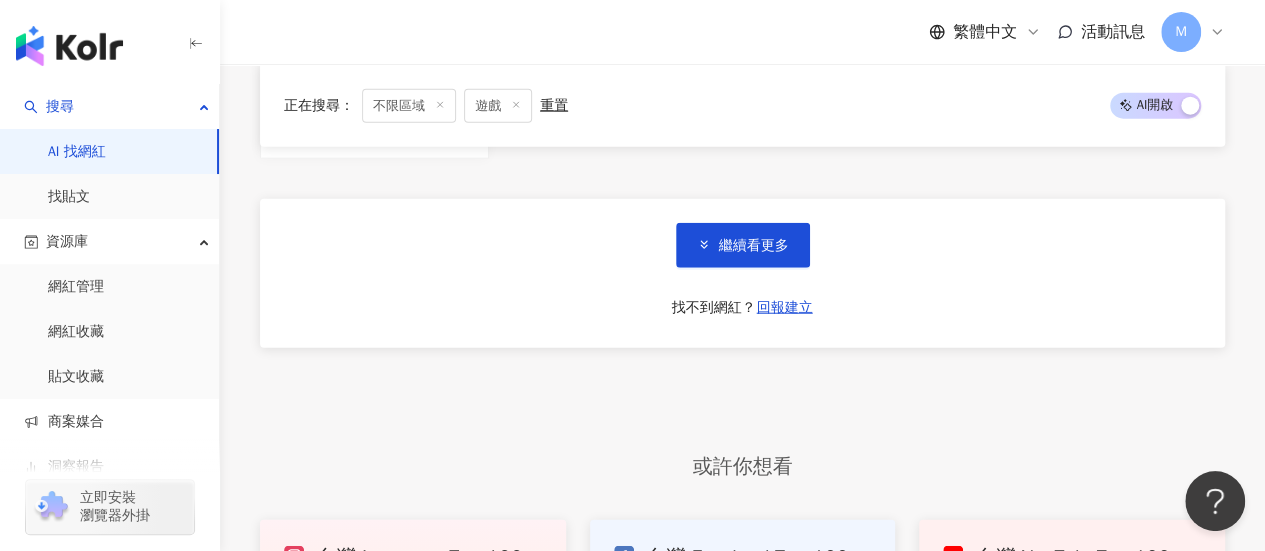 click on "繼續看更多 找不到網紅？ 回報建立" at bounding box center (742, 273) 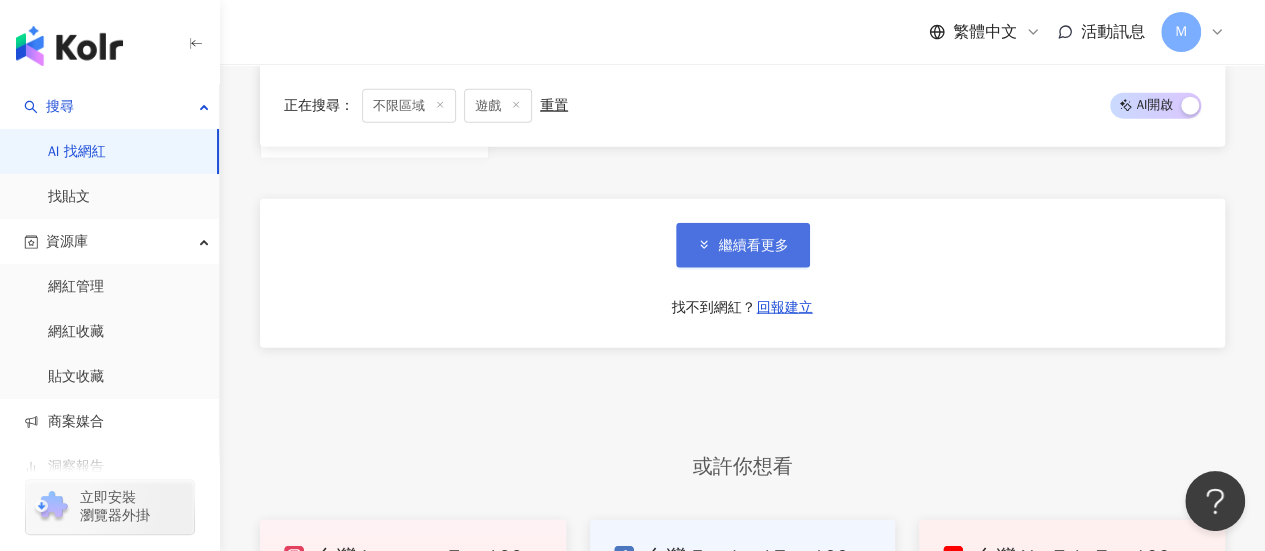 click on "繼續看更多" at bounding box center [754, 246] 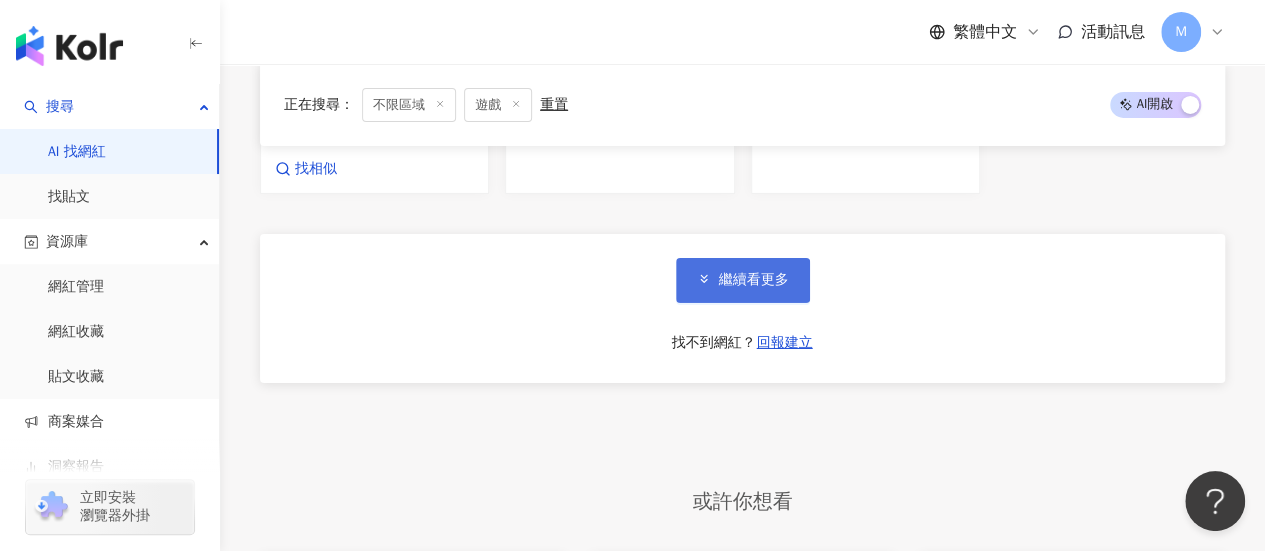 scroll, scrollTop: 3300, scrollLeft: 0, axis: vertical 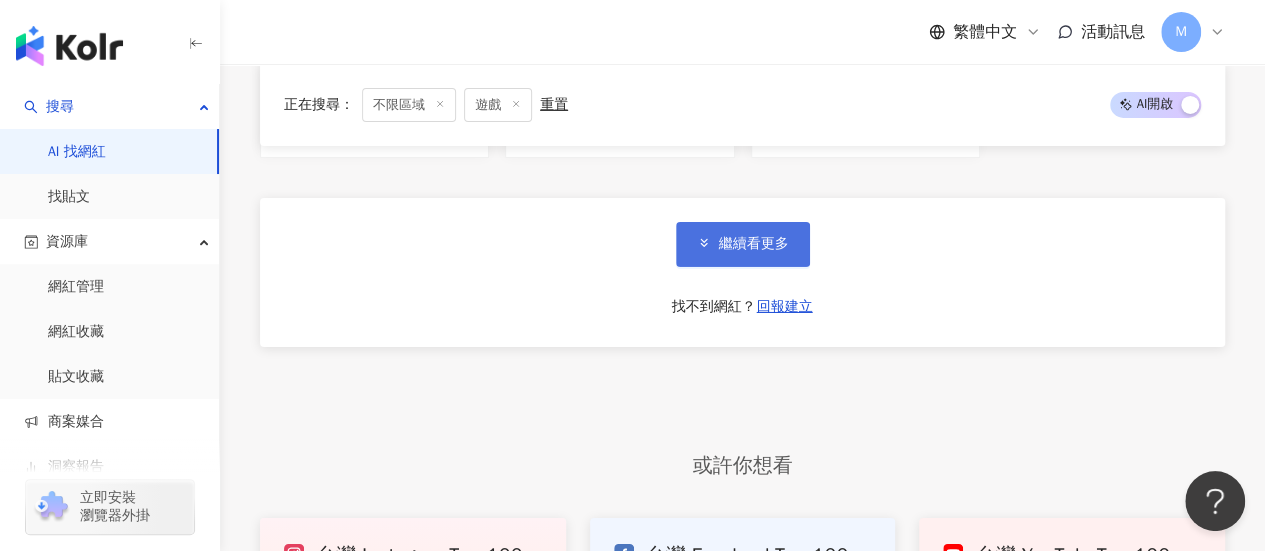 click on "繼續看更多" at bounding box center (743, 244) 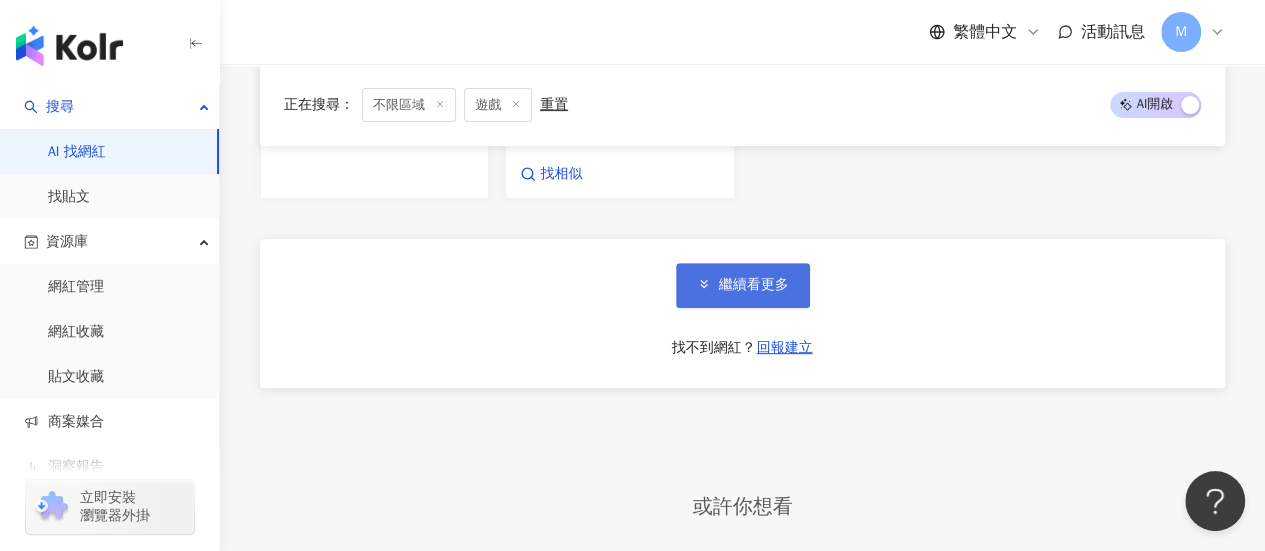 scroll, scrollTop: 4100, scrollLeft: 0, axis: vertical 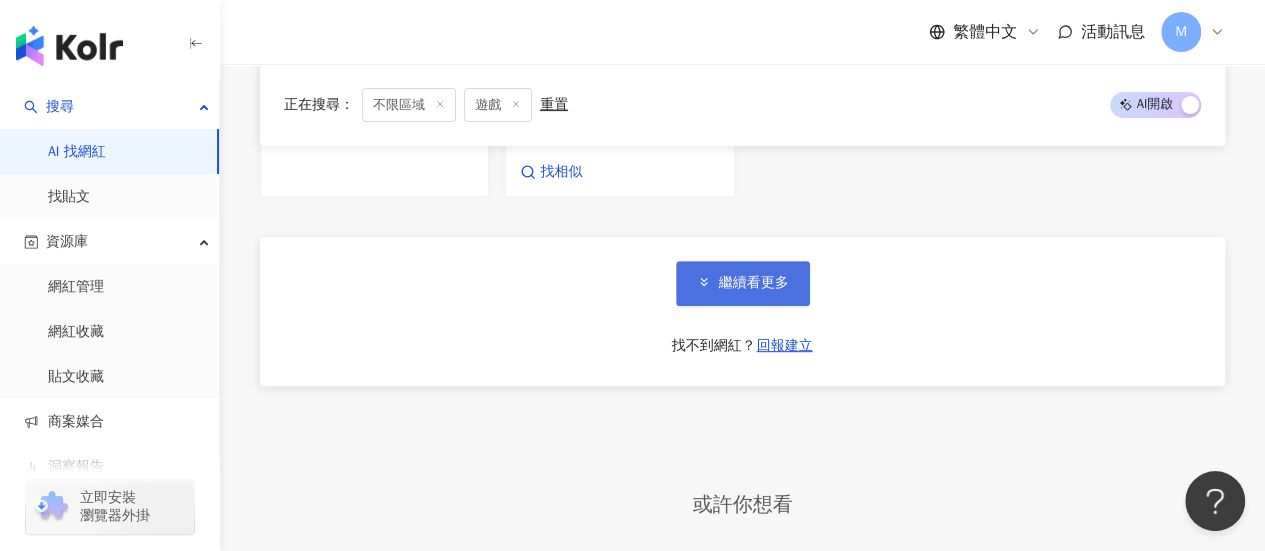 click on "繼續看更多" at bounding box center [743, 283] 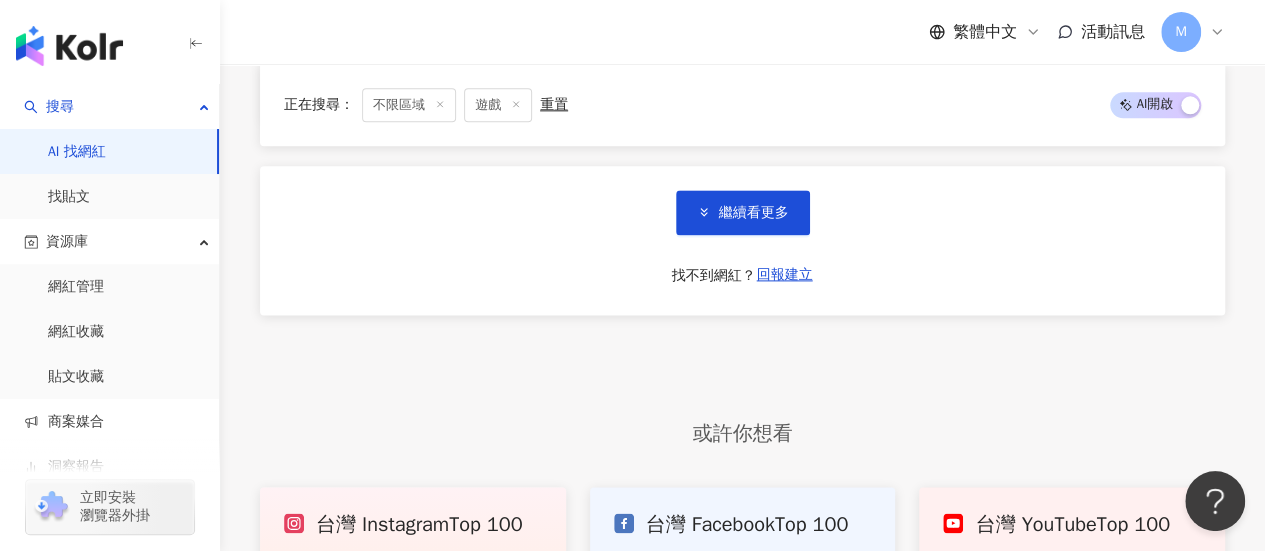 scroll, scrollTop: 5100, scrollLeft: 0, axis: vertical 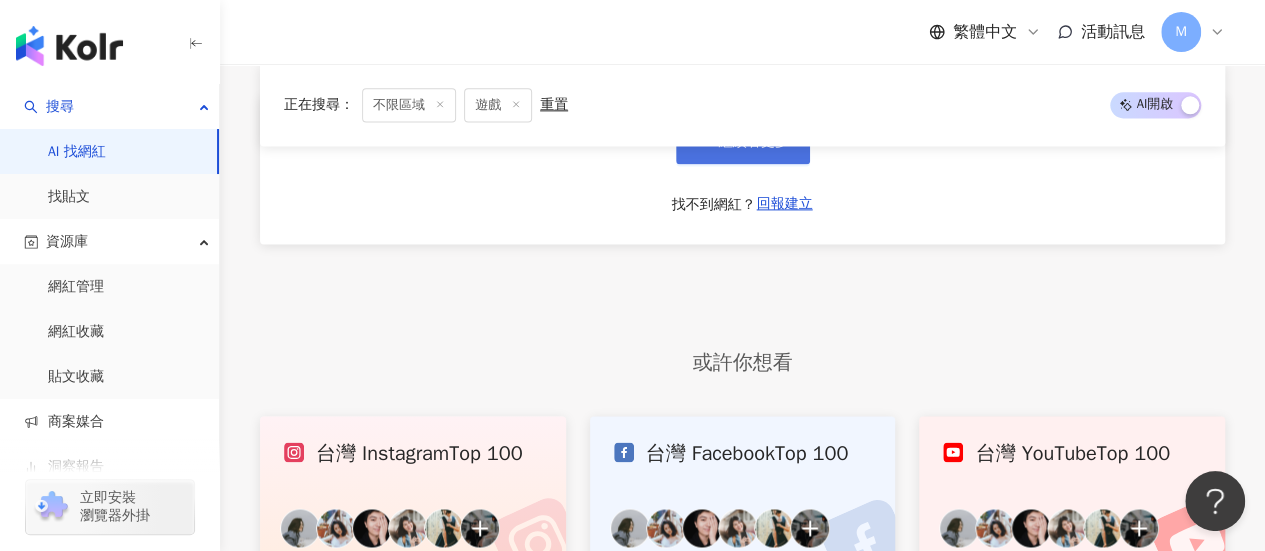 click on "繼續看更多" at bounding box center (743, 141) 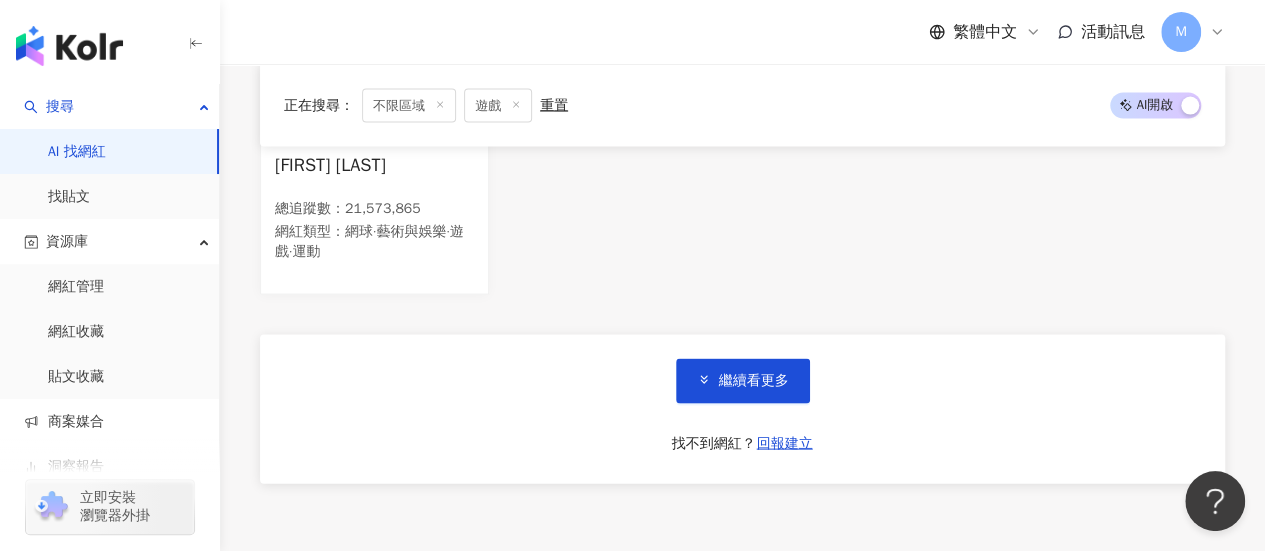scroll, scrollTop: 5900, scrollLeft: 0, axis: vertical 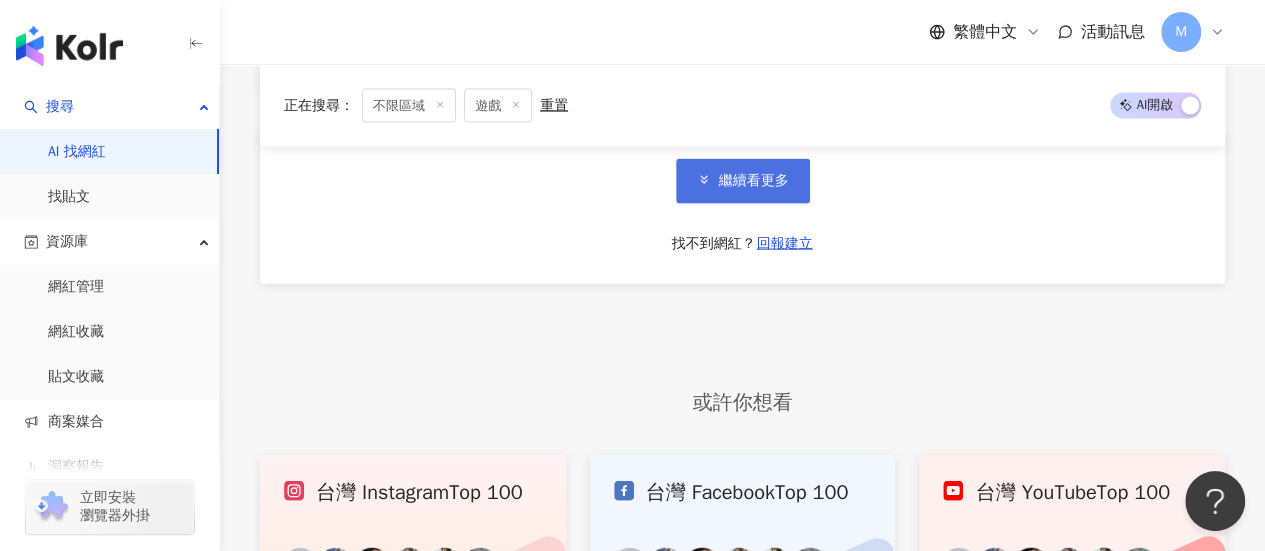 click on "繼續看更多" at bounding box center [754, 181] 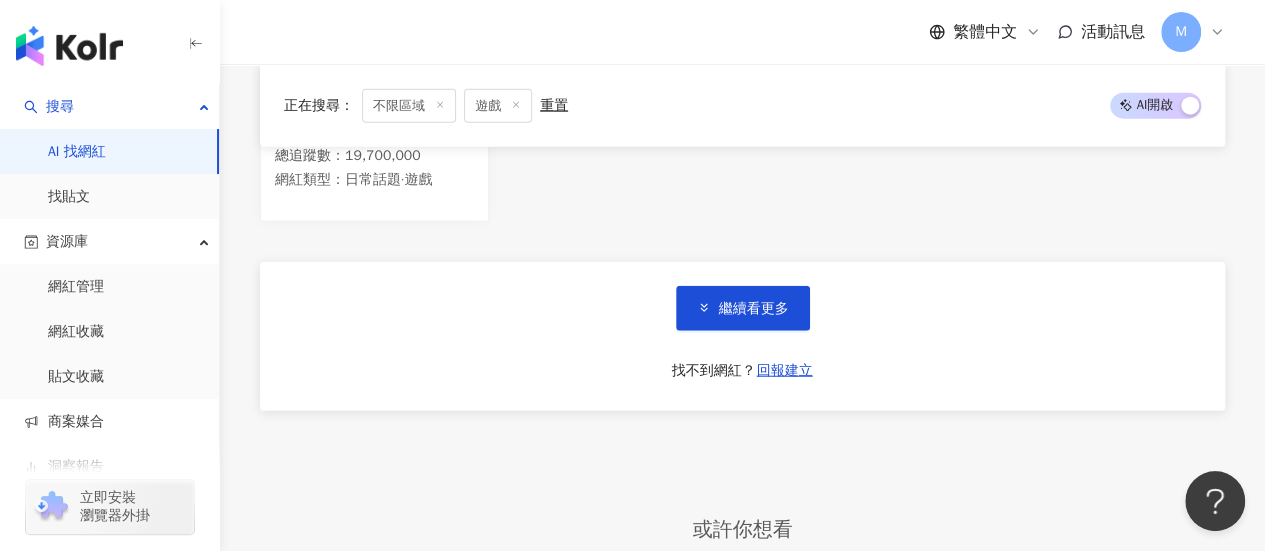 scroll, scrollTop: 6200, scrollLeft: 0, axis: vertical 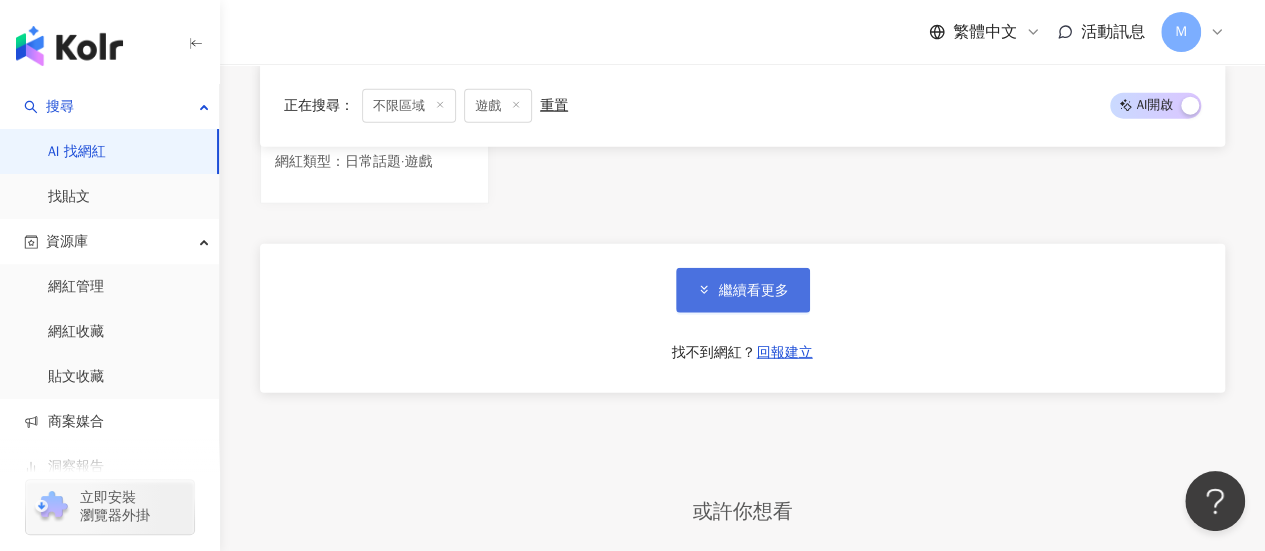 click on "繼續看更多" at bounding box center (754, 291) 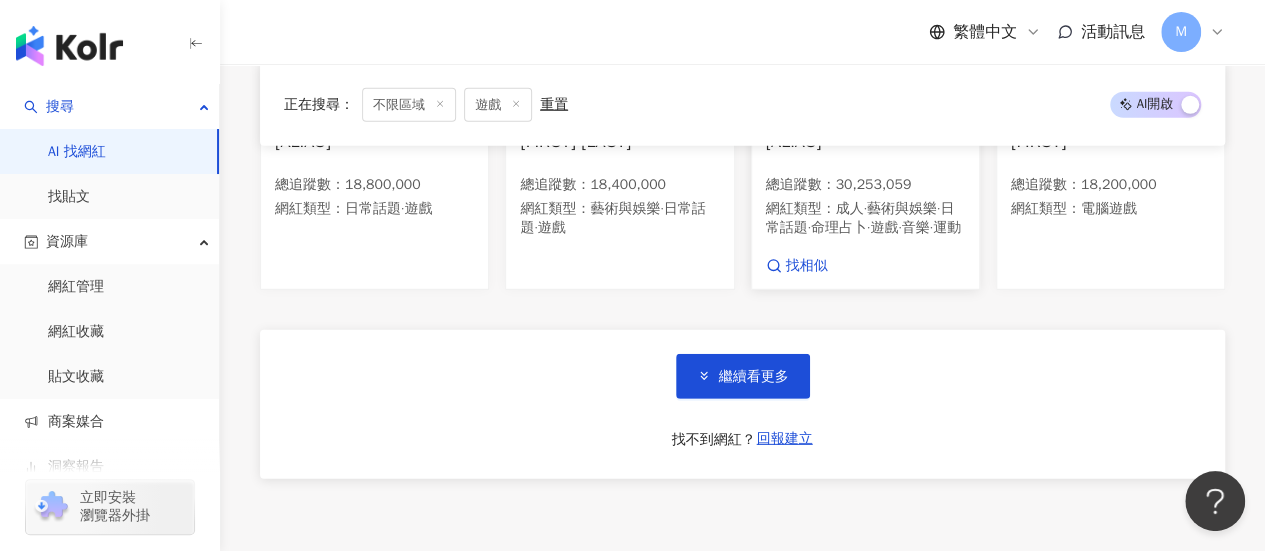 scroll, scrollTop: 6700, scrollLeft: 0, axis: vertical 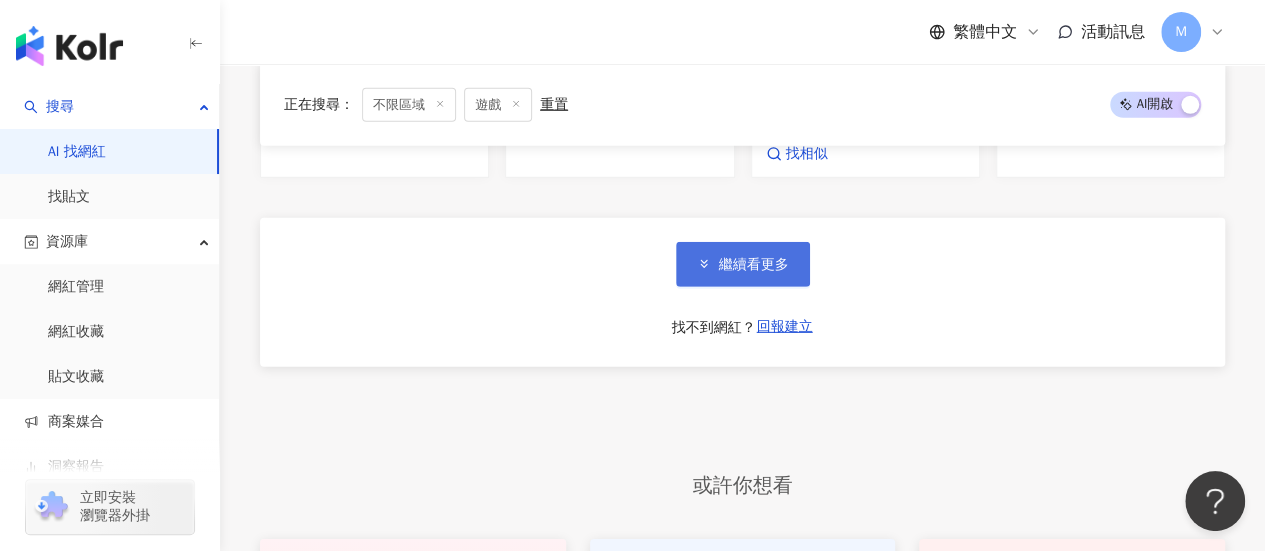 click on "繼續看更多" at bounding box center [743, 264] 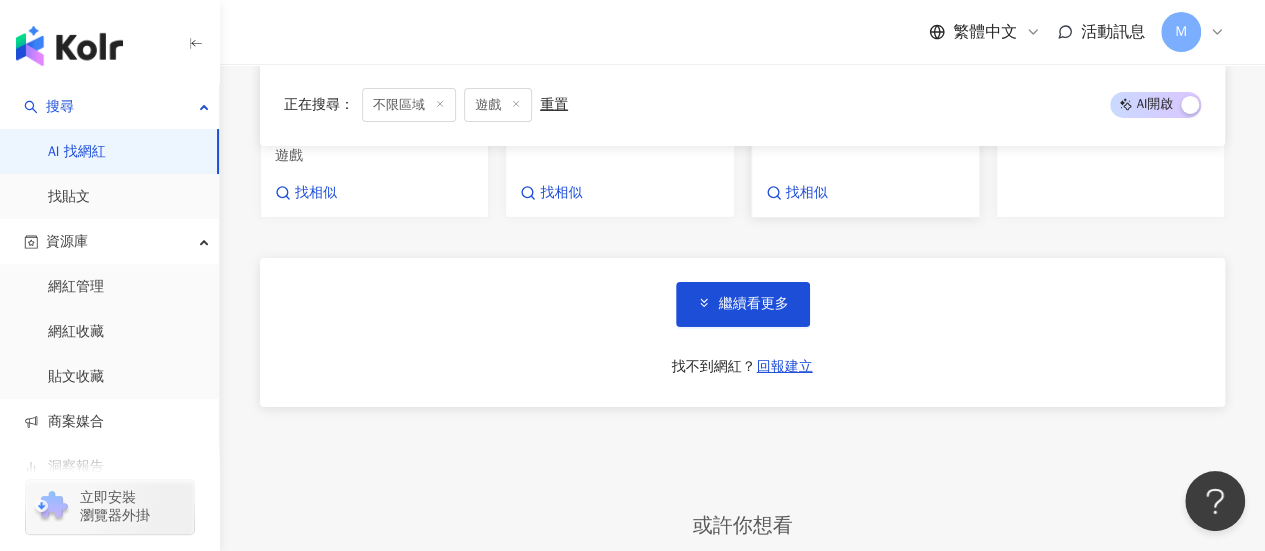scroll, scrollTop: 7300, scrollLeft: 0, axis: vertical 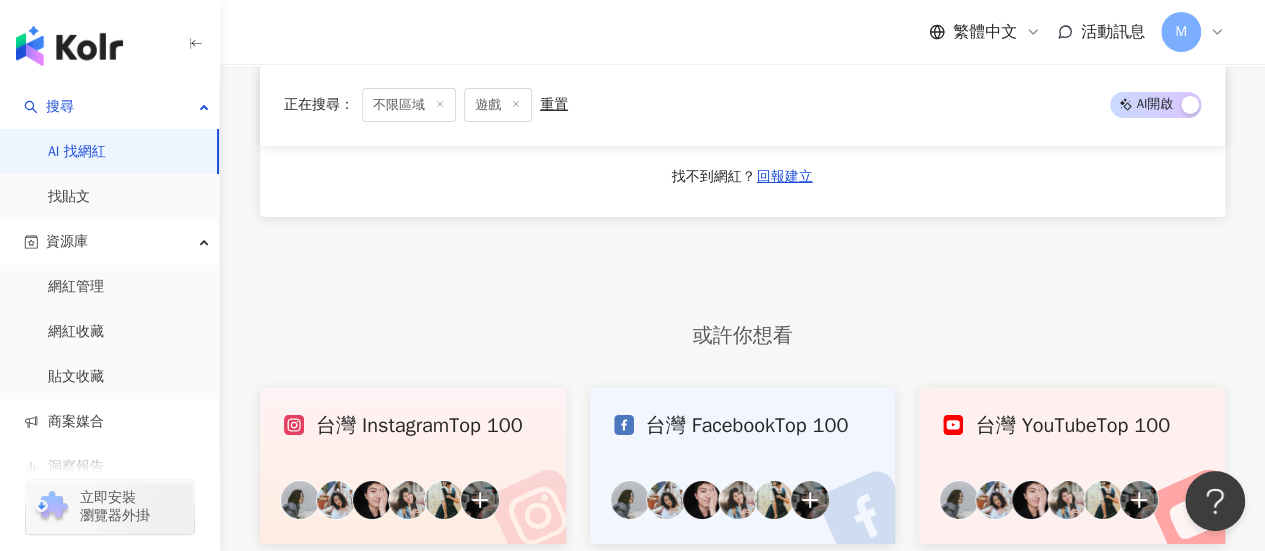 click on "繼續看更多" at bounding box center (754, 114) 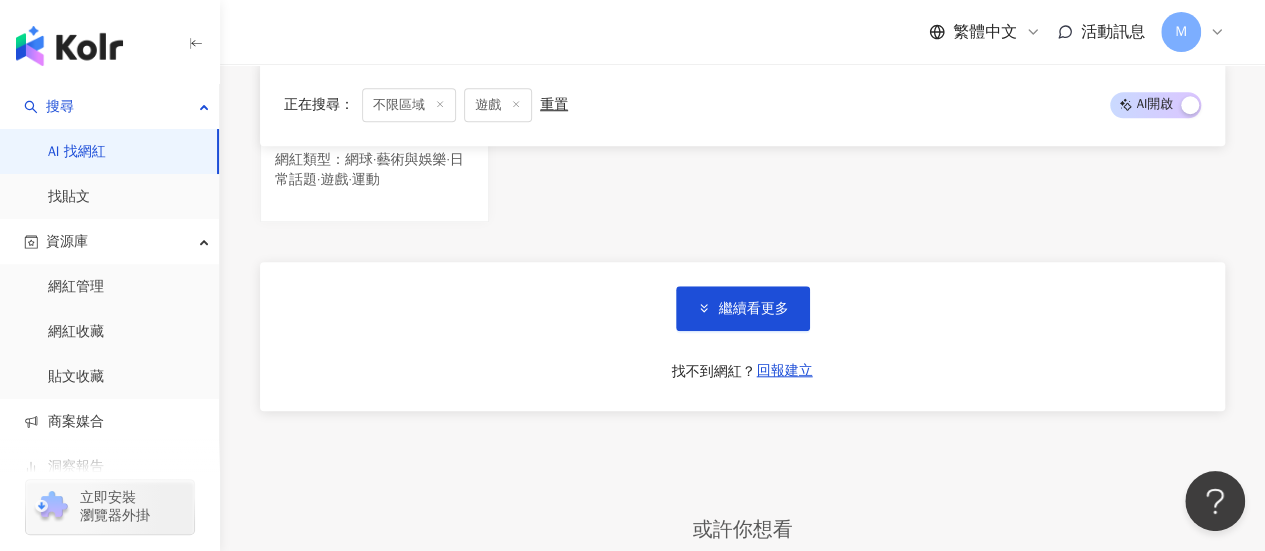 scroll, scrollTop: 8400, scrollLeft: 0, axis: vertical 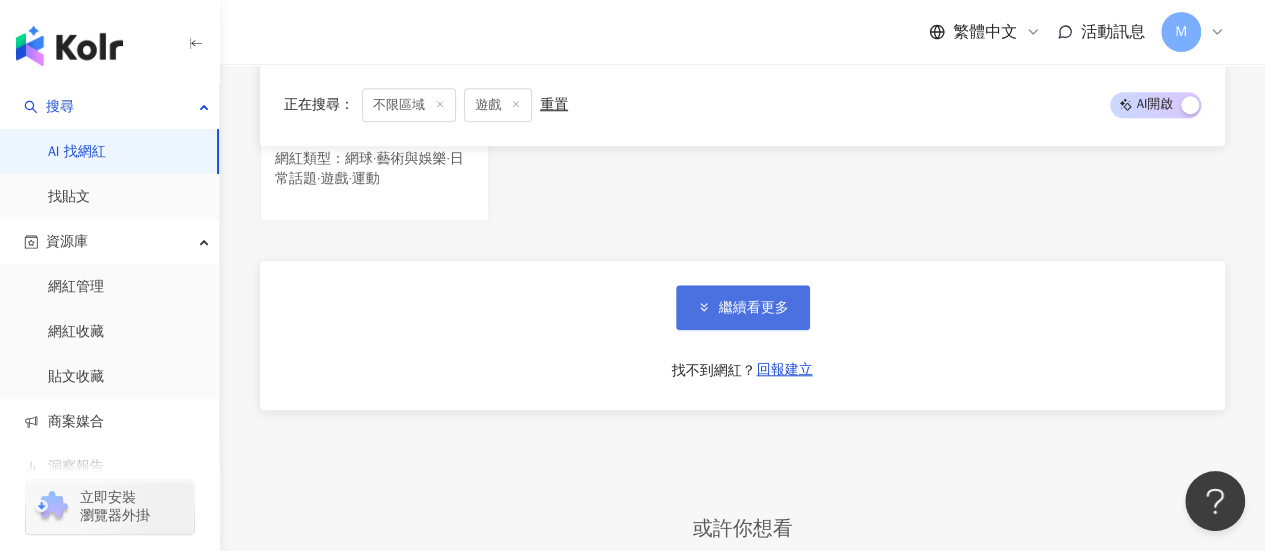 click on "繼續看更多" at bounding box center [743, 307] 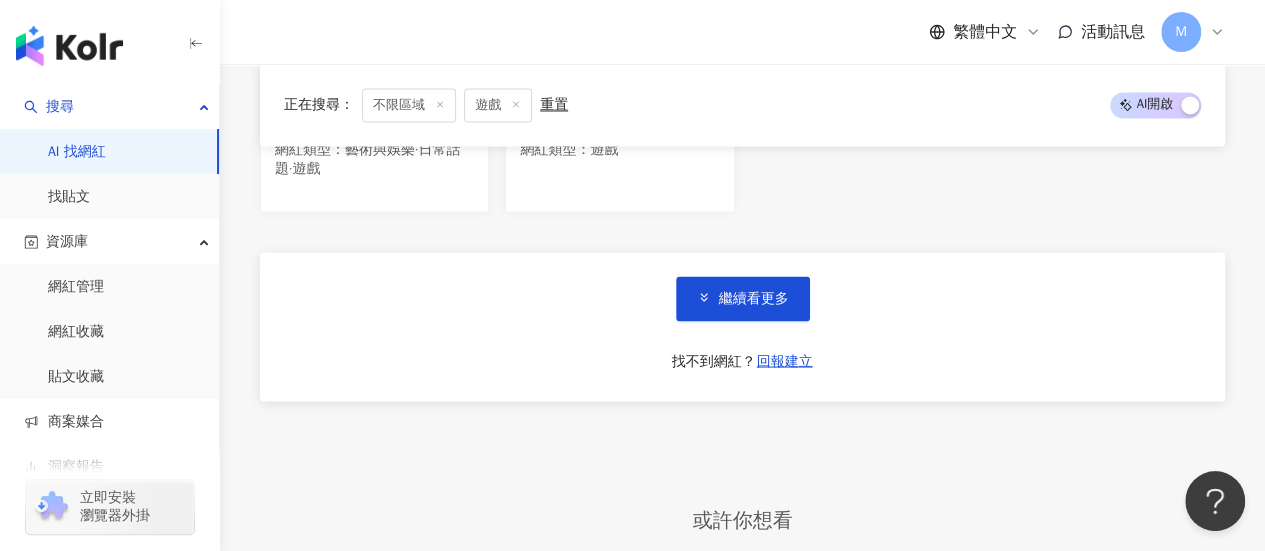 scroll, scrollTop: 9400, scrollLeft: 0, axis: vertical 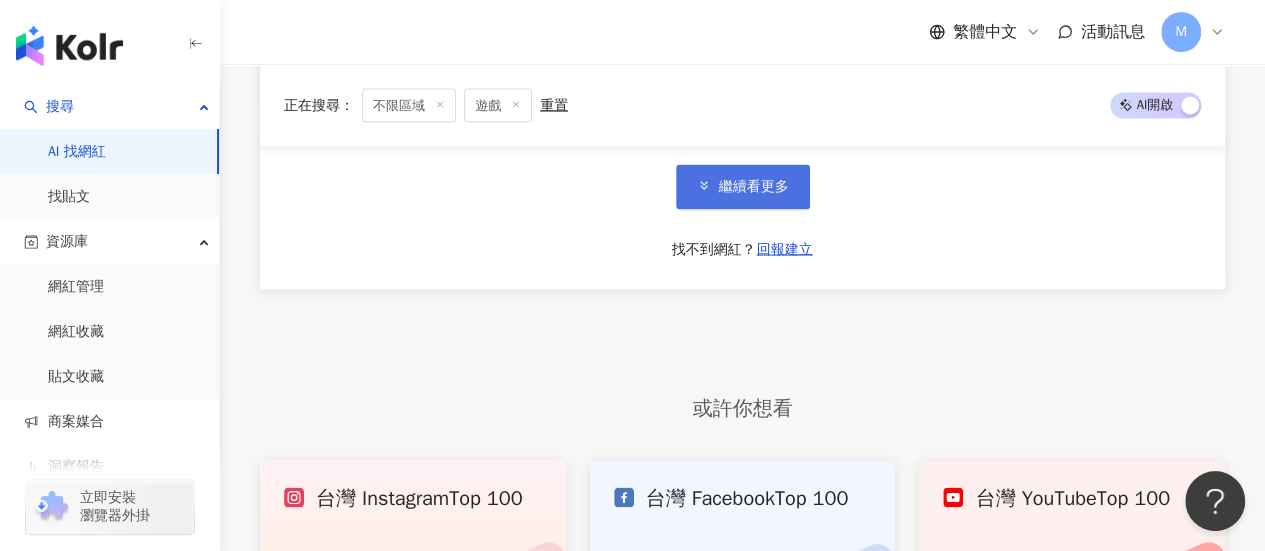 click on "繼續看更多" at bounding box center (743, 186) 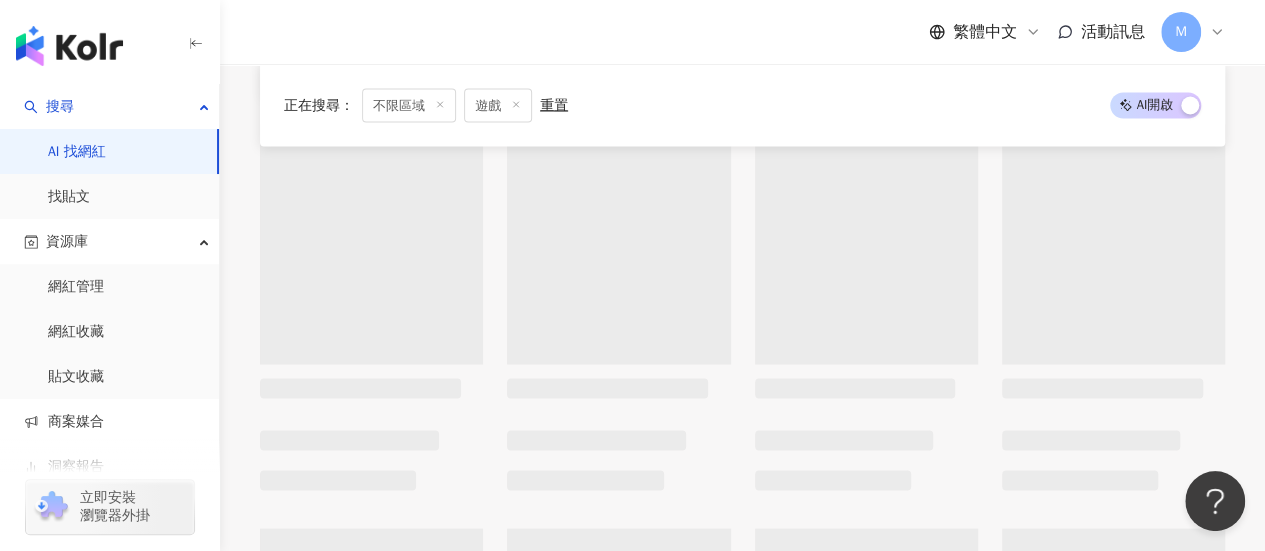 click at bounding box center (866, 244) 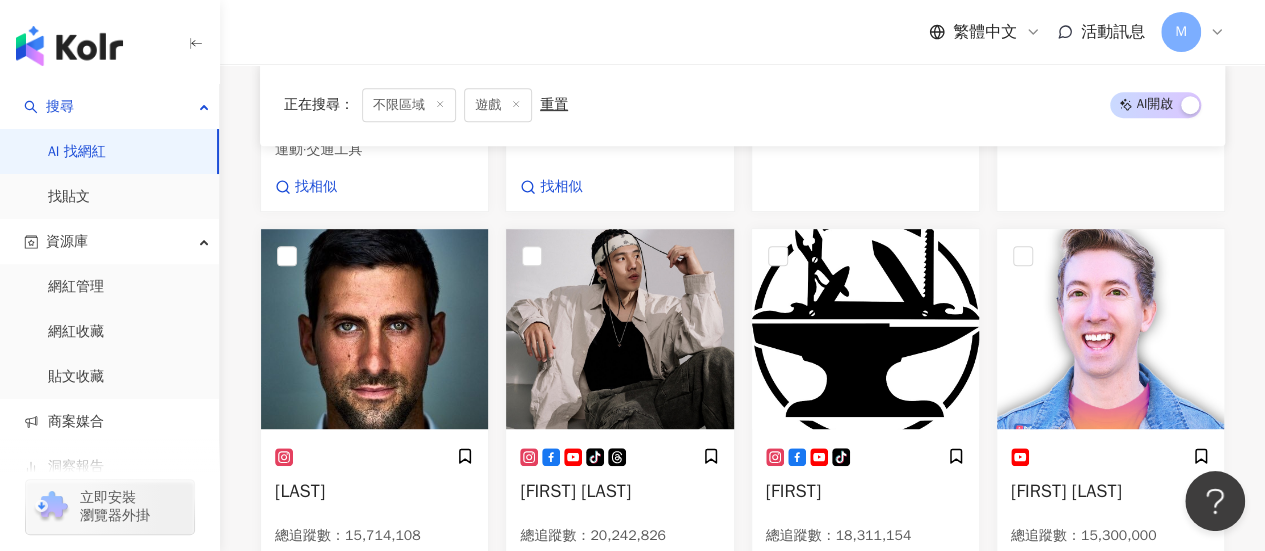 scroll, scrollTop: 7700, scrollLeft: 0, axis: vertical 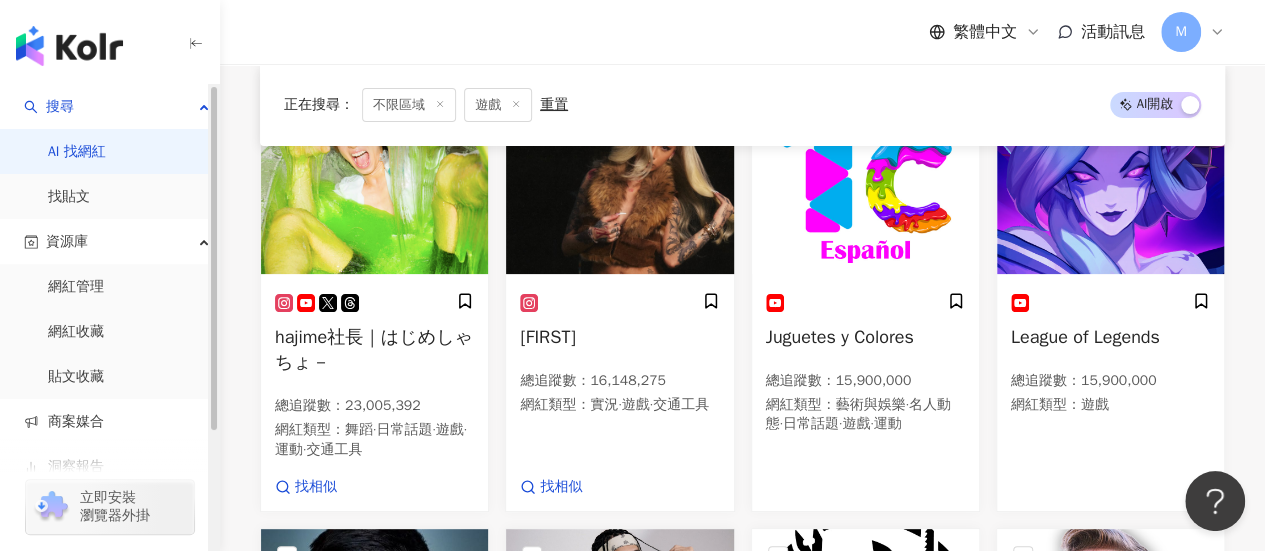 click on "AI 找網紅" at bounding box center (77, 152) 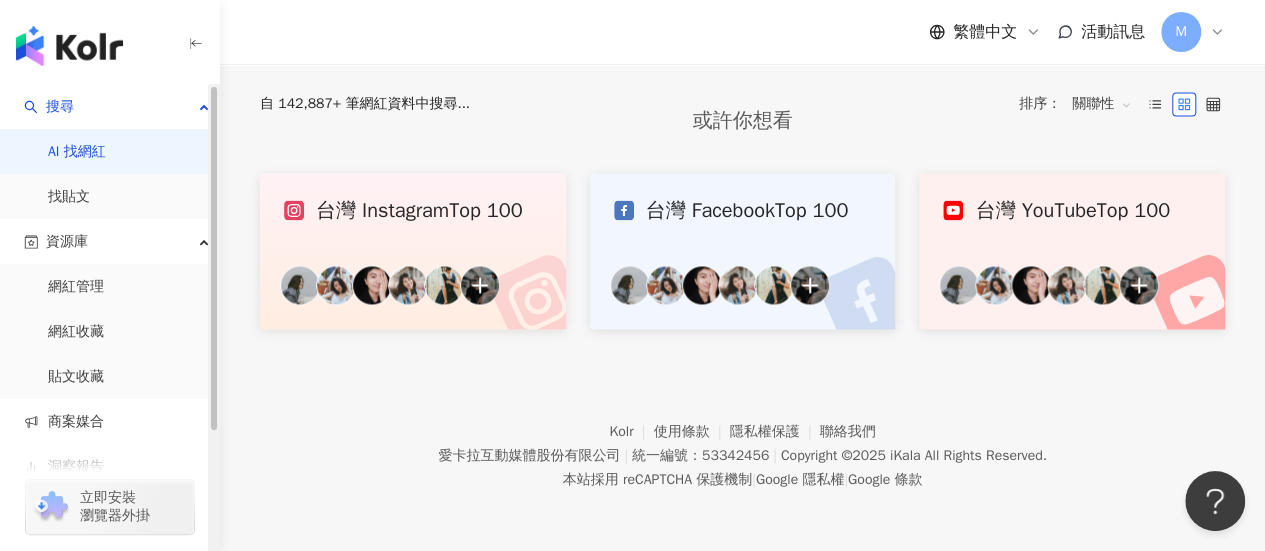 scroll, scrollTop: 0, scrollLeft: 0, axis: both 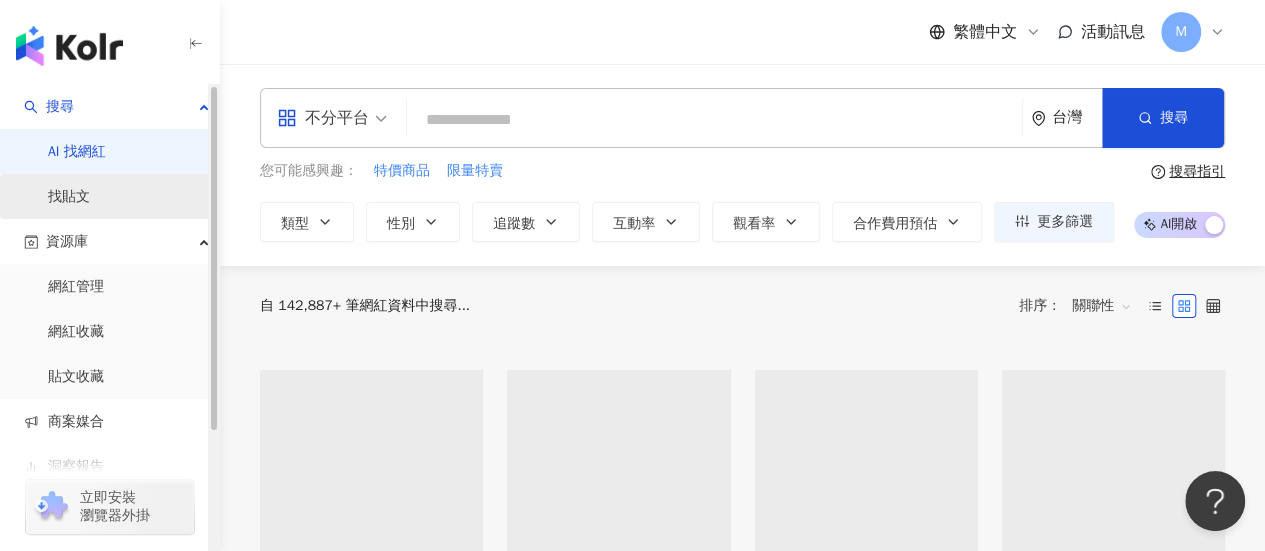 click on "找貼文" at bounding box center [69, 197] 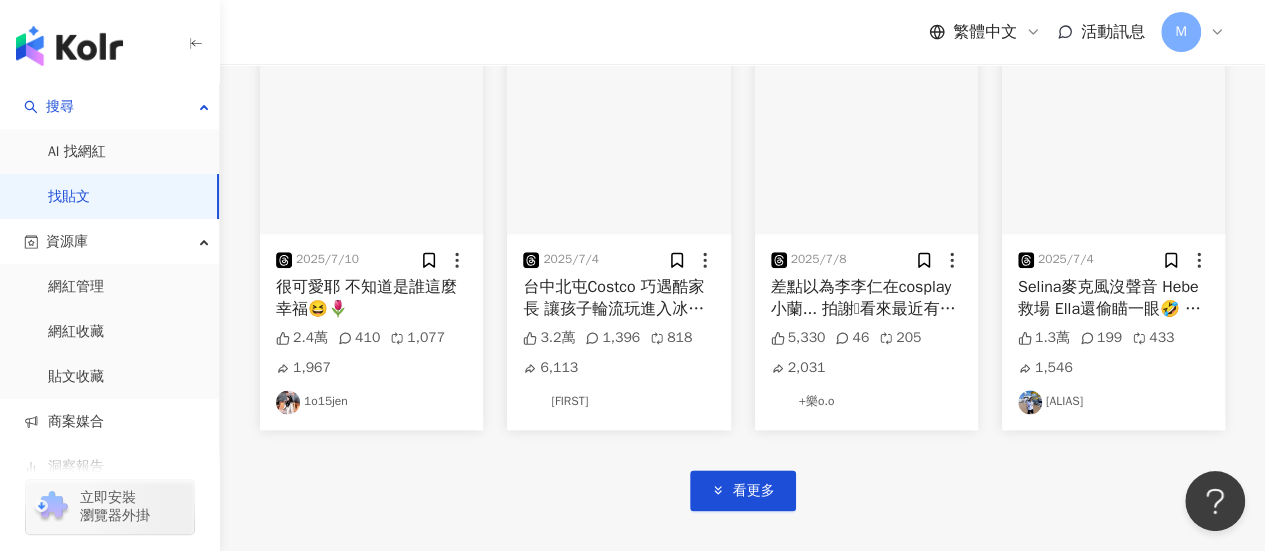 scroll, scrollTop: 1300, scrollLeft: 0, axis: vertical 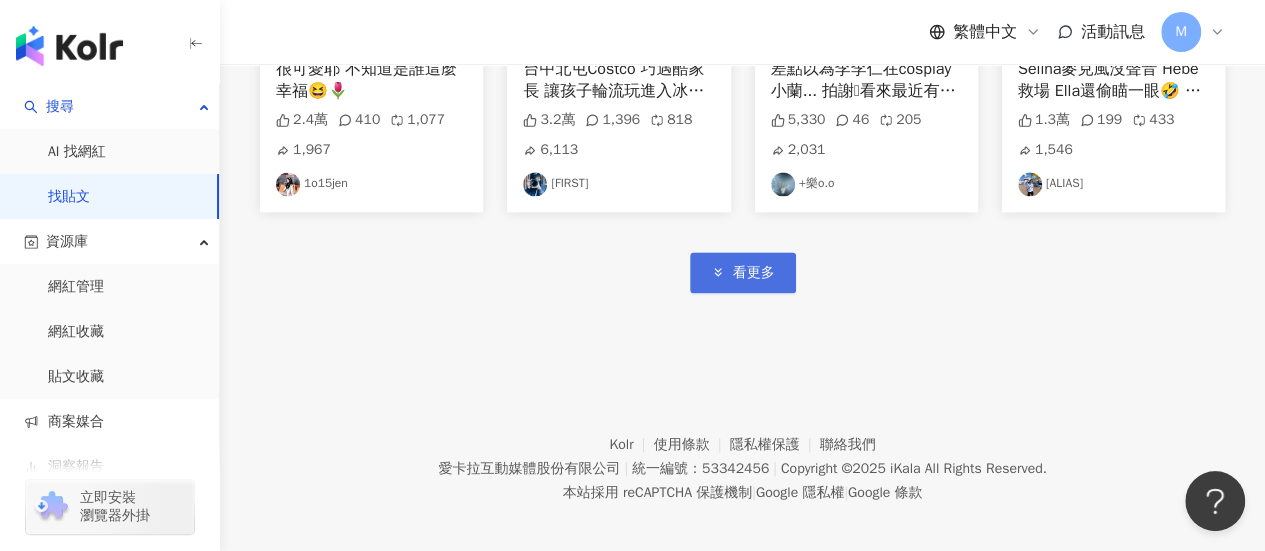 click on "看更多" at bounding box center [743, 272] 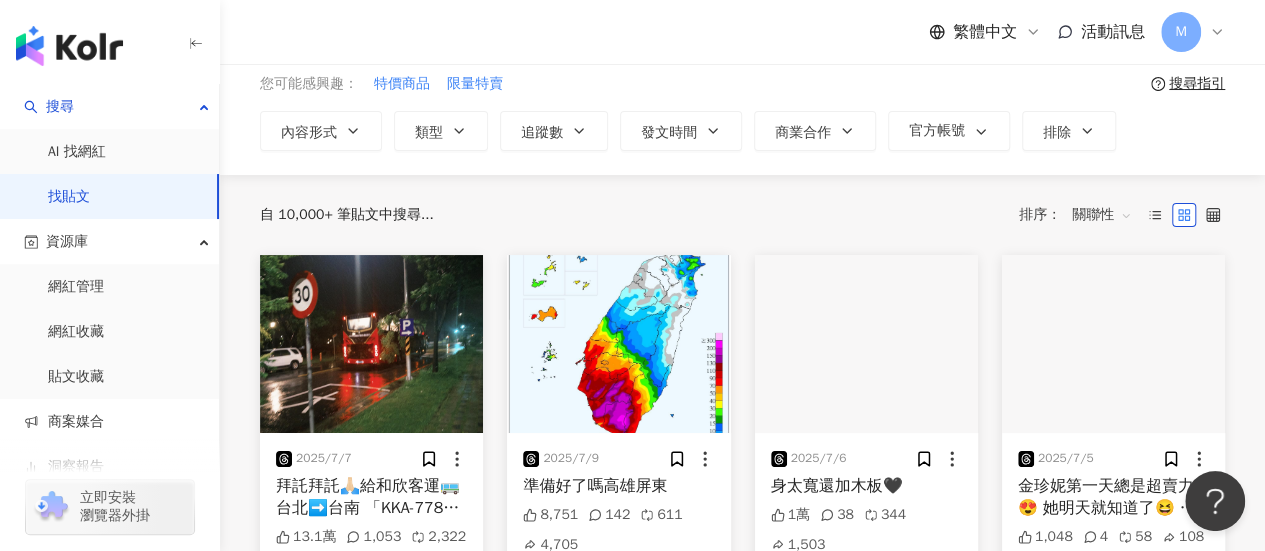 scroll, scrollTop: 0, scrollLeft: 0, axis: both 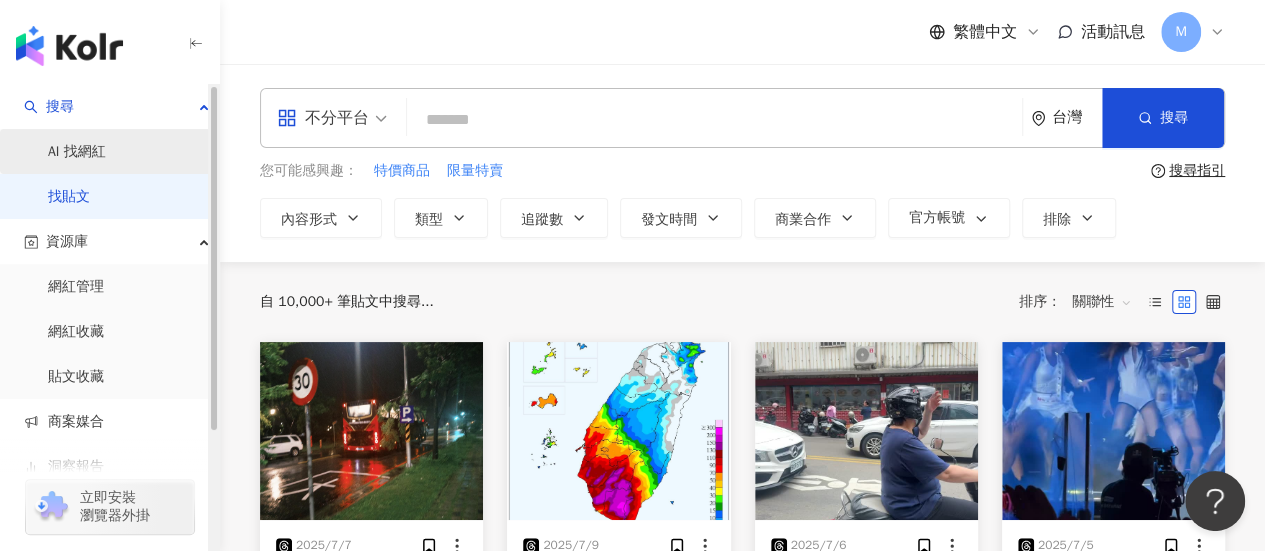 click on "AI 找網紅" at bounding box center (77, 152) 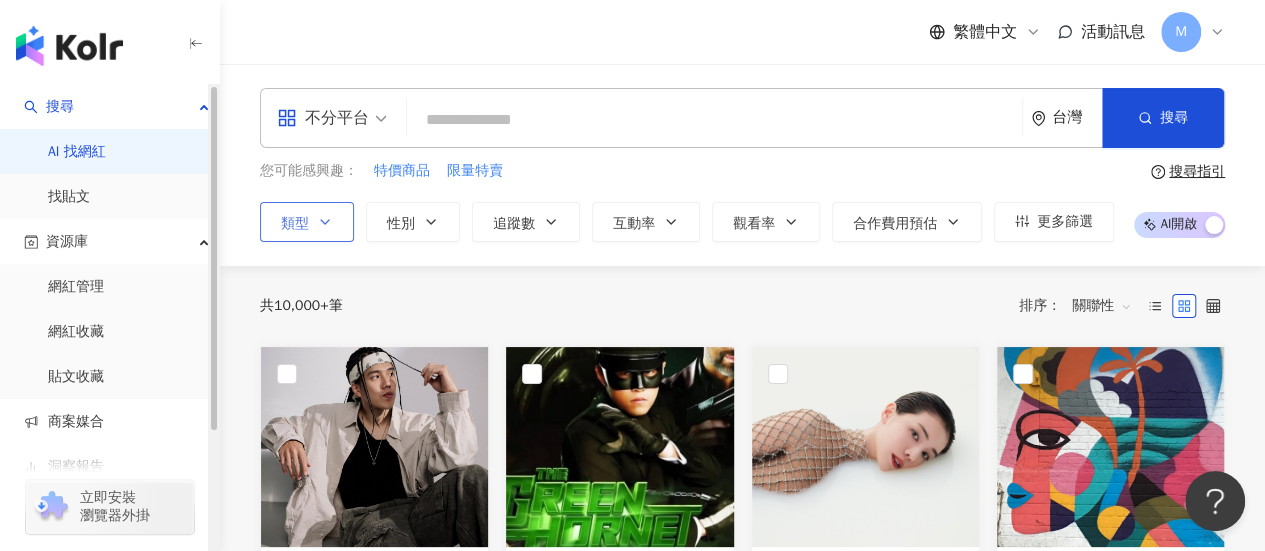 click 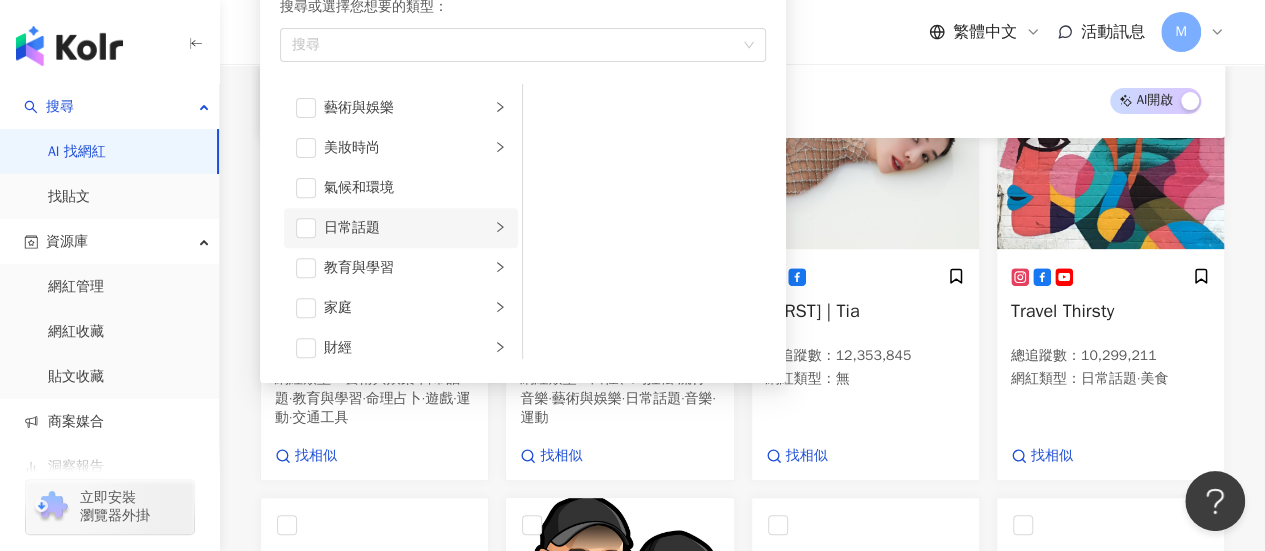 scroll, scrollTop: 300, scrollLeft: 0, axis: vertical 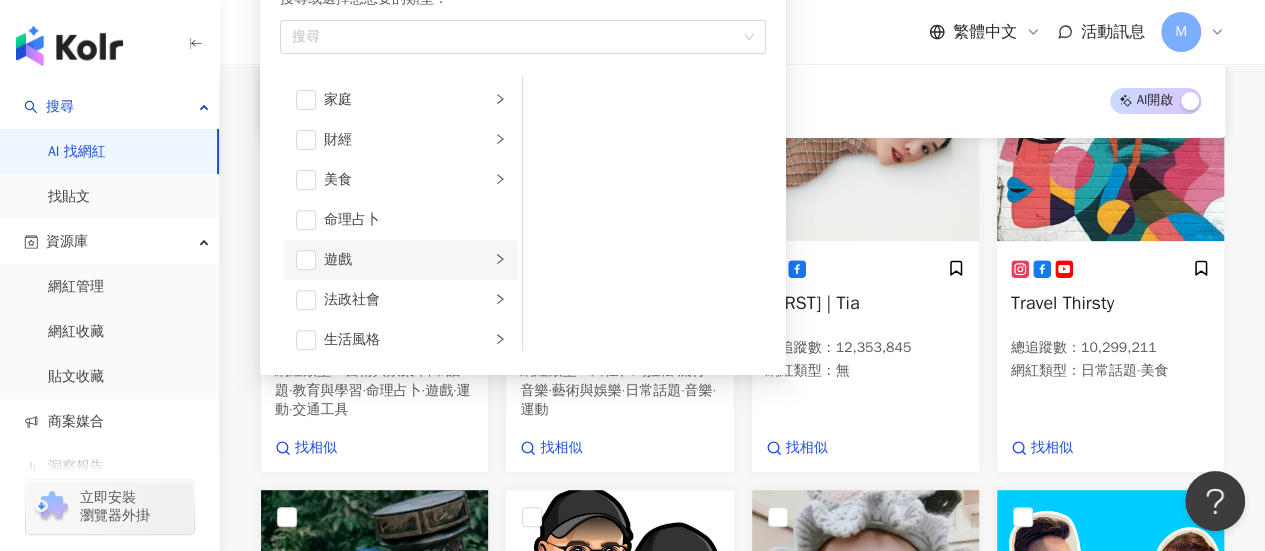 click on "遊戲" at bounding box center (407, 260) 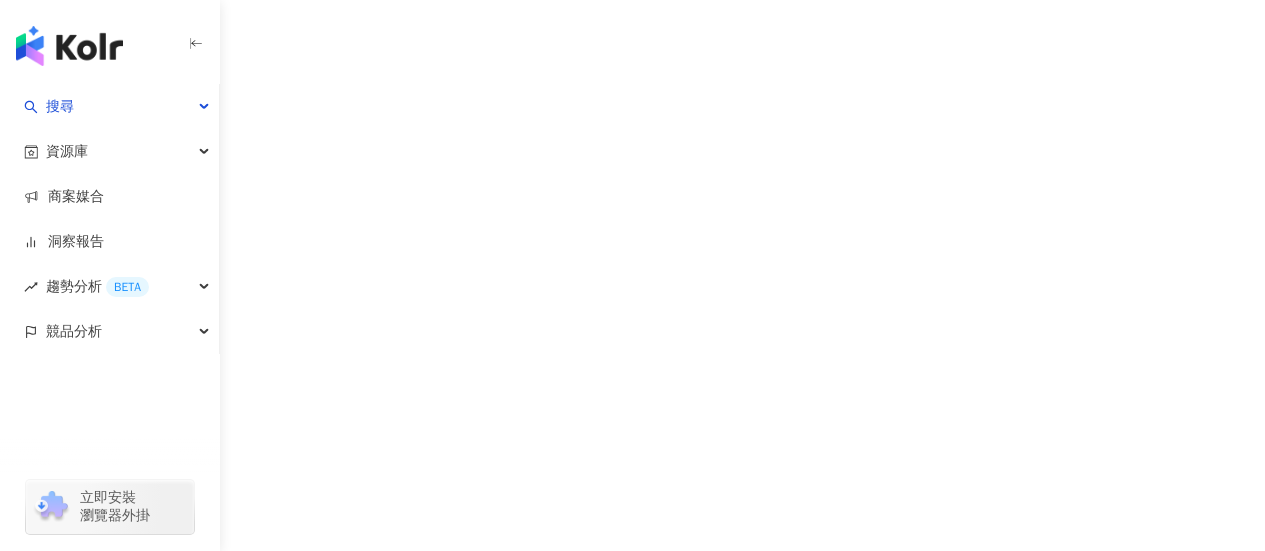 scroll, scrollTop: 0, scrollLeft: 0, axis: both 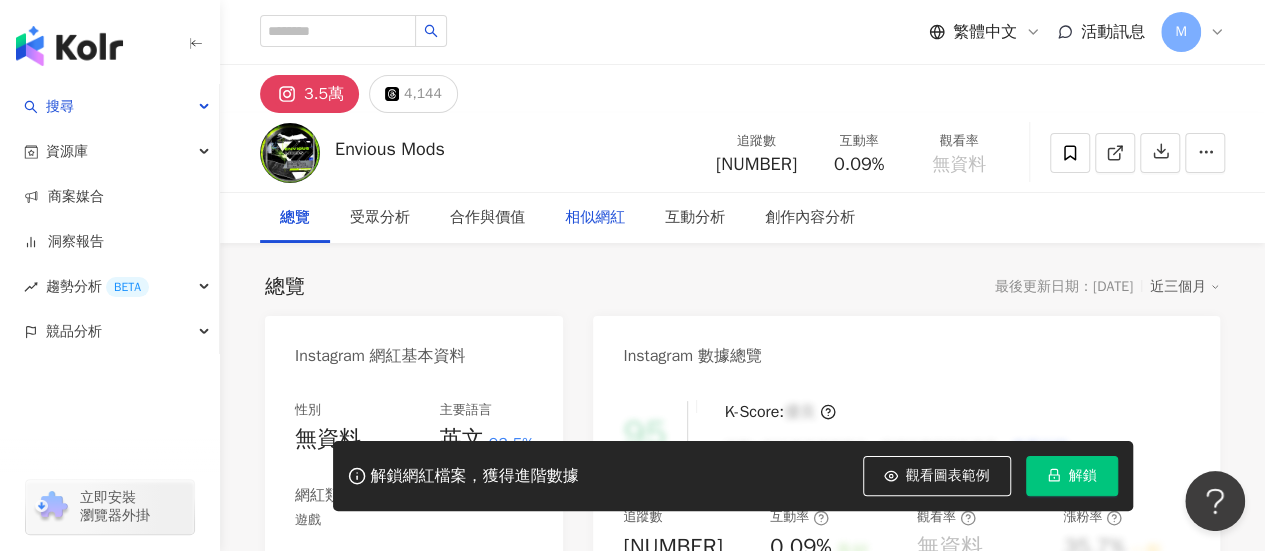 click on "相似網紅" at bounding box center [595, 218] 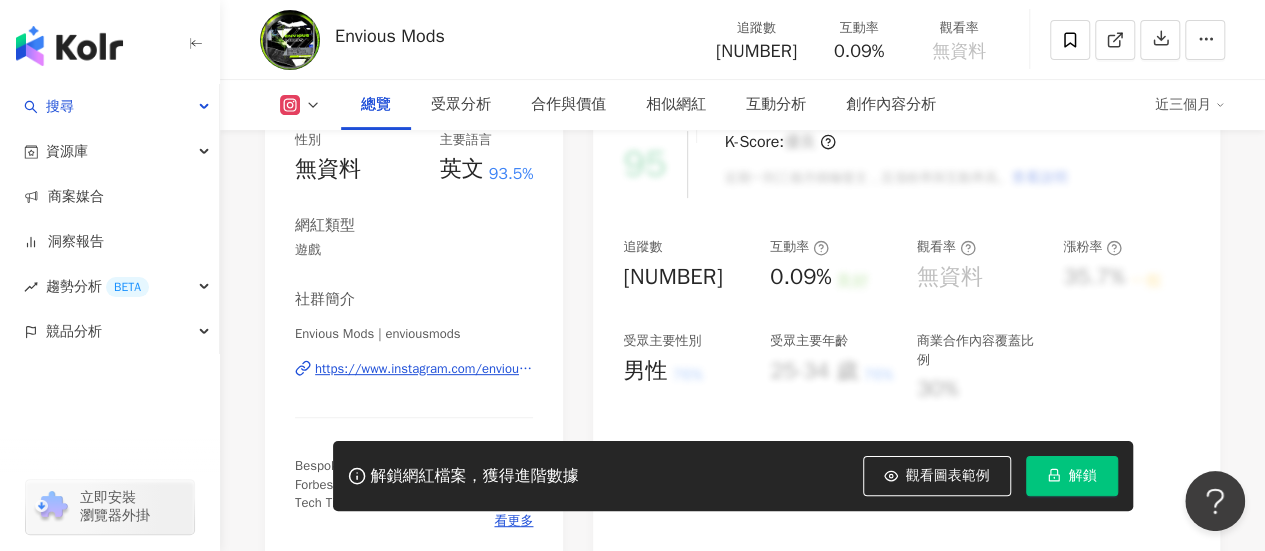 scroll, scrollTop: 453, scrollLeft: 0, axis: vertical 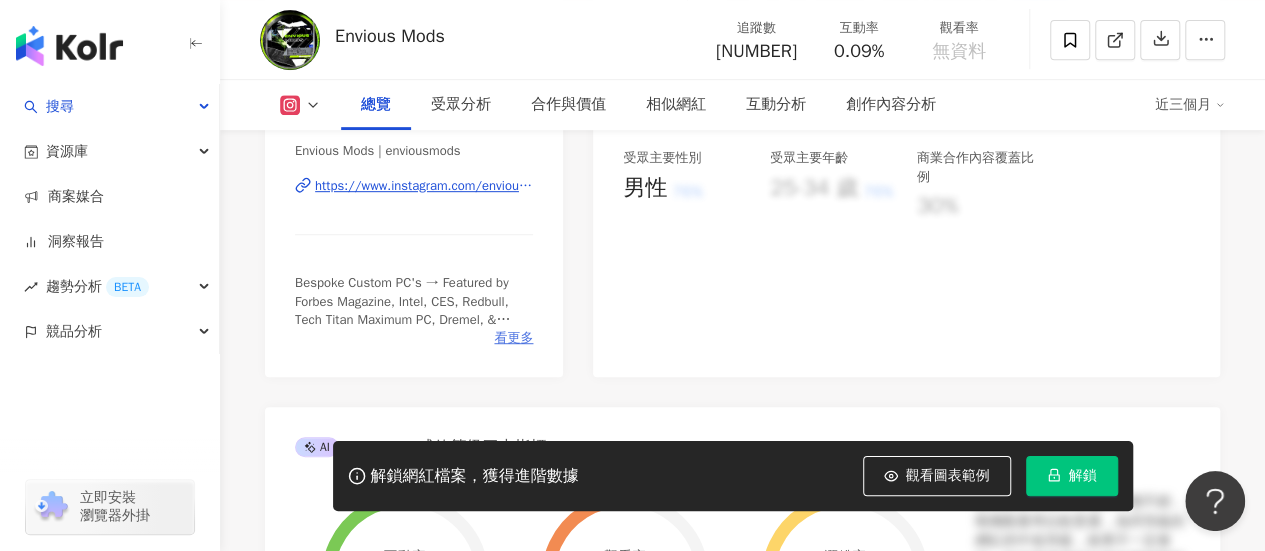 click on "看更多" at bounding box center (513, 338) 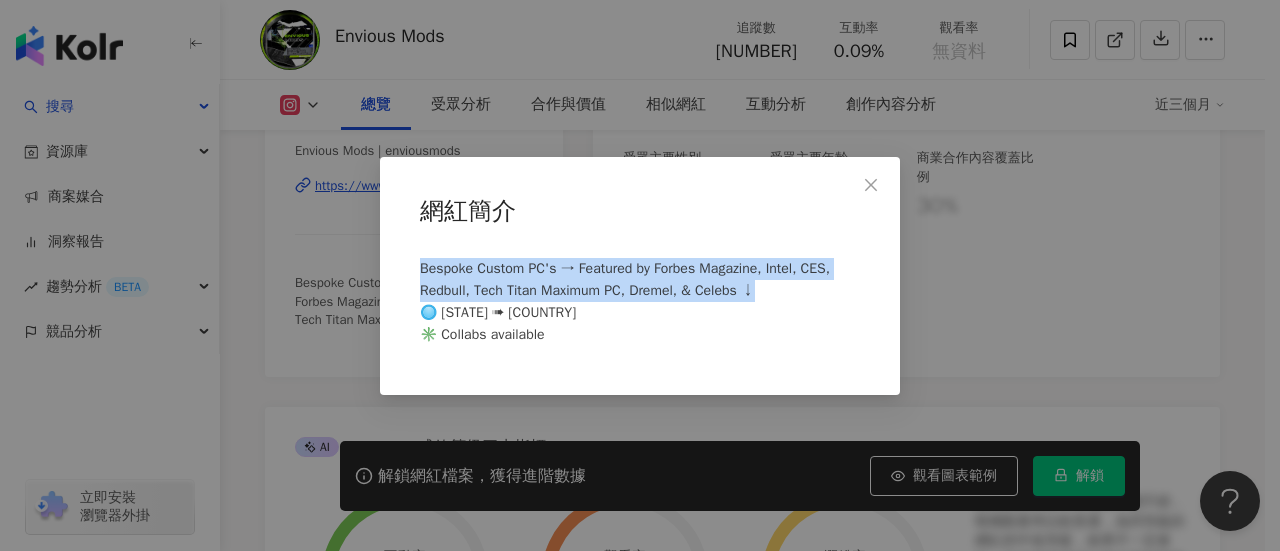 drag, startPoint x: 416, startPoint y: 264, endPoint x: 791, endPoint y: 297, distance: 376.4492 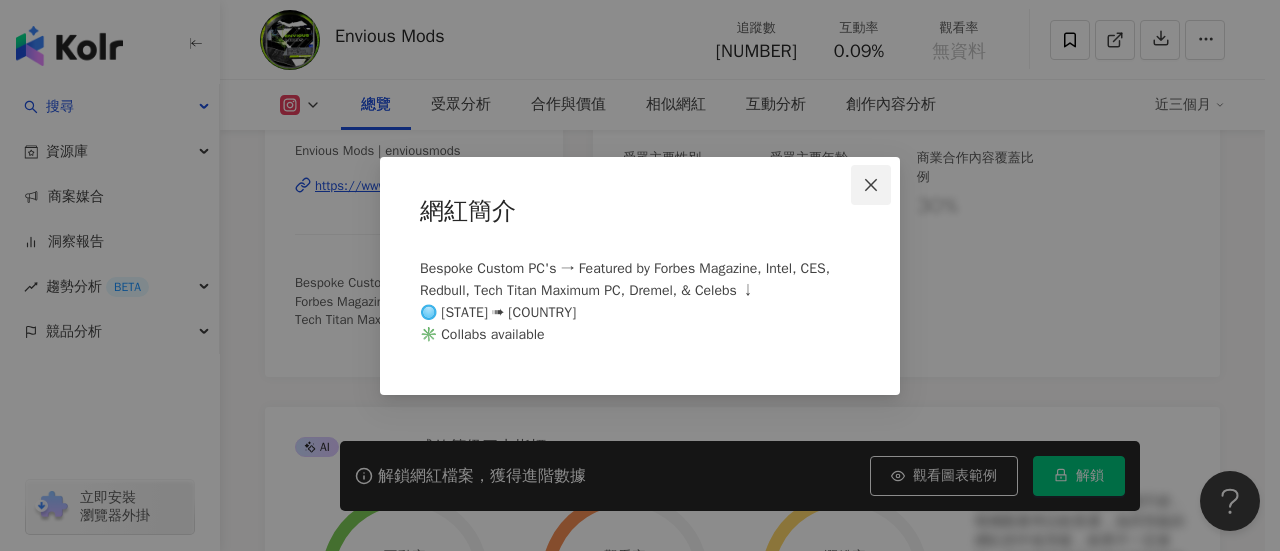 click at bounding box center [871, 185] 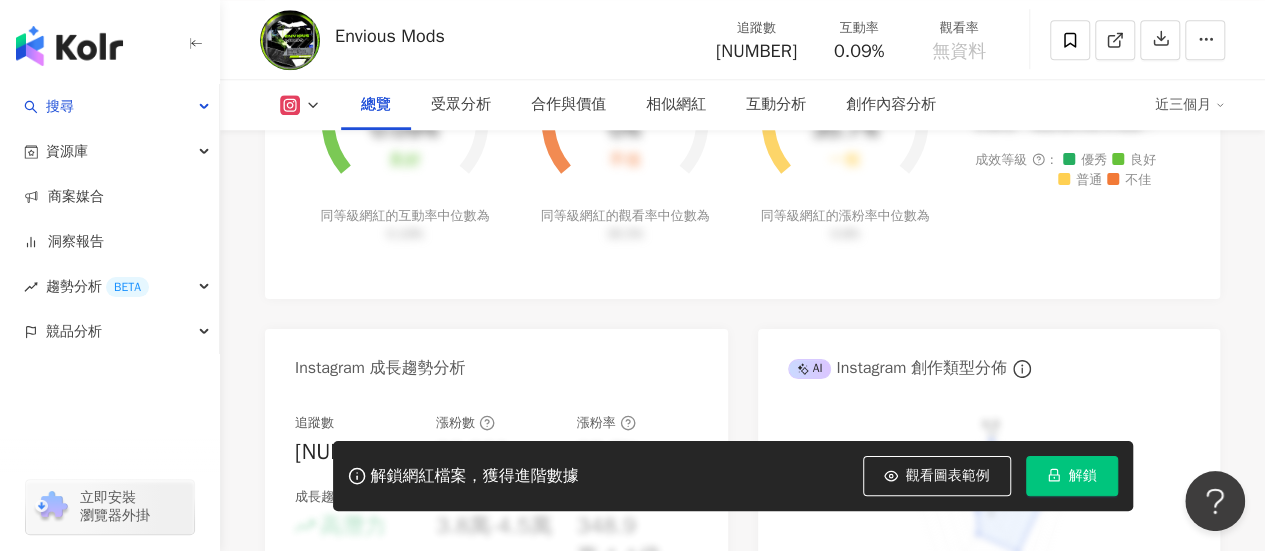 scroll, scrollTop: 1053, scrollLeft: 0, axis: vertical 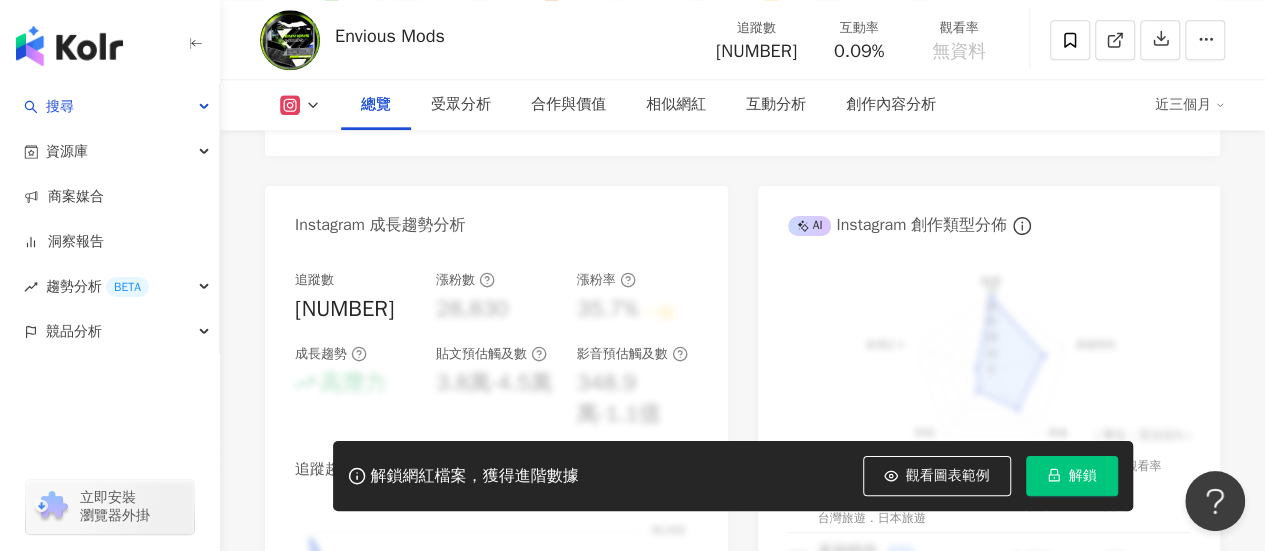 click at bounding box center [300, 105] 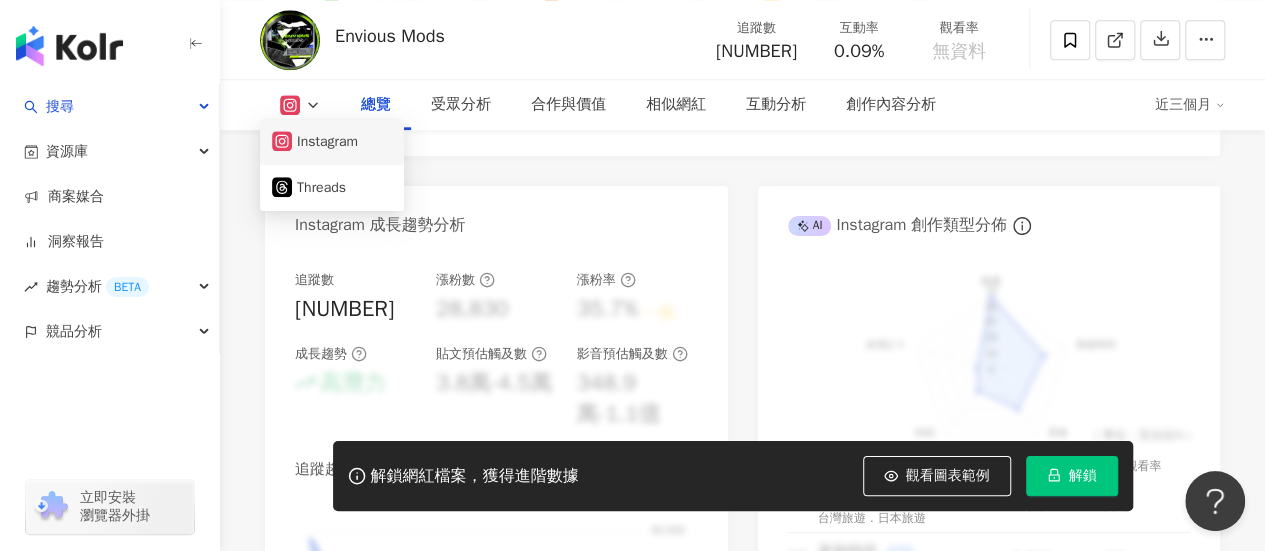 click on "Instagram" at bounding box center [332, 142] 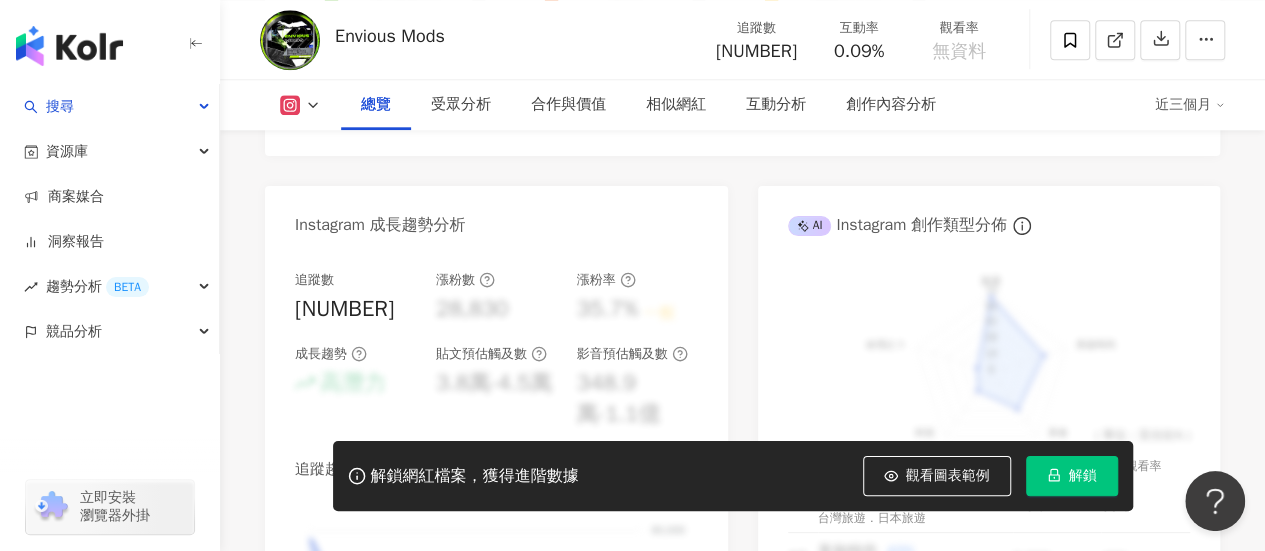 click 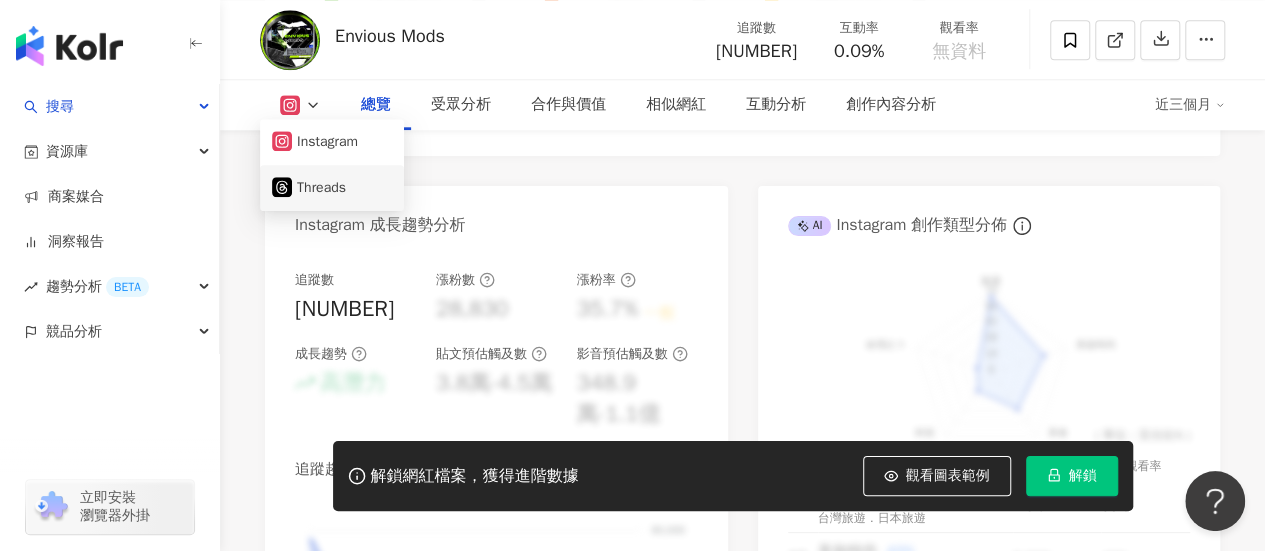click on "Threads" at bounding box center (332, 188) 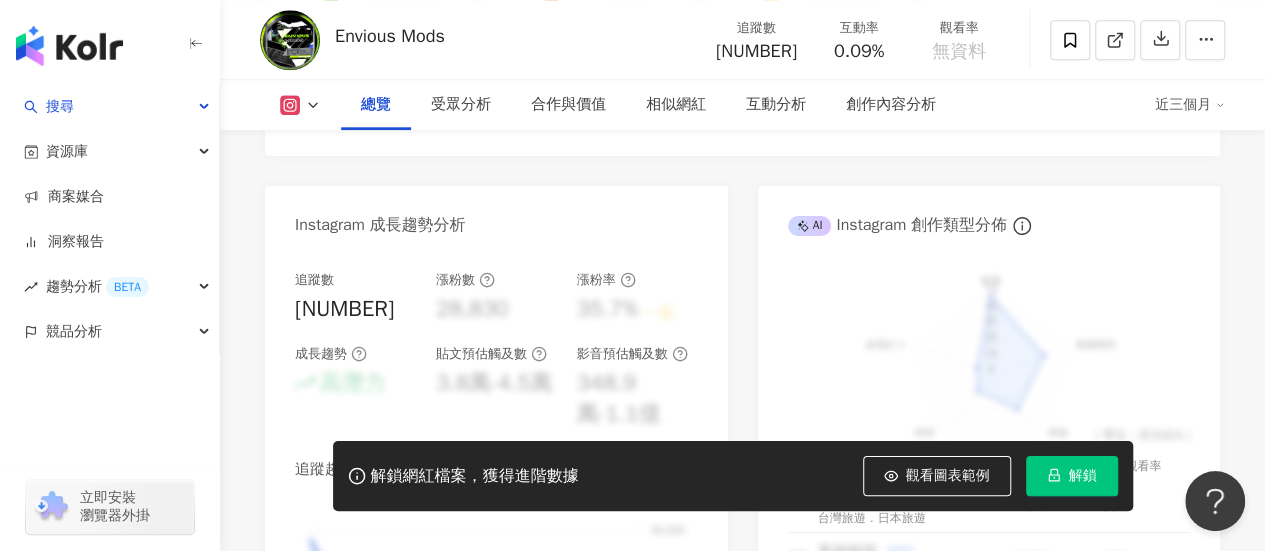 click 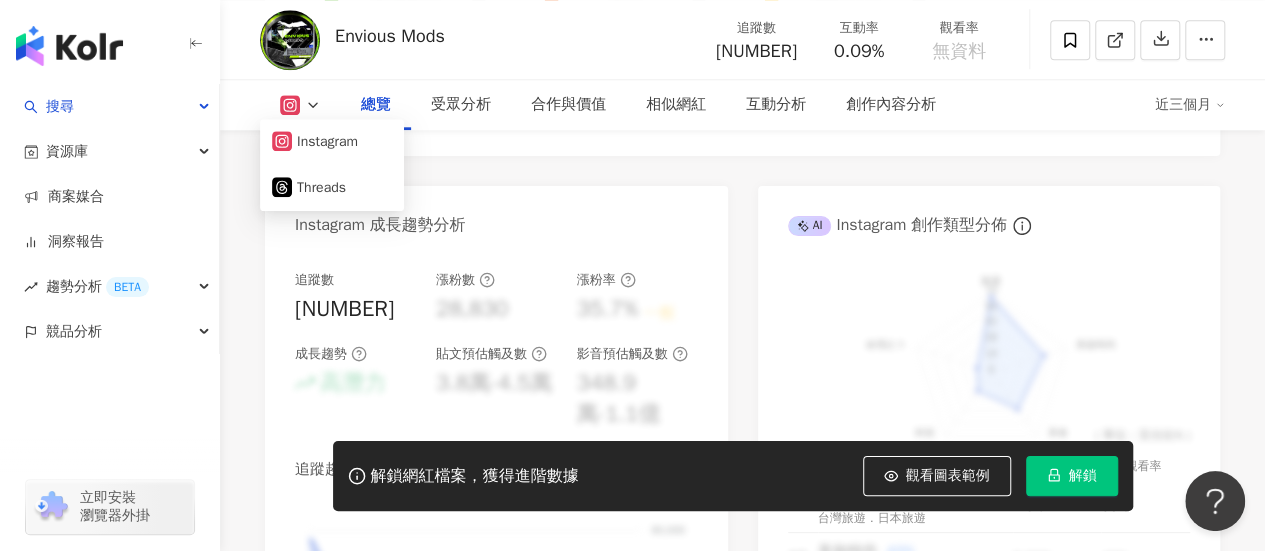 click 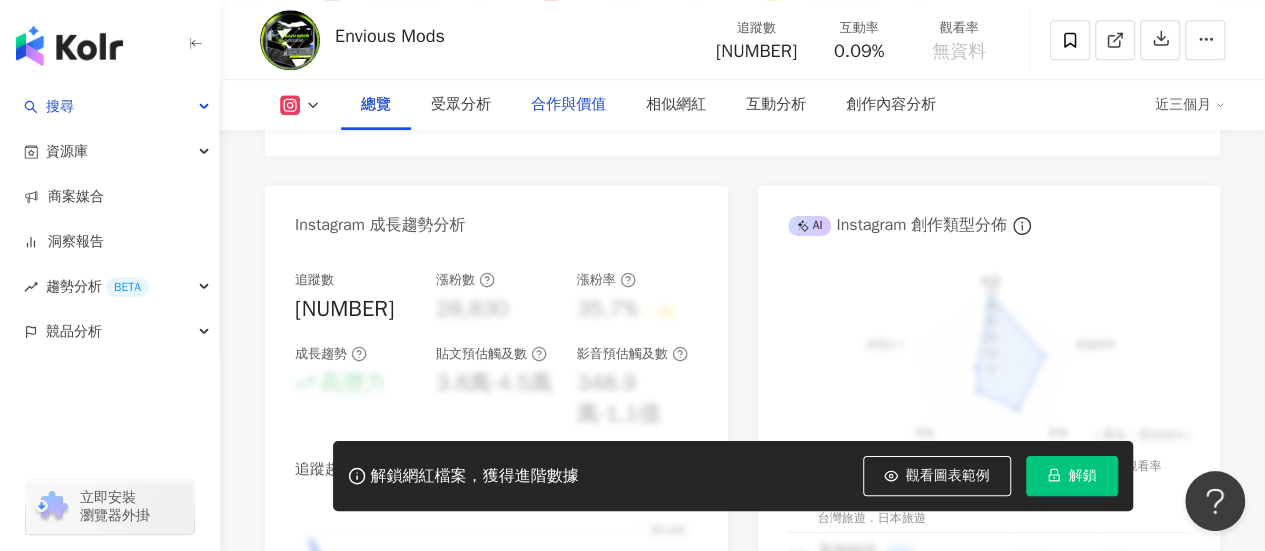 click on "合作與價值" at bounding box center [568, 105] 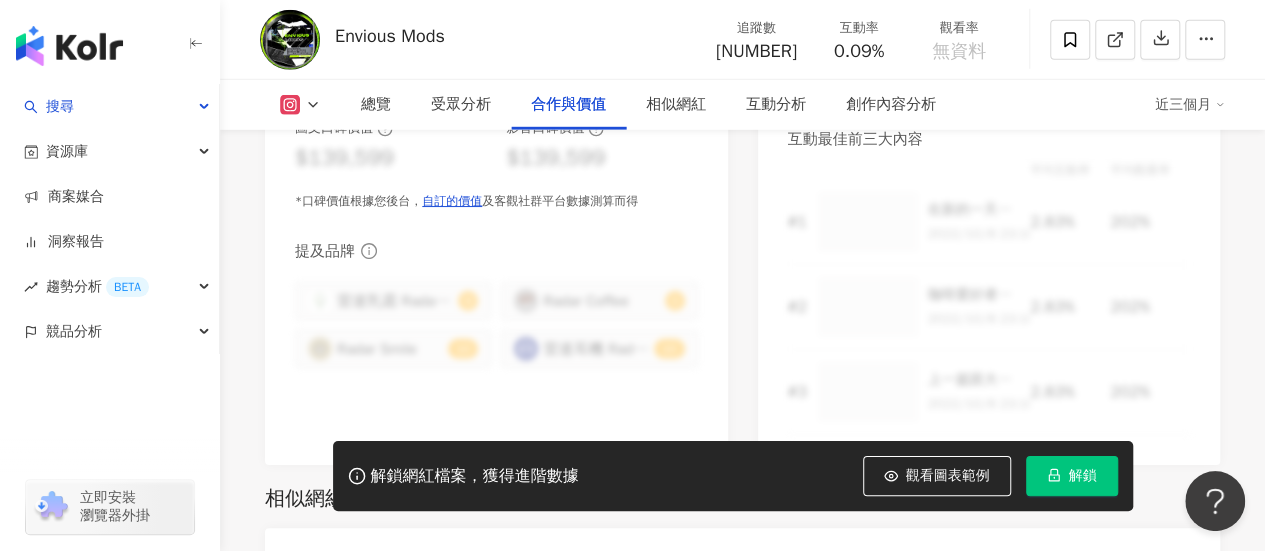 scroll, scrollTop: 2886, scrollLeft: 0, axis: vertical 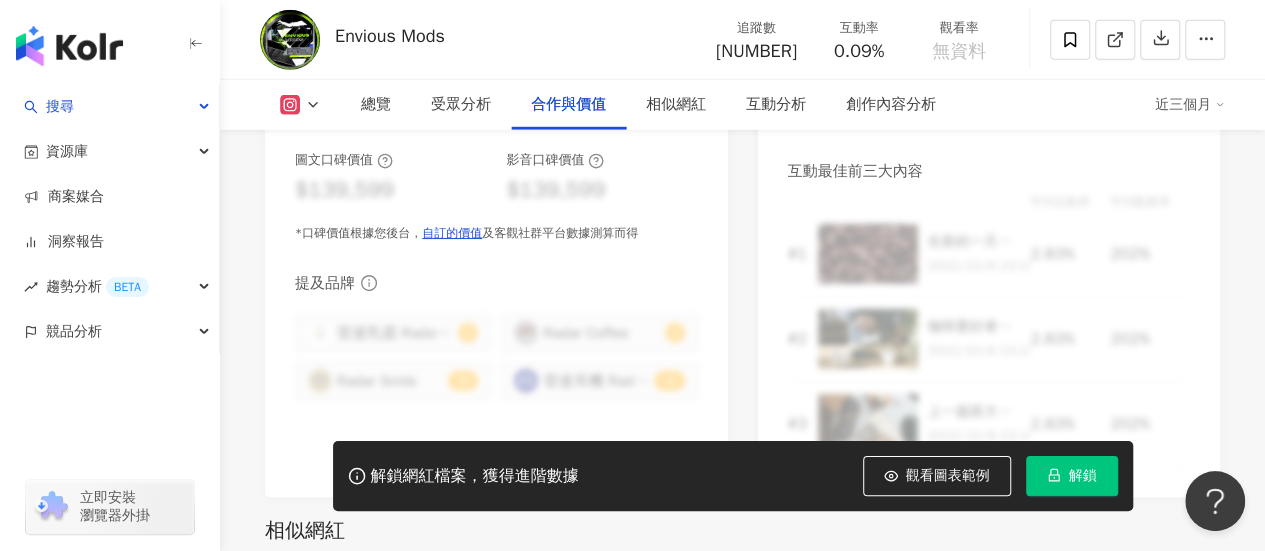 click on "平均互動率 平均觀看率 # 1 在新的一天開始前，我必須跟你們分享我的秘密武器：雷達手沖咖啡組！這個組合絕對是我每天清晨的救星！🌟 2022/10/8 23:10 2.83% 202% # 2 咖啡愛好者們，讓我們一起來探索雷達手沖咖啡的魅力吧！這是一種獨特而迷人的咖啡沖煮方式，讓我們一起揭開它的神秘面紗。 2022/10/8 23:10 2.83% 202% # 3 上一篇跟大家分享的雷達手沖咖啡，經過我的爭取，廠商決定提供更新的優惠給大家！ 2022/10/8 23:10 2.83% 202%" at bounding box center (989, 329) 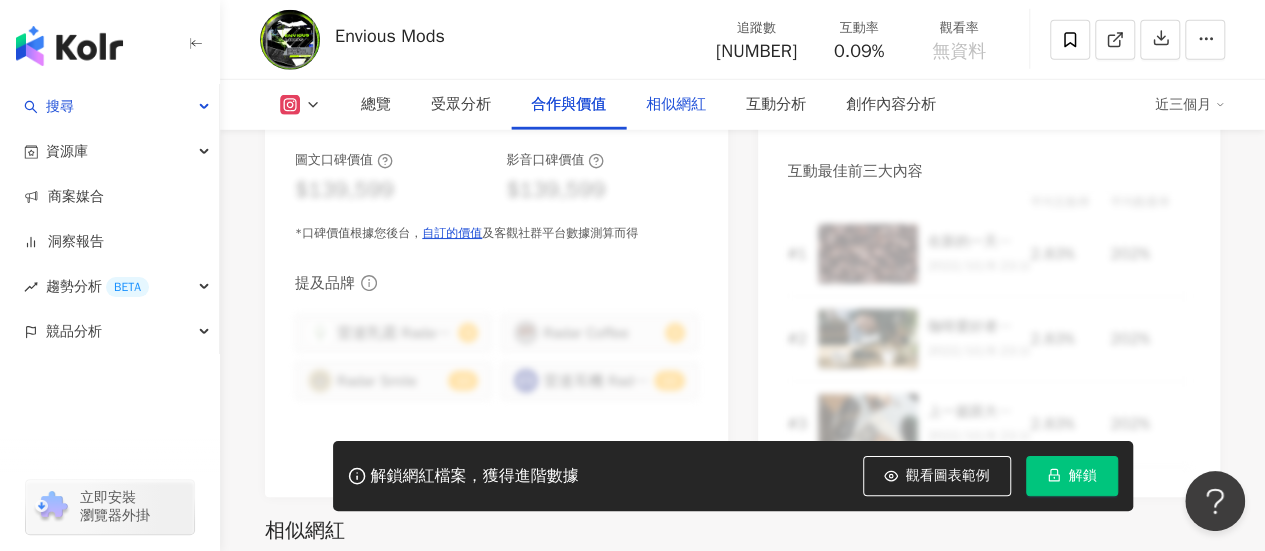 click on "相似網紅" at bounding box center (676, 105) 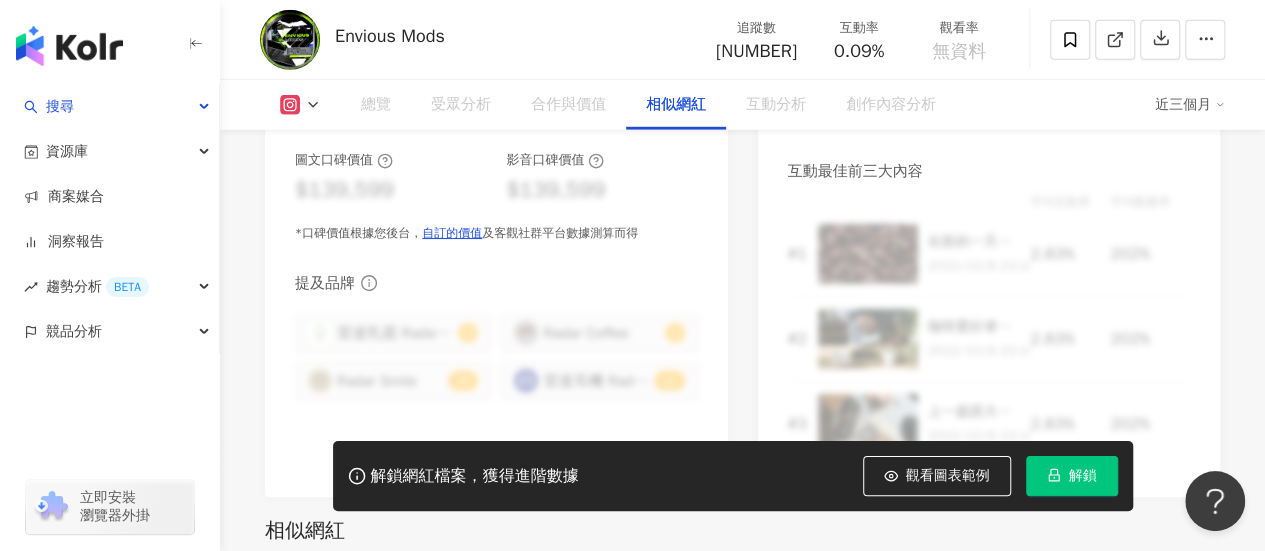 scroll, scrollTop: 3253, scrollLeft: 0, axis: vertical 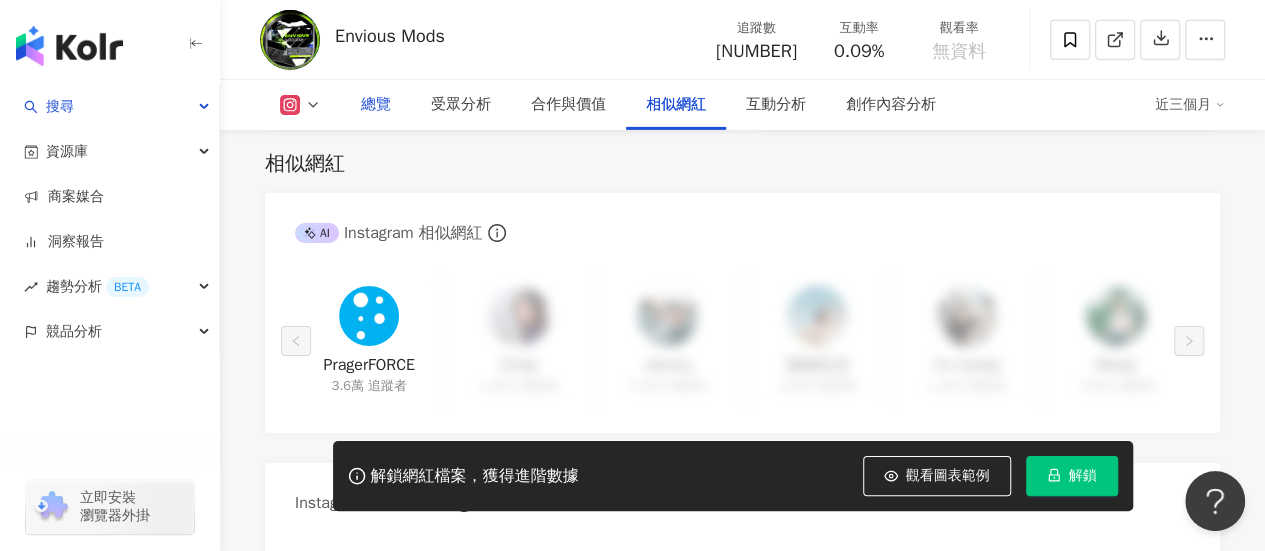 click on "總覽" at bounding box center [376, 105] 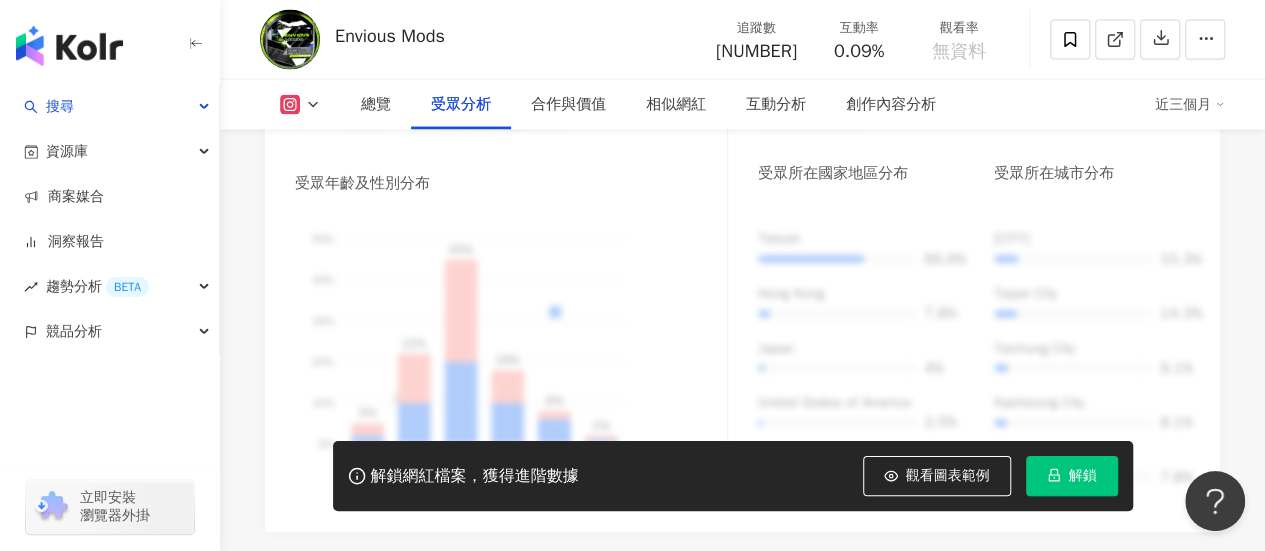 scroll, scrollTop: 2122, scrollLeft: 0, axis: vertical 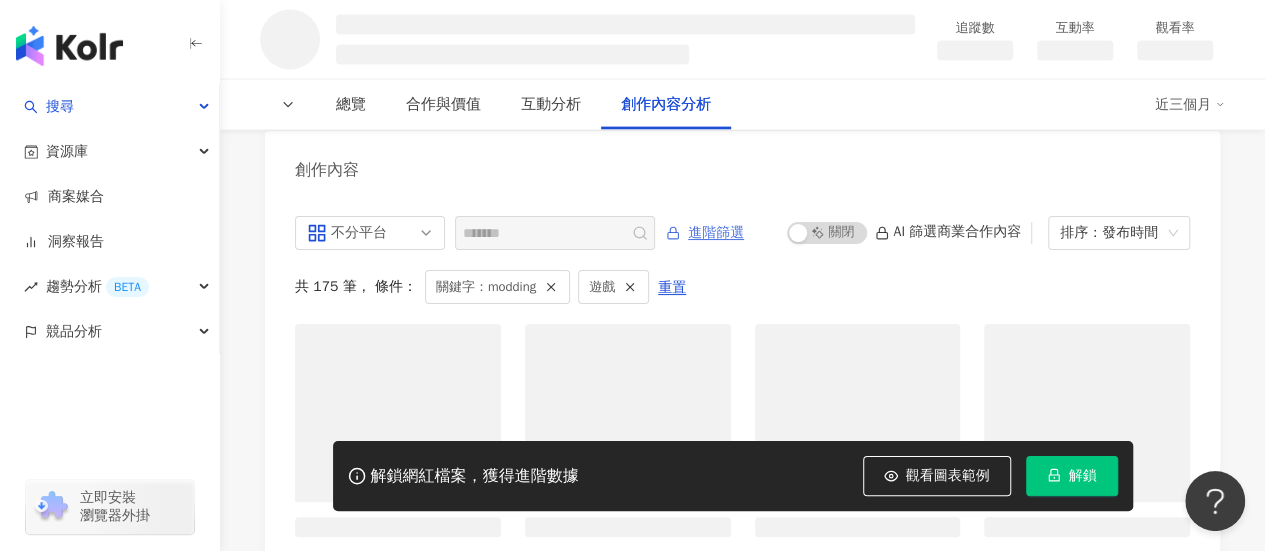 click on "進階篩選" at bounding box center (716, 233) 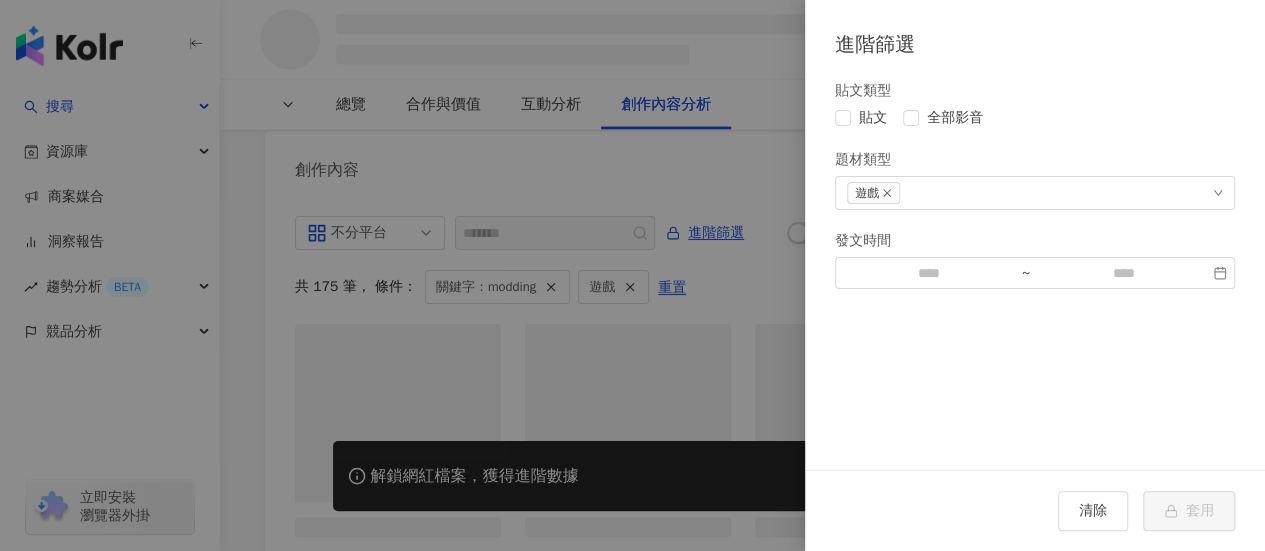 click at bounding box center [632, 275] 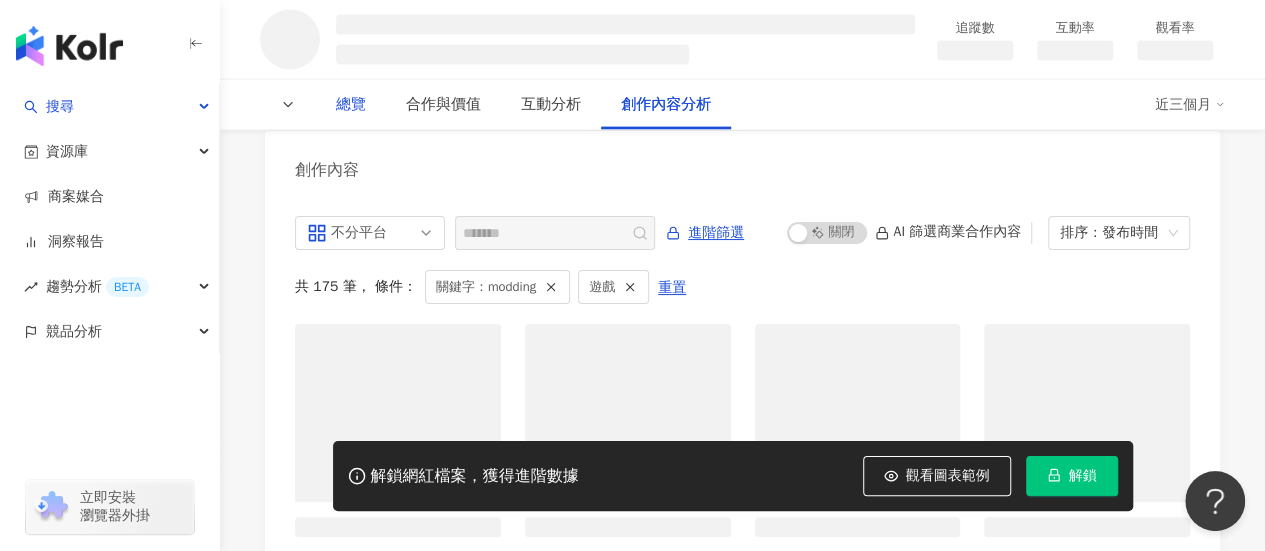 click on "總覽" at bounding box center (351, 105) 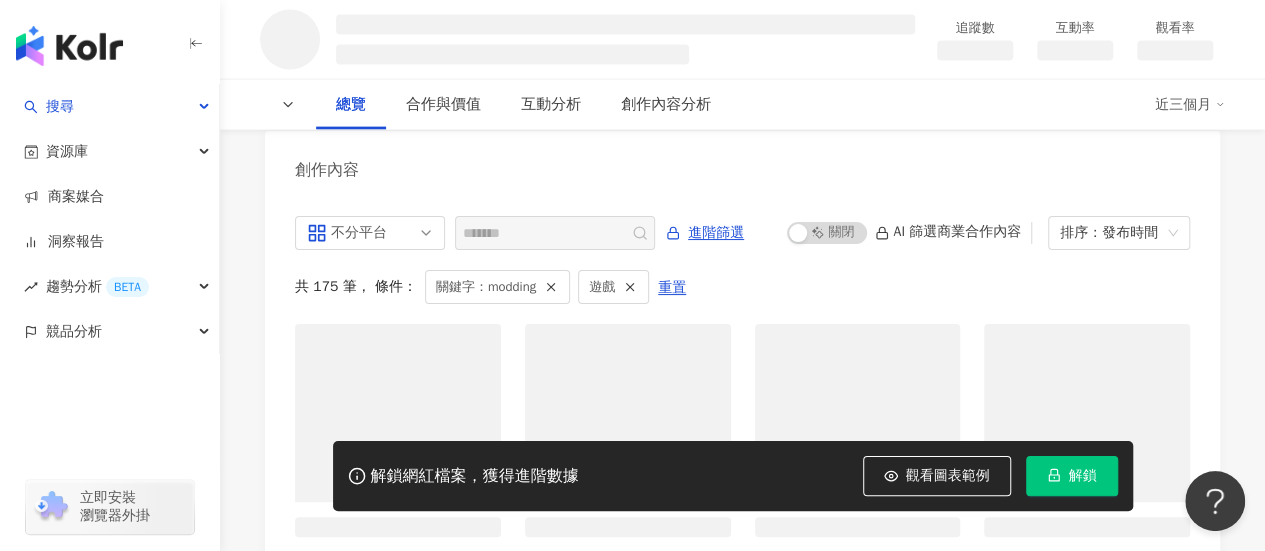 scroll, scrollTop: 122, scrollLeft: 0, axis: vertical 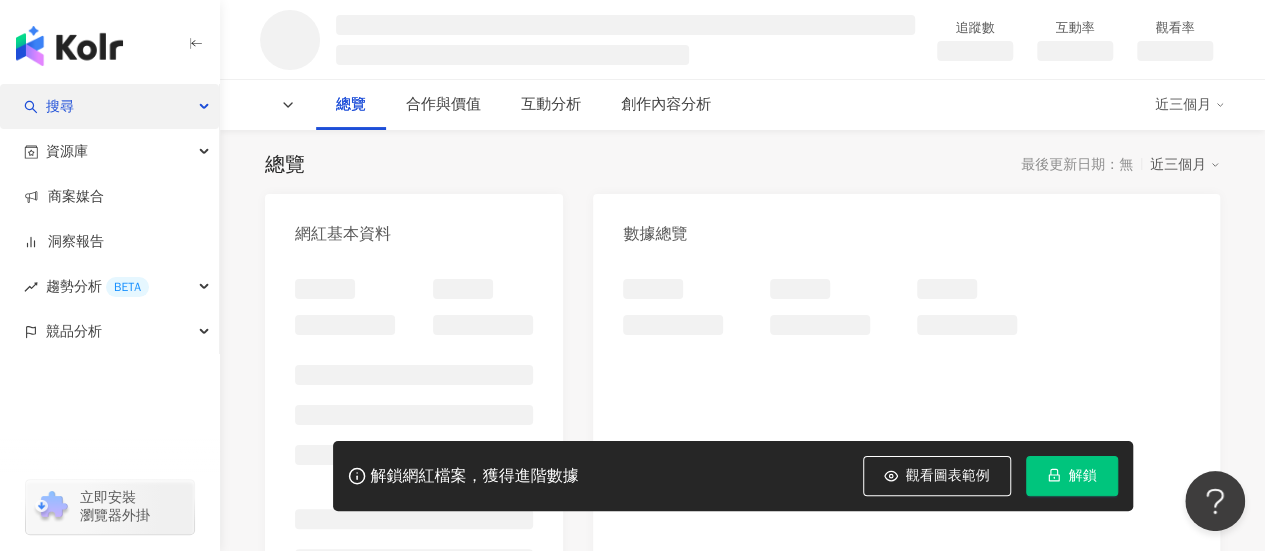 click on "搜尋" at bounding box center (109, 106) 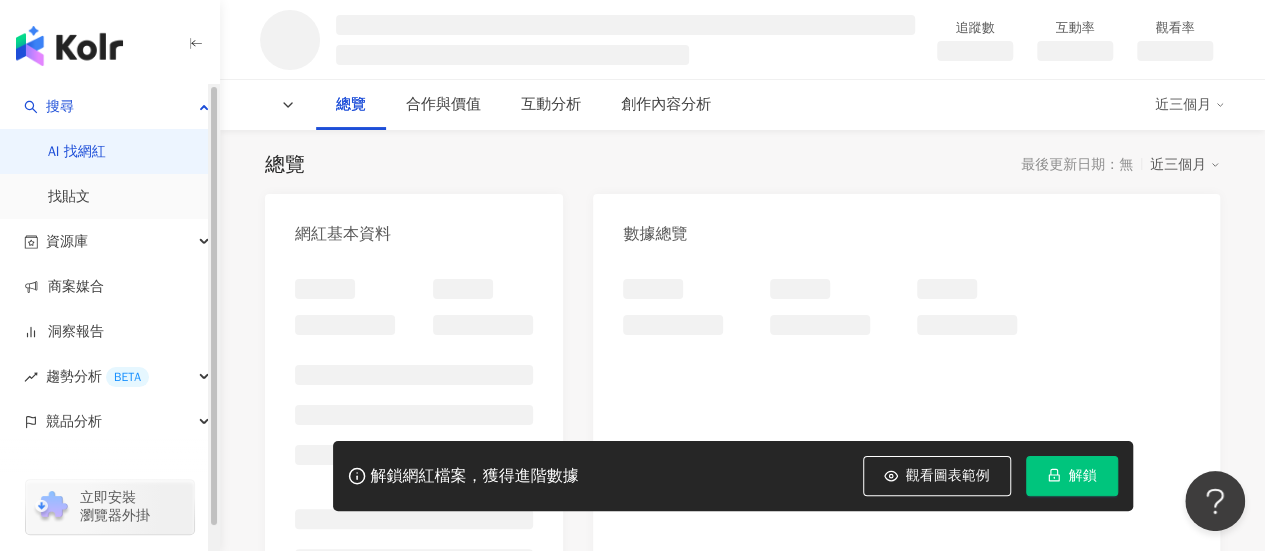 click on "AI 找網紅" at bounding box center [77, 152] 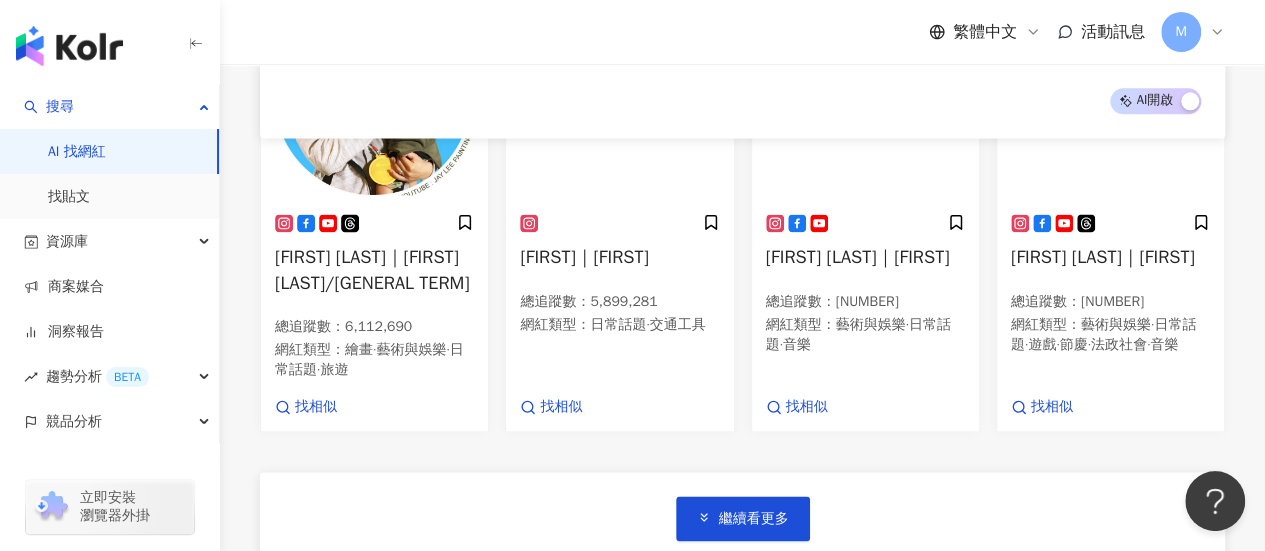 scroll, scrollTop: 1400, scrollLeft: 0, axis: vertical 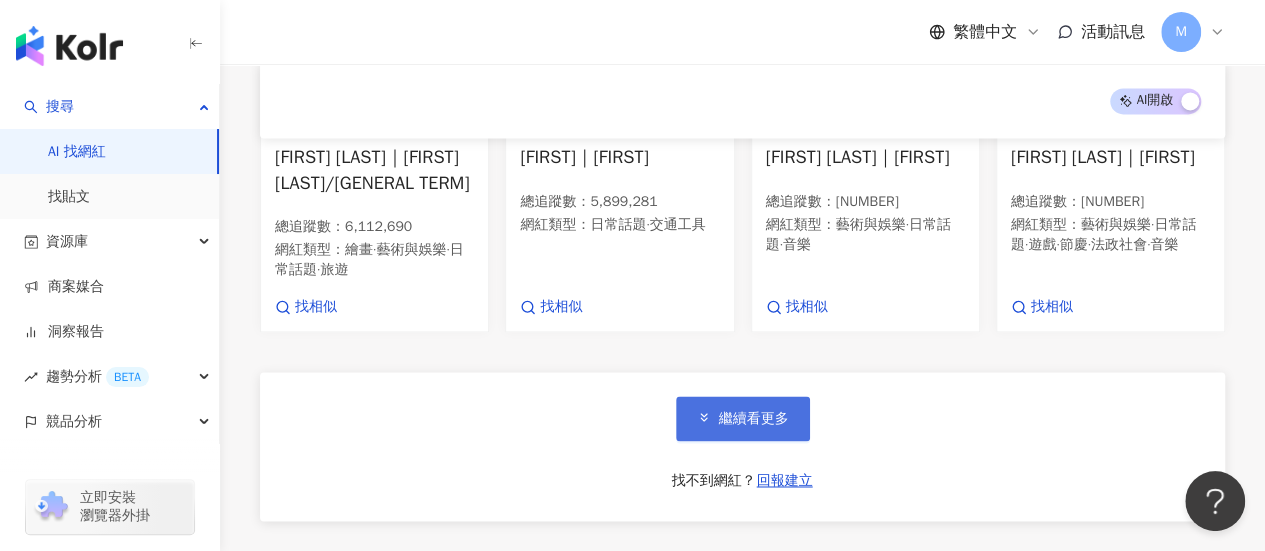 click on "繼續看更多" at bounding box center [754, 419] 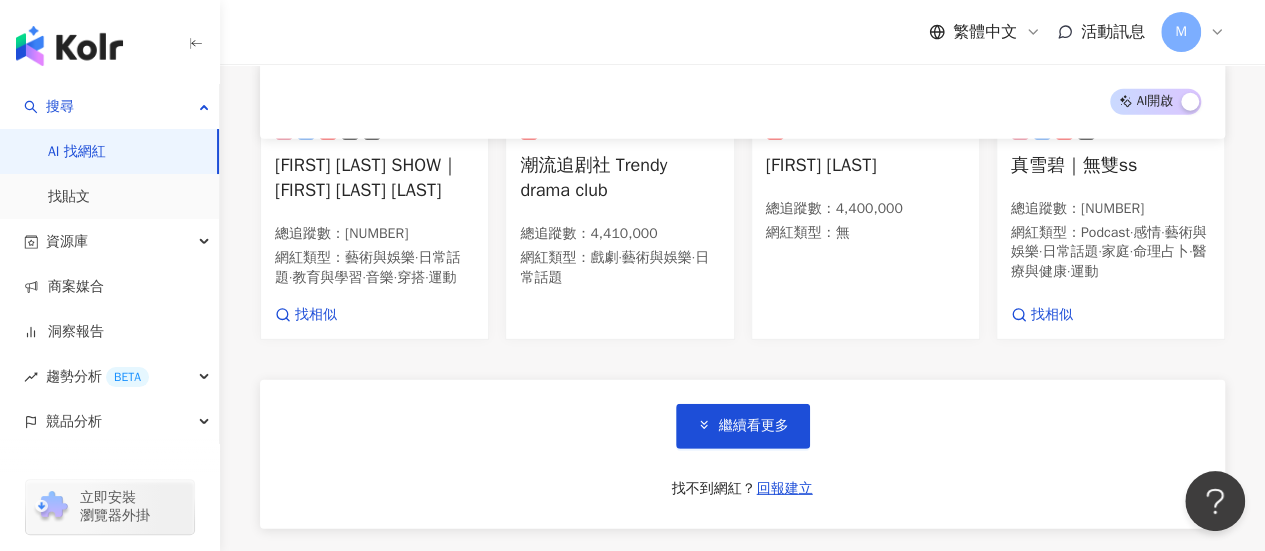 scroll, scrollTop: 2800, scrollLeft: 0, axis: vertical 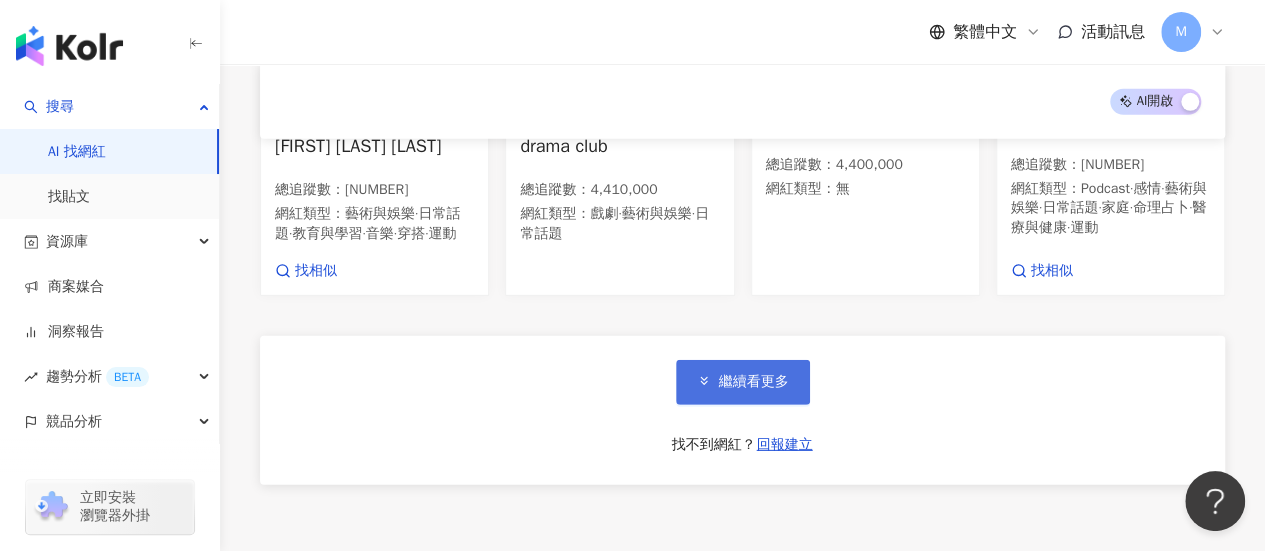 click on "繼續看更多" at bounding box center (754, 382) 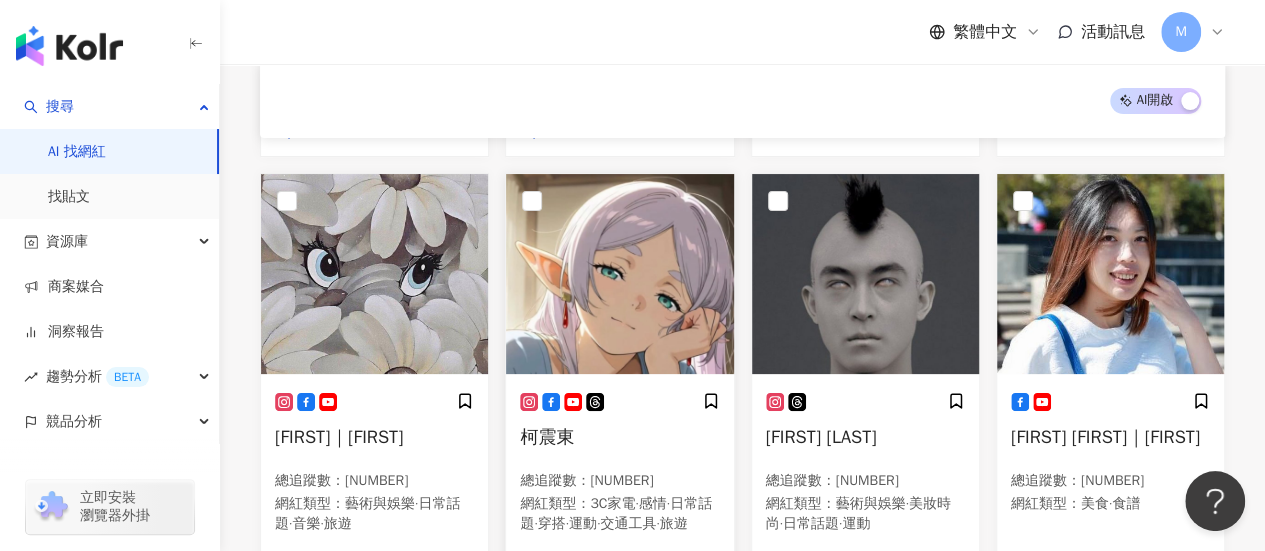 scroll, scrollTop: 3900, scrollLeft: 0, axis: vertical 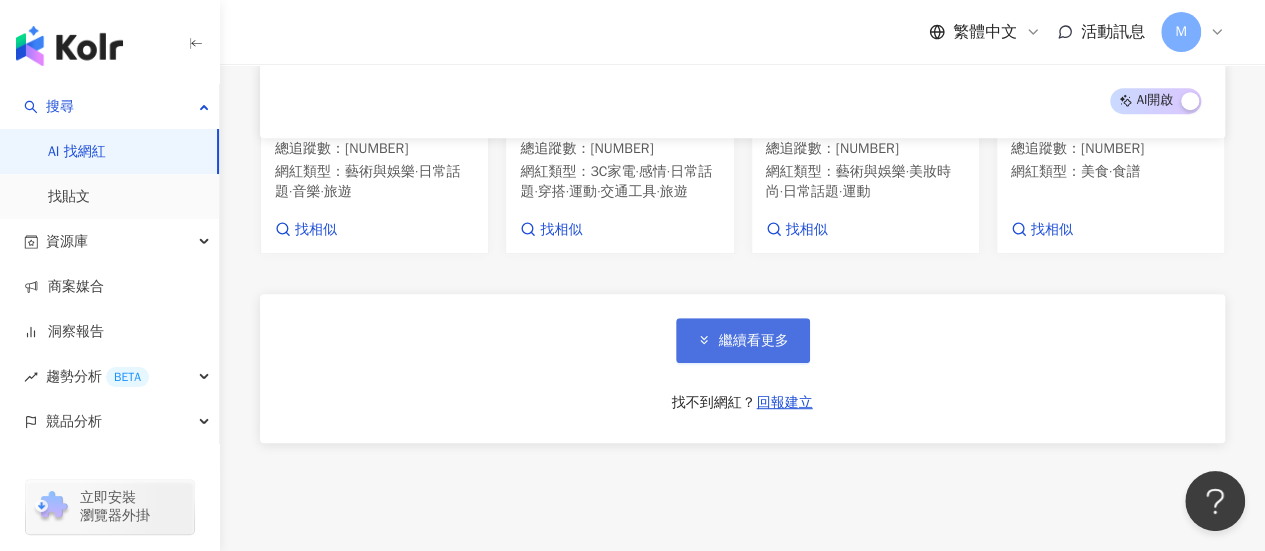 click on "繼續看更多" at bounding box center [754, 341] 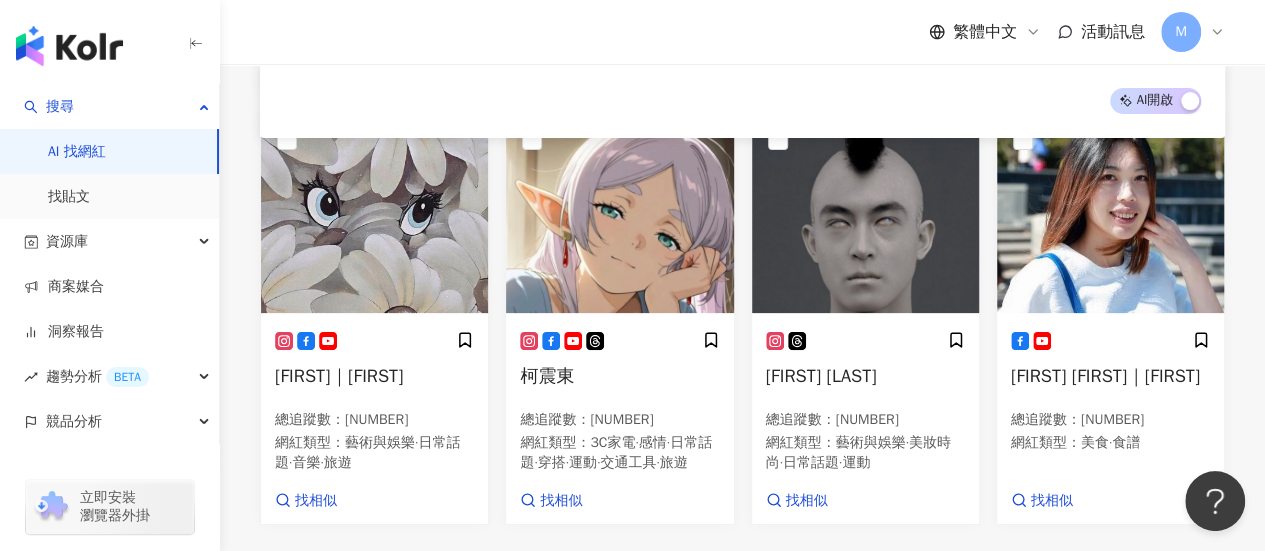 scroll, scrollTop: 3900, scrollLeft: 0, axis: vertical 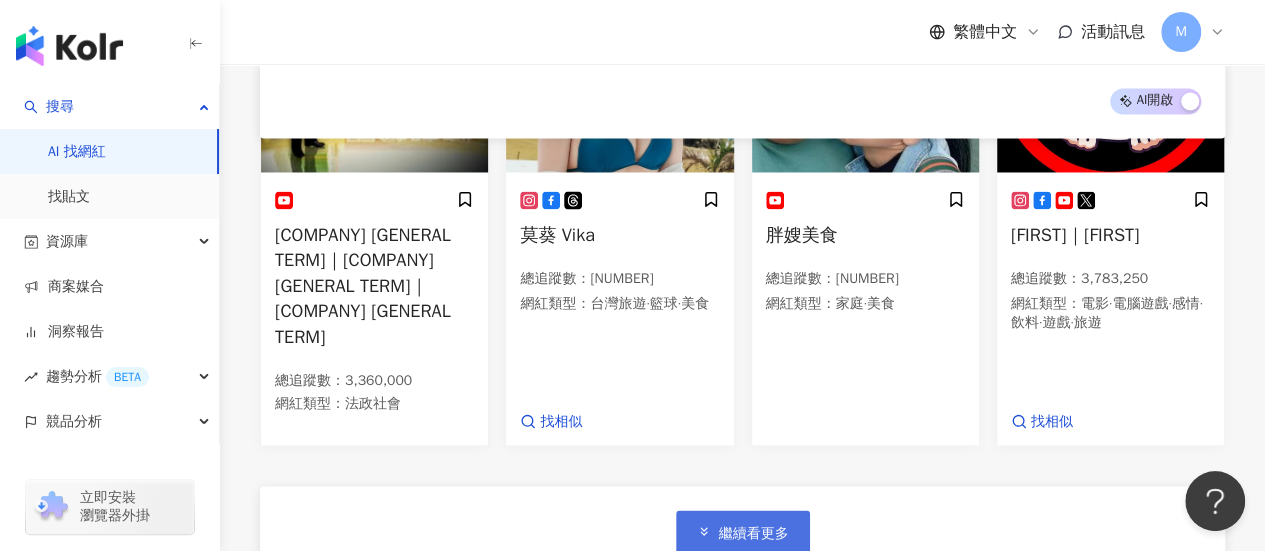 click on "繼續看更多" at bounding box center (754, 533) 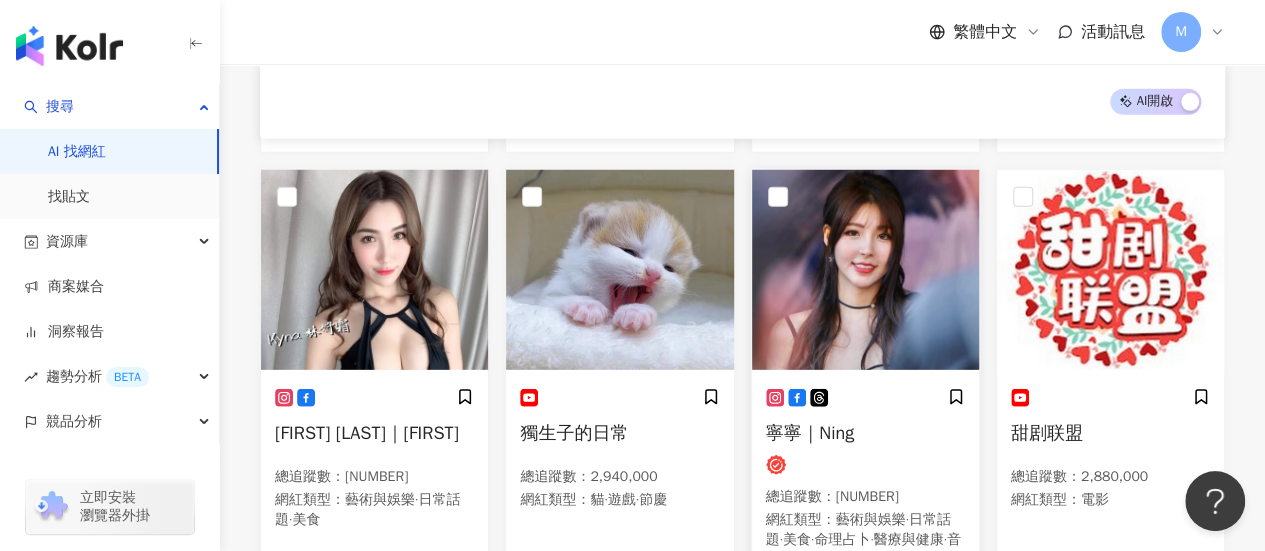 scroll, scrollTop: 6800, scrollLeft: 0, axis: vertical 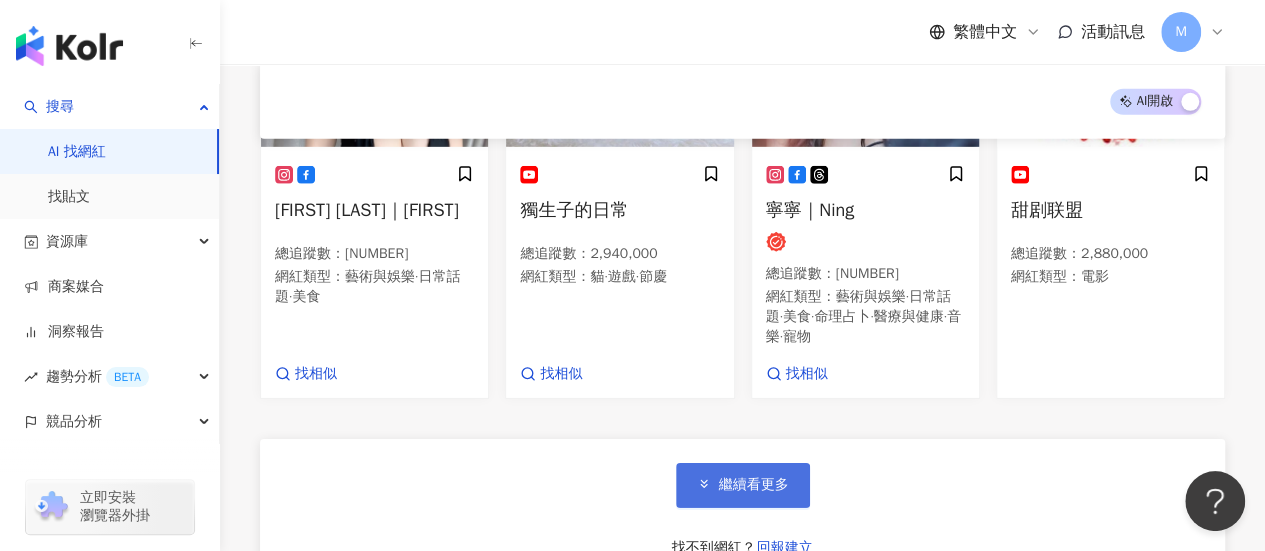 click on "繼續看更多" at bounding box center [743, 485] 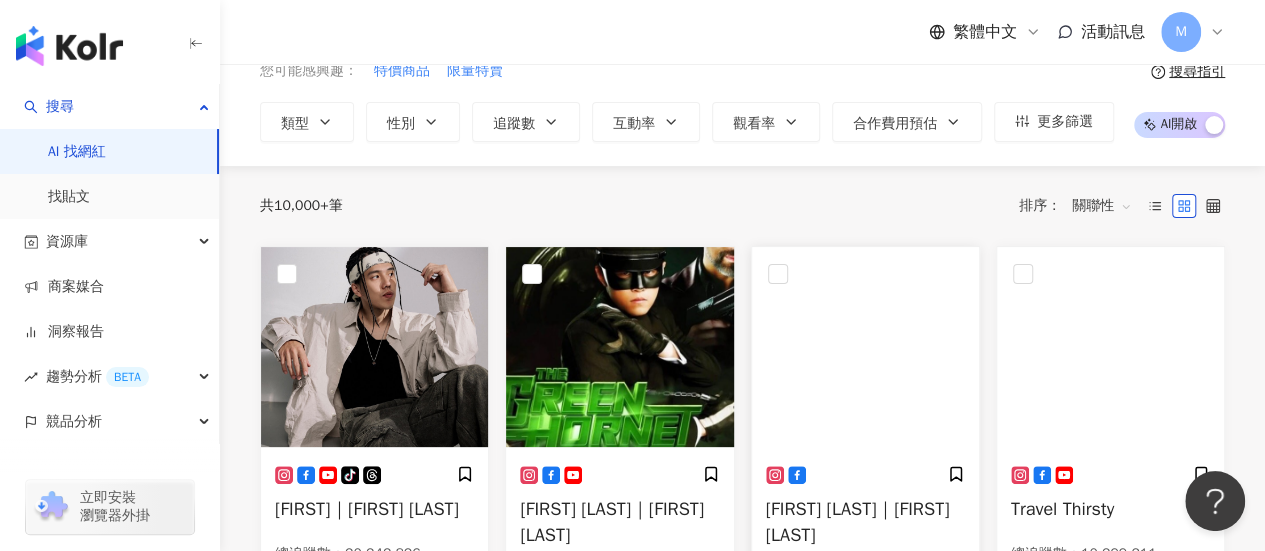 scroll, scrollTop: 0, scrollLeft: 0, axis: both 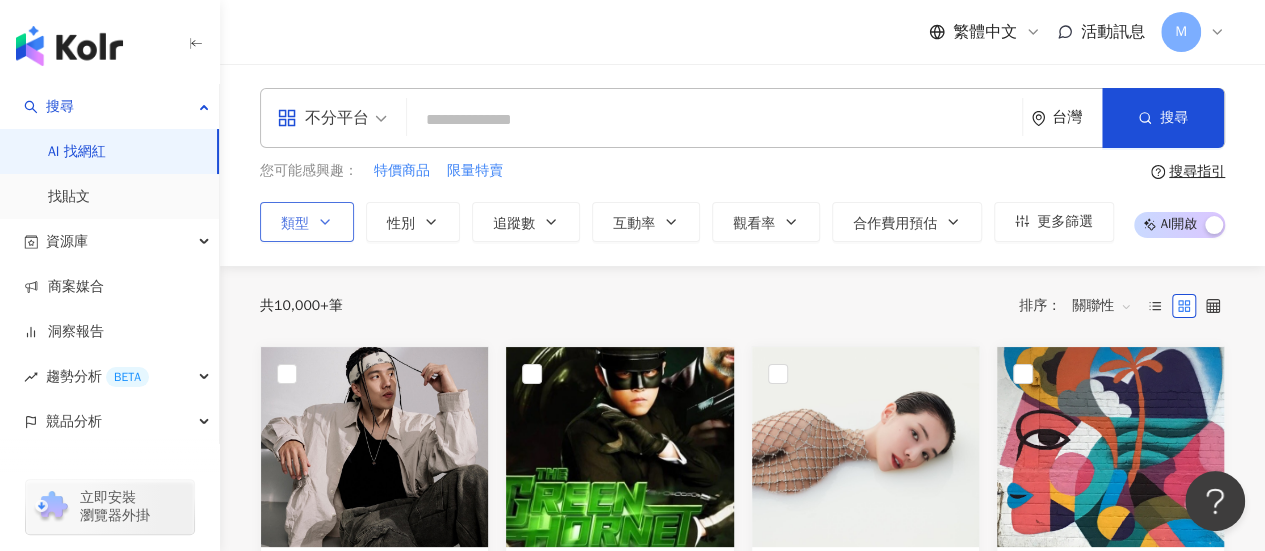 click on "類型" at bounding box center [295, 224] 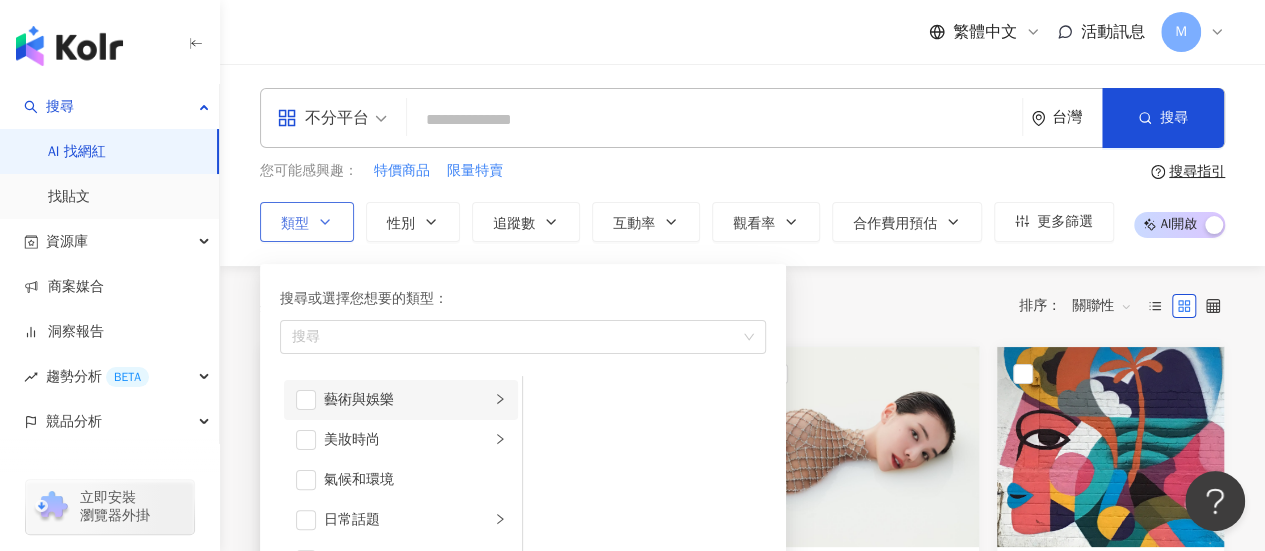 scroll, scrollTop: 300, scrollLeft: 0, axis: vertical 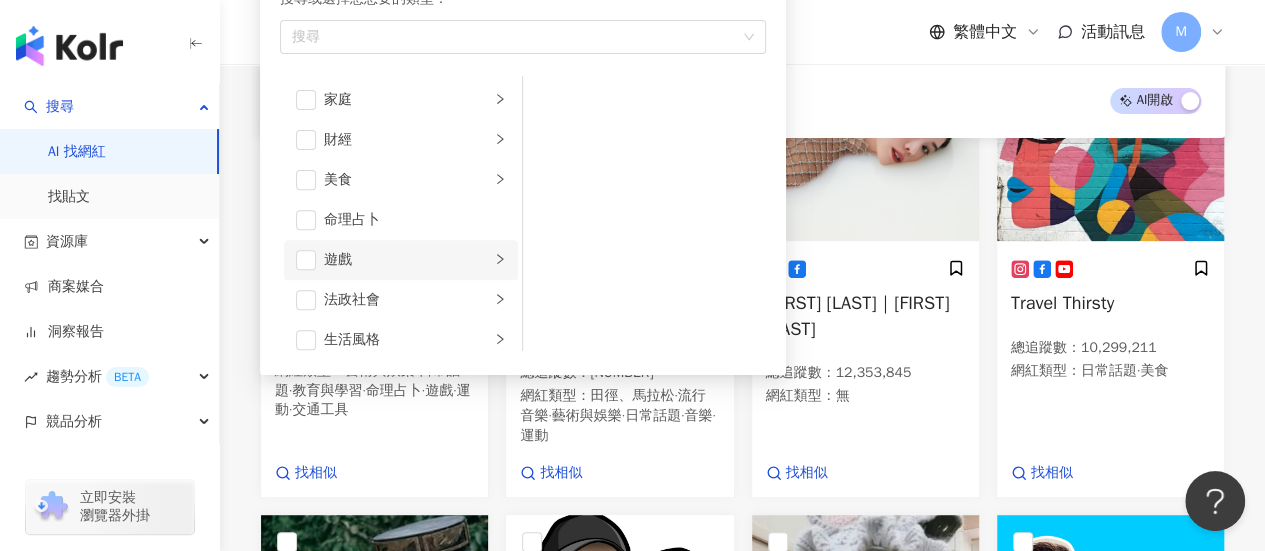 click on "遊戲" at bounding box center [407, 260] 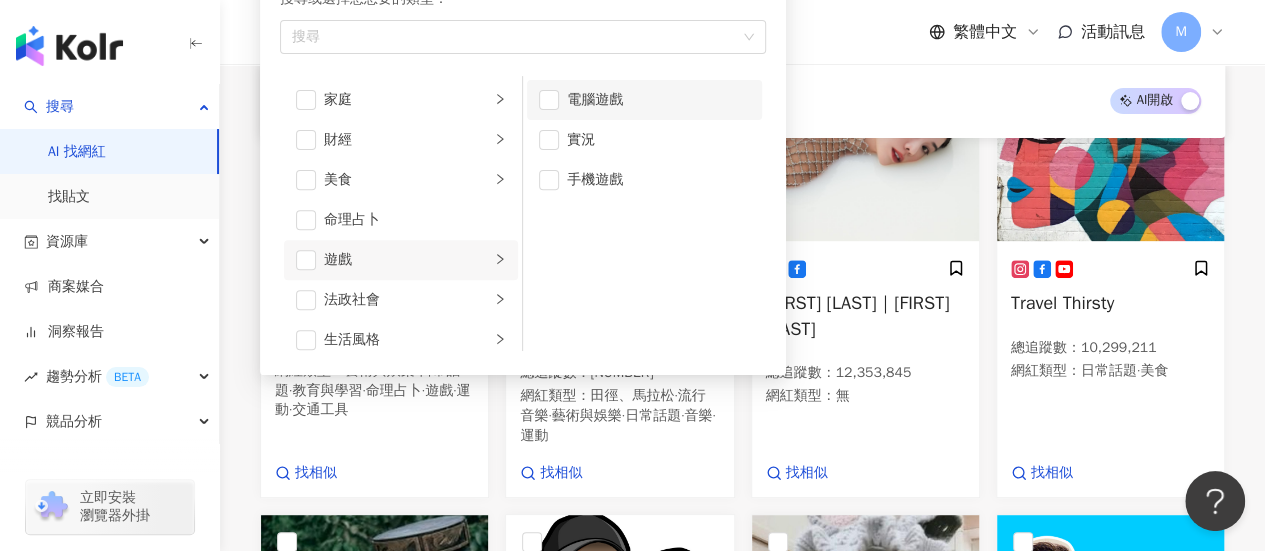 click on "電腦遊戲" at bounding box center (658, 100) 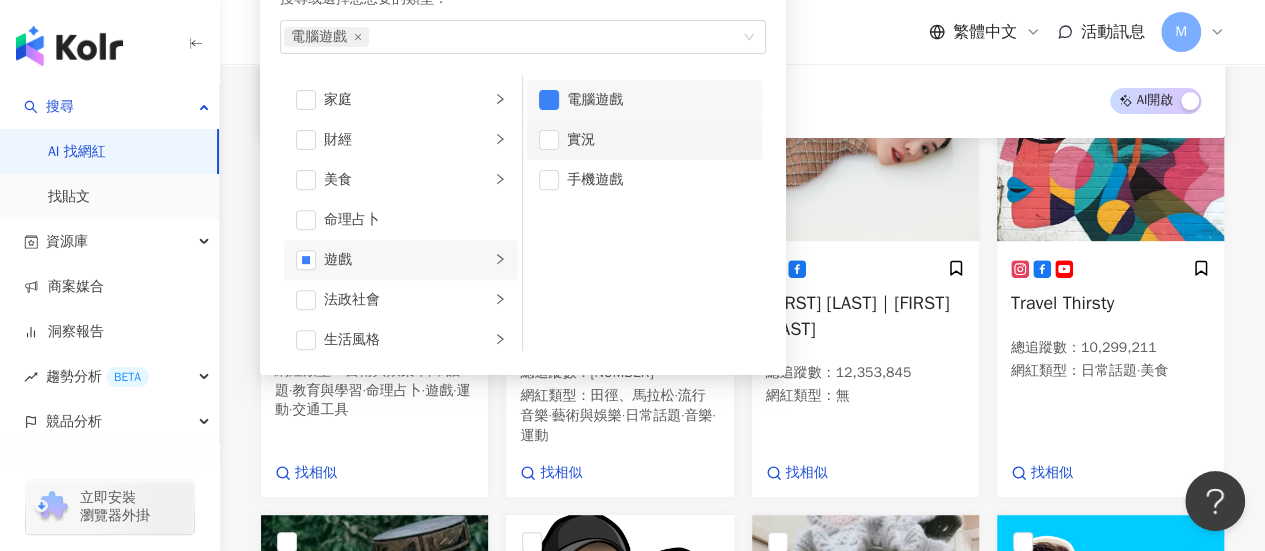 click on "實況" at bounding box center [658, 140] 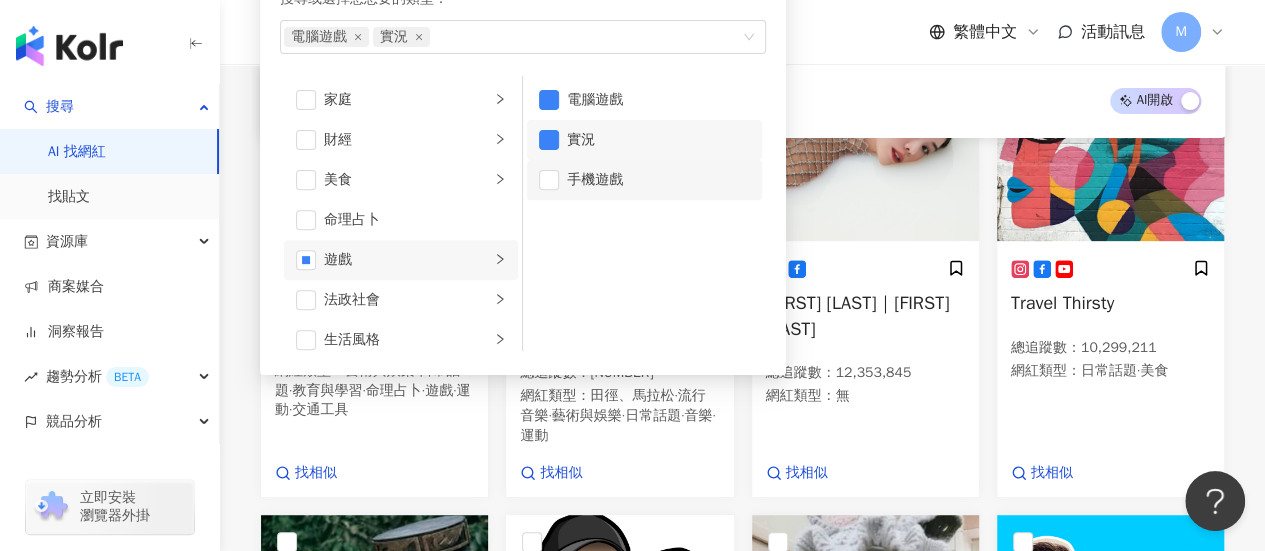 click on "手機遊戲" at bounding box center [658, 180] 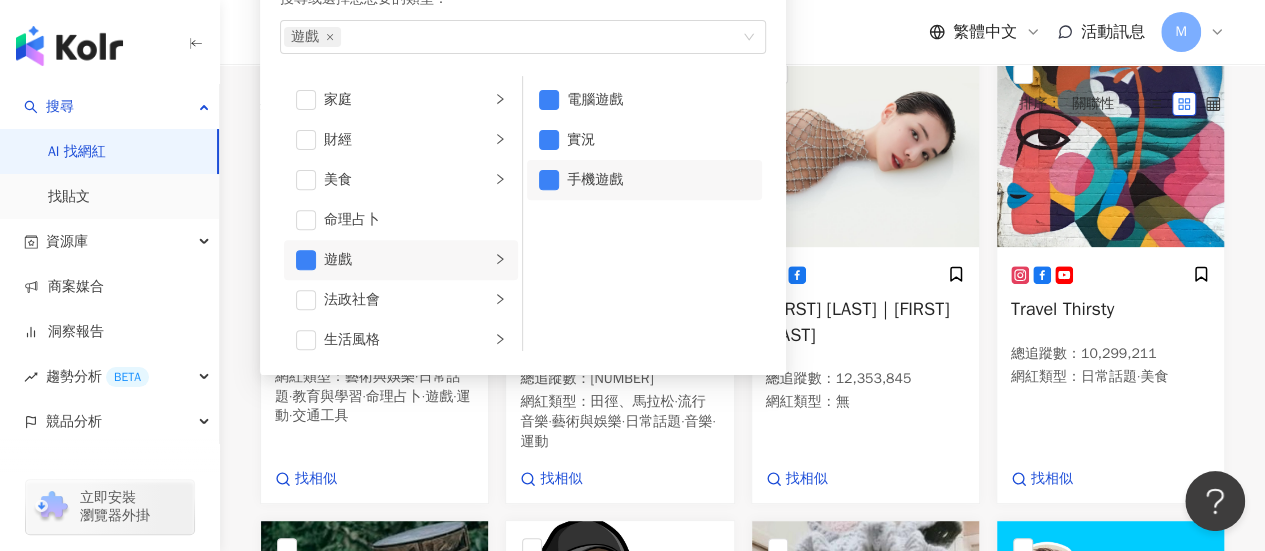 scroll, scrollTop: 0, scrollLeft: 0, axis: both 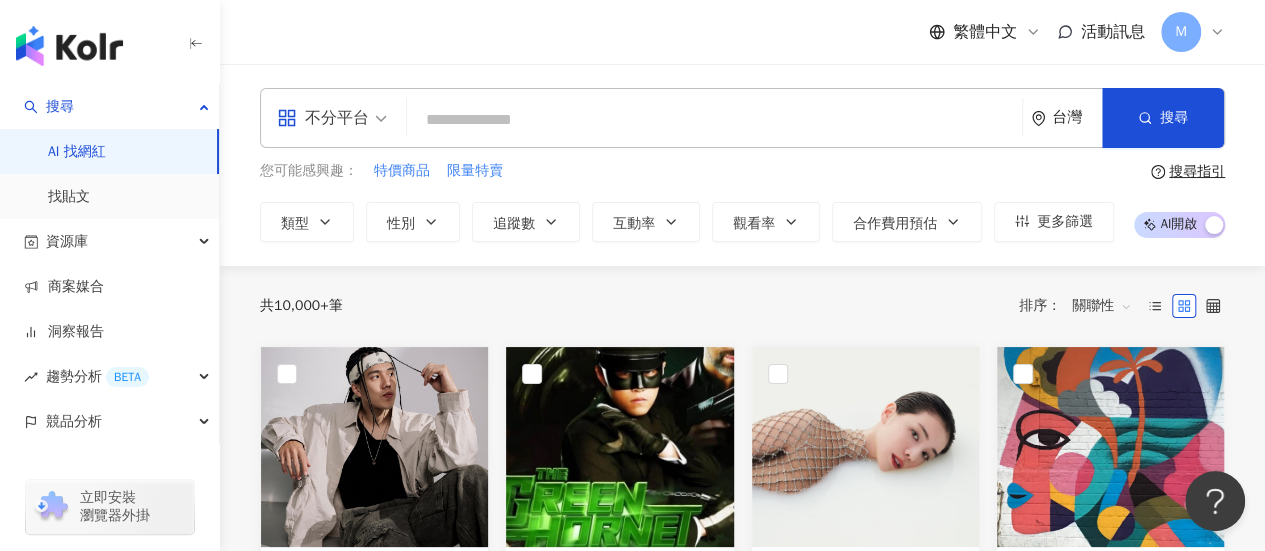 click on "您可能感興趣： 特價商品  限量特賣" at bounding box center (687, 171) 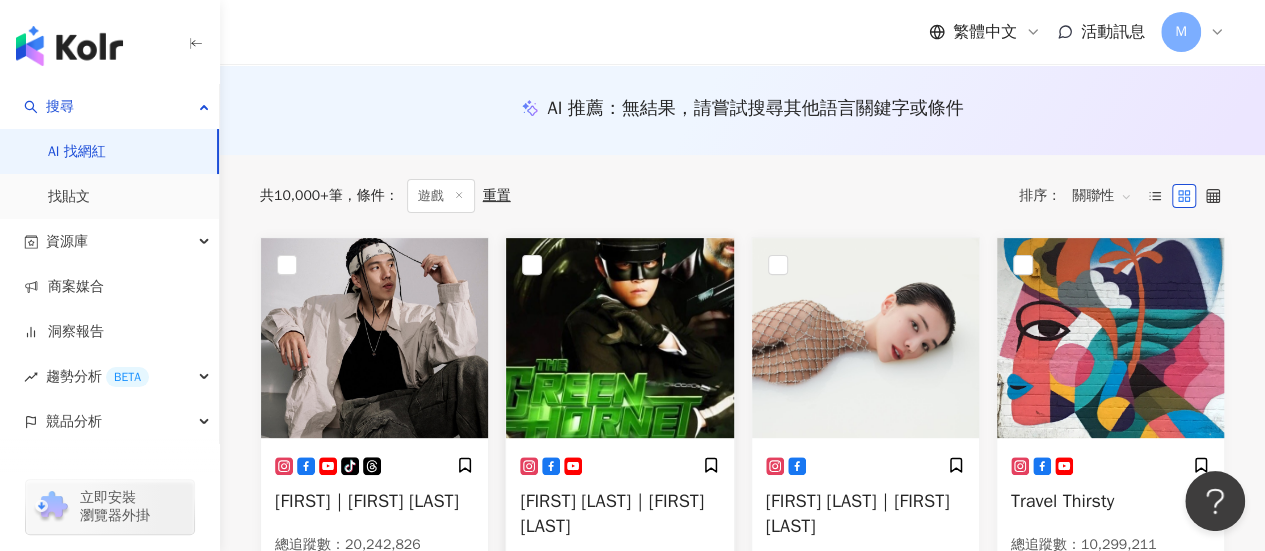 scroll, scrollTop: 500, scrollLeft: 0, axis: vertical 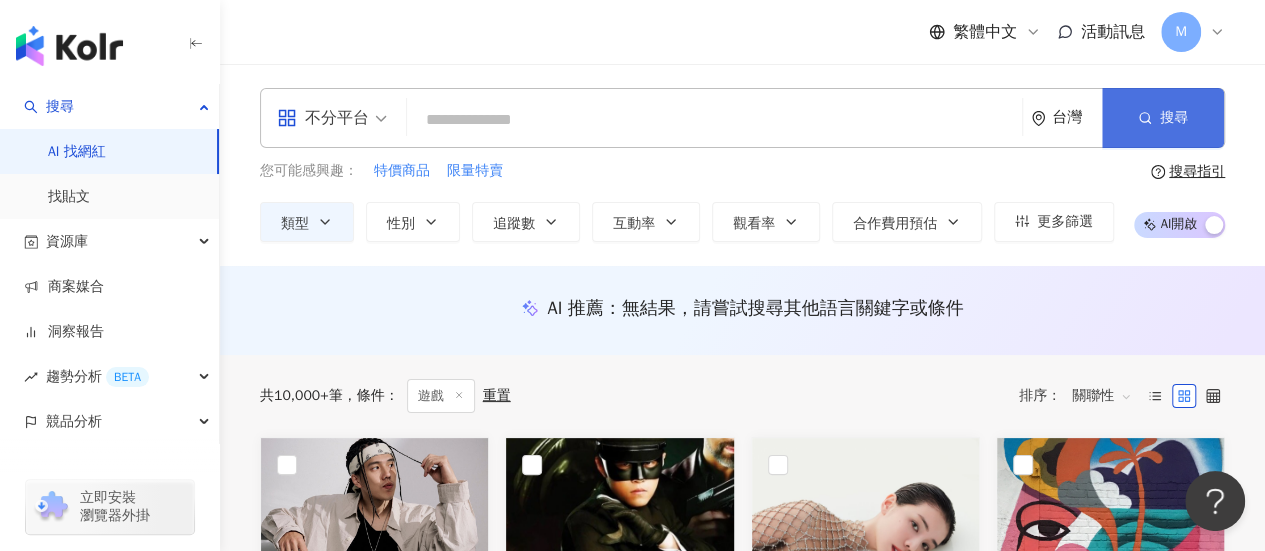 click on "搜尋" at bounding box center (1163, 118) 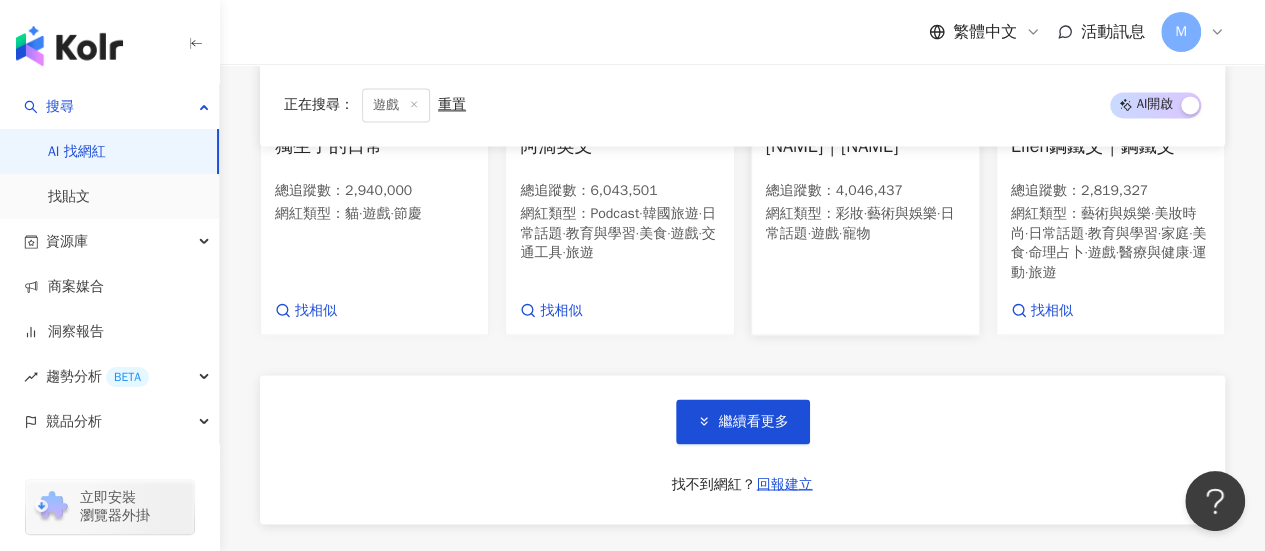 scroll, scrollTop: 1500, scrollLeft: 0, axis: vertical 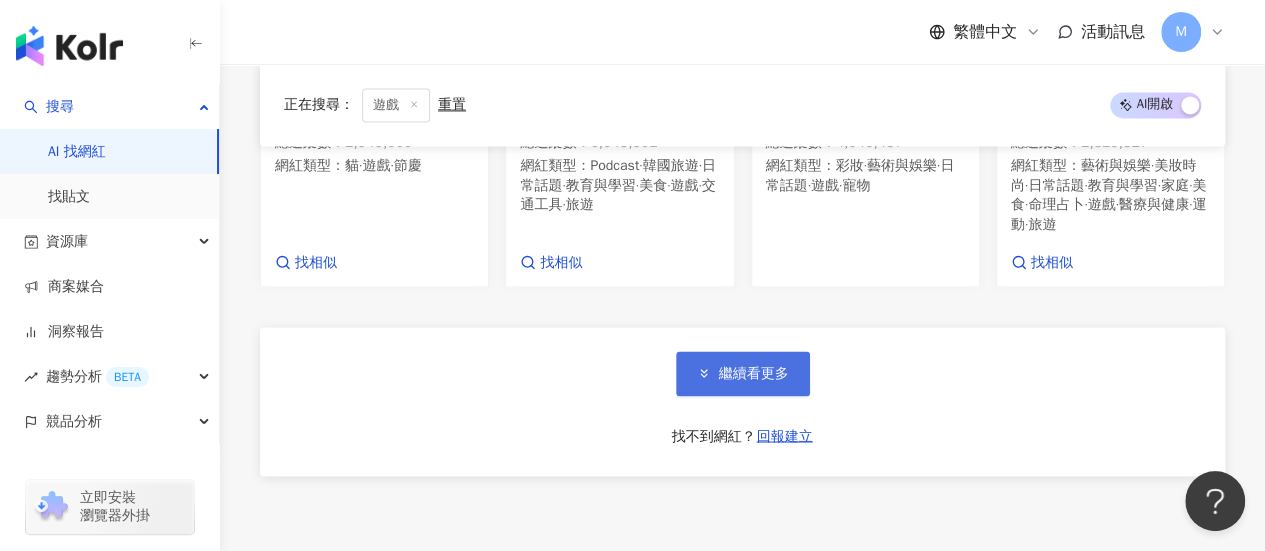 click on "繼續看更多" at bounding box center [743, 373] 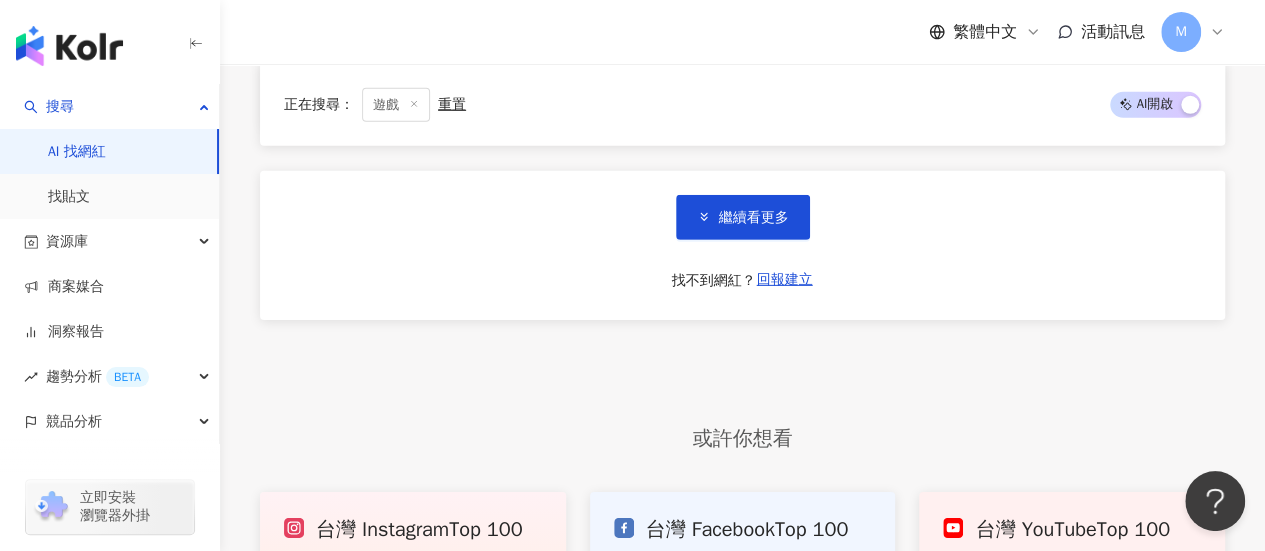 scroll, scrollTop: 3100, scrollLeft: 0, axis: vertical 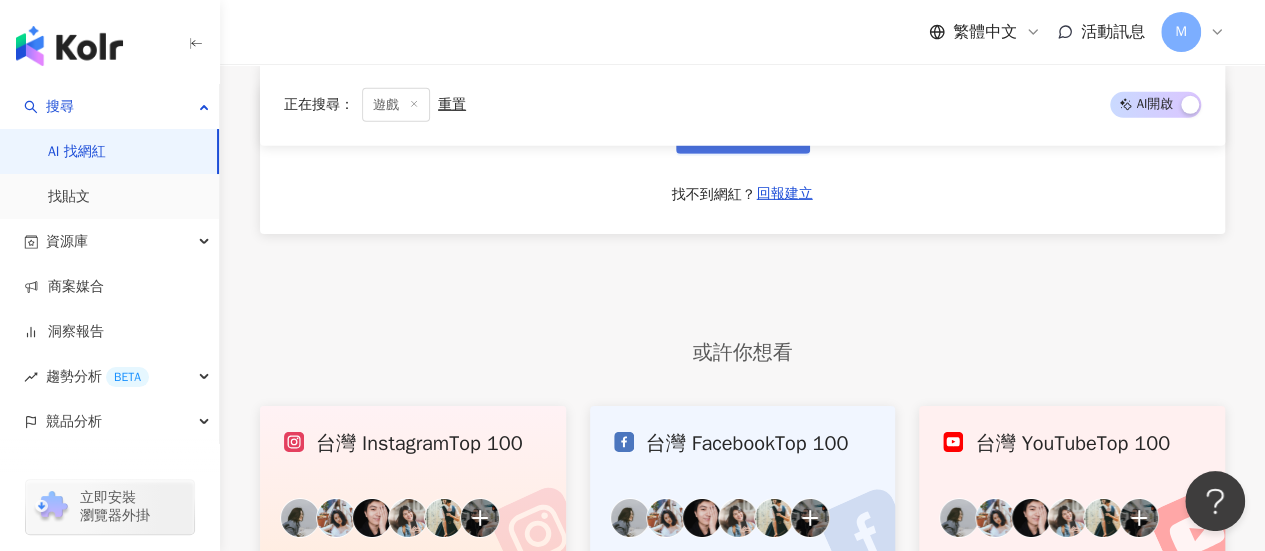 click on "繼續看更多" at bounding box center (754, 132) 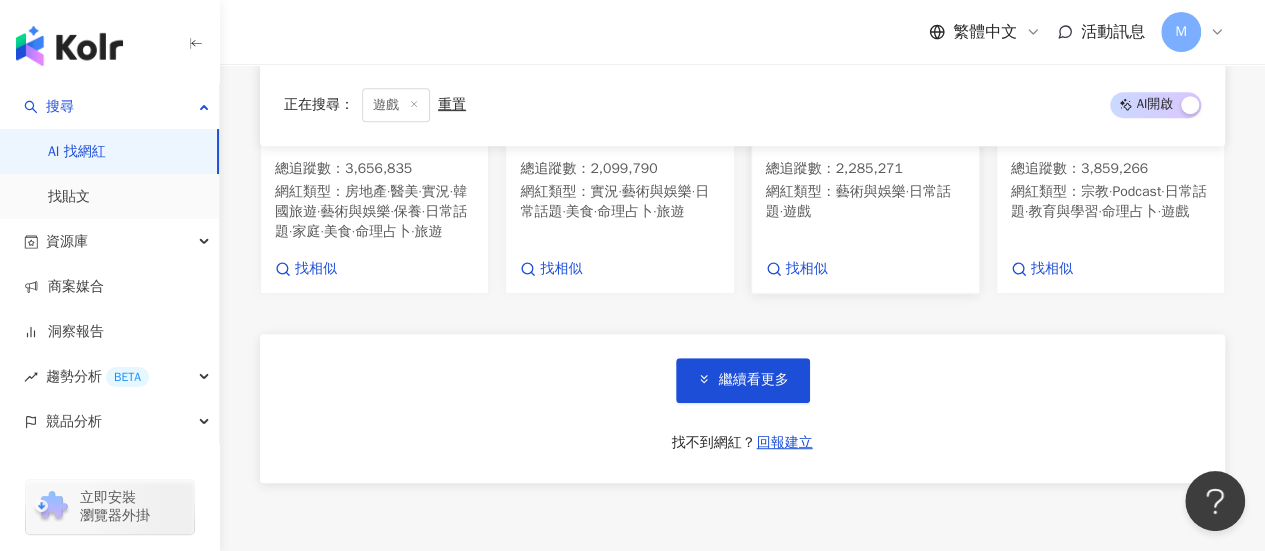 scroll, scrollTop: 4400, scrollLeft: 0, axis: vertical 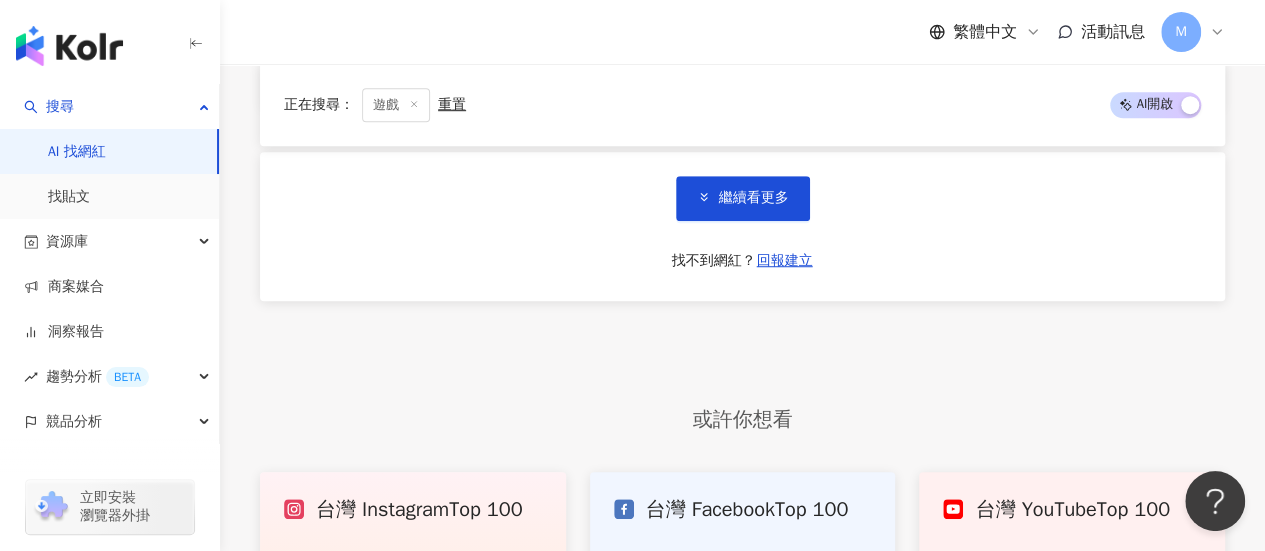 click on "繼續看更多 找不到網紅？ 回報建立" at bounding box center [742, 226] 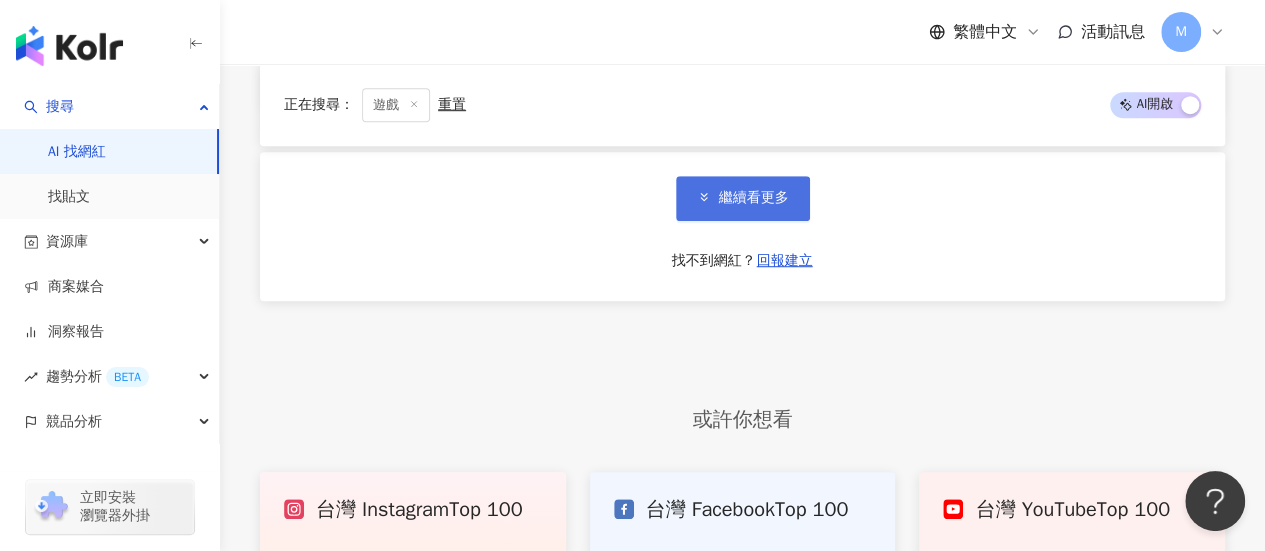 click on "繼續看更多" at bounding box center (754, 198) 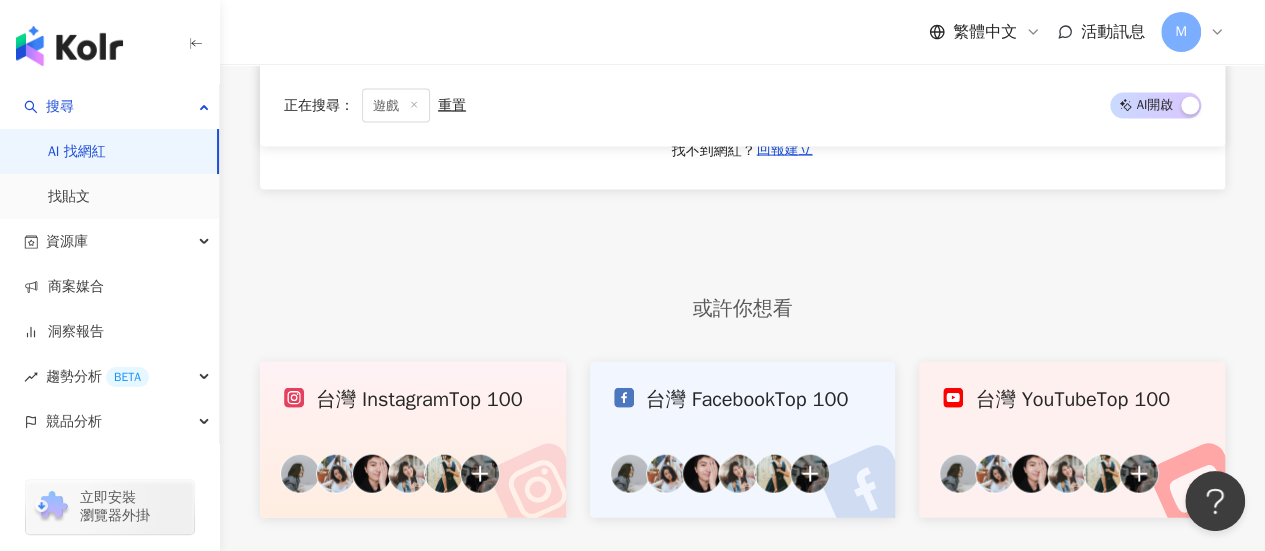 scroll, scrollTop: 6000, scrollLeft: 0, axis: vertical 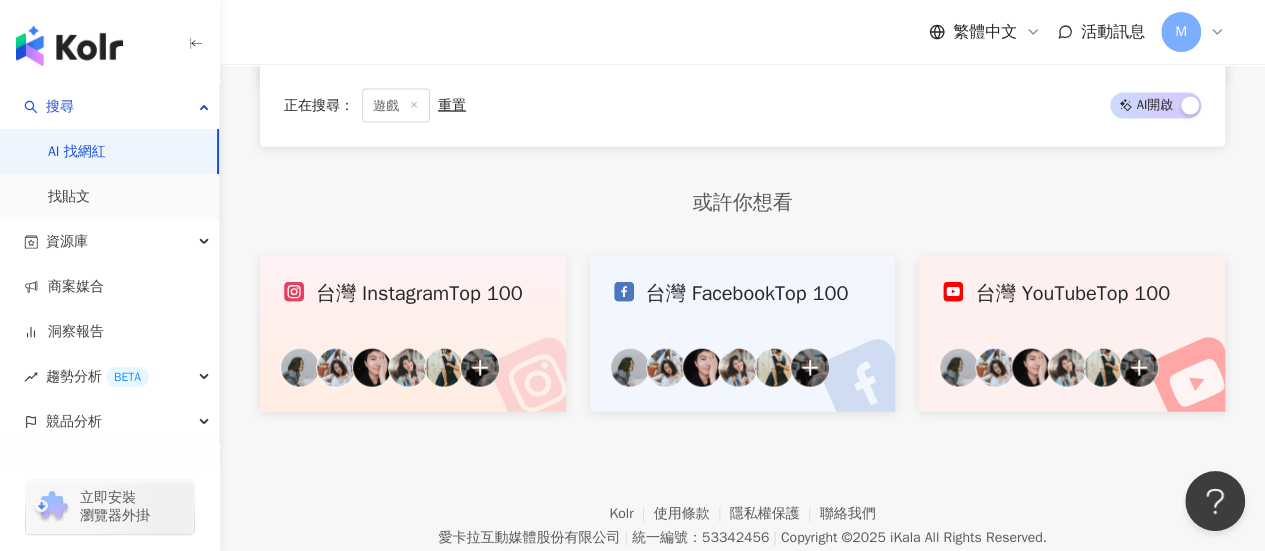 click on "繼續看更多" at bounding box center [754, -18] 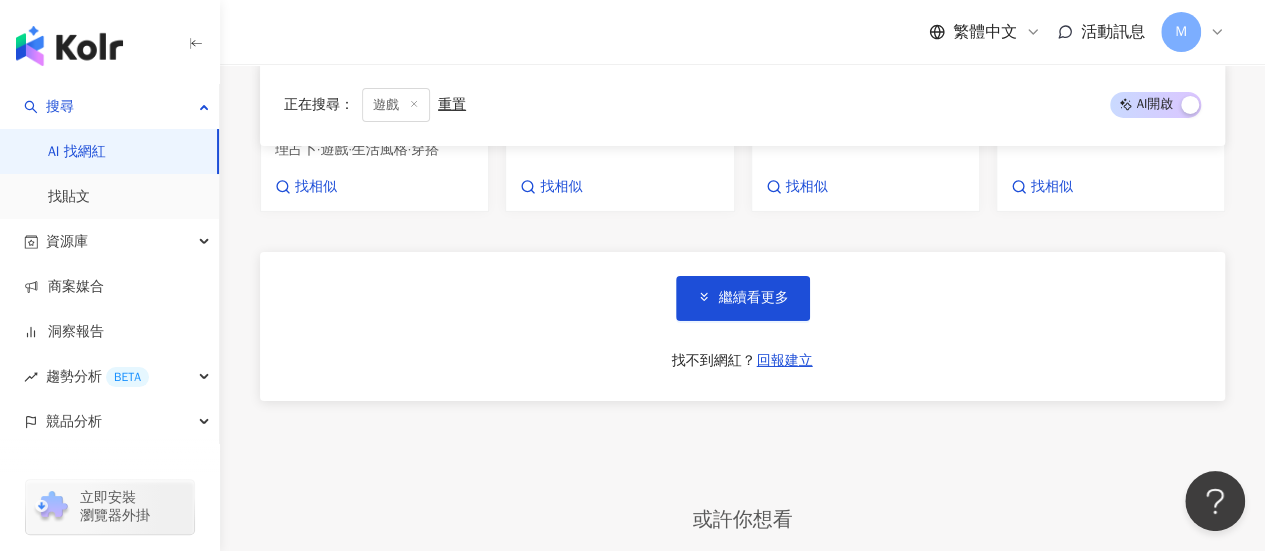 scroll, scrollTop: 7200, scrollLeft: 0, axis: vertical 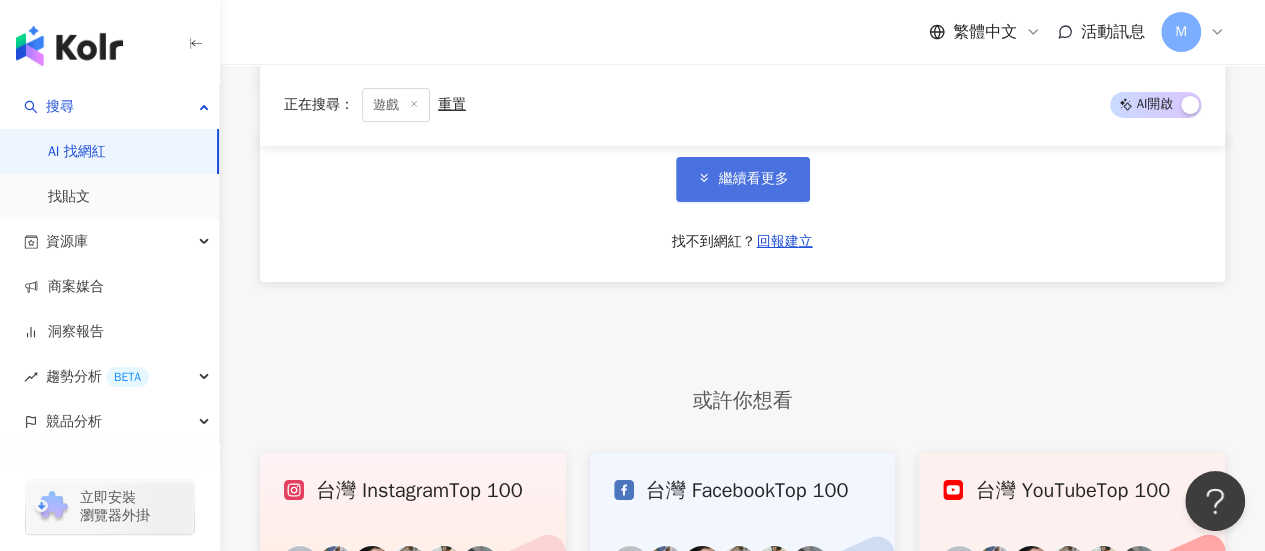 click on "繼續看更多" at bounding box center (754, 179) 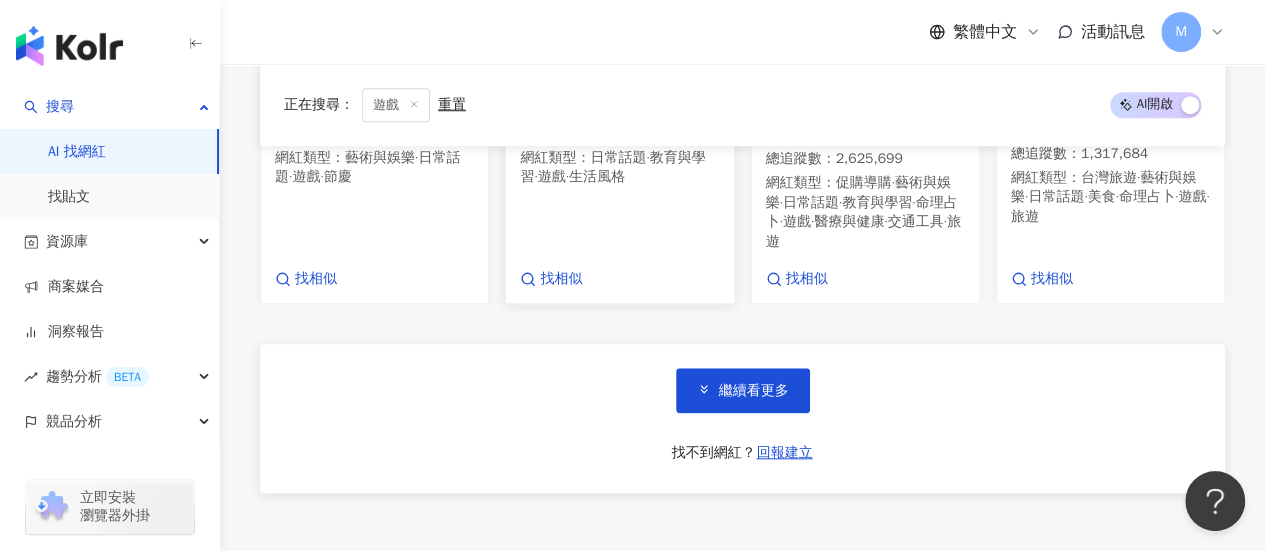 scroll, scrollTop: 8700, scrollLeft: 0, axis: vertical 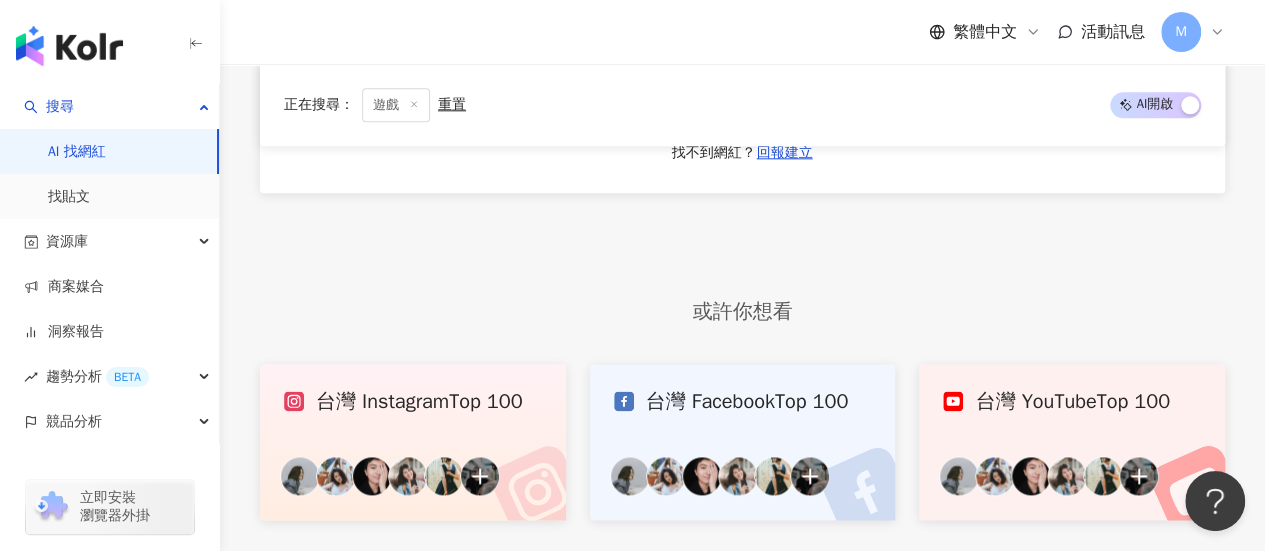 click on "繼續看更多" at bounding box center (754, 91) 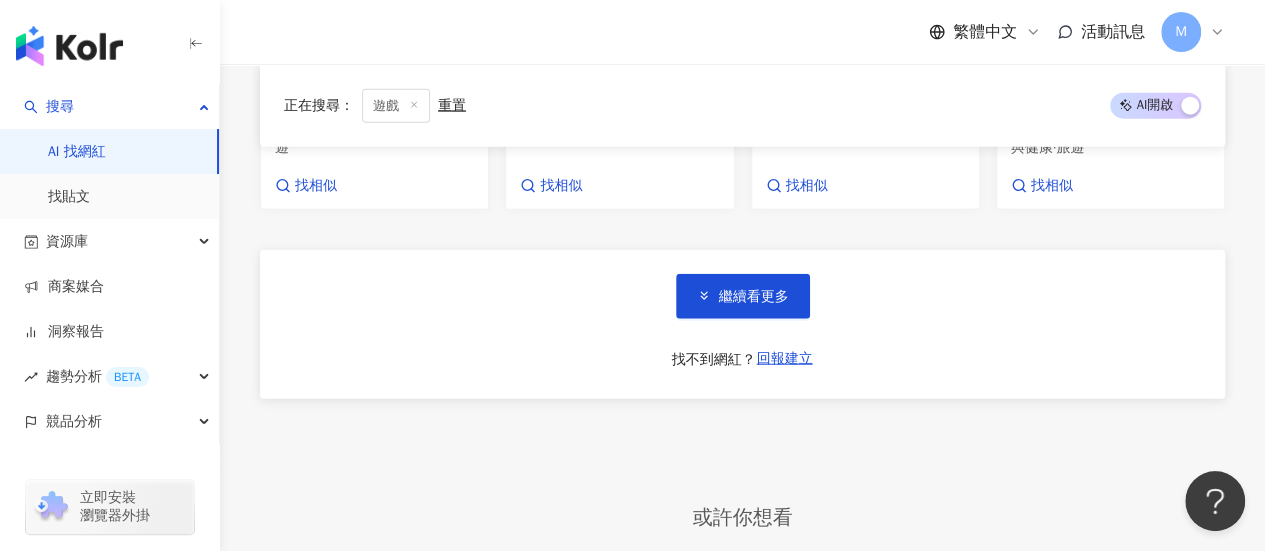 scroll, scrollTop: 9800, scrollLeft: 0, axis: vertical 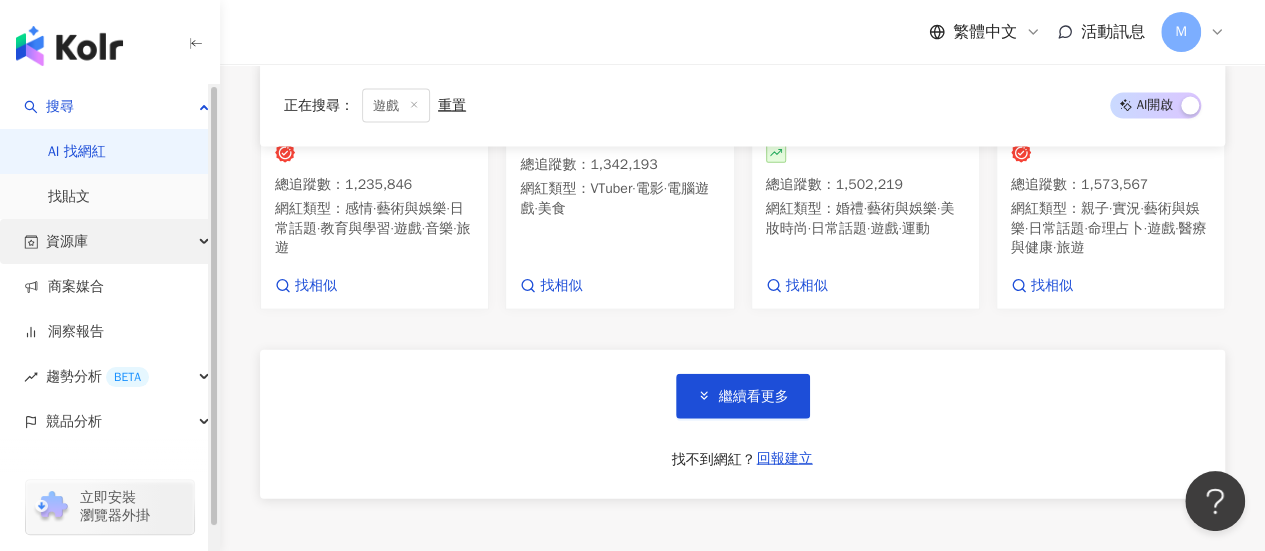 click on "資源庫" at bounding box center (109, 241) 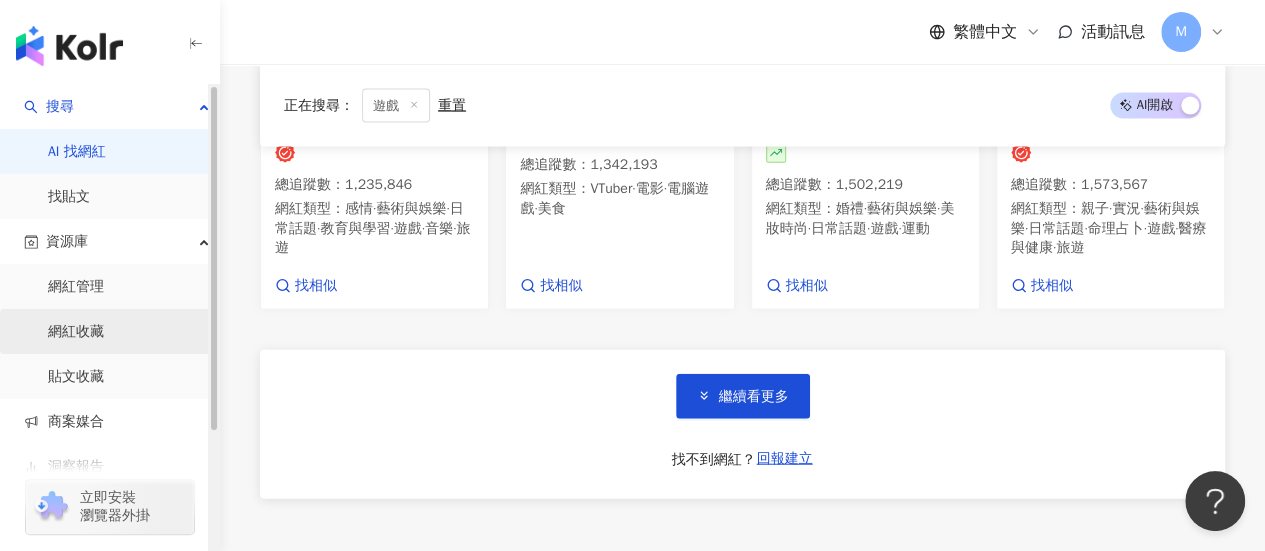click on "網紅收藏" at bounding box center (76, 332) 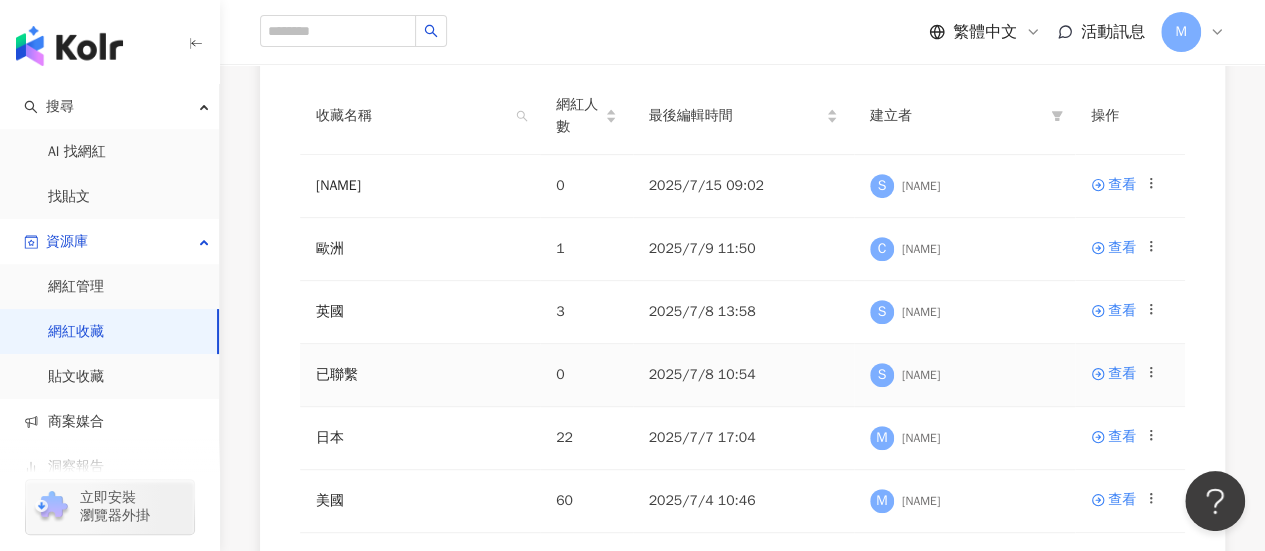 scroll, scrollTop: 200, scrollLeft: 0, axis: vertical 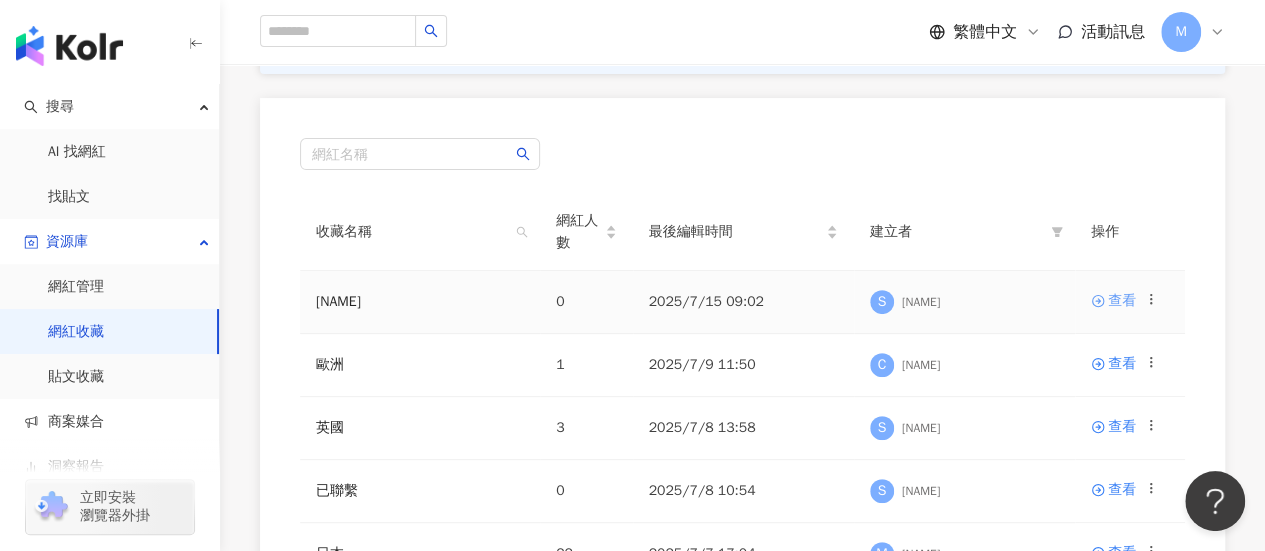 click on "查看" at bounding box center (1122, 301) 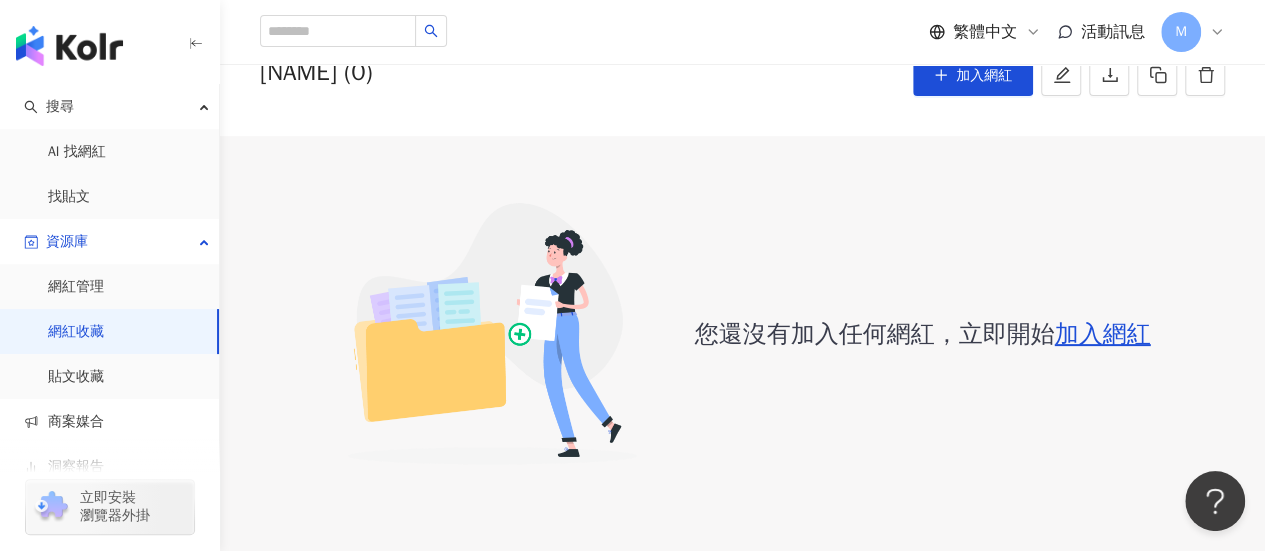 scroll, scrollTop: 0, scrollLeft: 0, axis: both 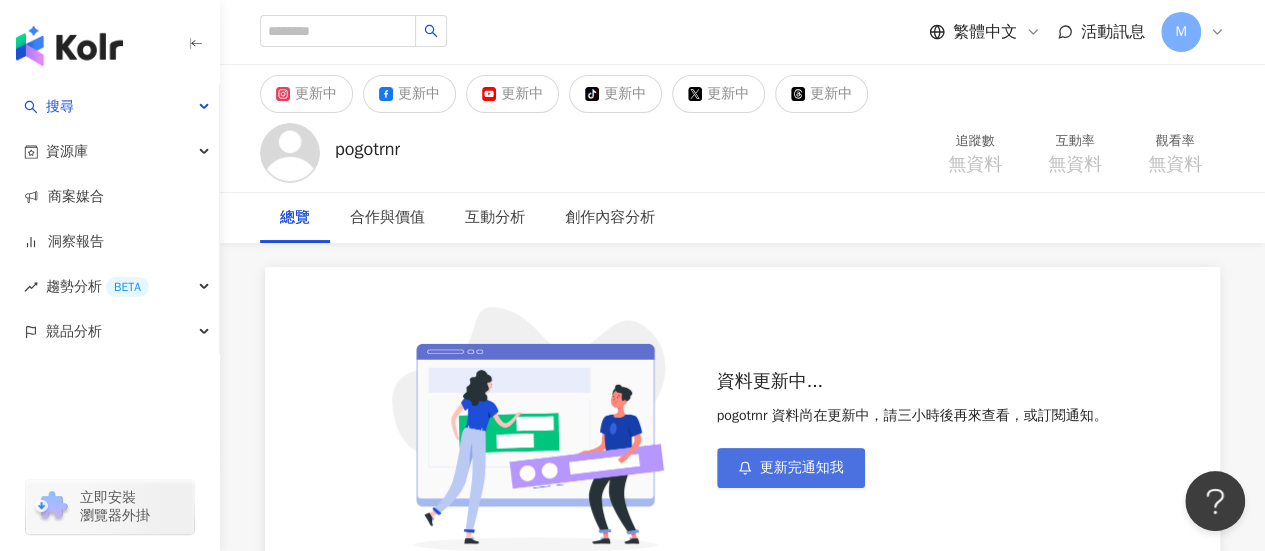click on "更新完通知我" at bounding box center (802, 468) 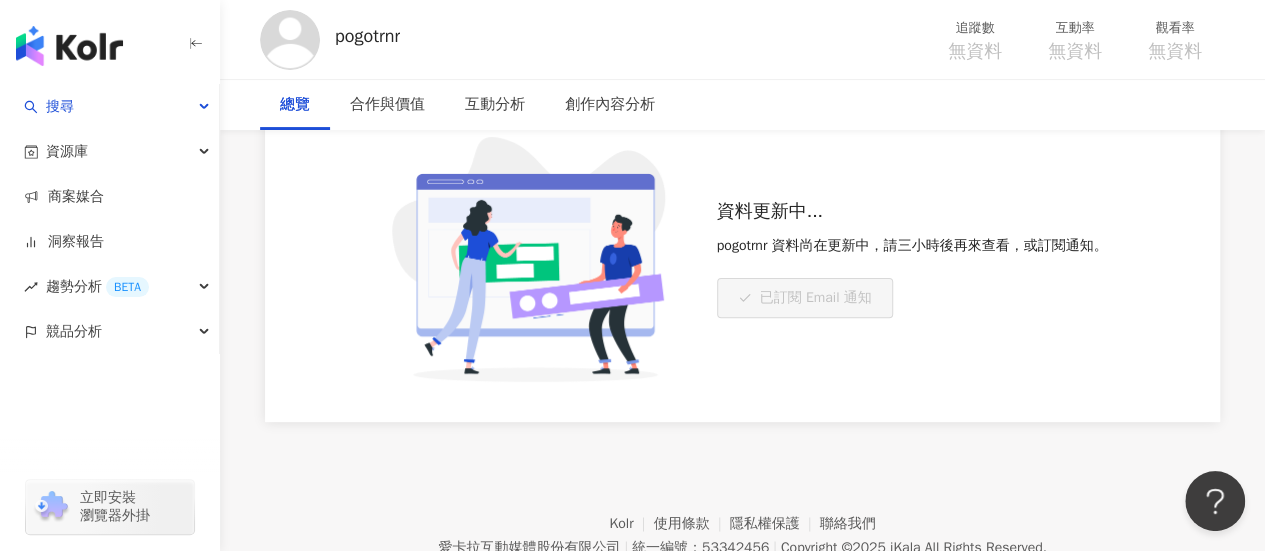 scroll, scrollTop: 0, scrollLeft: 0, axis: both 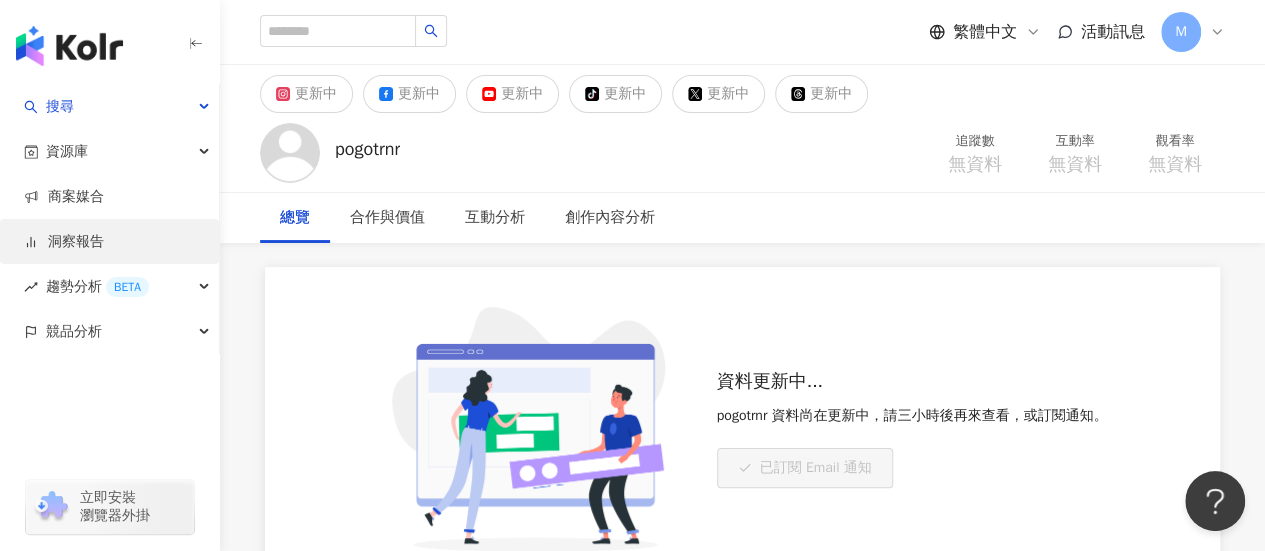 click on "洞察報告" at bounding box center [64, 242] 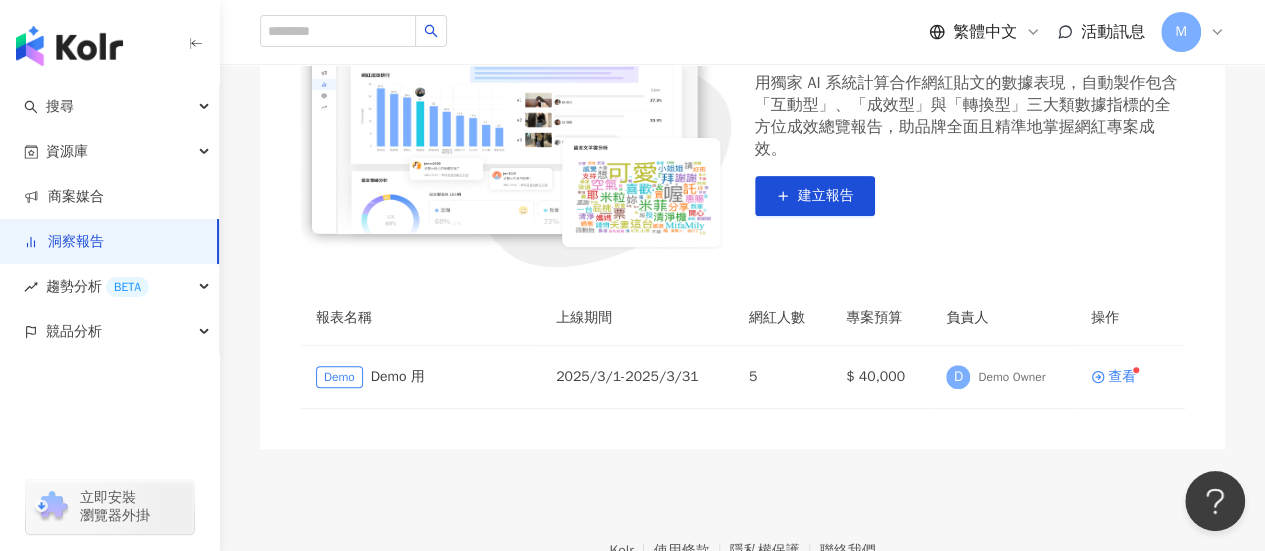 scroll, scrollTop: 400, scrollLeft: 0, axis: vertical 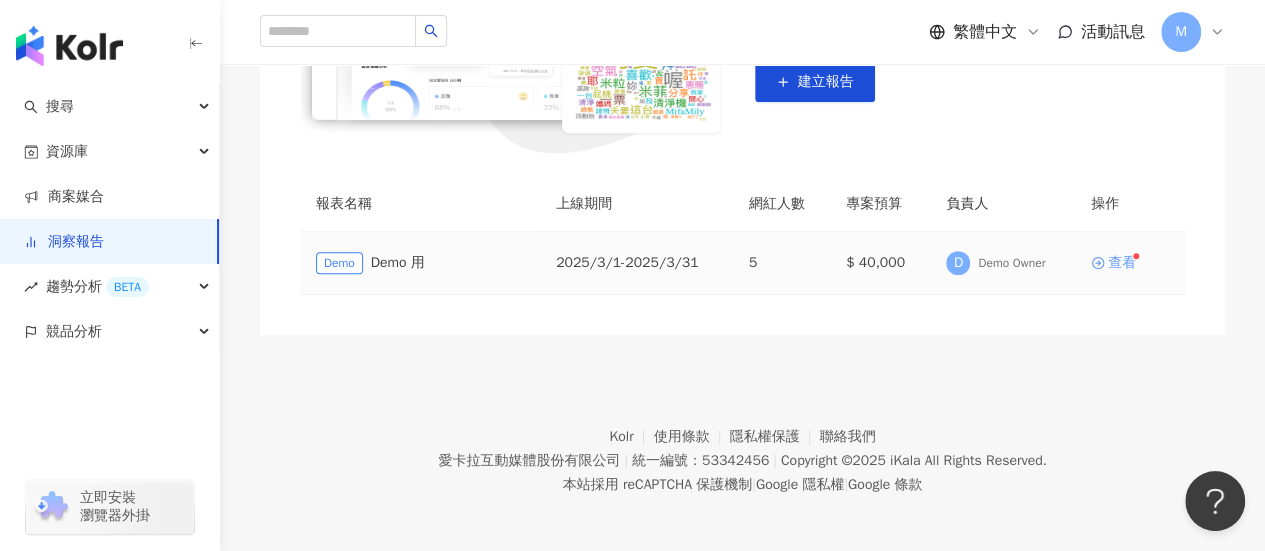 click on "查看" at bounding box center [1122, 263] 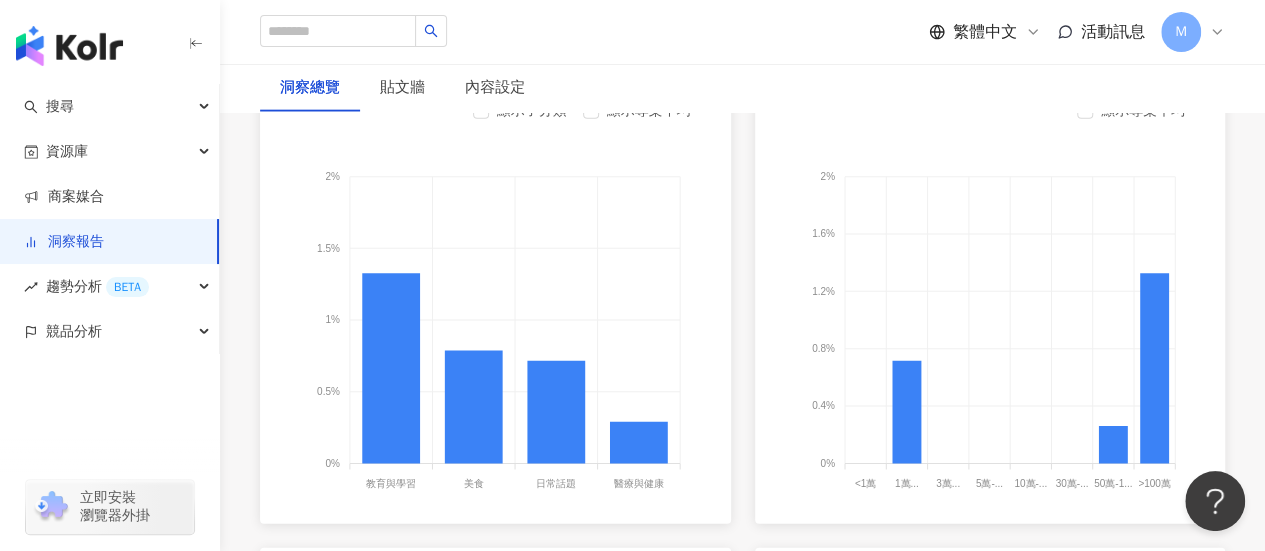 scroll, scrollTop: 2500, scrollLeft: 0, axis: vertical 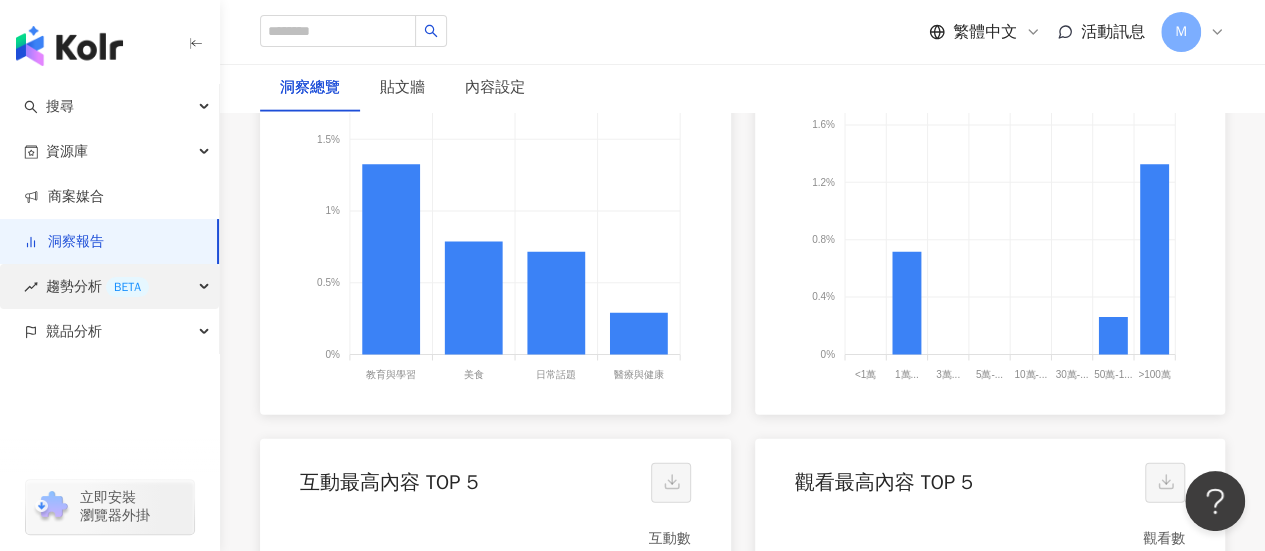 click on "趨勢分析 BETA" at bounding box center [97, 286] 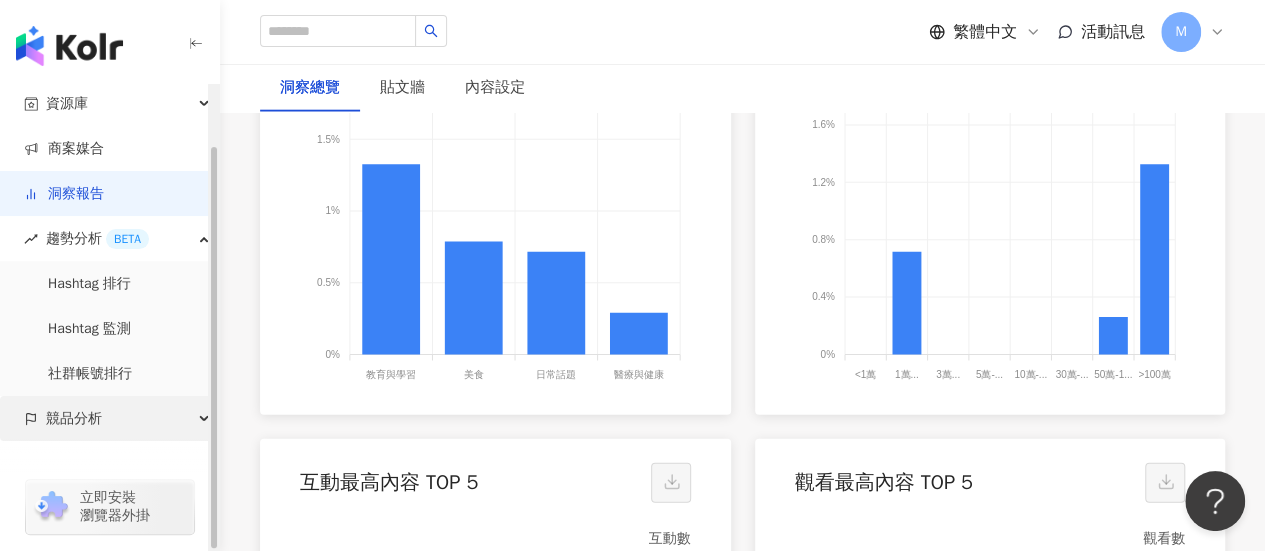scroll, scrollTop: 70, scrollLeft: 0, axis: vertical 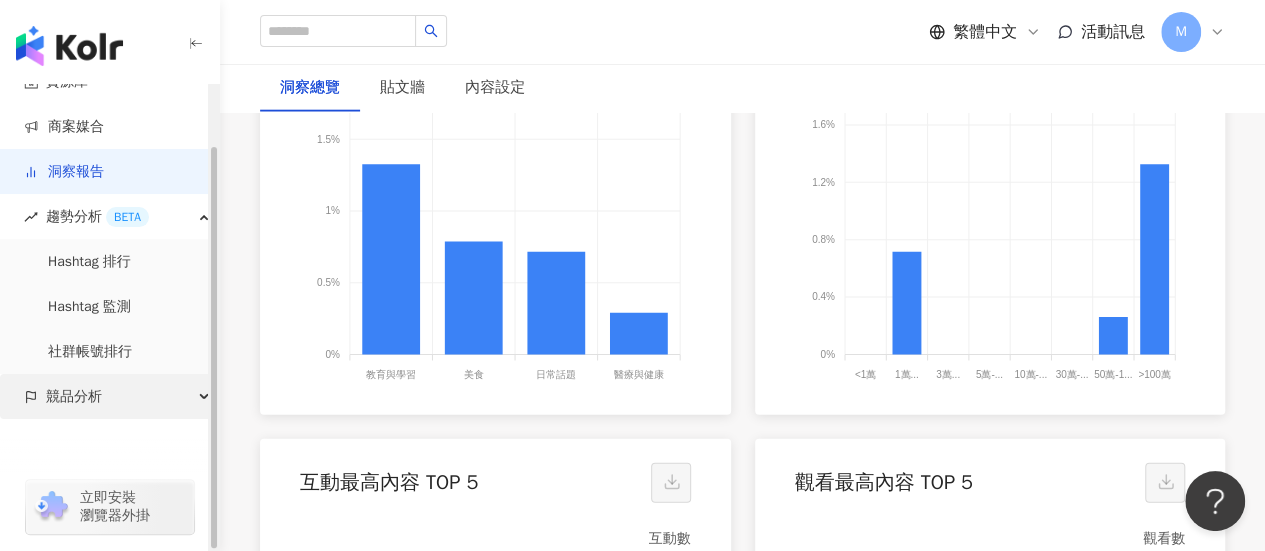 click on "競品分析" at bounding box center [109, 396] 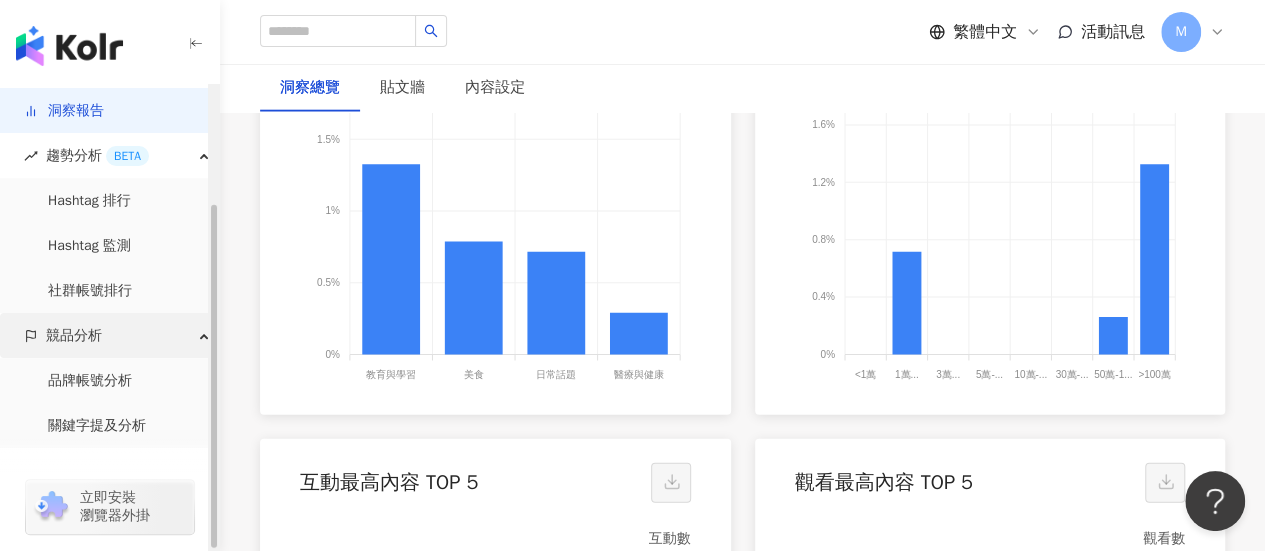 scroll, scrollTop: 160, scrollLeft: 0, axis: vertical 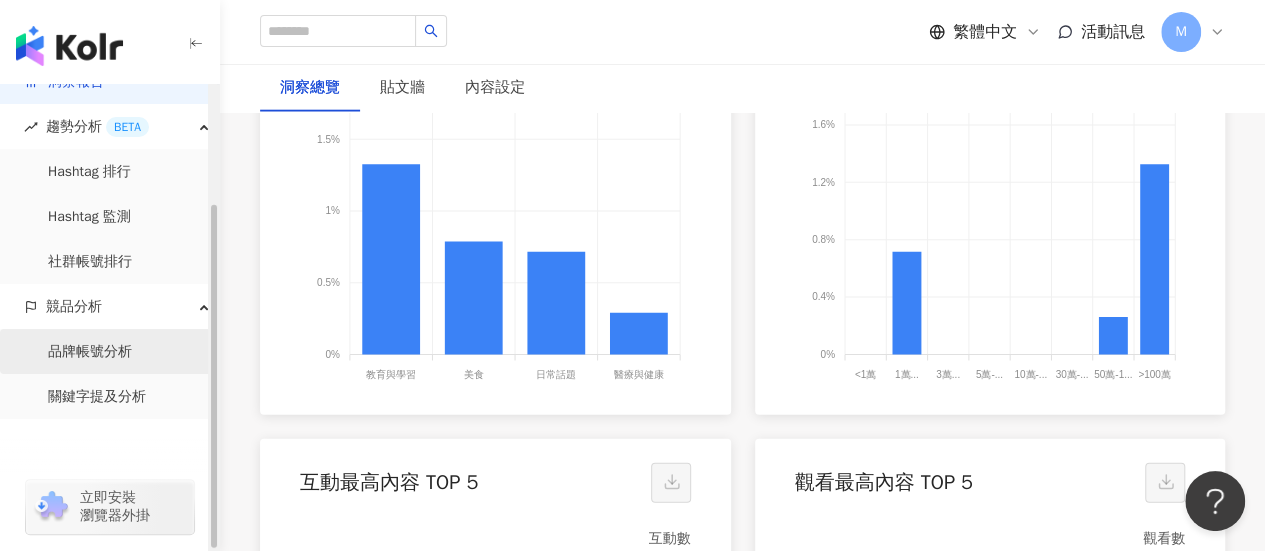 click on "品牌帳號分析" at bounding box center (90, 352) 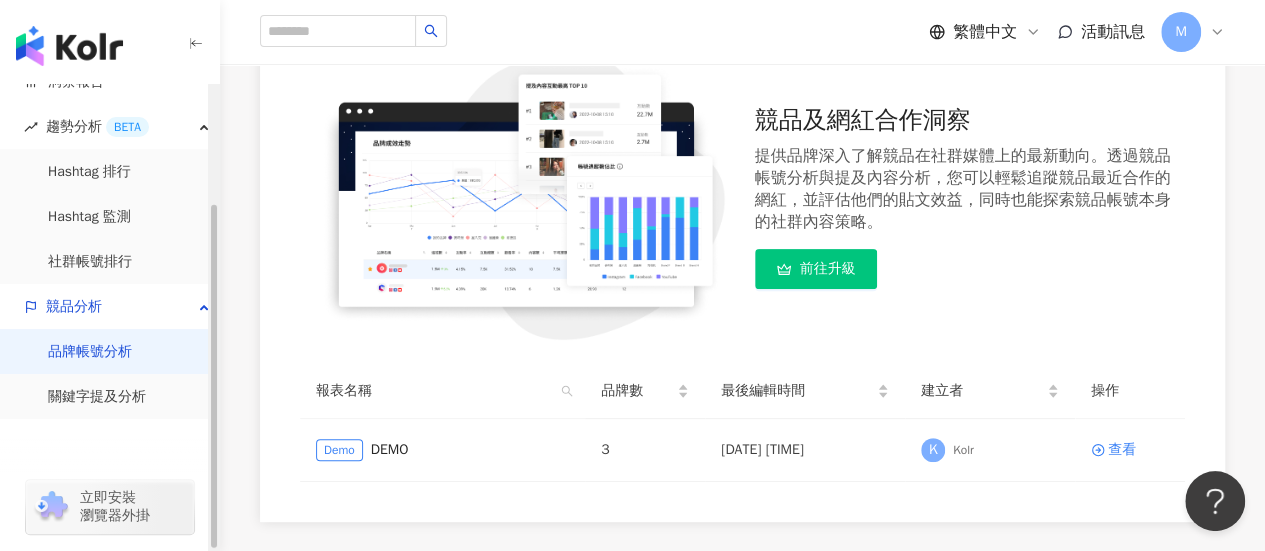 scroll, scrollTop: 300, scrollLeft: 0, axis: vertical 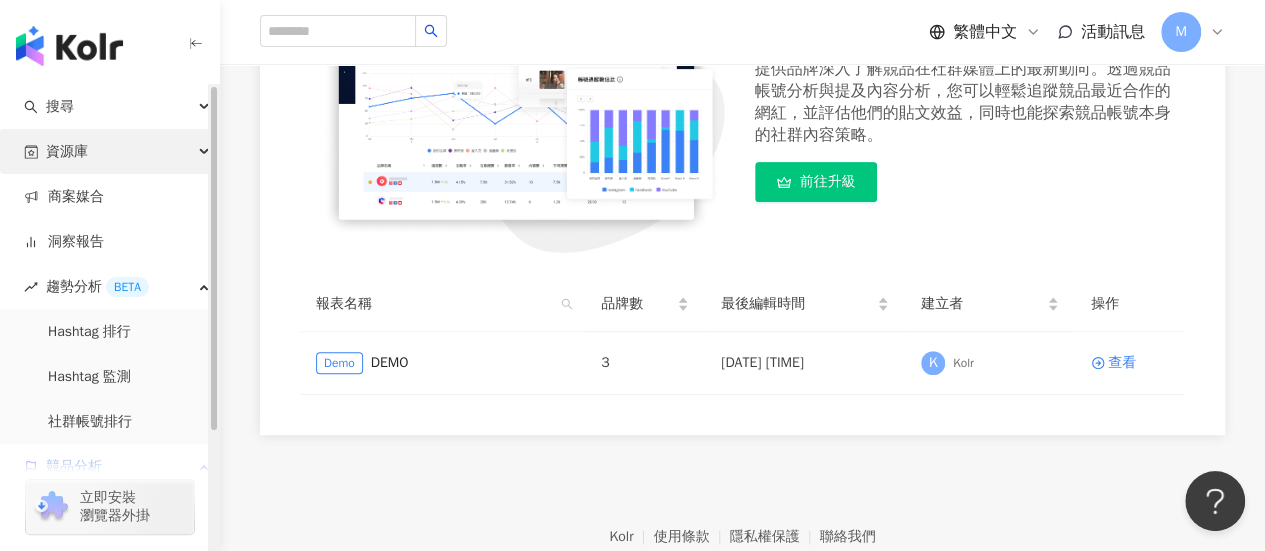 click on "資源庫" at bounding box center [109, 151] 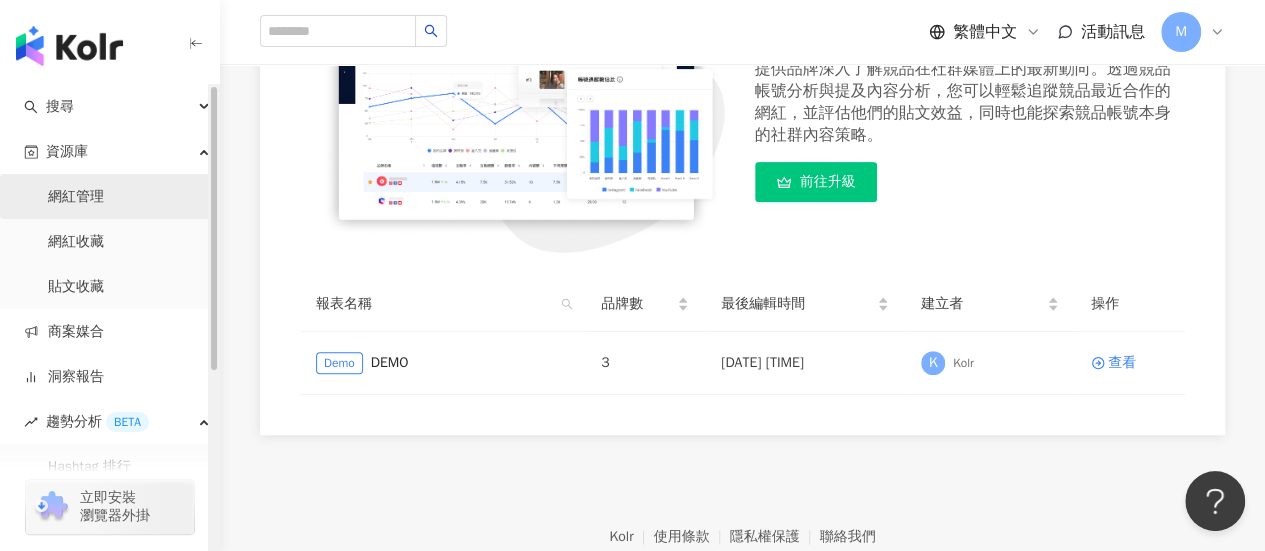 click on "網紅管理" at bounding box center (76, 197) 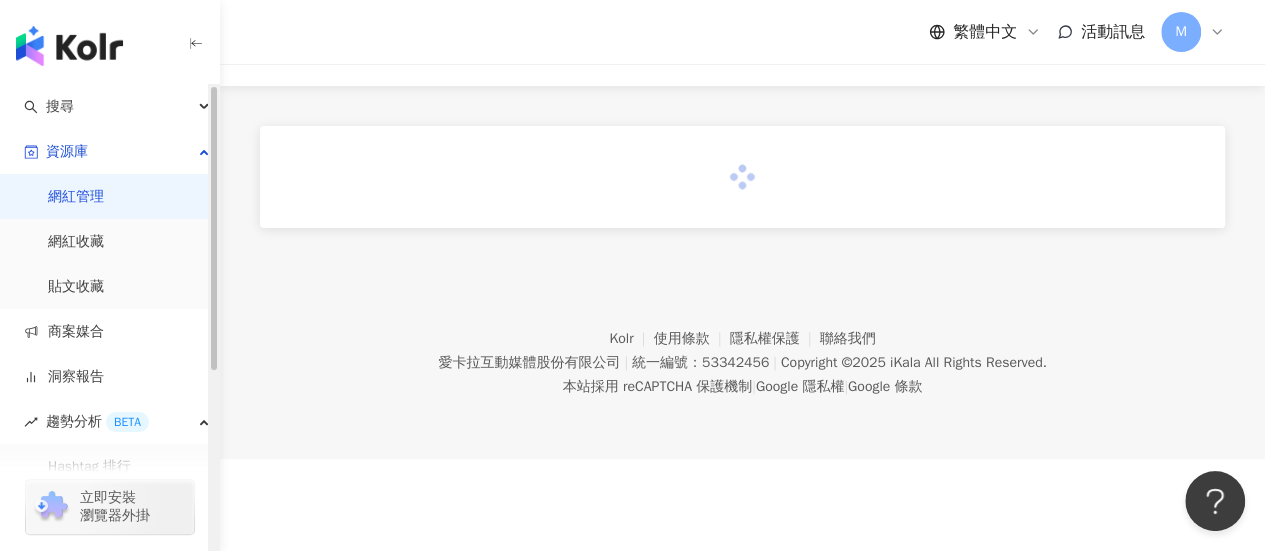 scroll, scrollTop: 0, scrollLeft: 0, axis: both 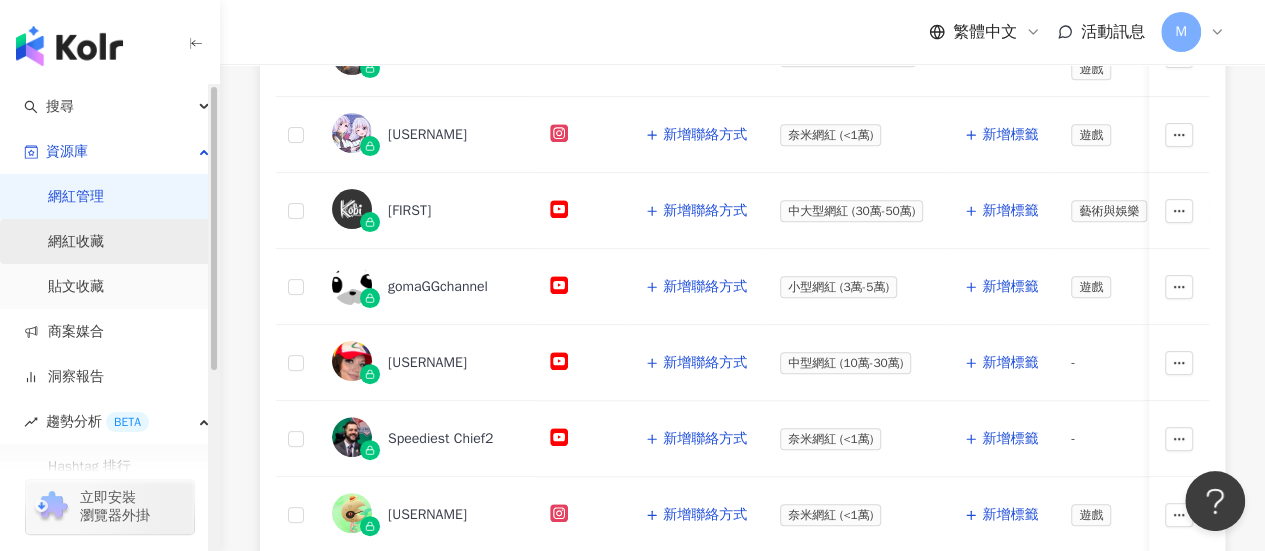 click on "網紅收藏" at bounding box center (76, 242) 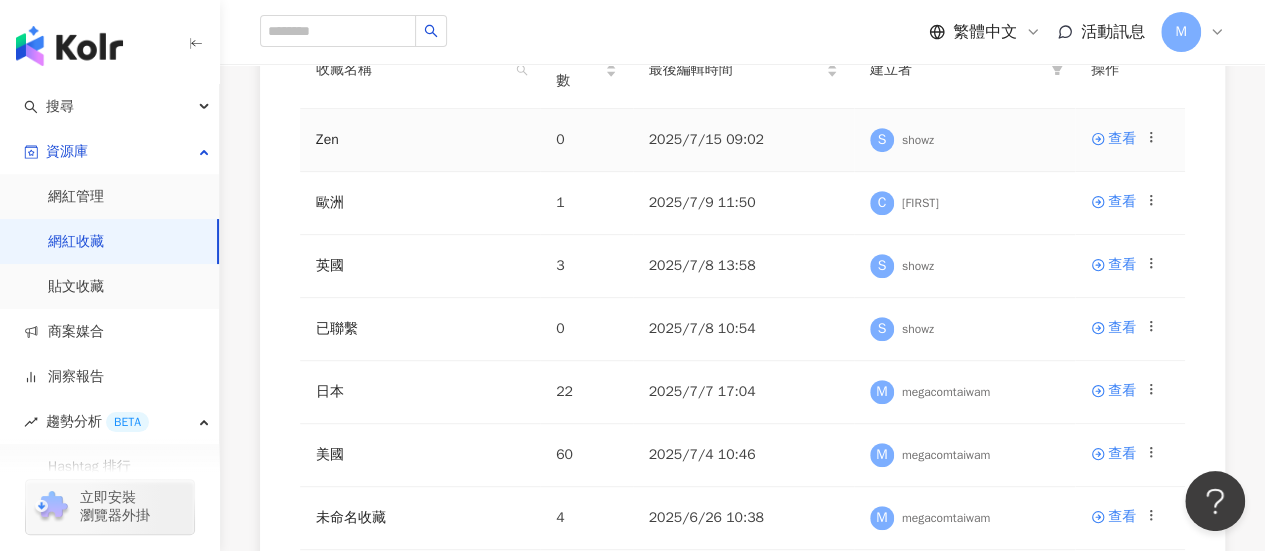 scroll, scrollTop: 500, scrollLeft: 0, axis: vertical 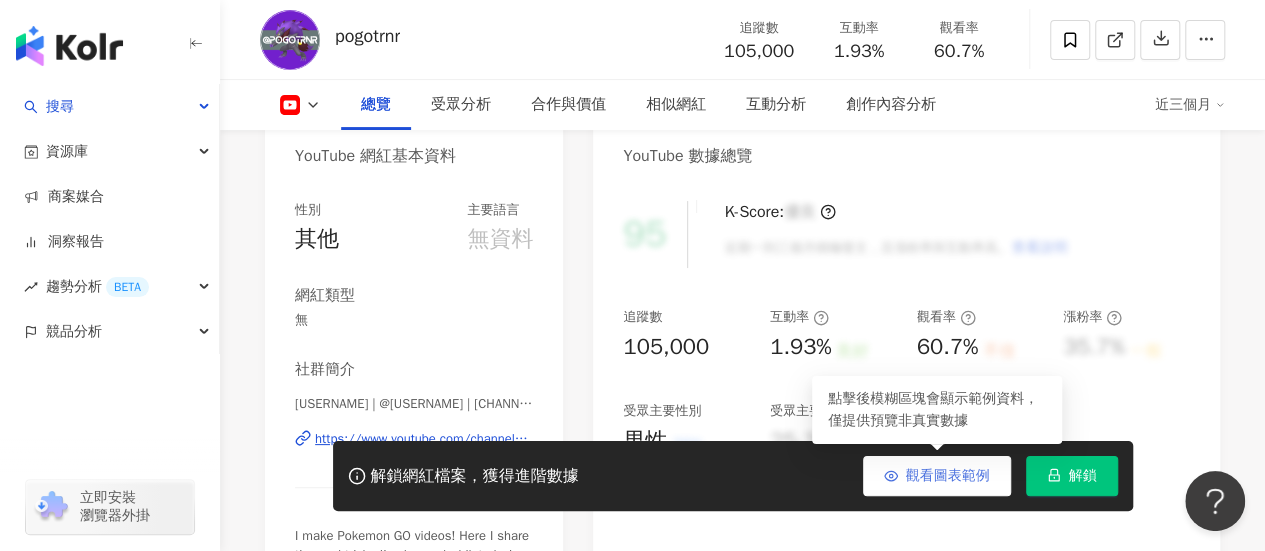 click on "觀看圖表範例" at bounding box center [948, 476] 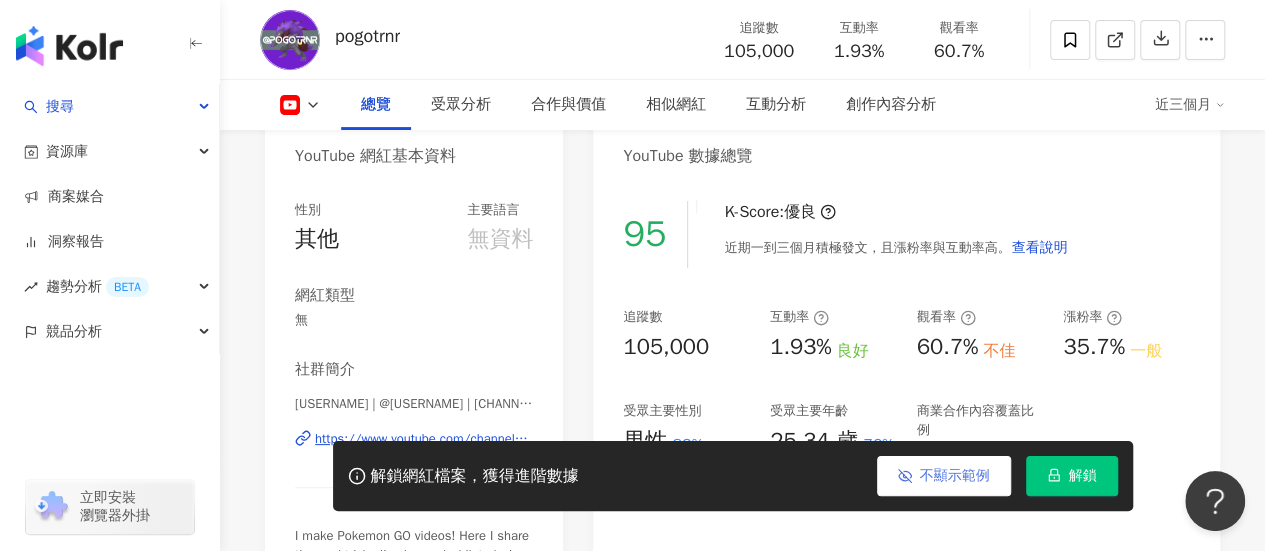 click on "不顯示範例" at bounding box center [955, 476] 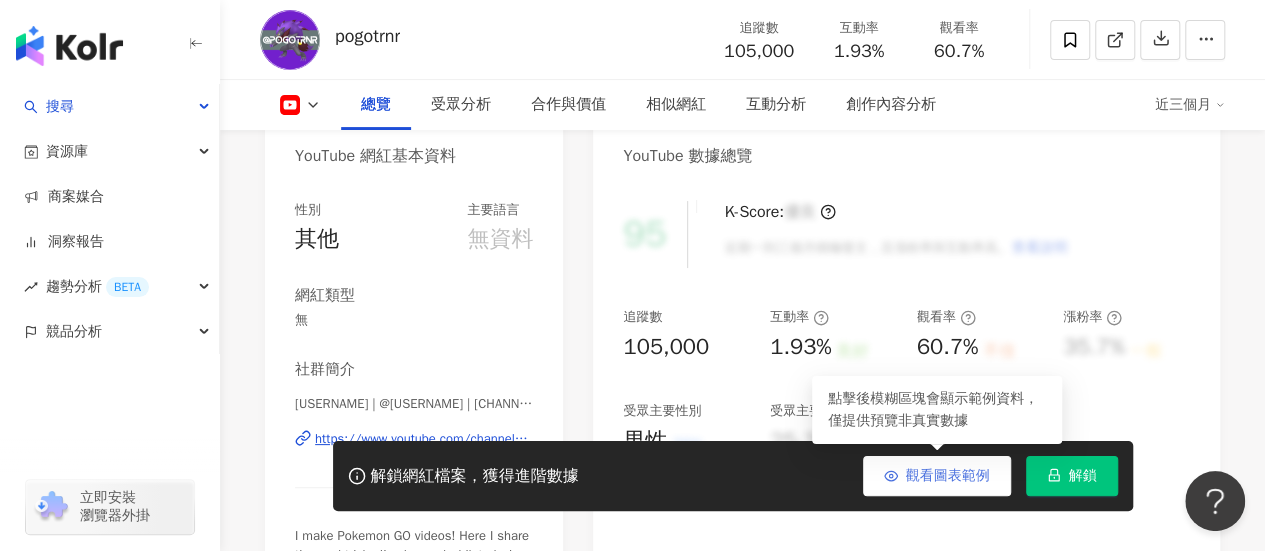 click on "觀看圖表範例" at bounding box center (948, 476) 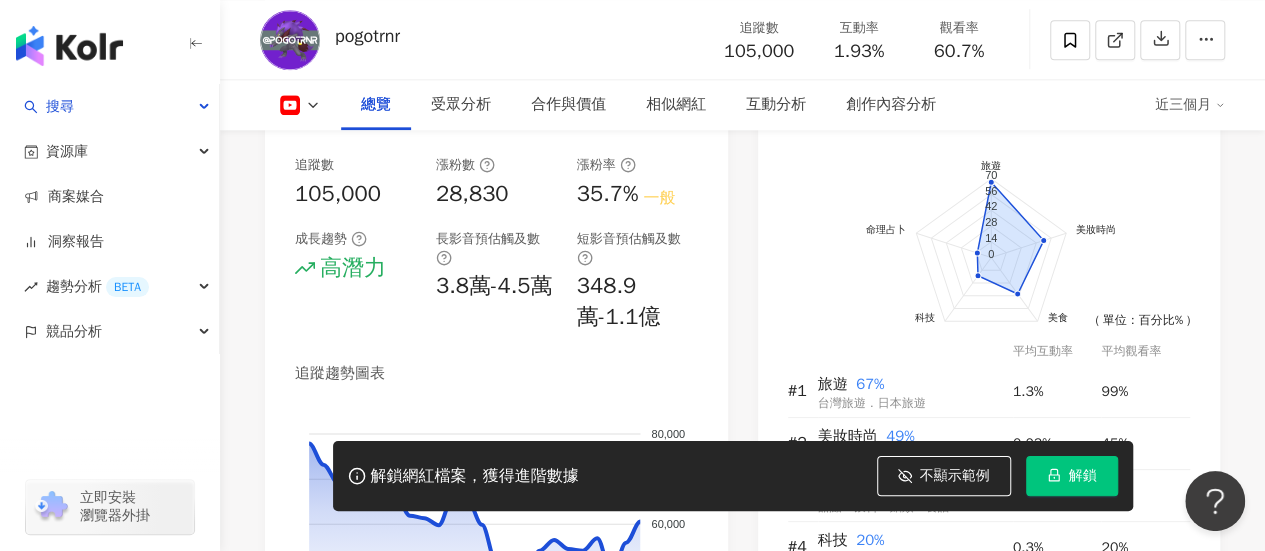 scroll, scrollTop: 1200, scrollLeft: 0, axis: vertical 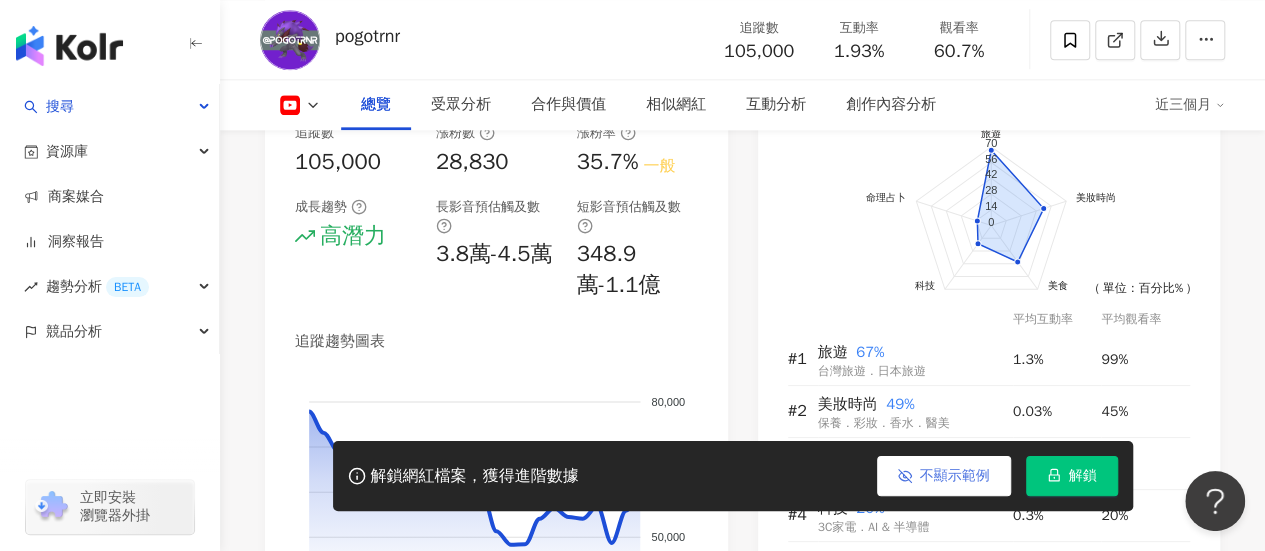 click at bounding box center (905, 475) 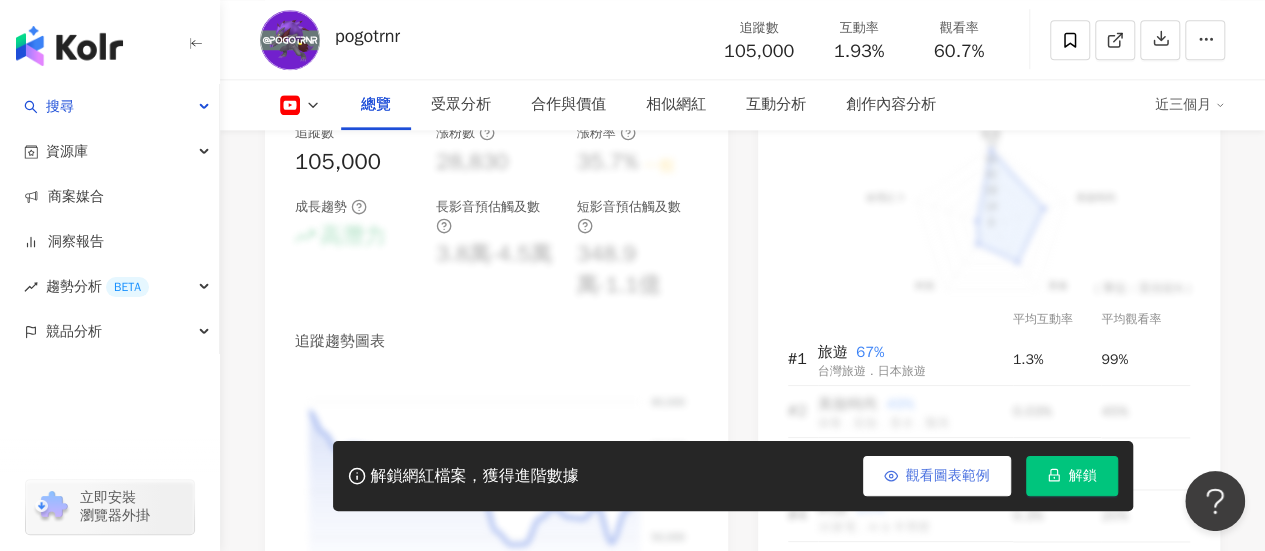 click on "觀看圖表範例" at bounding box center [948, 476] 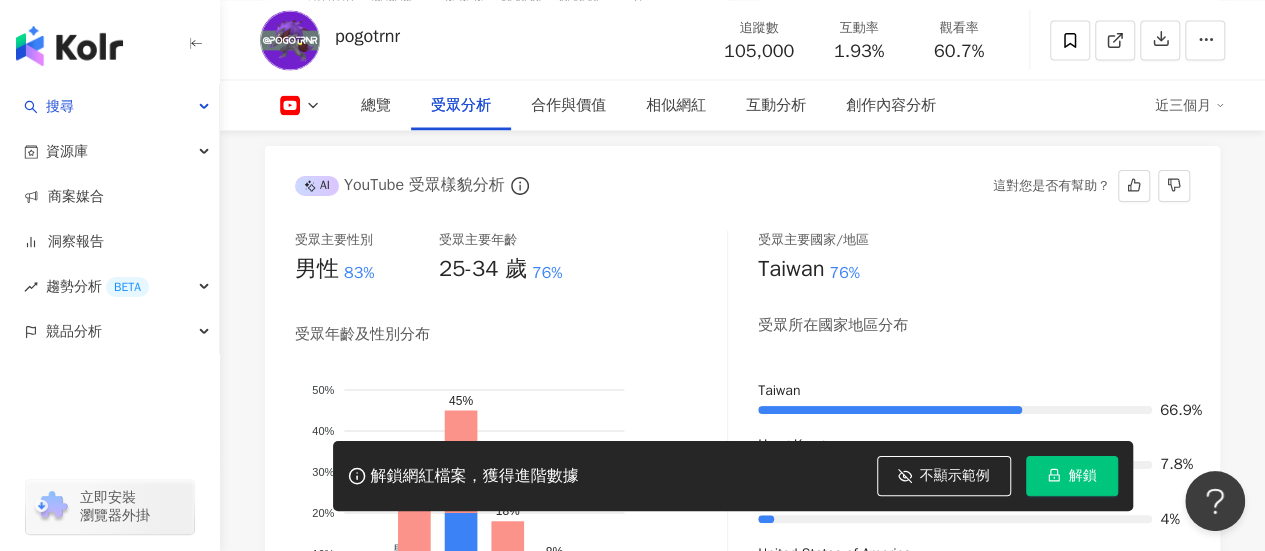 scroll, scrollTop: 1800, scrollLeft: 0, axis: vertical 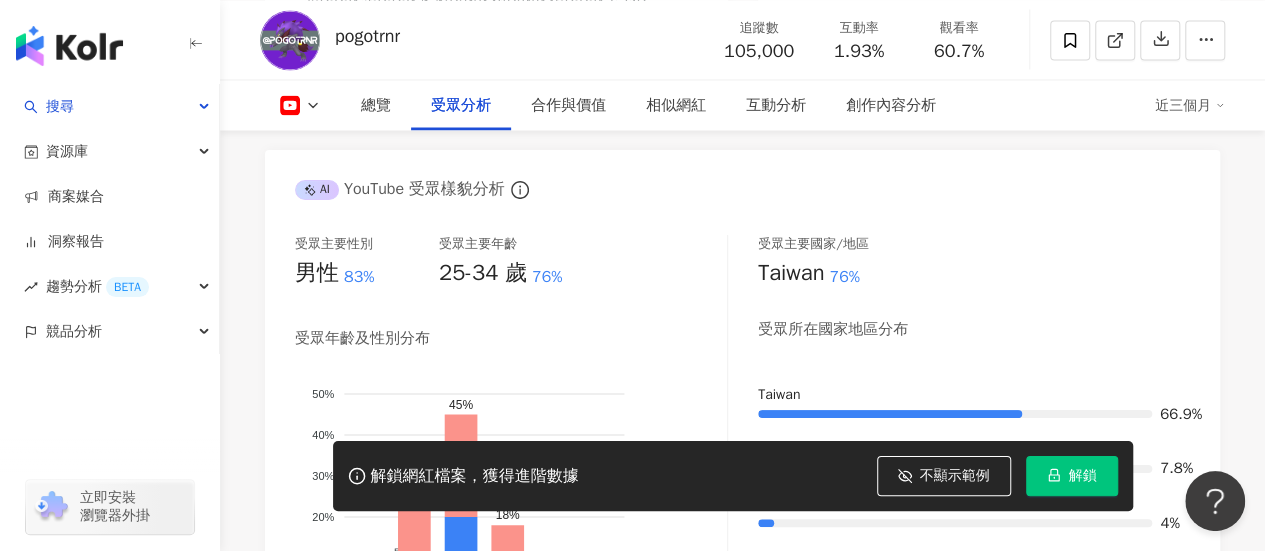 click 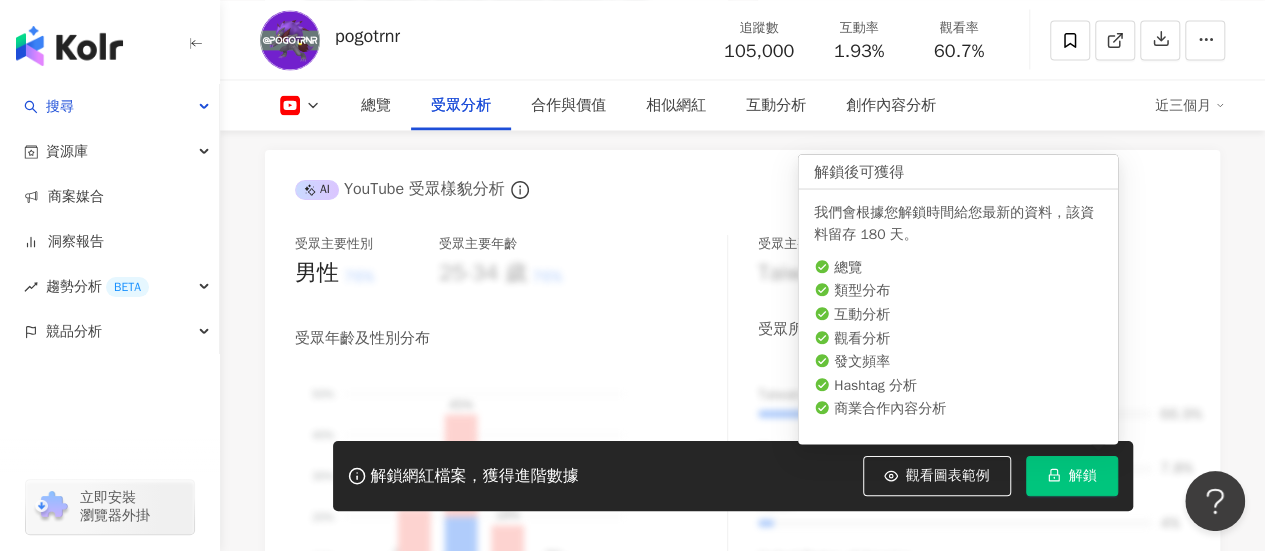 click on "解鎖" at bounding box center (1072, 476) 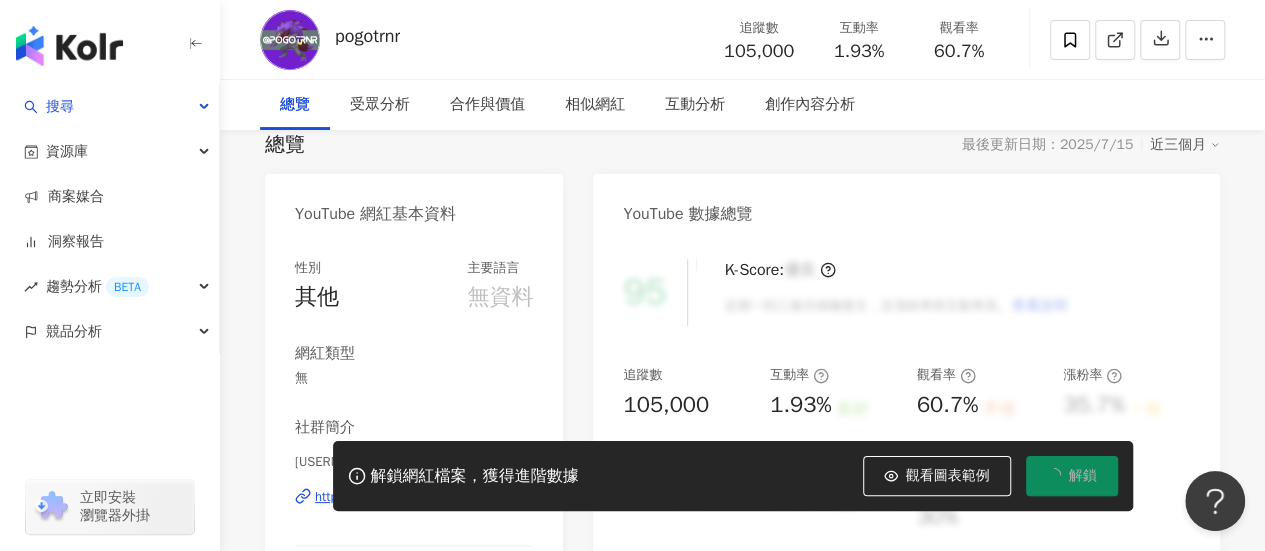 scroll, scrollTop: 0, scrollLeft: 0, axis: both 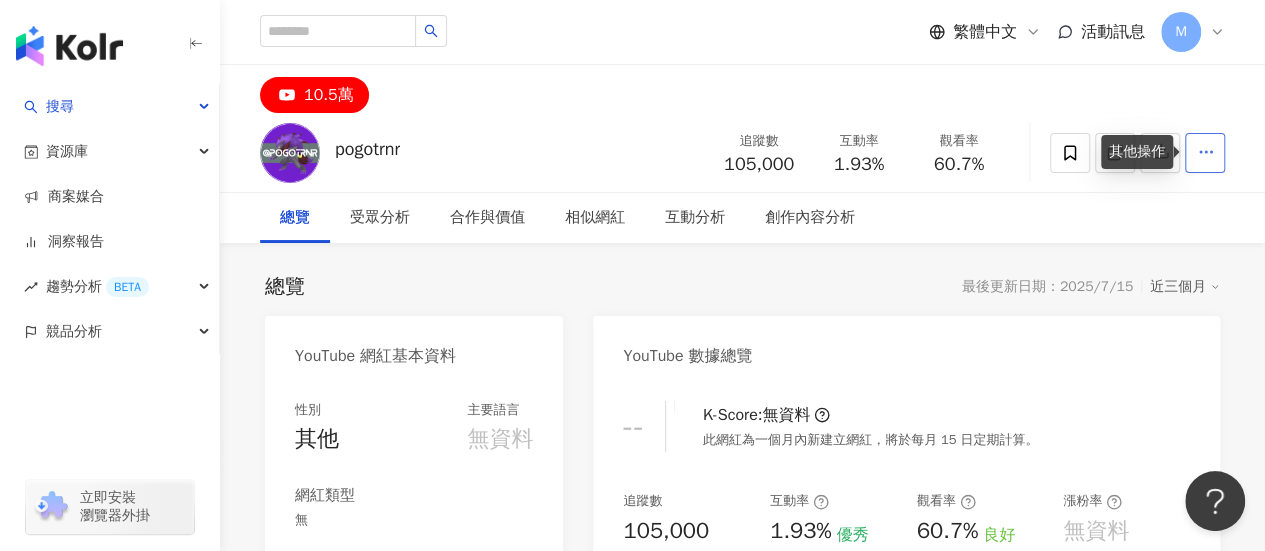 click at bounding box center [1206, 152] 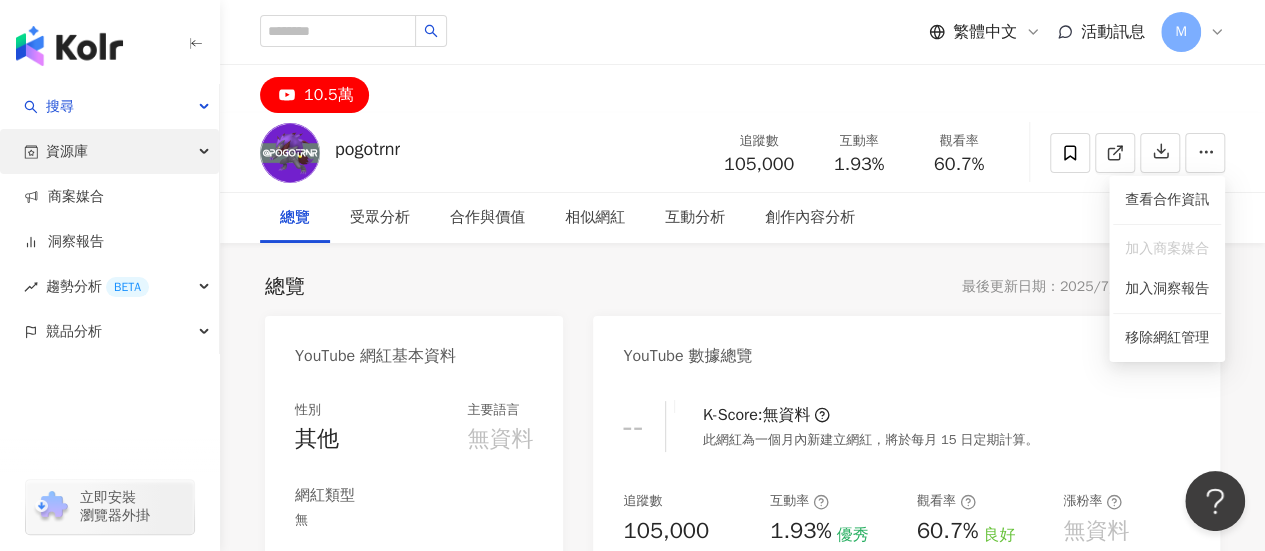click on "資源庫" at bounding box center [109, 151] 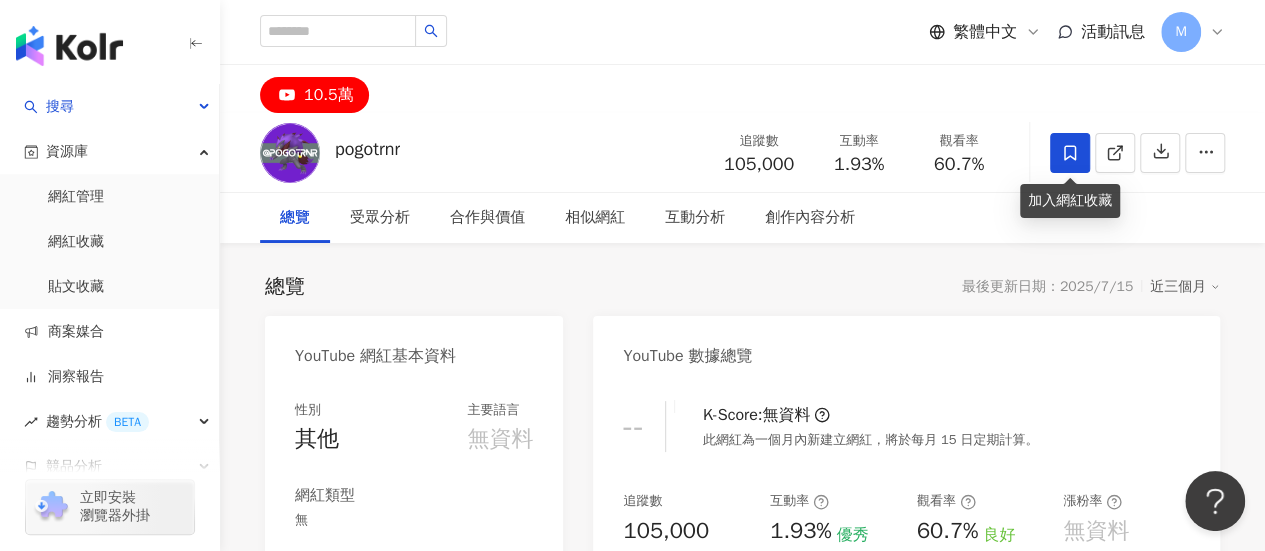 click 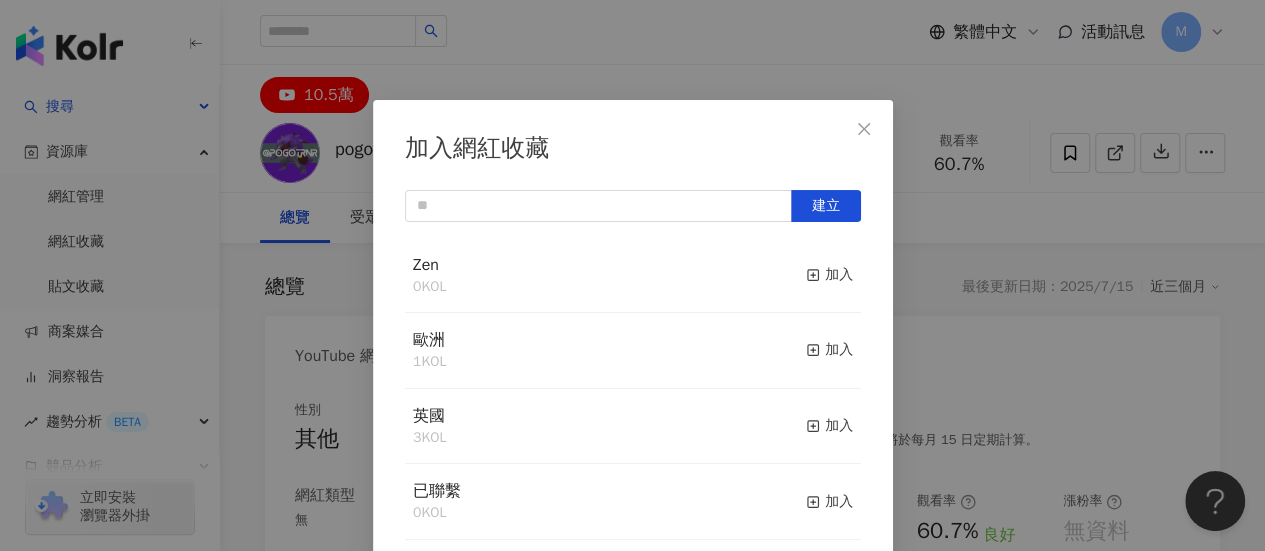scroll, scrollTop: 70, scrollLeft: 0, axis: vertical 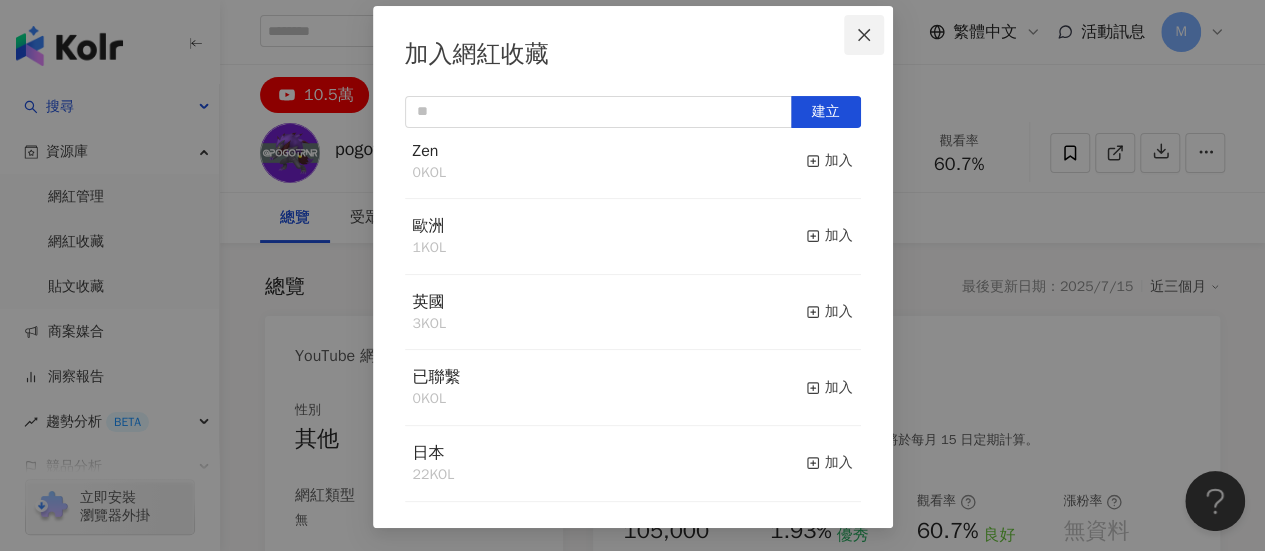 click at bounding box center (864, 35) 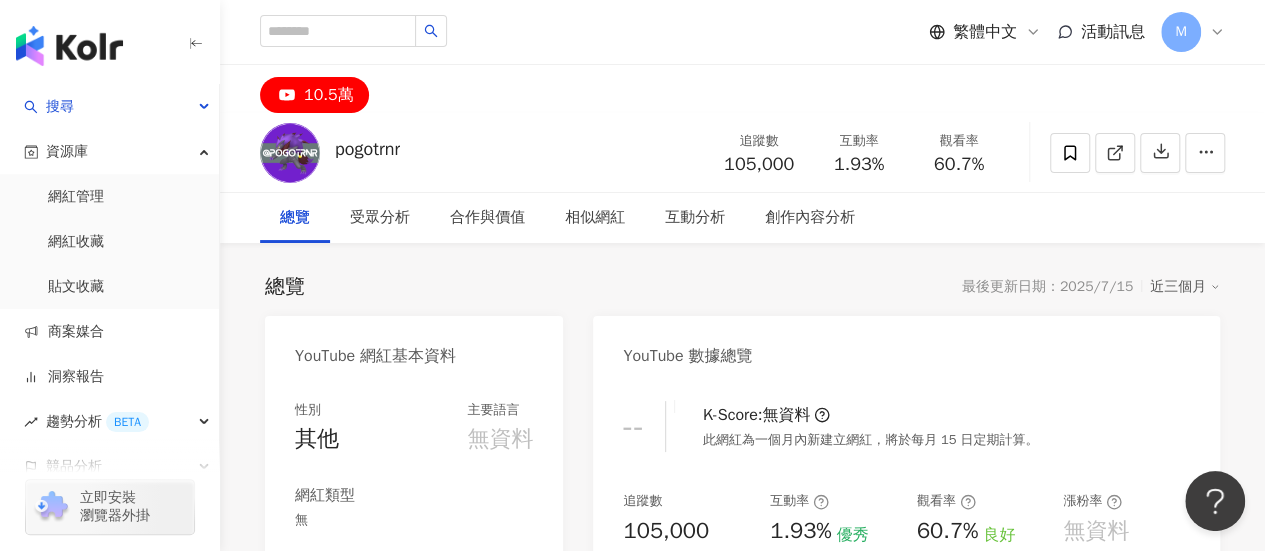 scroll, scrollTop: 0, scrollLeft: 0, axis: both 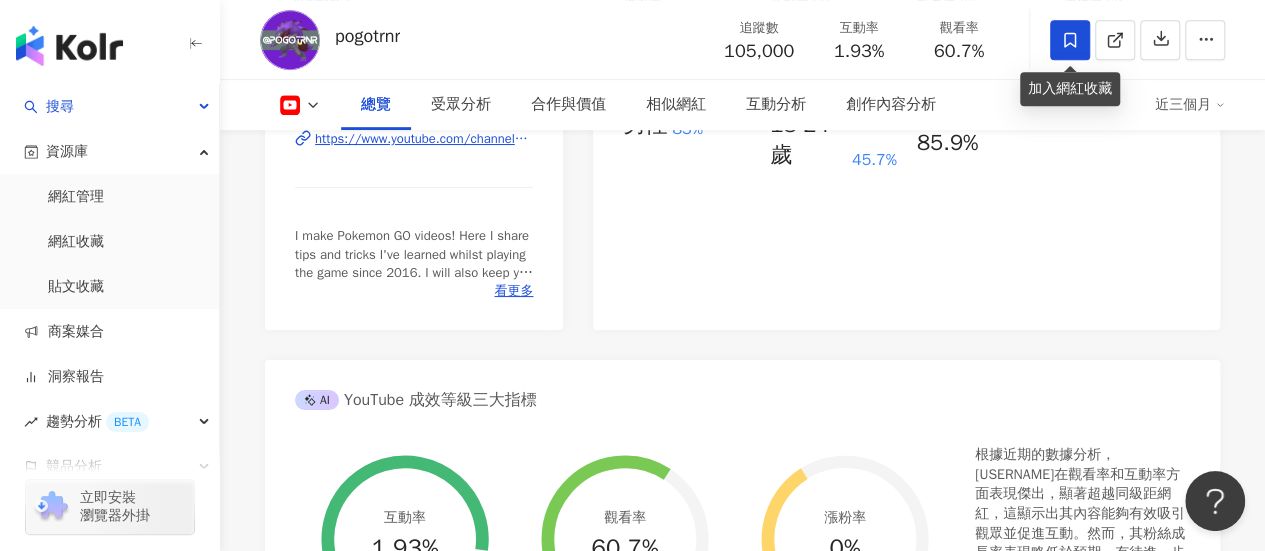 click at bounding box center (1070, 40) 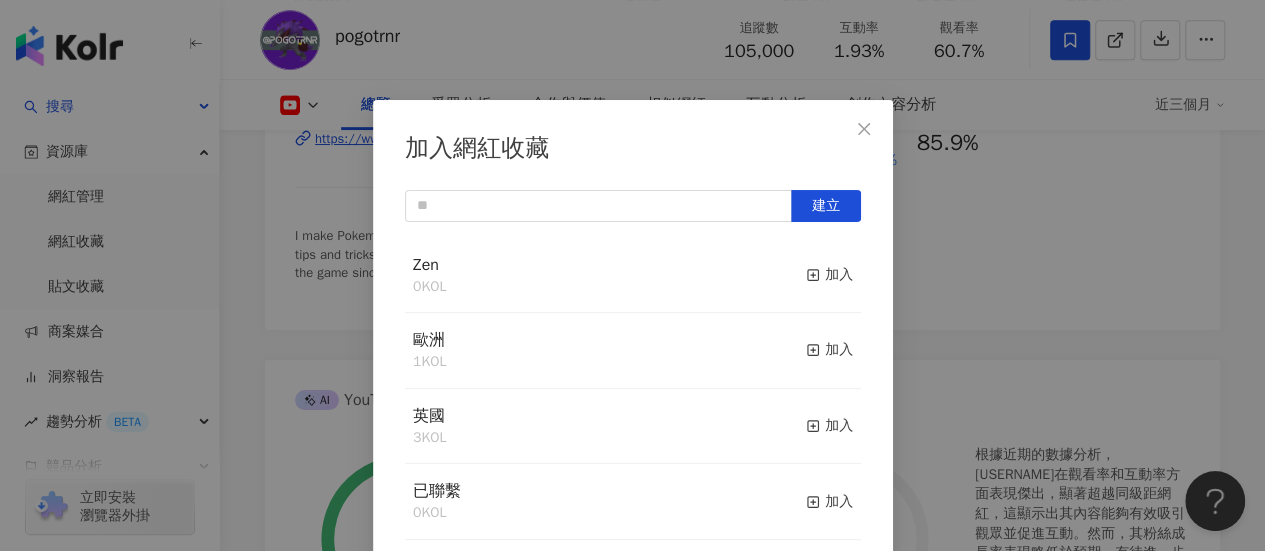 scroll, scrollTop: 70, scrollLeft: 0, axis: vertical 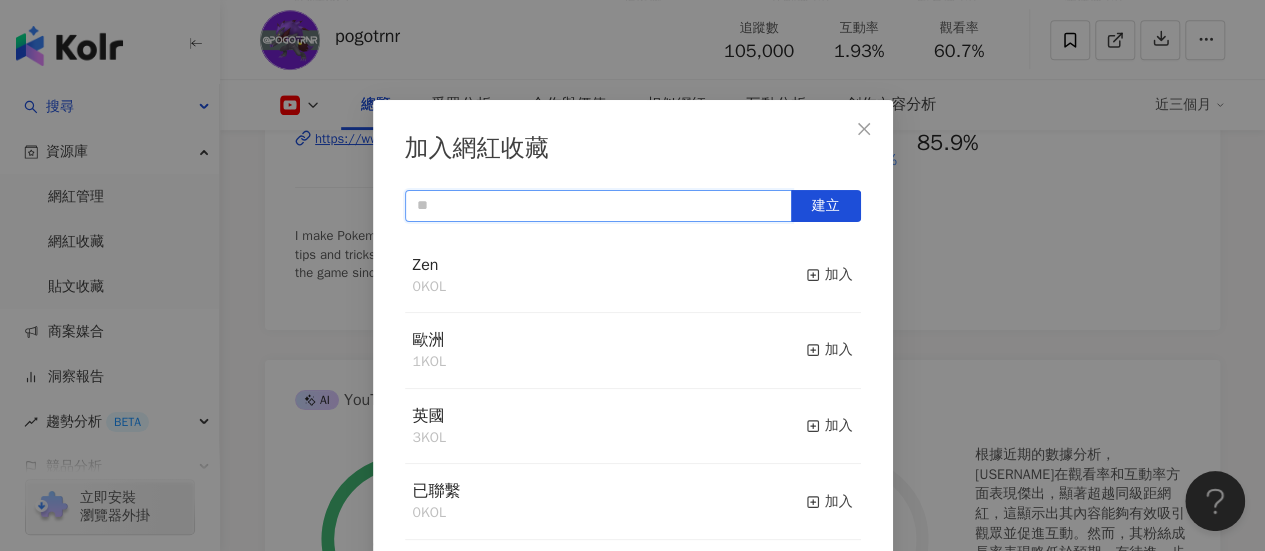 click at bounding box center [598, 206] 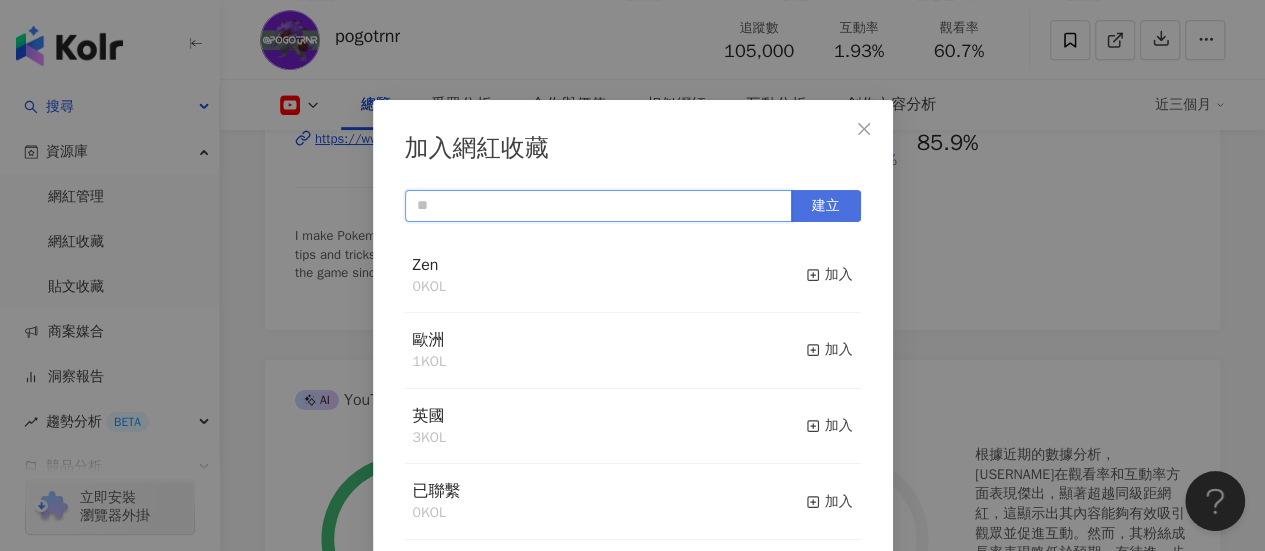 click on "建立" at bounding box center (826, 206) 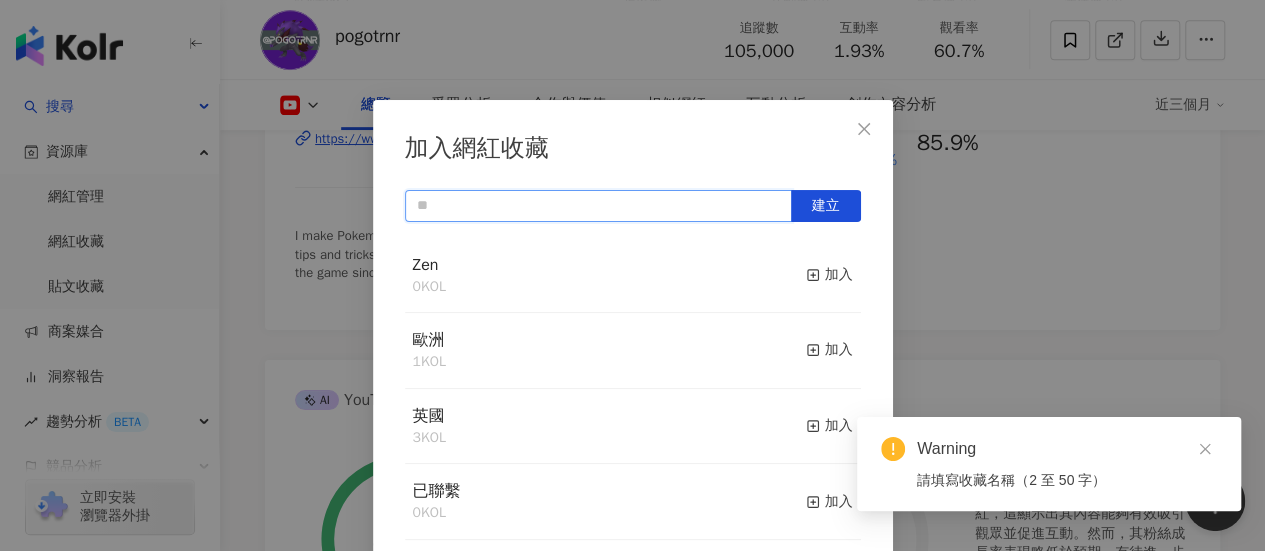 click at bounding box center (598, 206) 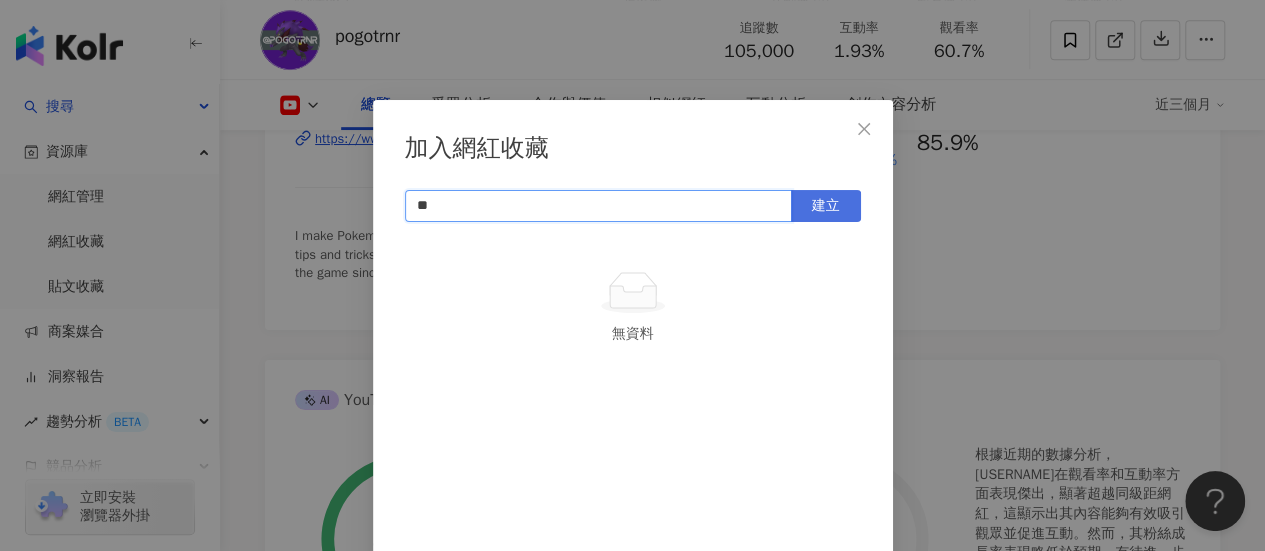 click on "建立" at bounding box center (826, 206) 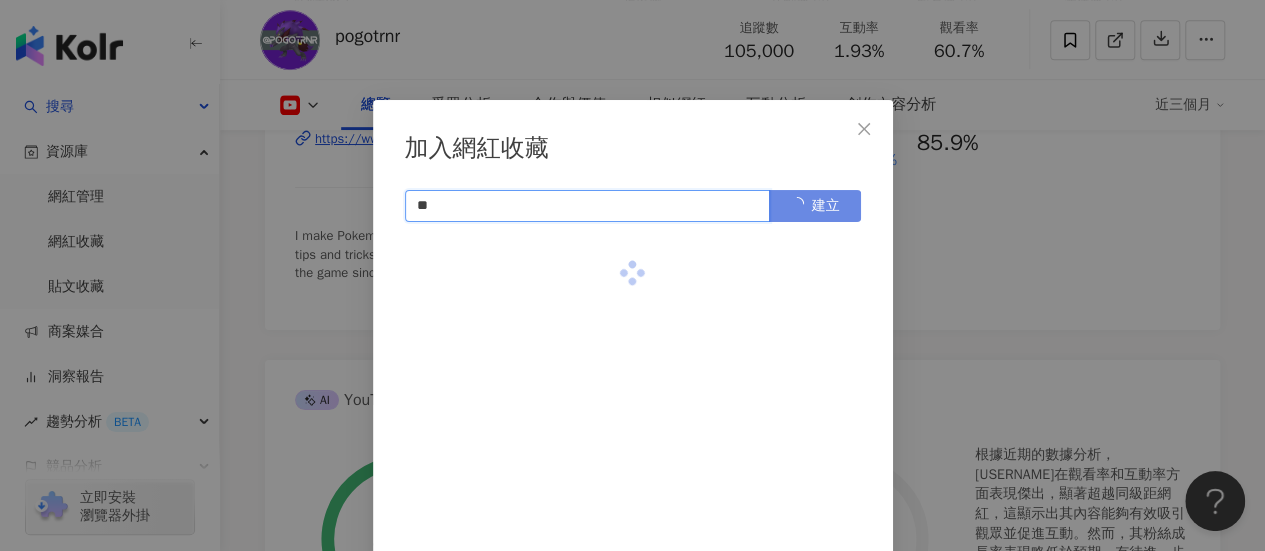 scroll, scrollTop: 502, scrollLeft: 0, axis: vertical 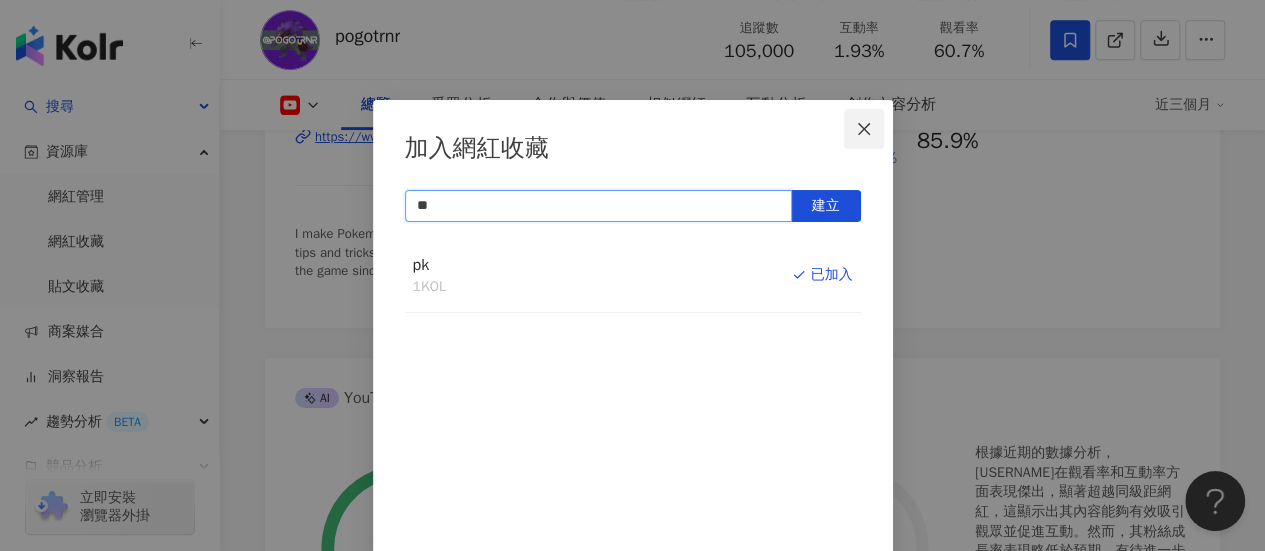 type on "**" 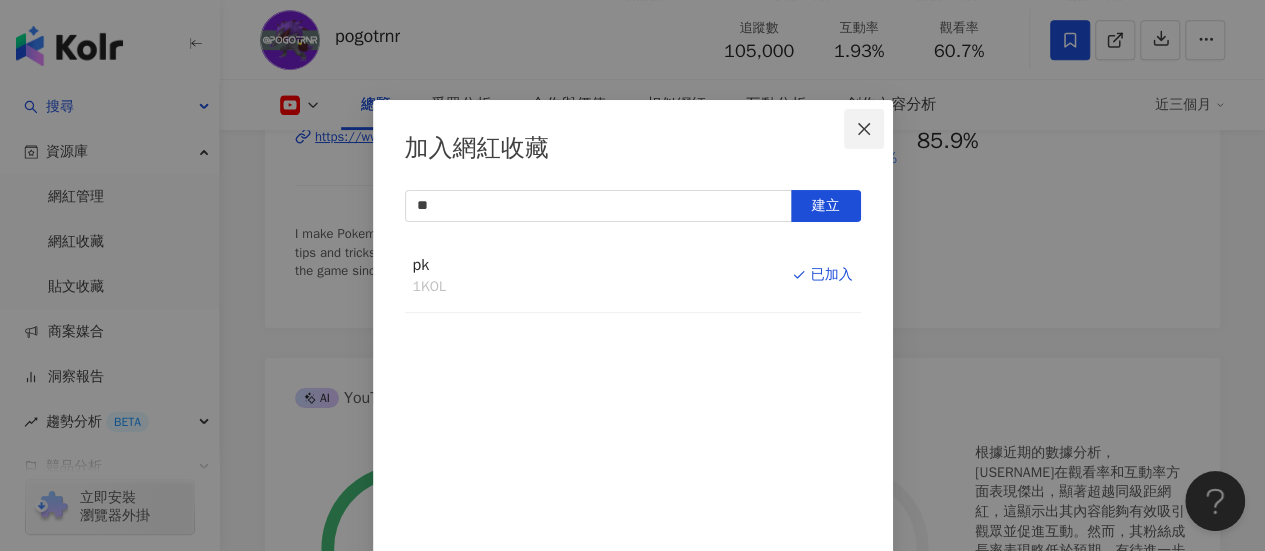 click 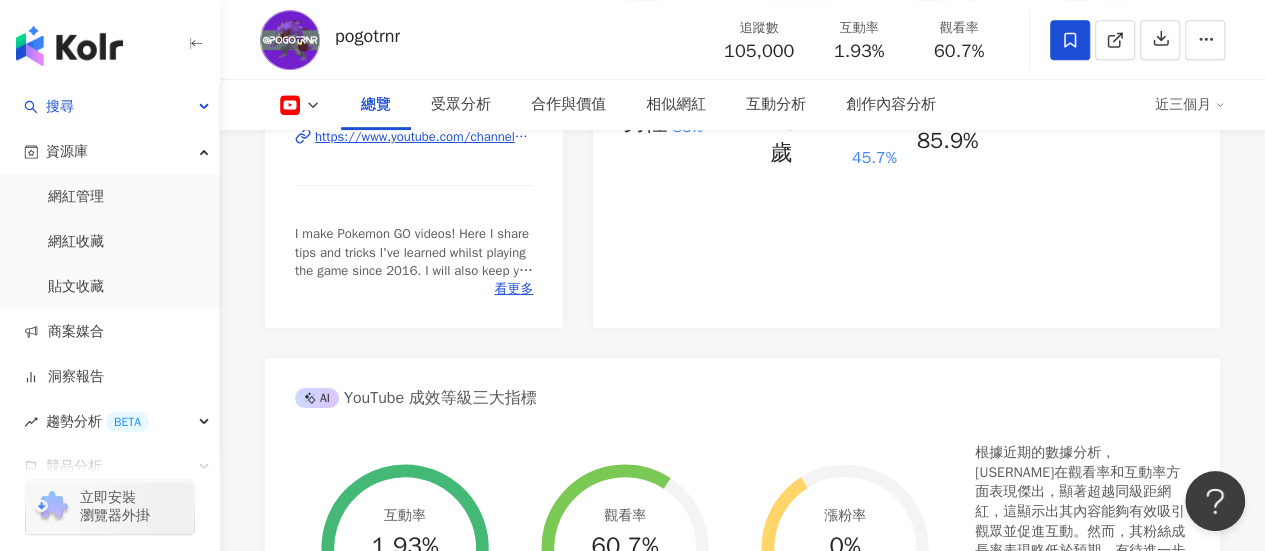 scroll, scrollTop: 500, scrollLeft: 0, axis: vertical 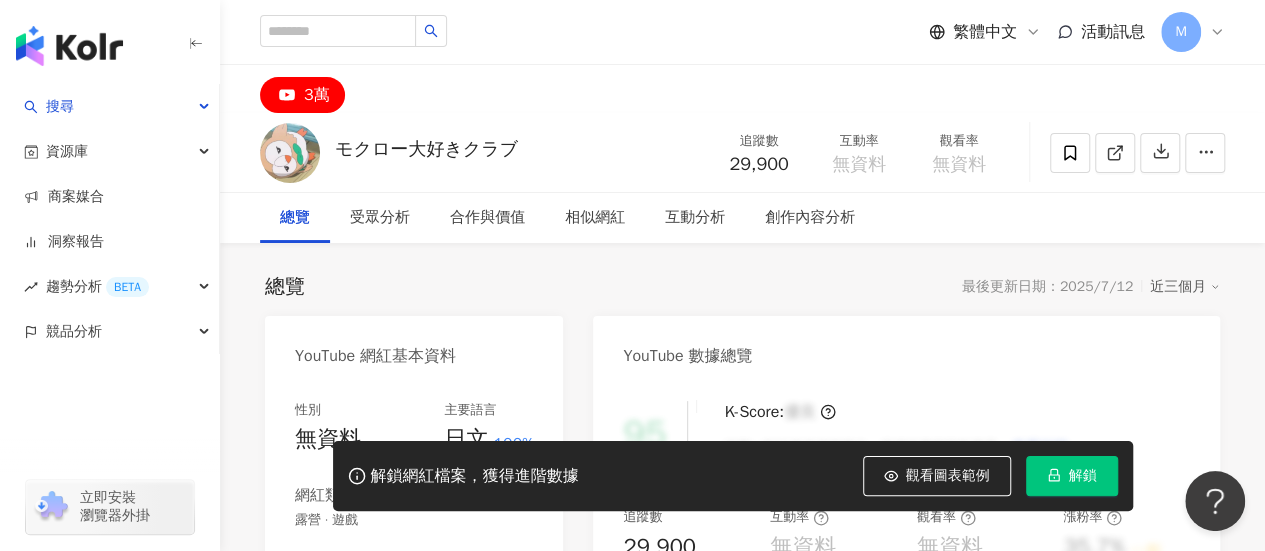 click on "3萬" at bounding box center [317, 95] 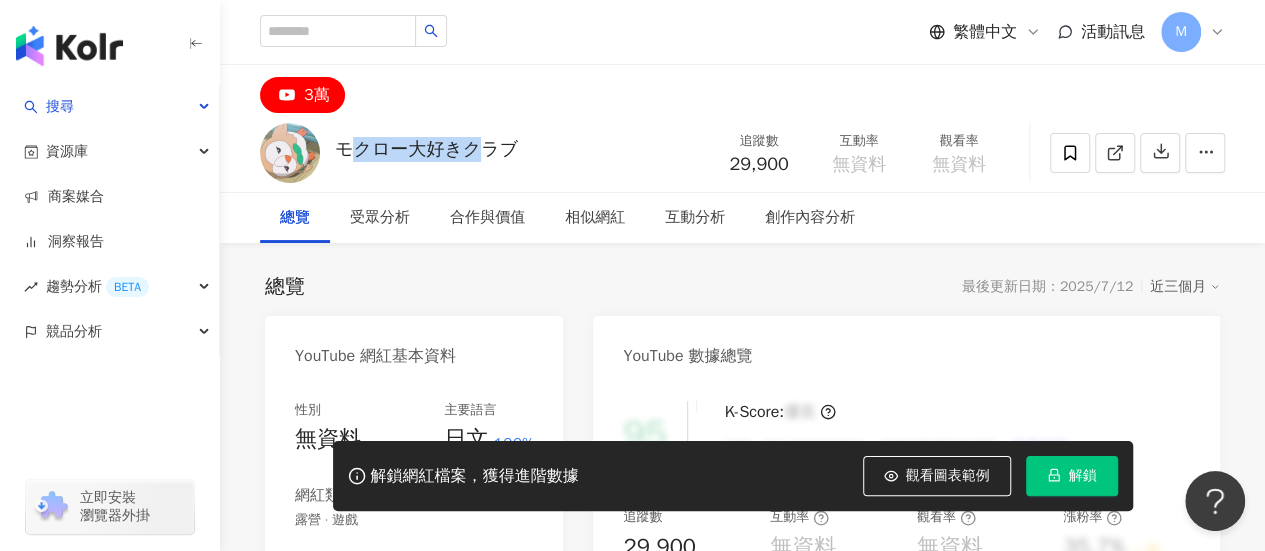 drag, startPoint x: 408, startPoint y: 150, endPoint x: 482, endPoint y: 153, distance: 74.06078 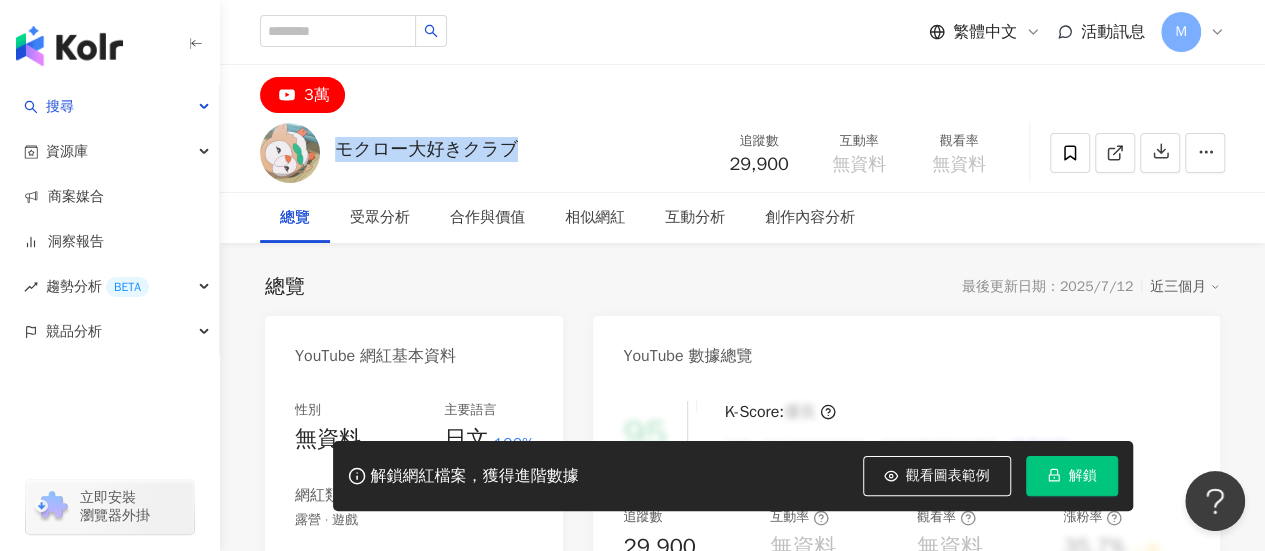 drag, startPoint x: 338, startPoint y: 153, endPoint x: 531, endPoint y: 161, distance: 193.16573 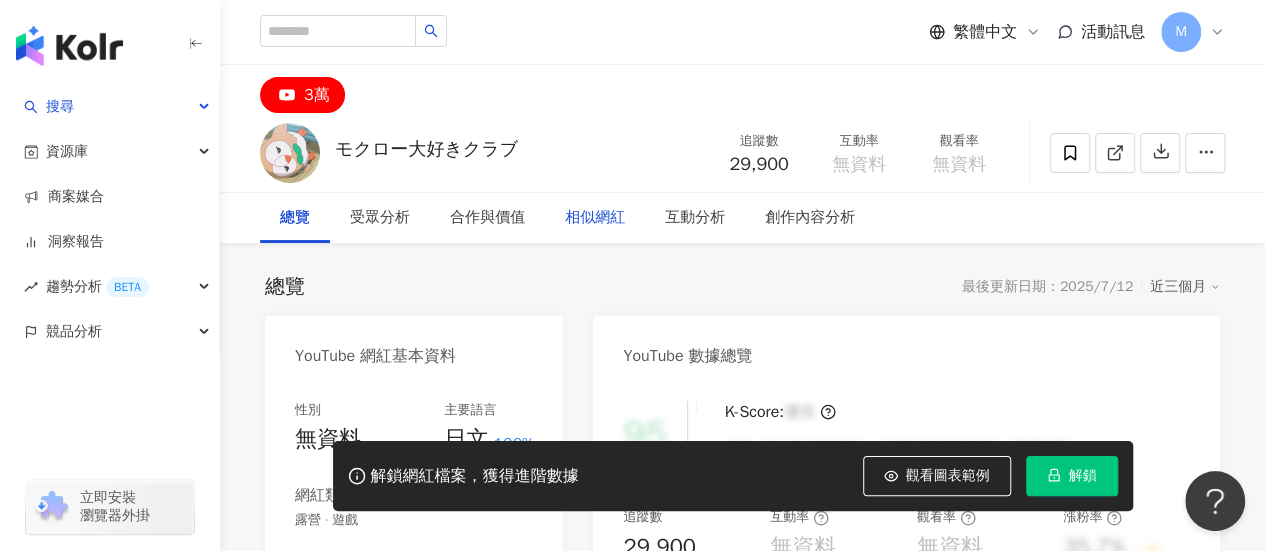click on "相似網紅" at bounding box center (595, 218) 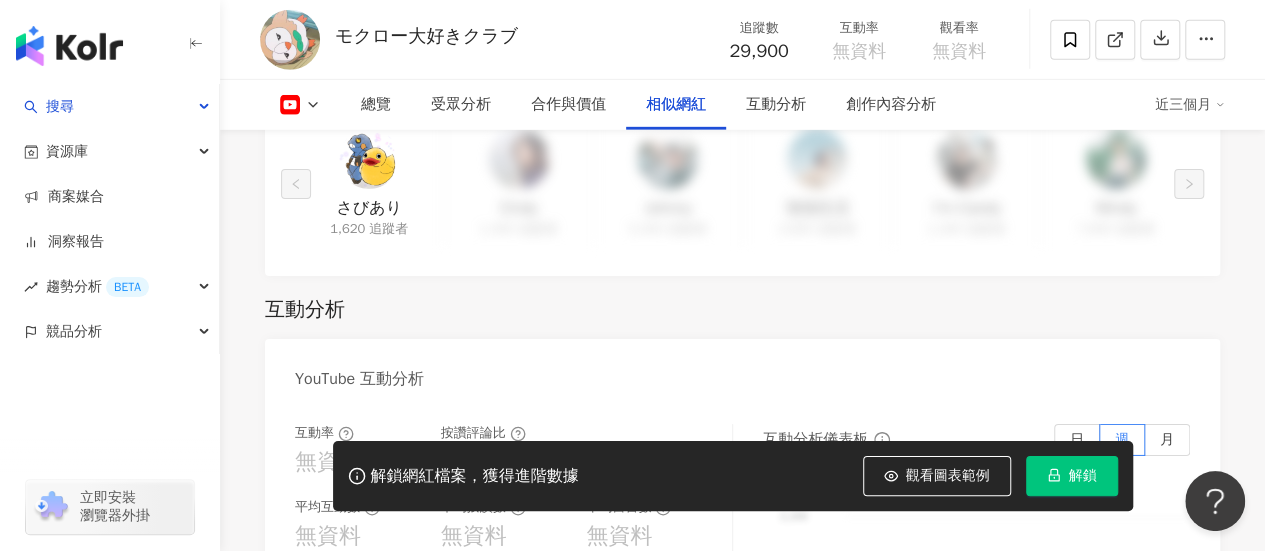 scroll, scrollTop: 2907, scrollLeft: 0, axis: vertical 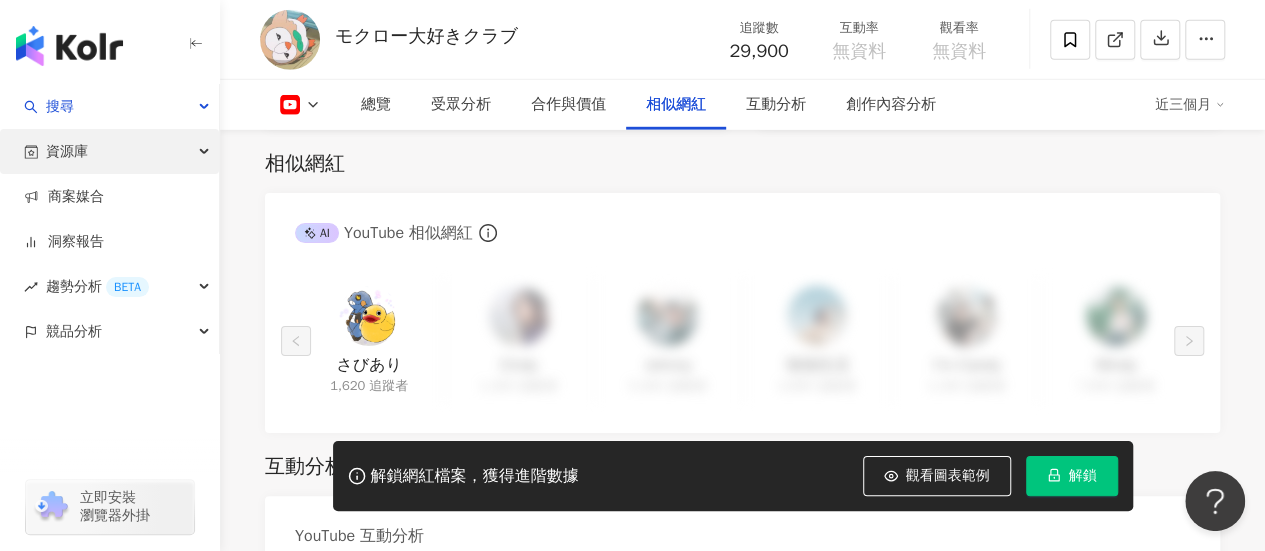 click on "資源庫" at bounding box center (109, 151) 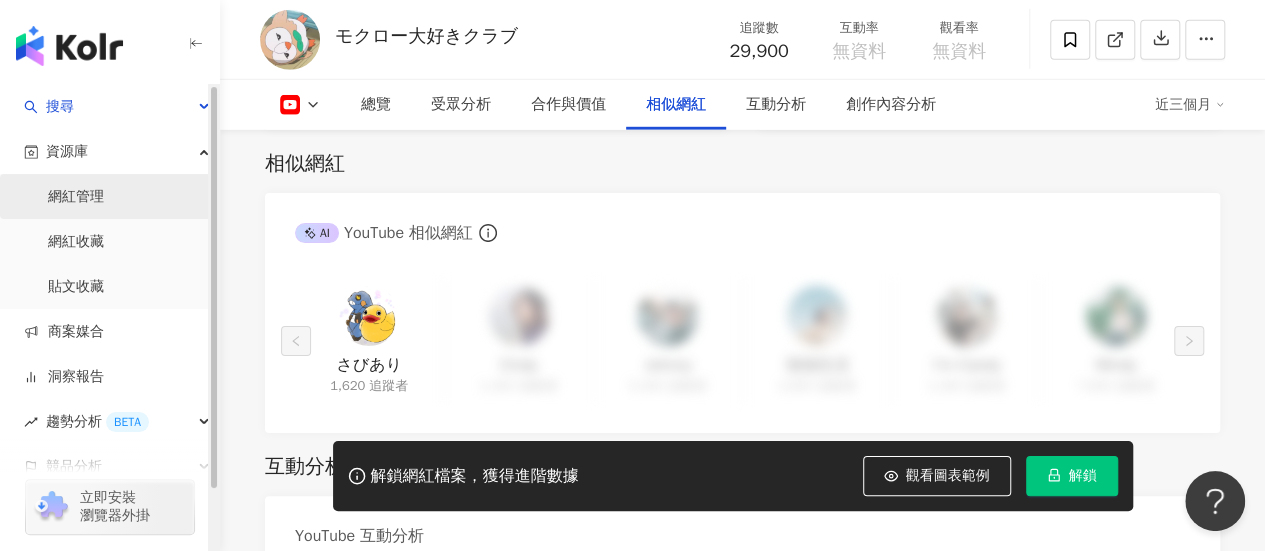 click on "網紅管理" at bounding box center (76, 197) 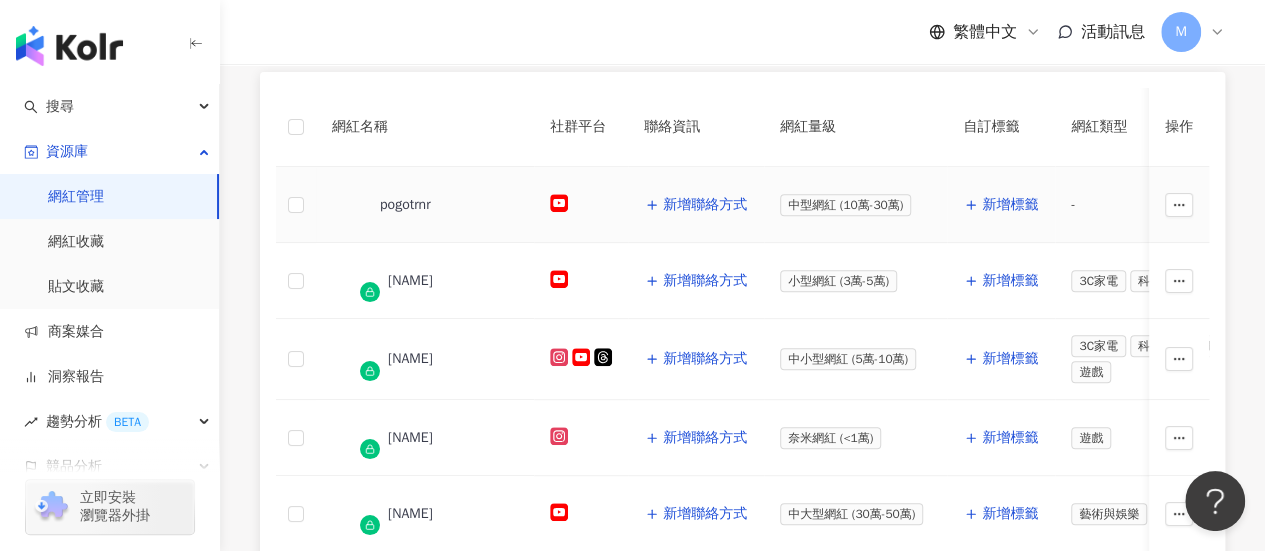 scroll, scrollTop: 400, scrollLeft: 0, axis: vertical 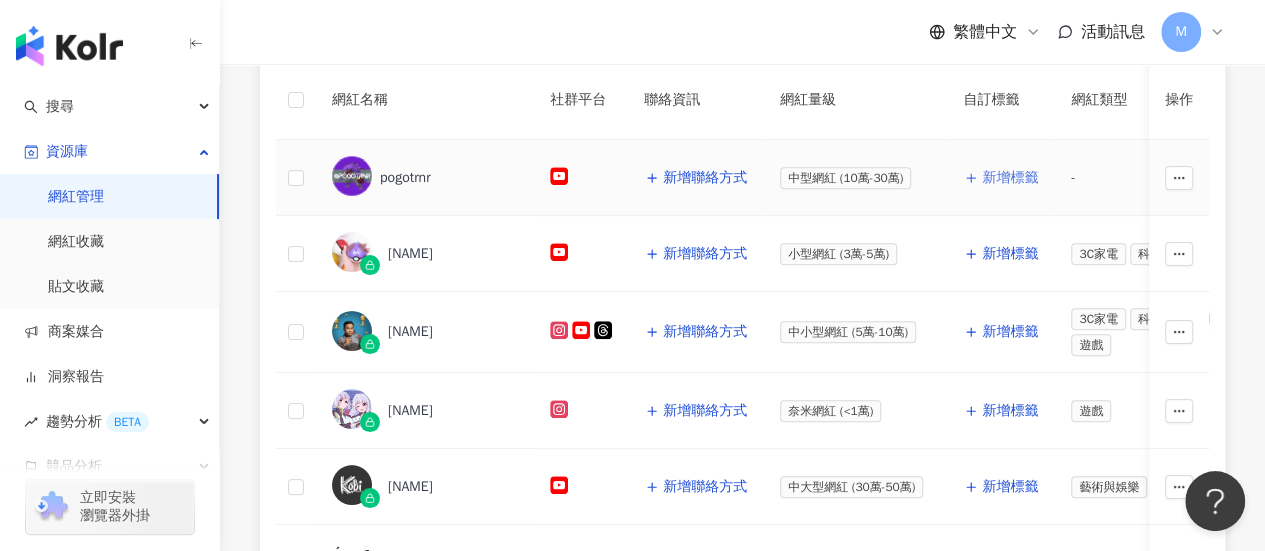 click on "新增標籤" at bounding box center (1010, 178) 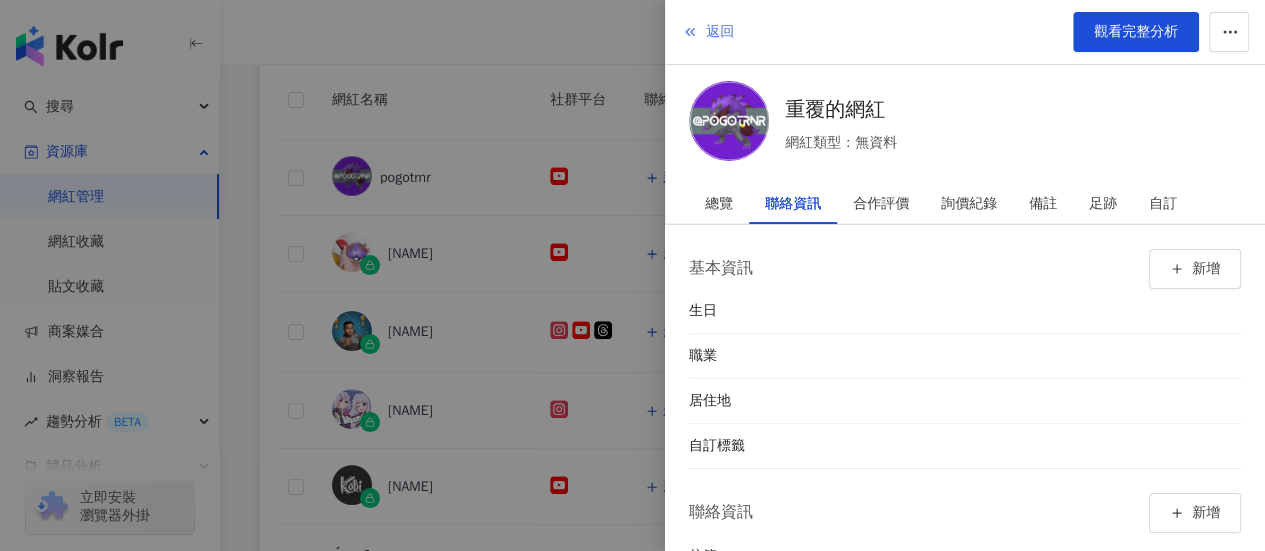 click 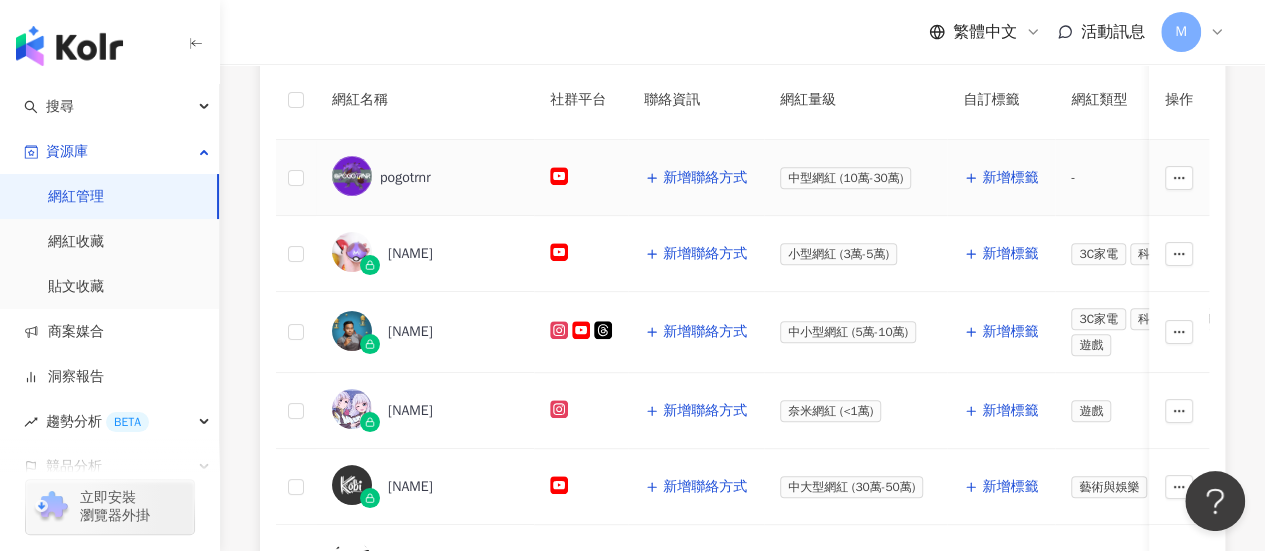 click on "新增標籤" at bounding box center [1001, 178] 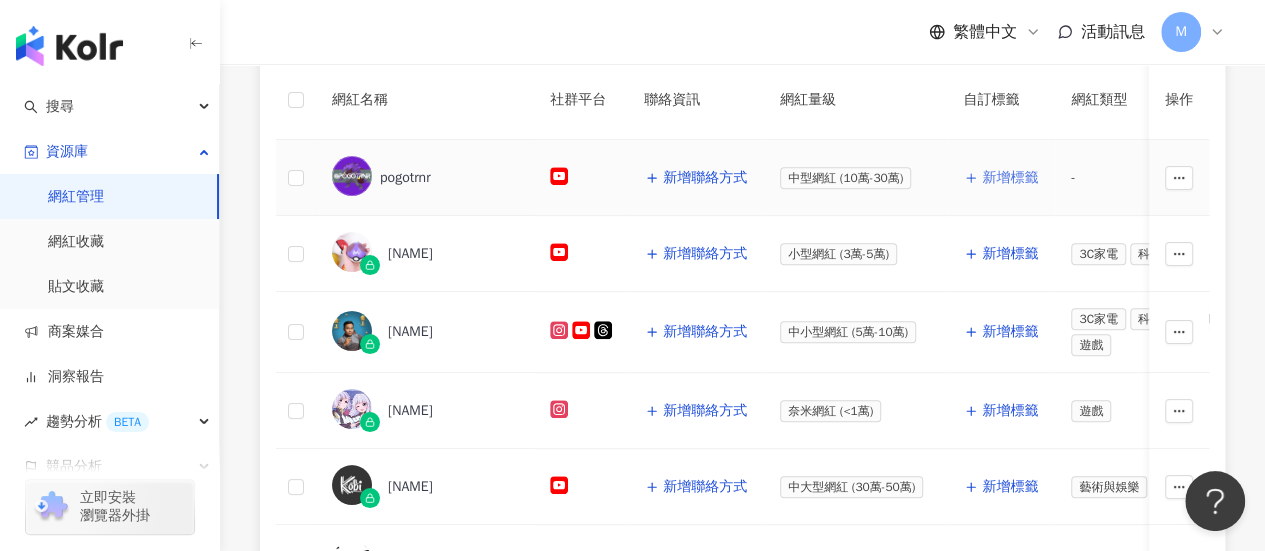 click on "新增標籤" at bounding box center [1001, 178] 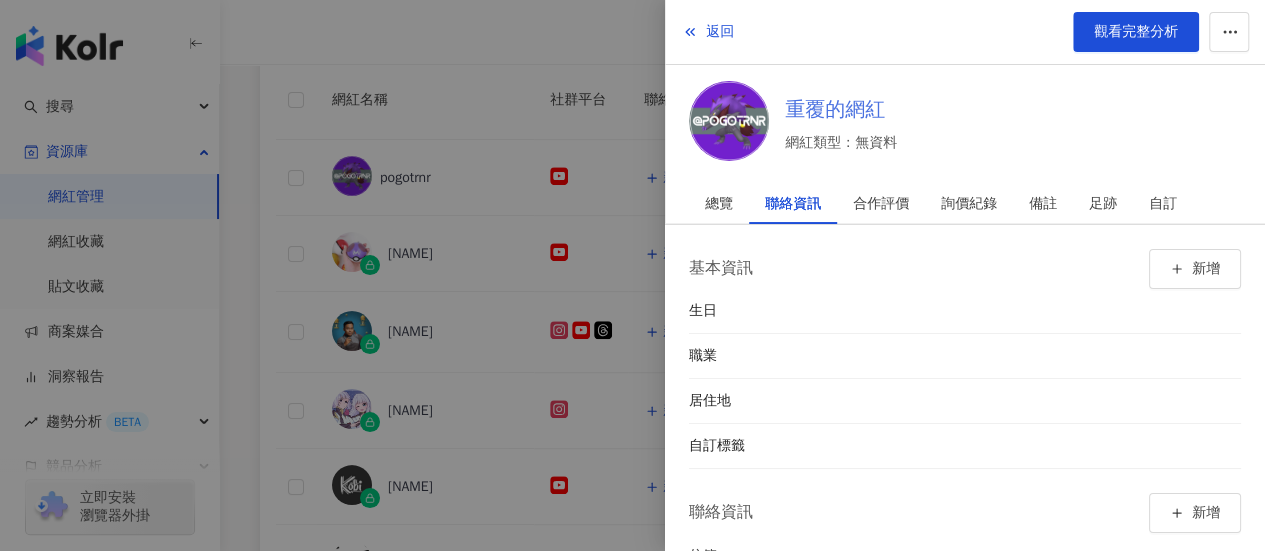 click on "重覆的網紅" at bounding box center [841, 110] 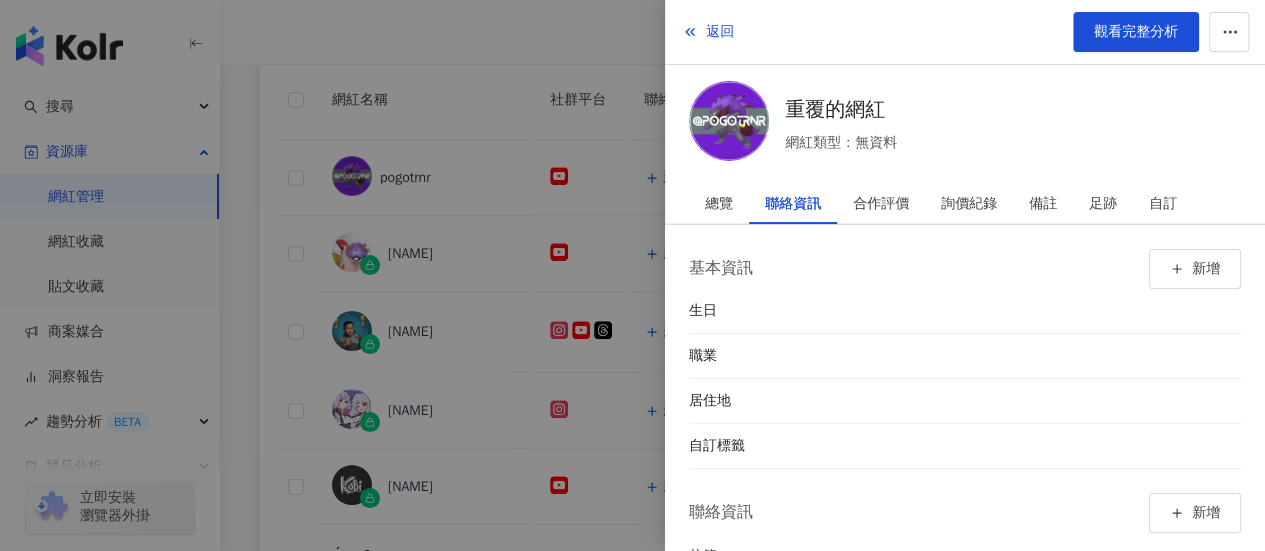 click at bounding box center [632, 275] 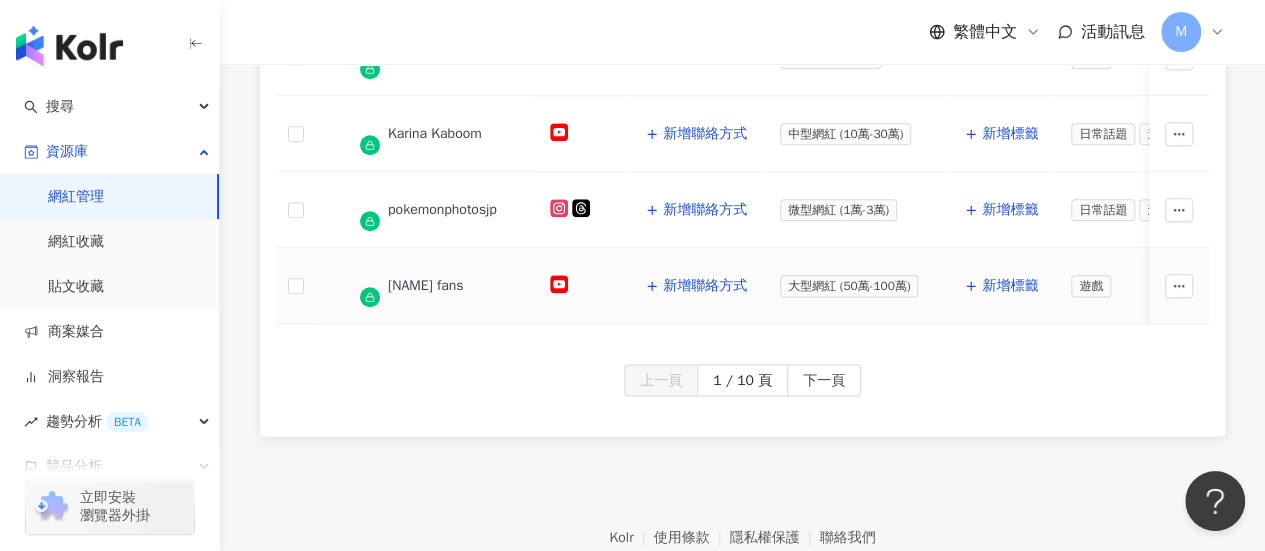 scroll, scrollTop: 1231, scrollLeft: 0, axis: vertical 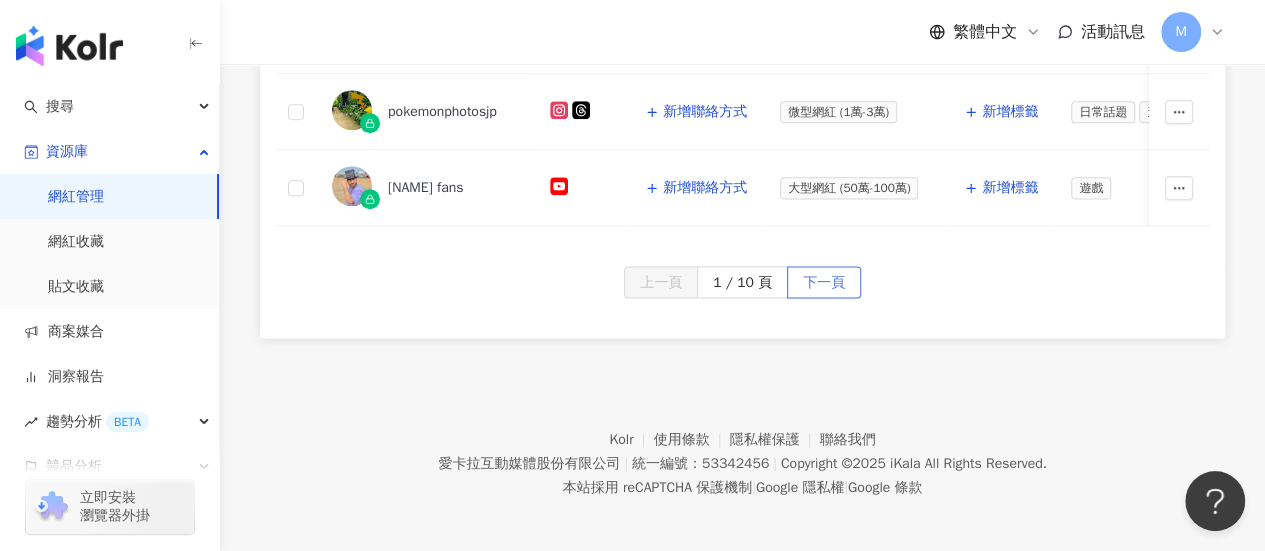 click on "下一頁" at bounding box center (824, 283) 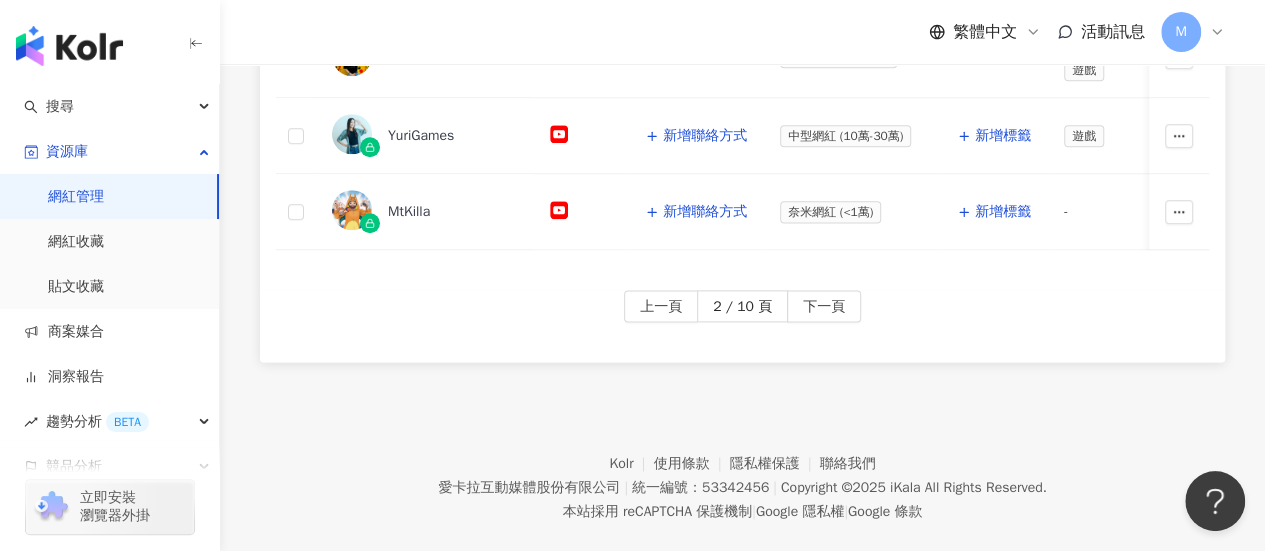 scroll, scrollTop: 1231, scrollLeft: 0, axis: vertical 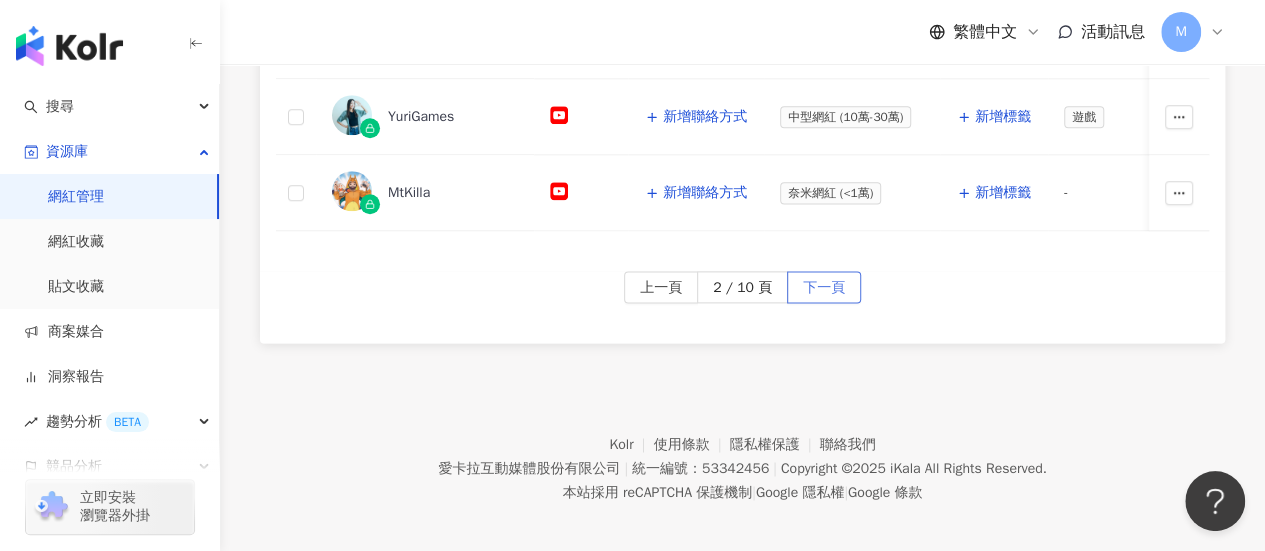click on "下一頁" at bounding box center [824, 288] 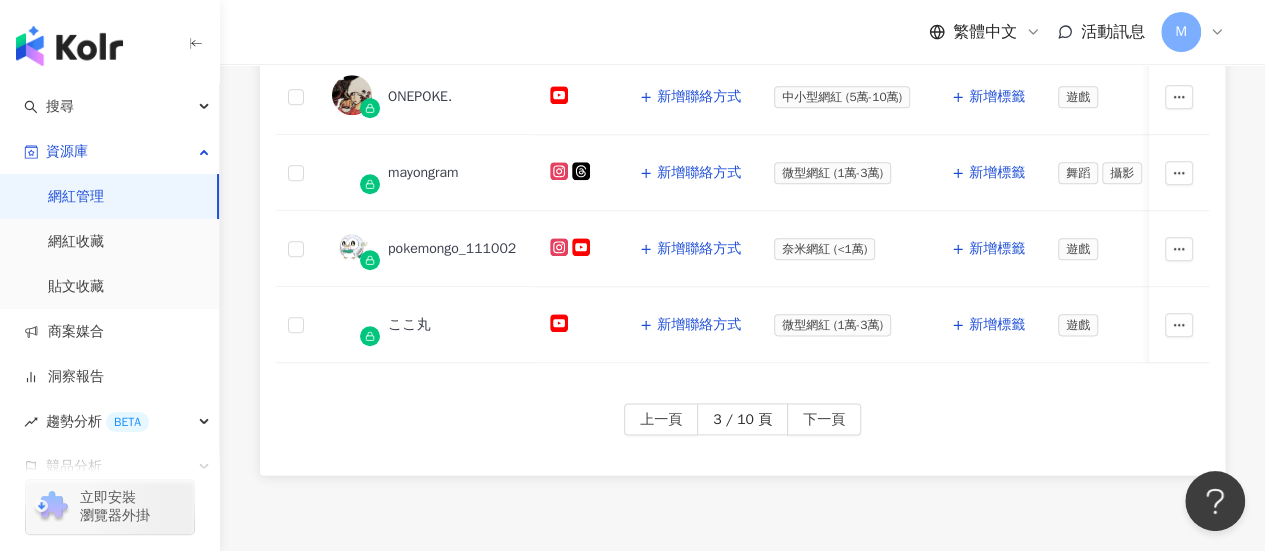 scroll, scrollTop: 1226, scrollLeft: 0, axis: vertical 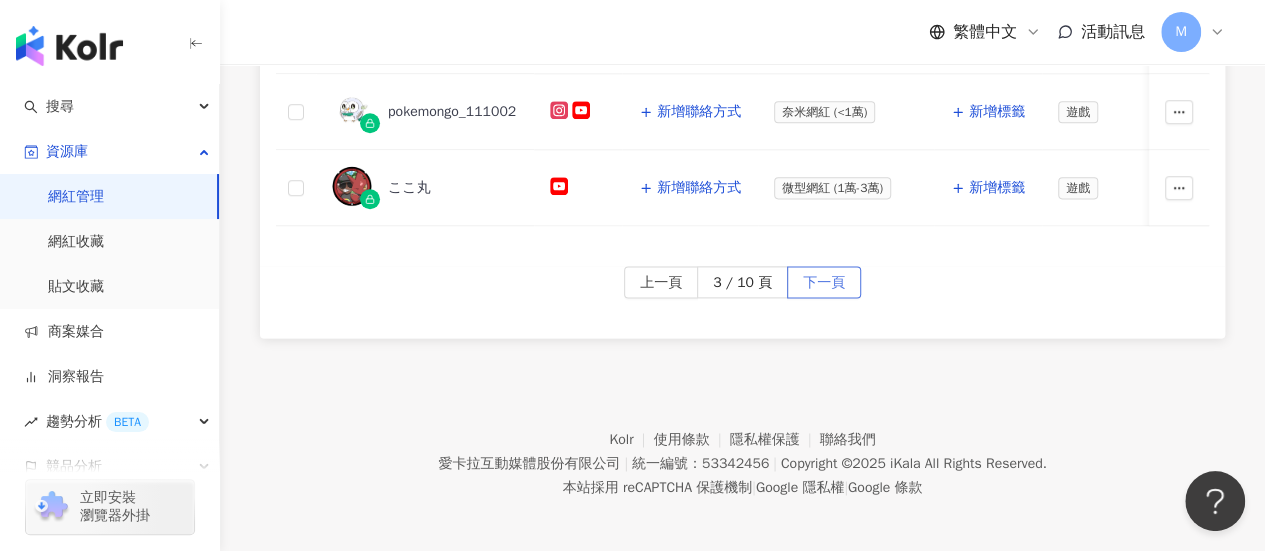 click on "下一頁" at bounding box center (824, 283) 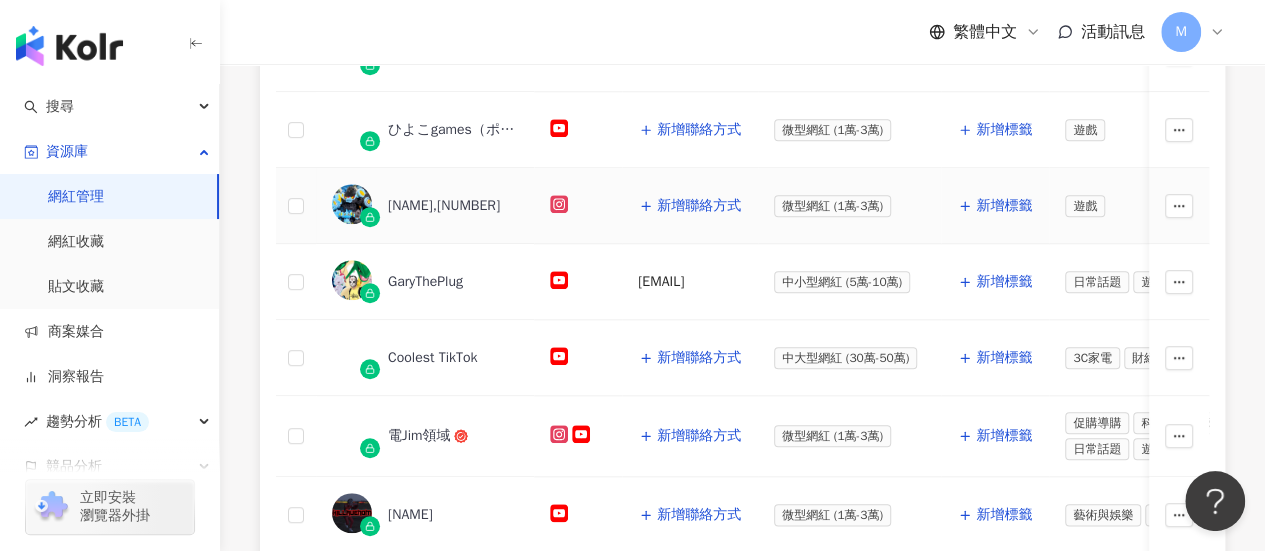 scroll, scrollTop: 1026, scrollLeft: 0, axis: vertical 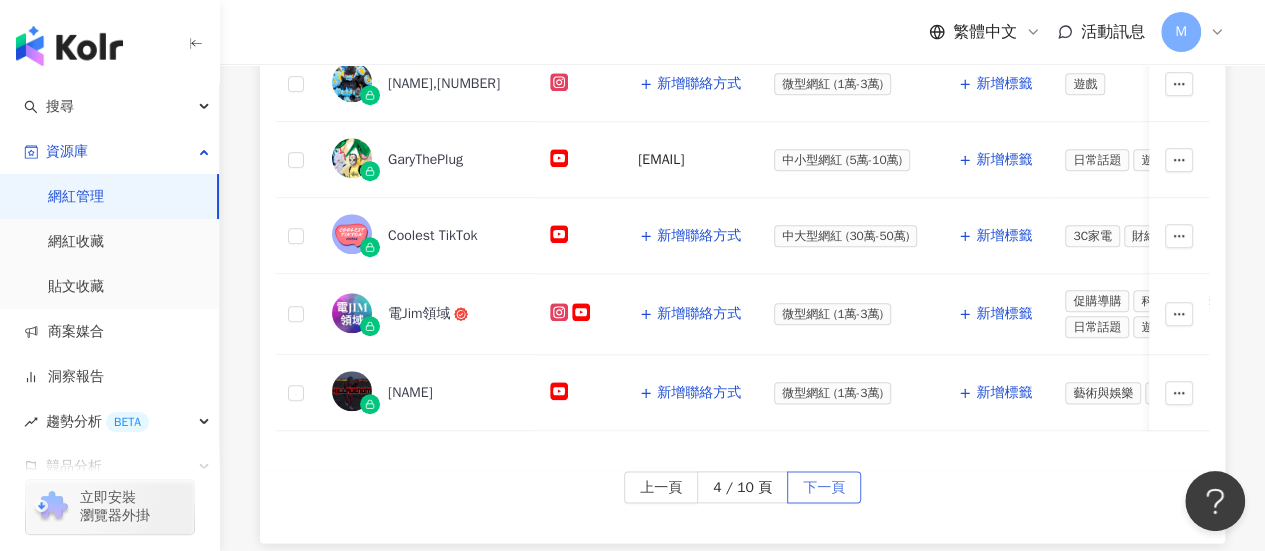 click on "下一頁" at bounding box center [824, 488] 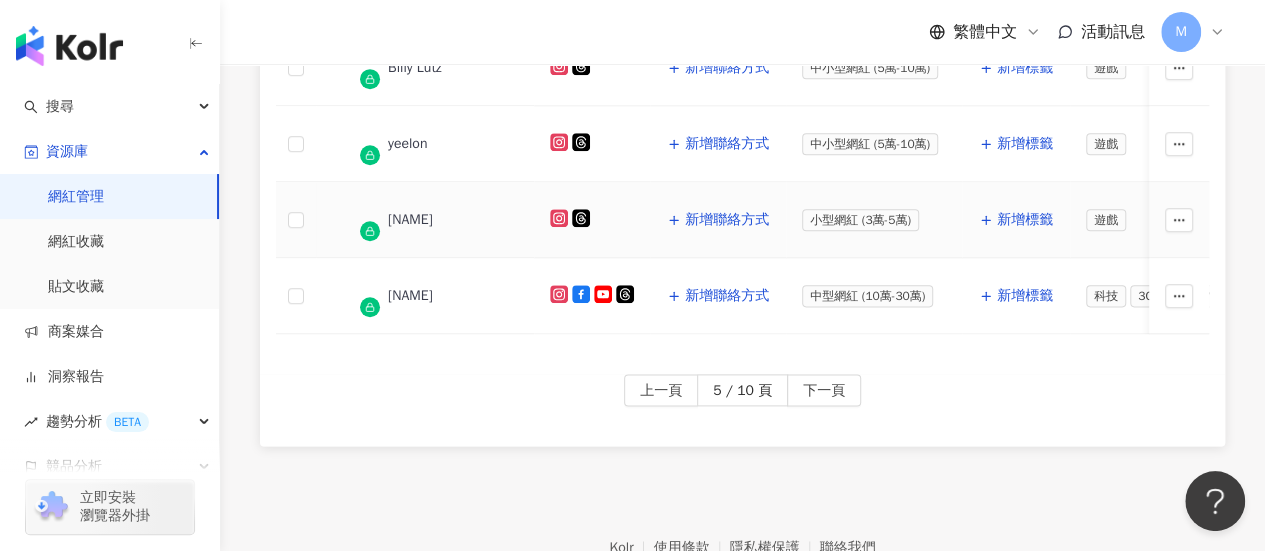 scroll, scrollTop: 1126, scrollLeft: 0, axis: vertical 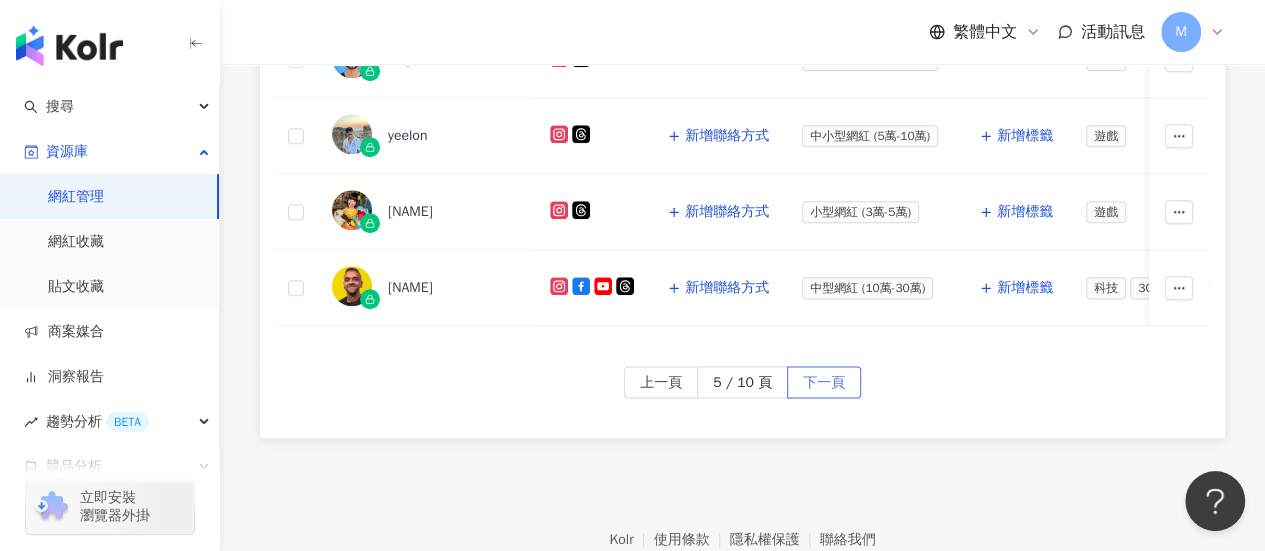click on "下一頁" at bounding box center (824, 383) 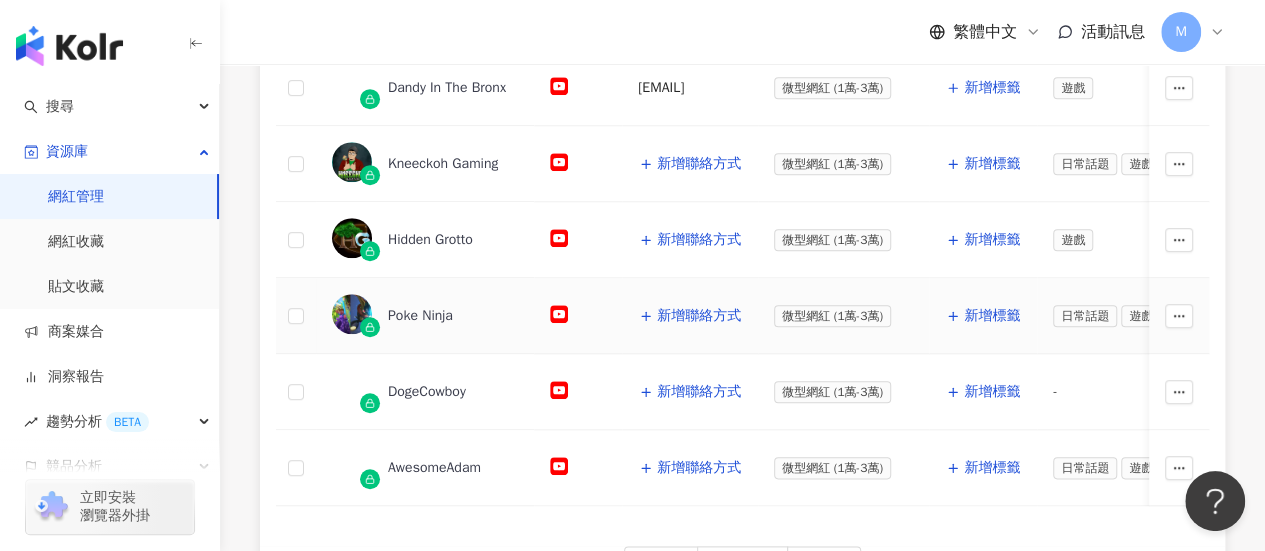 scroll, scrollTop: 1026, scrollLeft: 0, axis: vertical 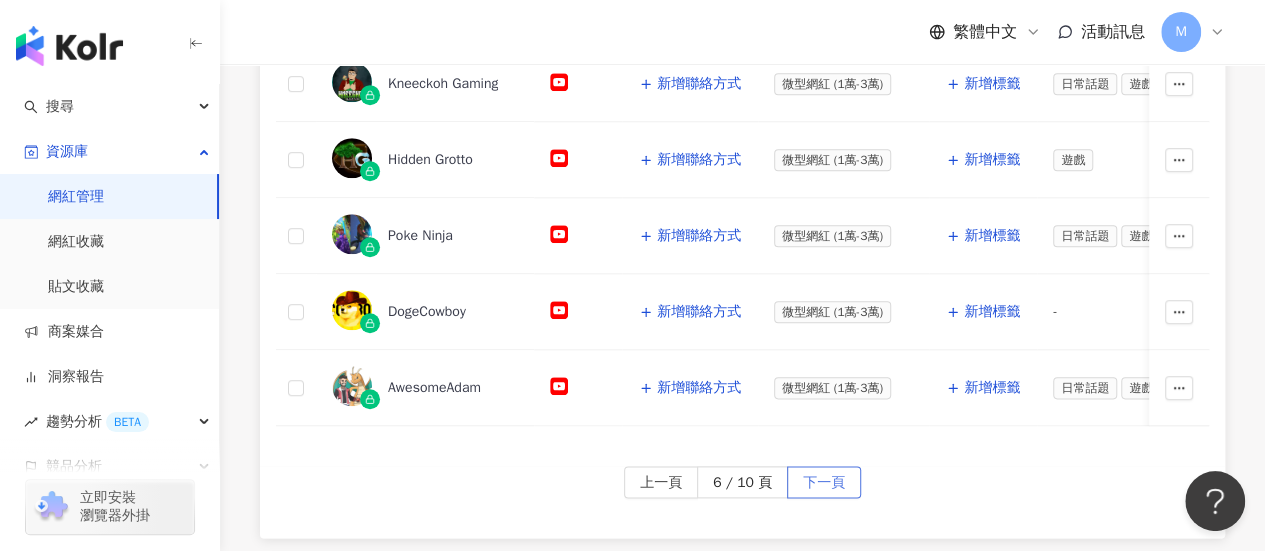 click on "下一頁" at bounding box center (824, 483) 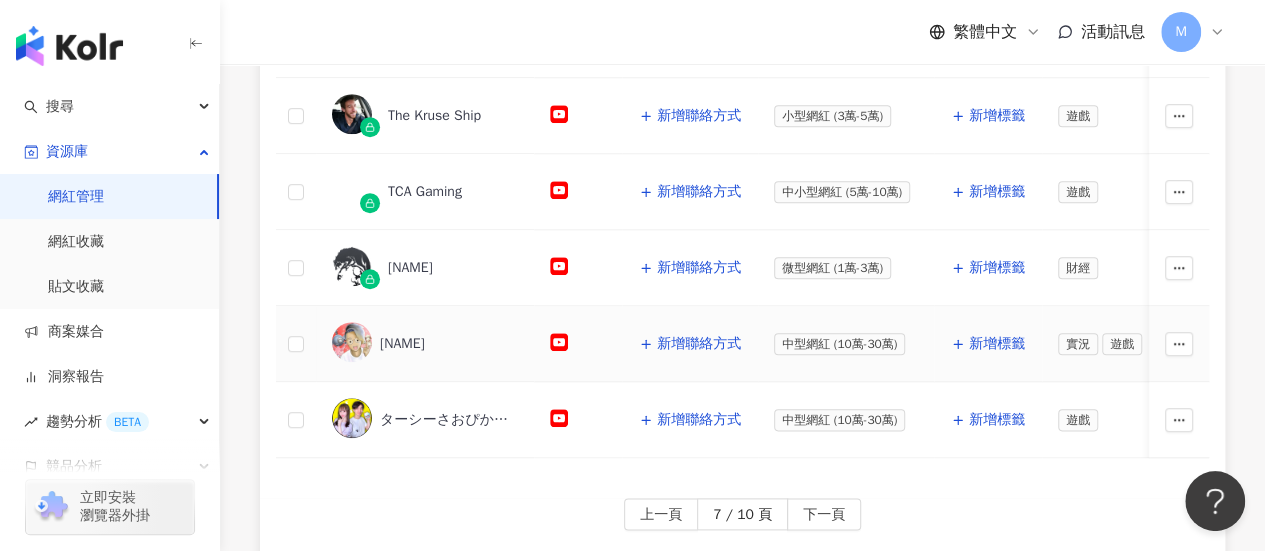scroll, scrollTop: 1026, scrollLeft: 0, axis: vertical 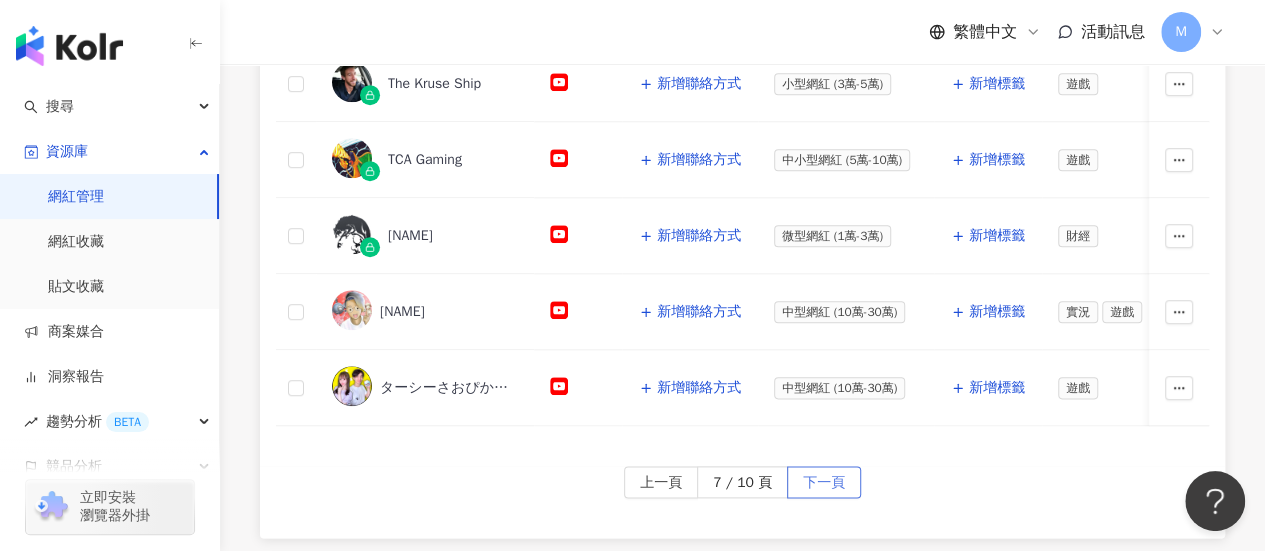 click on "下一頁" at bounding box center (824, 482) 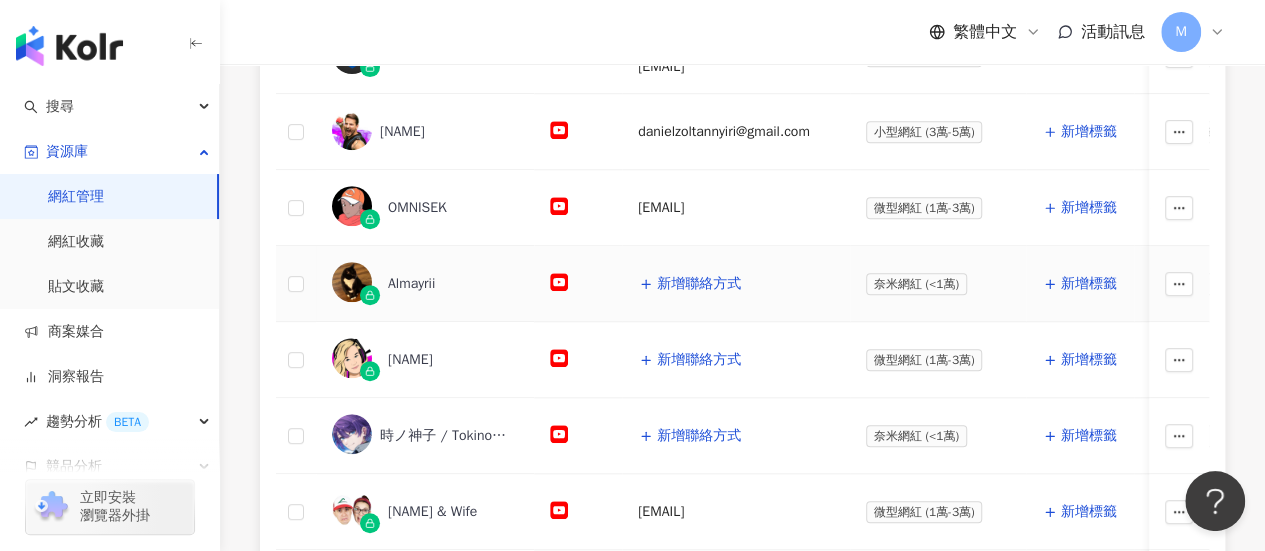 scroll, scrollTop: 1126, scrollLeft: 0, axis: vertical 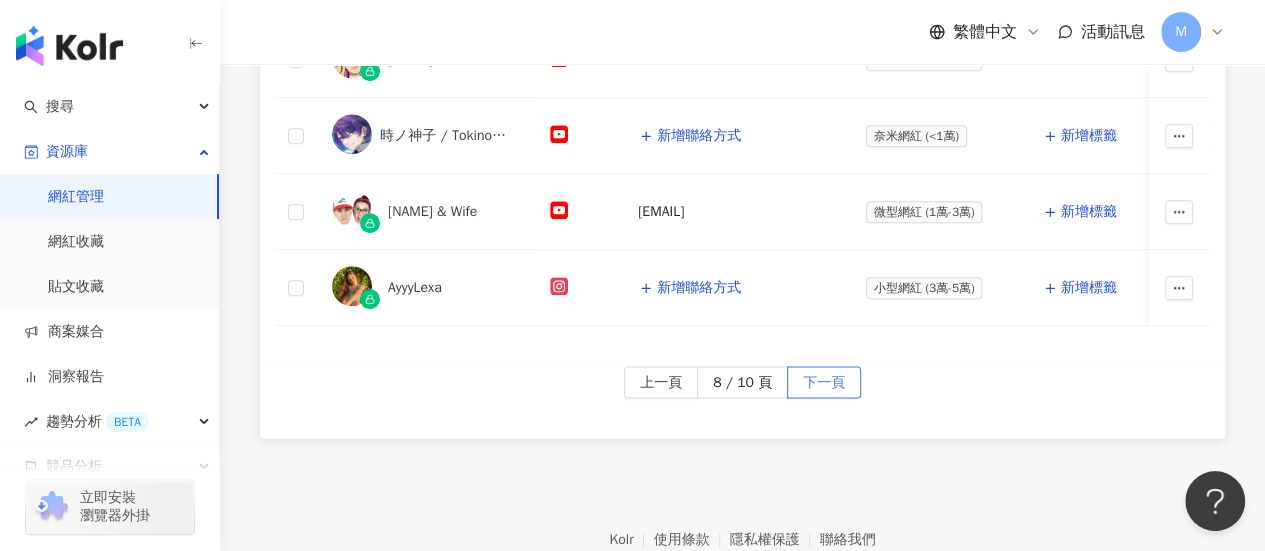 click on "下一頁" at bounding box center (824, 383) 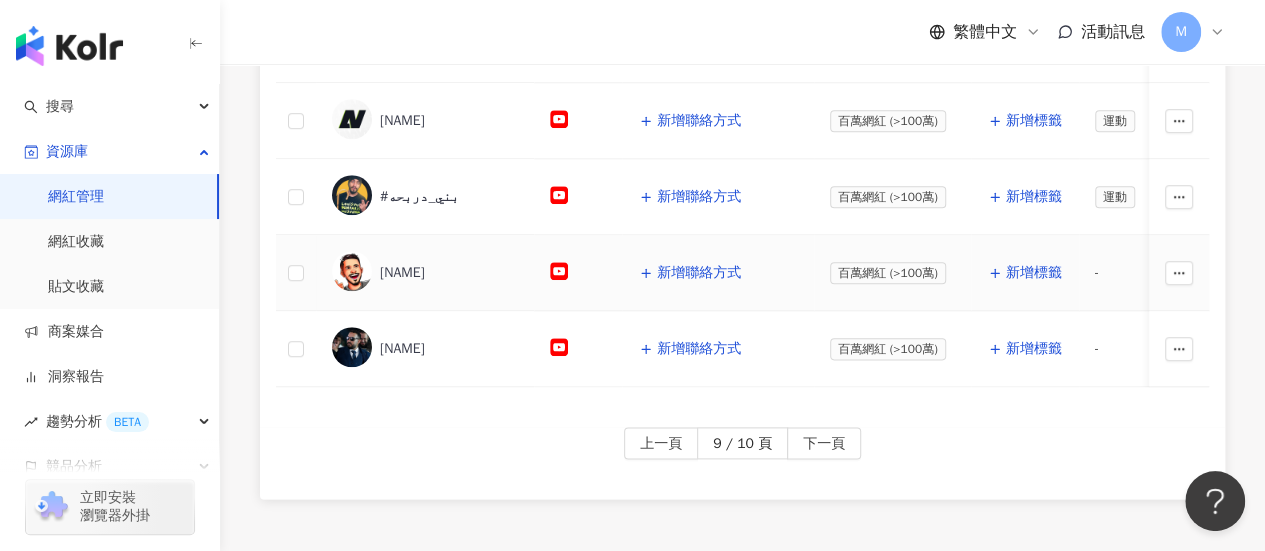 scroll, scrollTop: 1126, scrollLeft: 0, axis: vertical 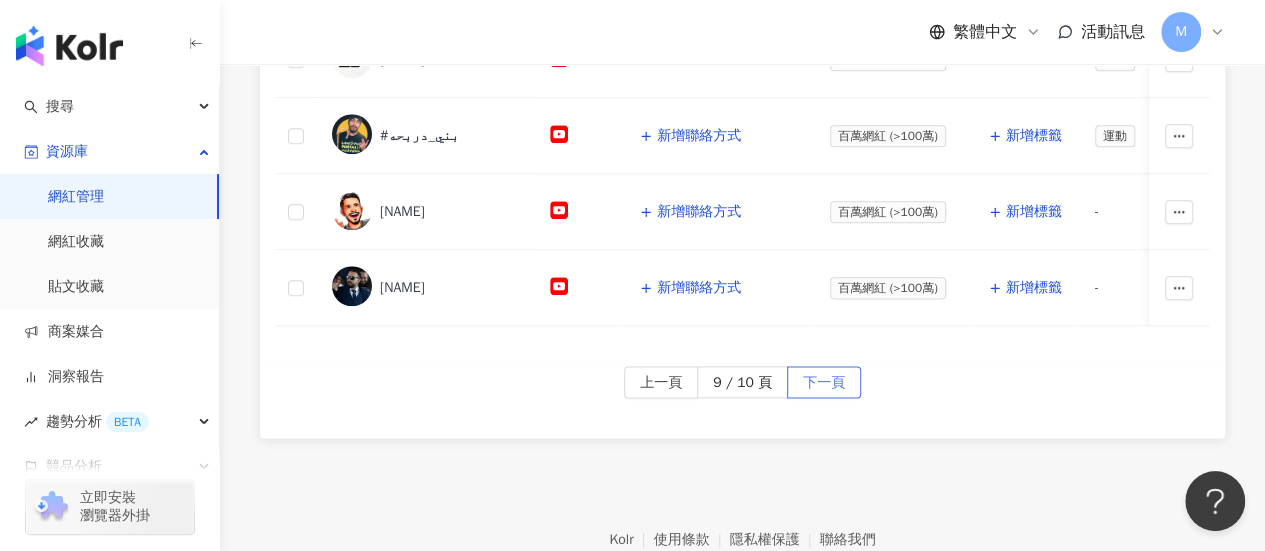 click on "下一頁" at bounding box center [824, 383] 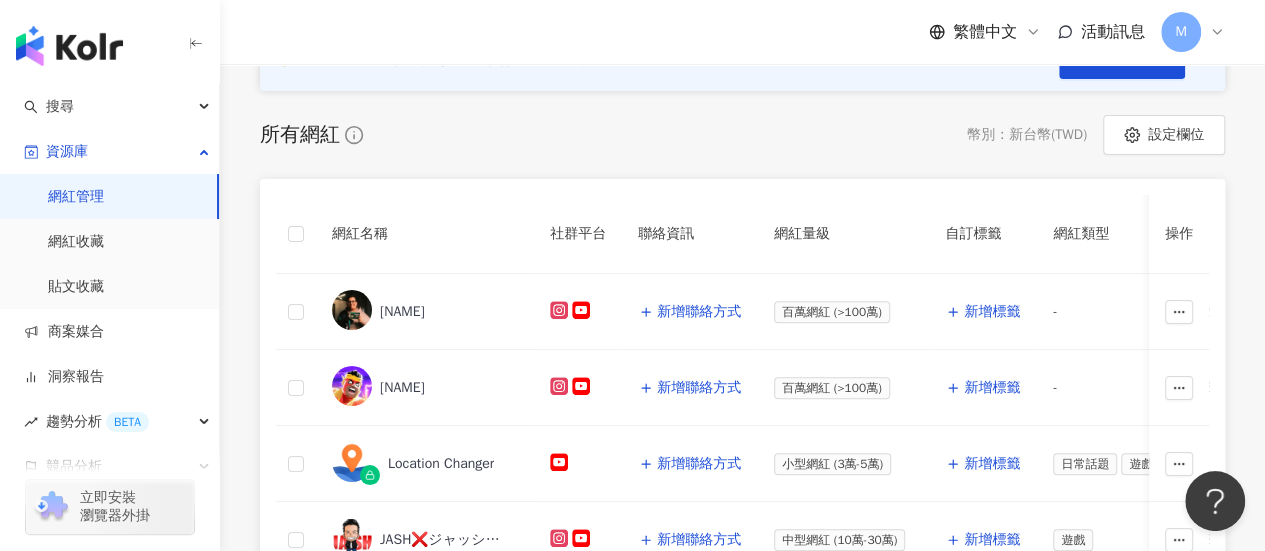 scroll, scrollTop: 382, scrollLeft: 0, axis: vertical 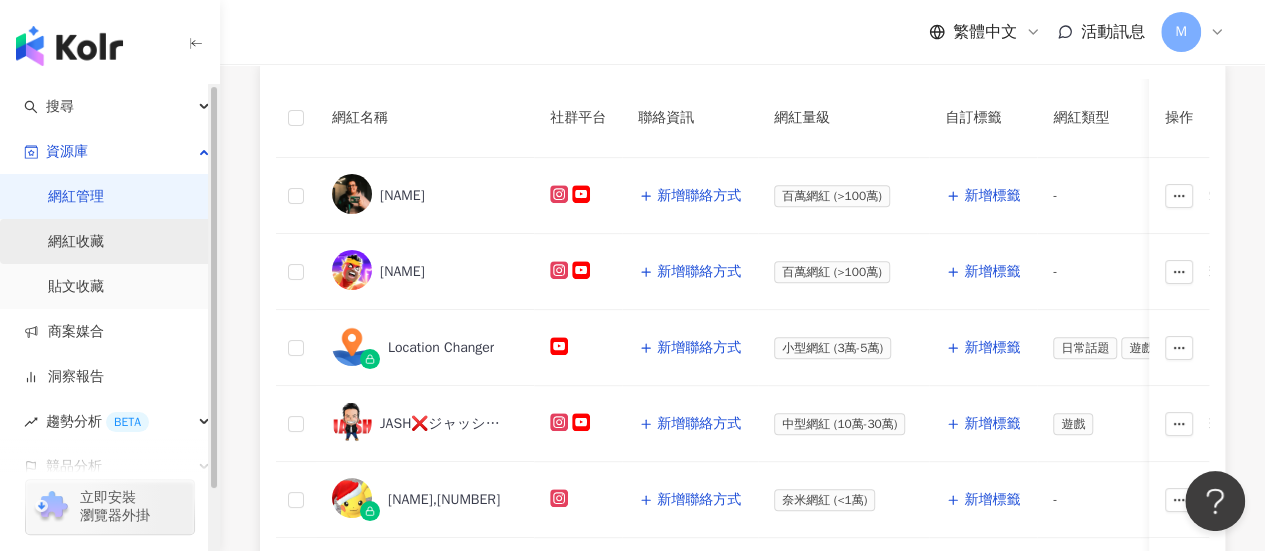 click on "網紅收藏" at bounding box center [76, 242] 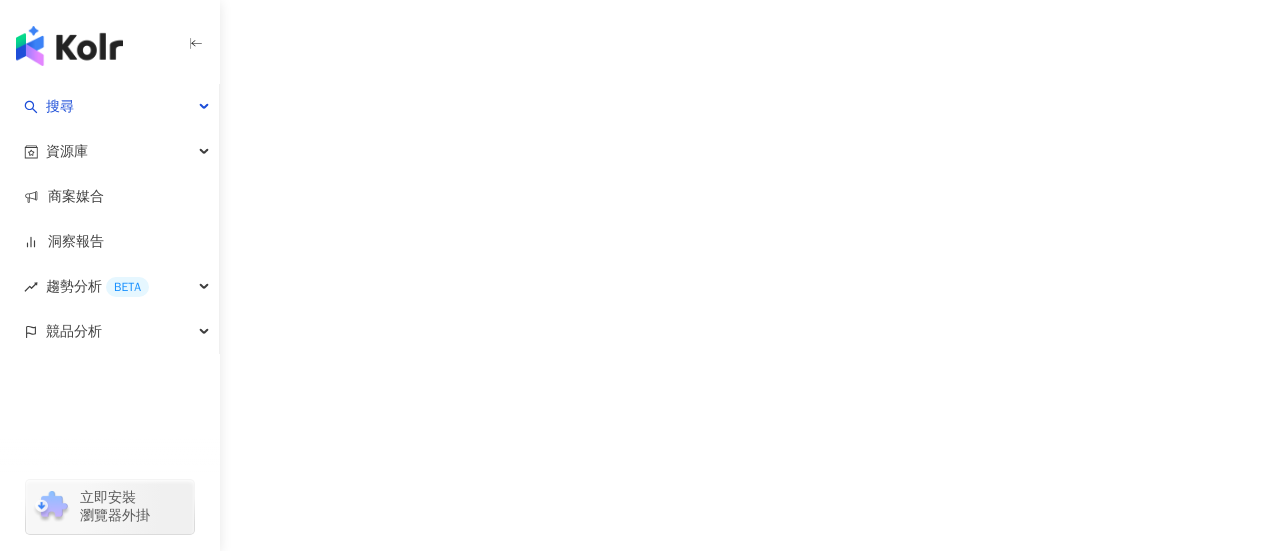 scroll, scrollTop: 0, scrollLeft: 0, axis: both 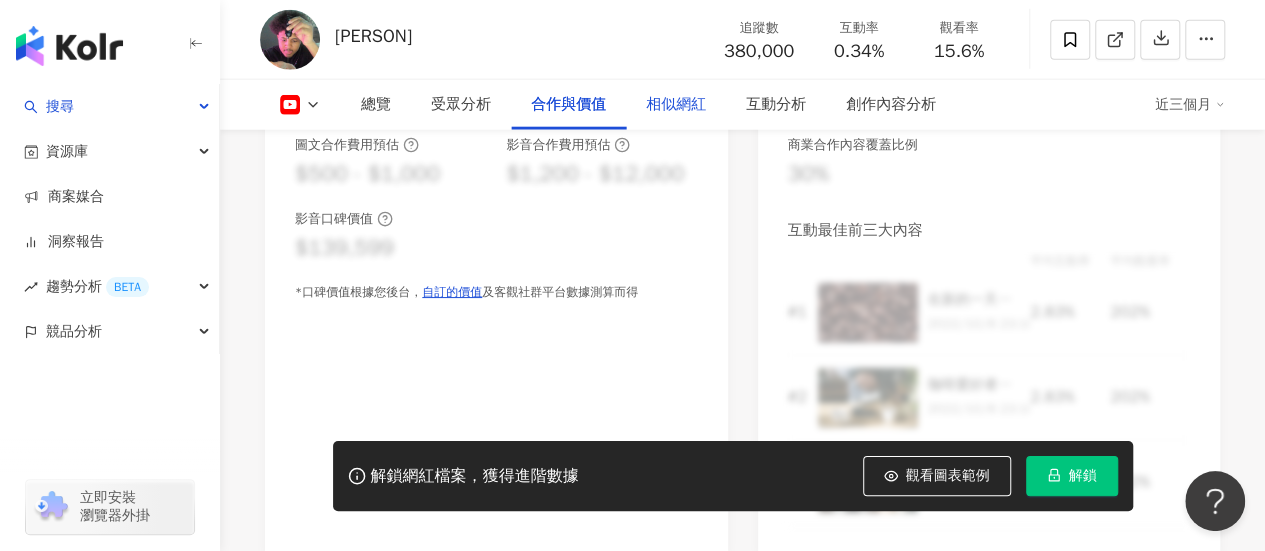 click on "相似網紅" at bounding box center [676, 105] 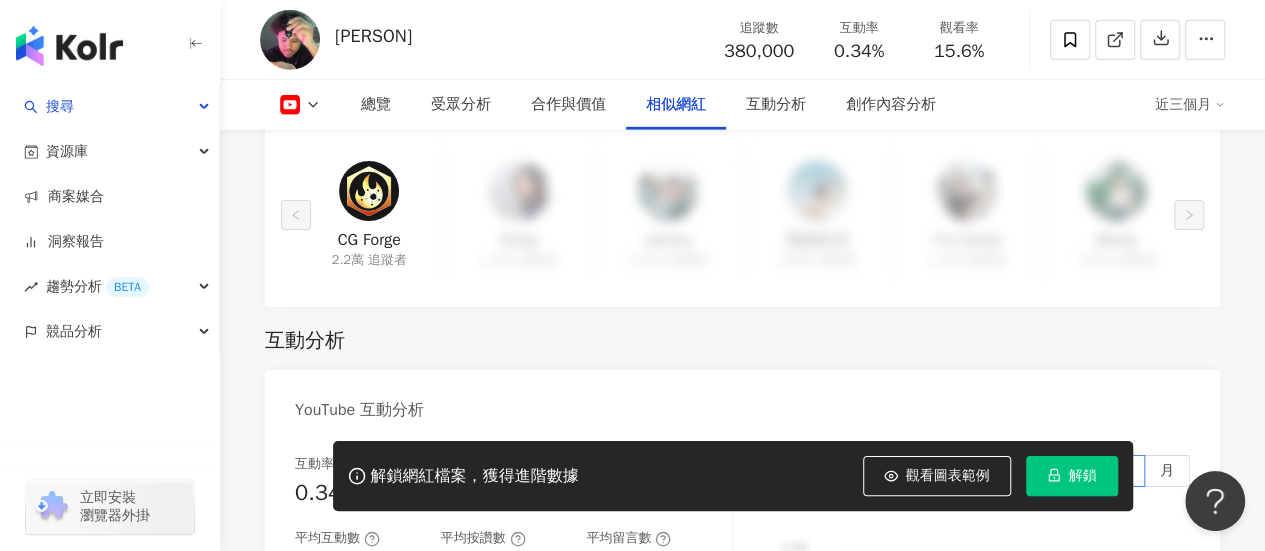 scroll, scrollTop: 3026, scrollLeft: 0, axis: vertical 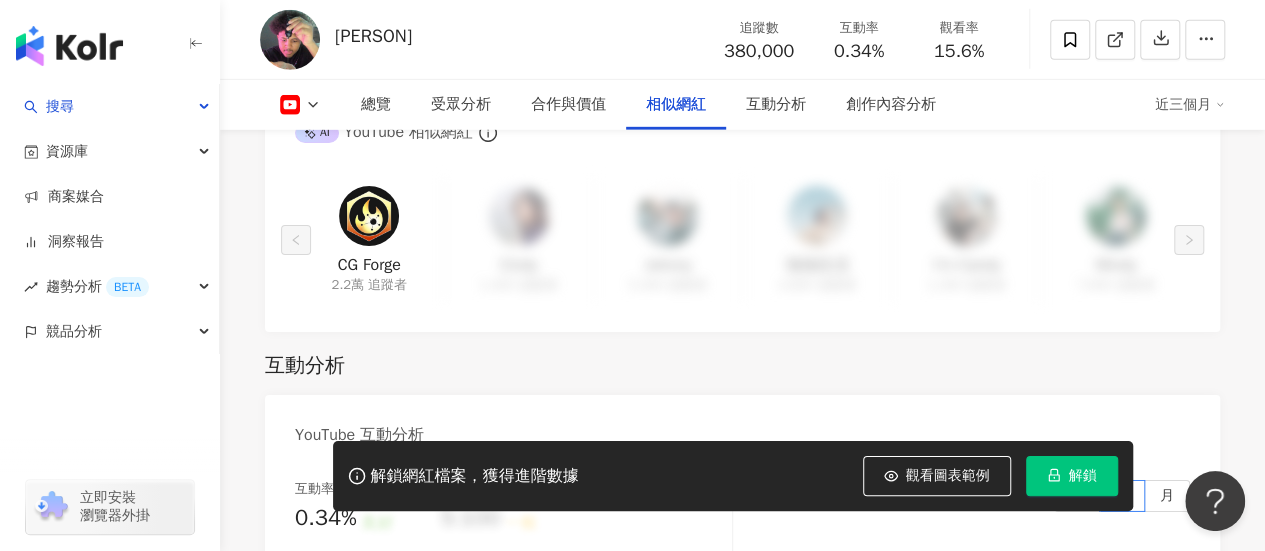 click at bounding box center [369, 216] 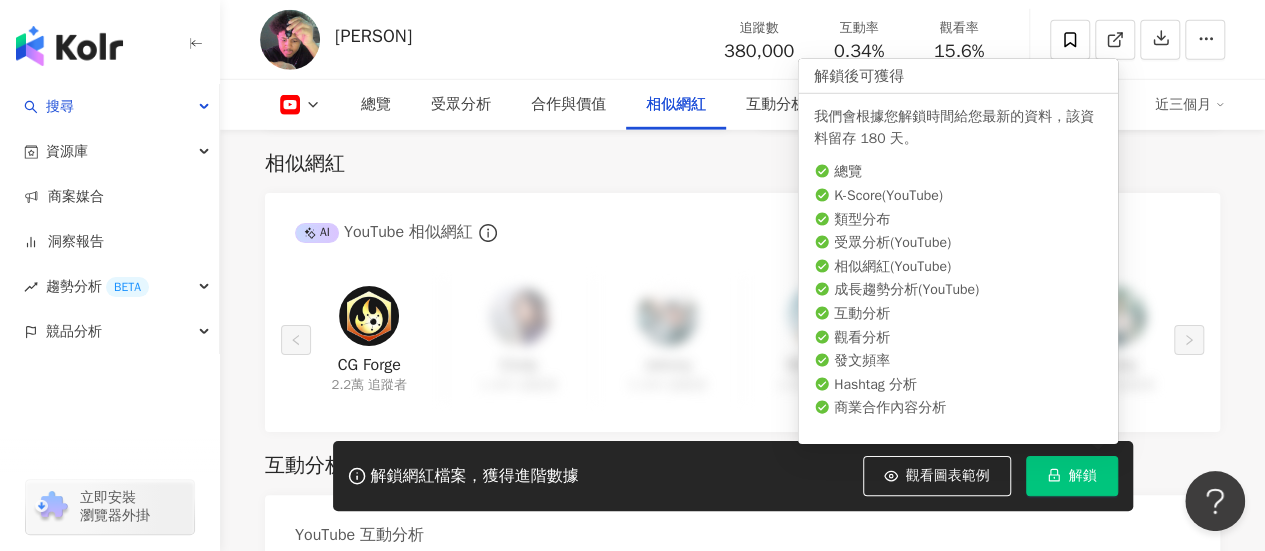 click on "解鎖" at bounding box center [1072, 476] 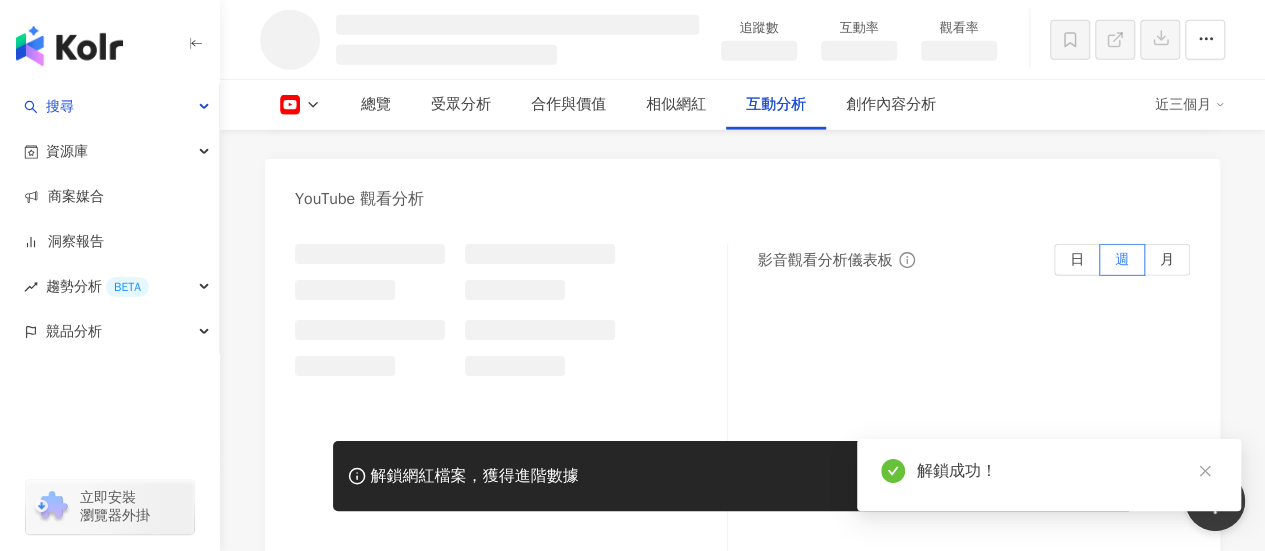 scroll, scrollTop: 2540, scrollLeft: 0, axis: vertical 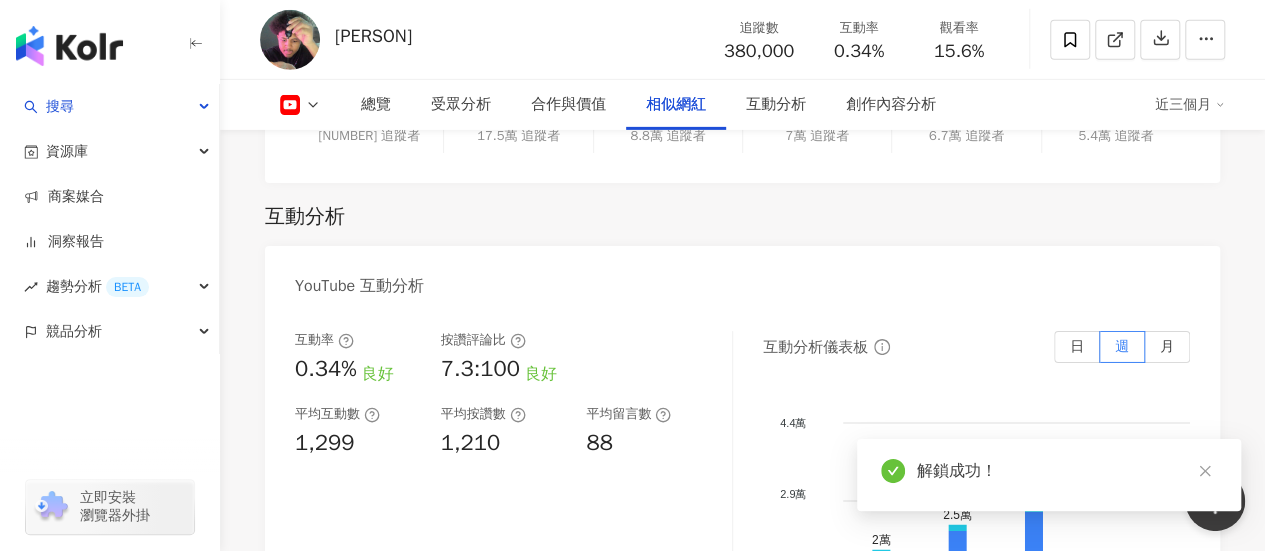 click on "相似網紅" at bounding box center [676, 105] 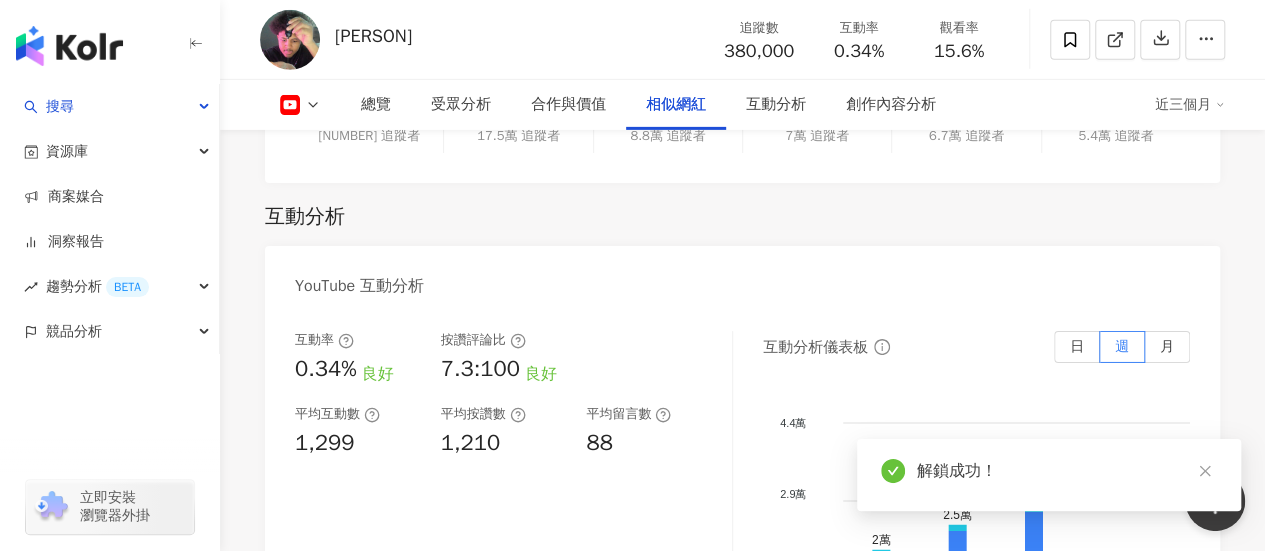 scroll, scrollTop: 2962, scrollLeft: 0, axis: vertical 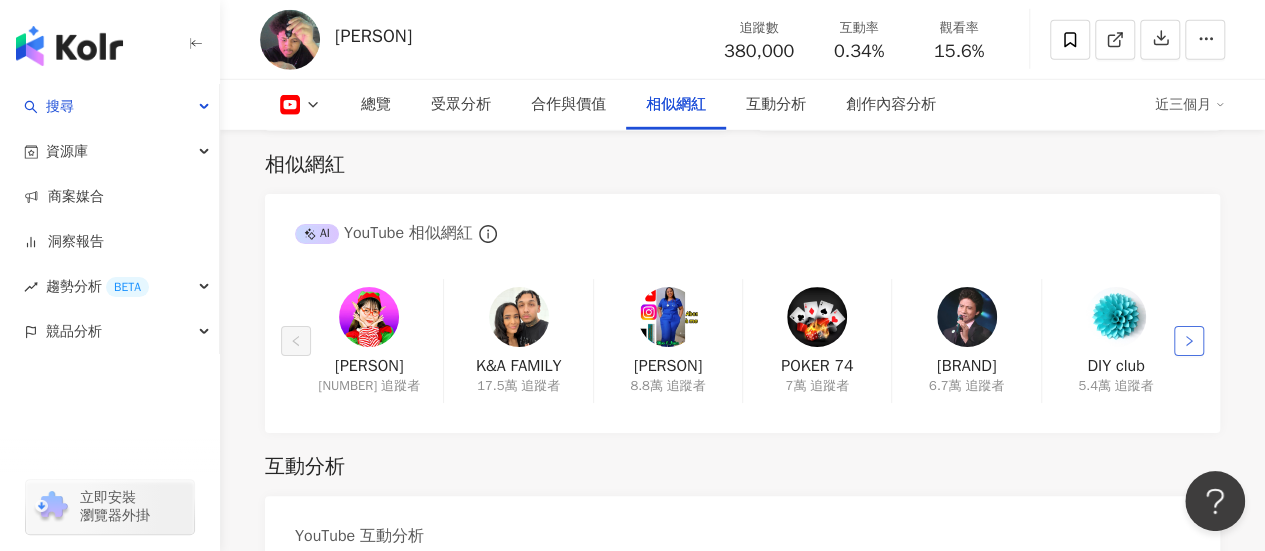 click 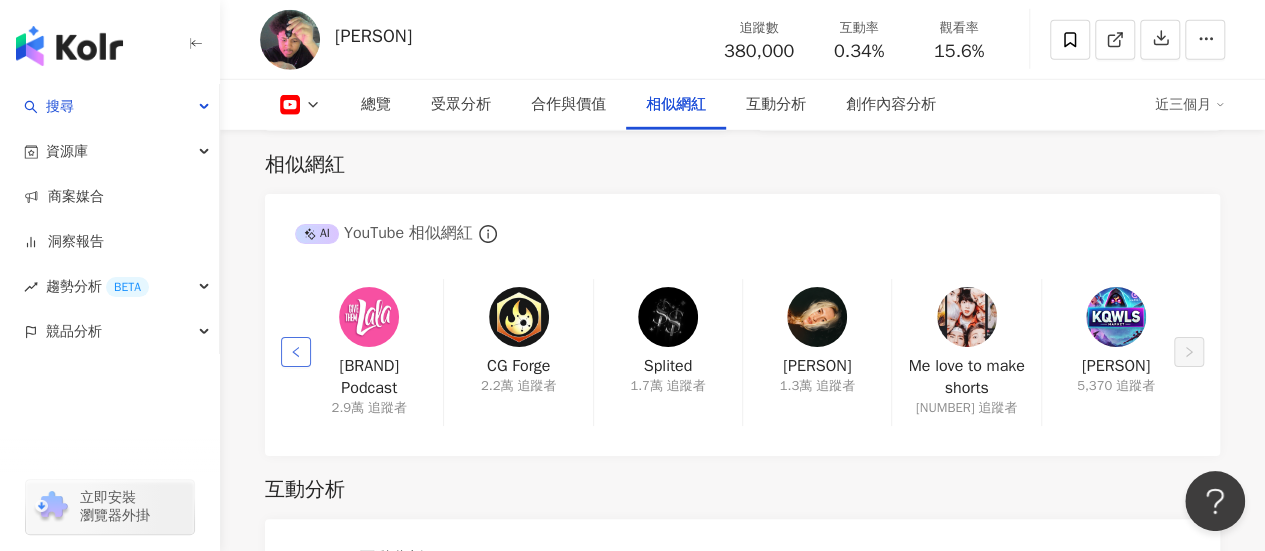 click at bounding box center [296, 352] 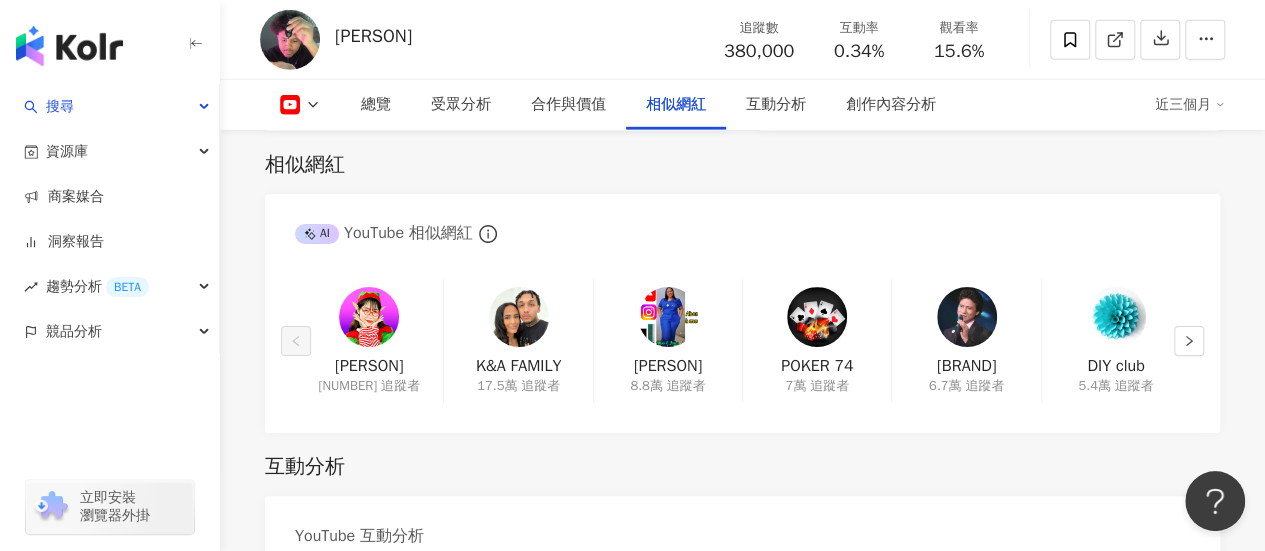 click at bounding box center [369, 317] 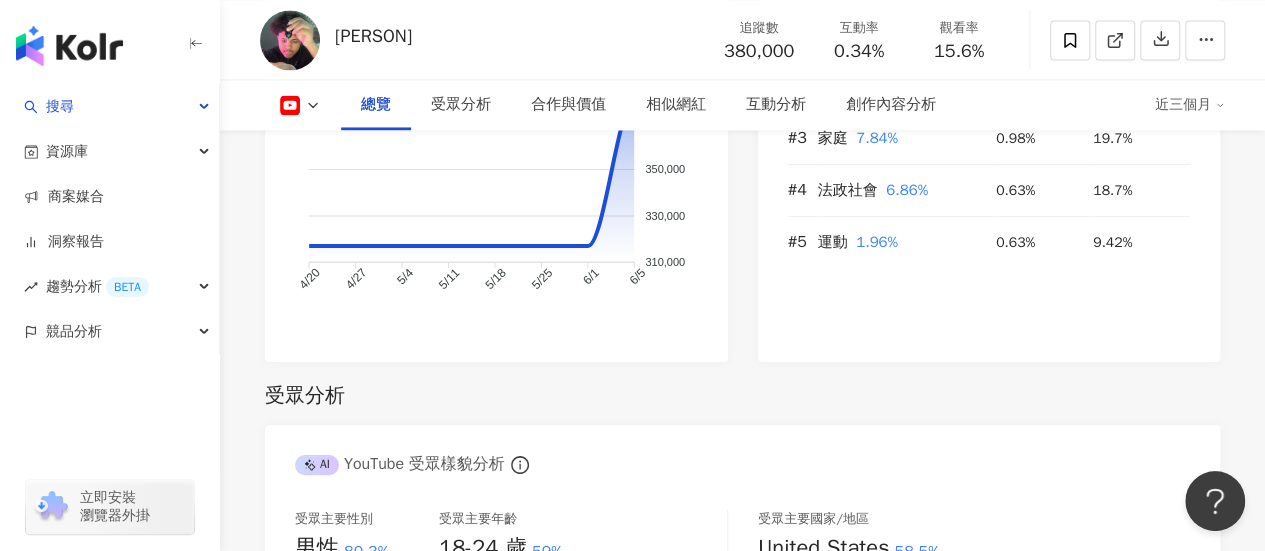 scroll, scrollTop: 1262, scrollLeft: 0, axis: vertical 